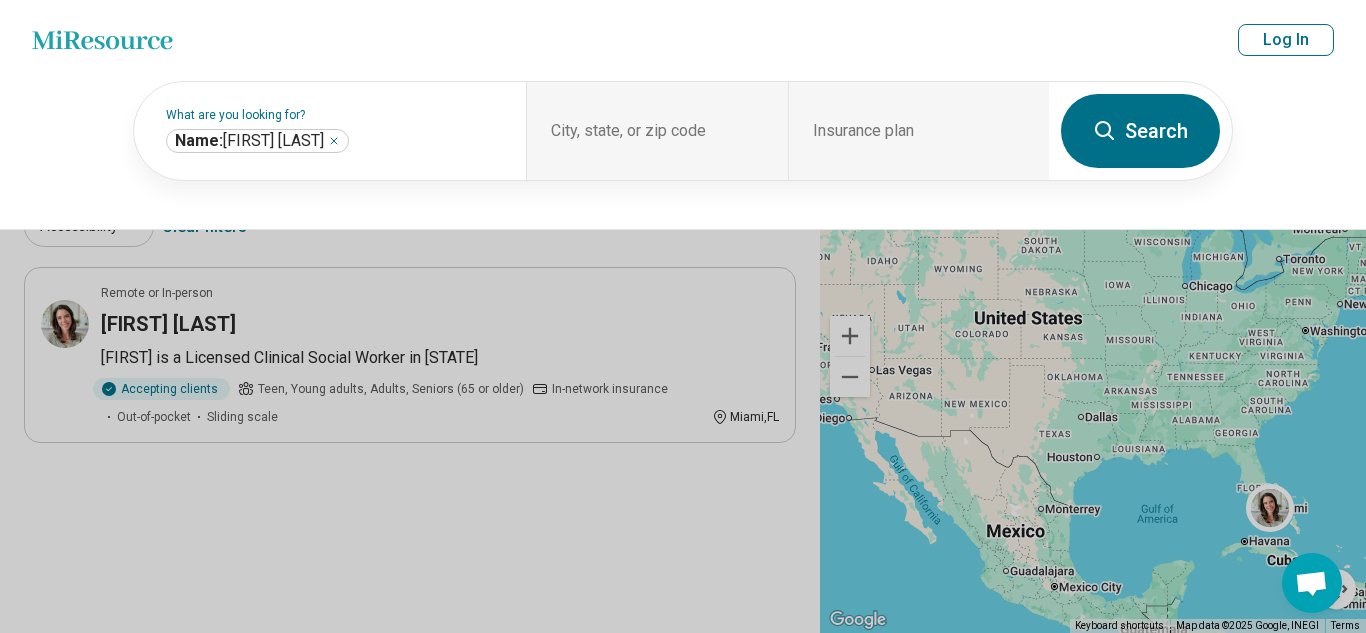 select on "***" 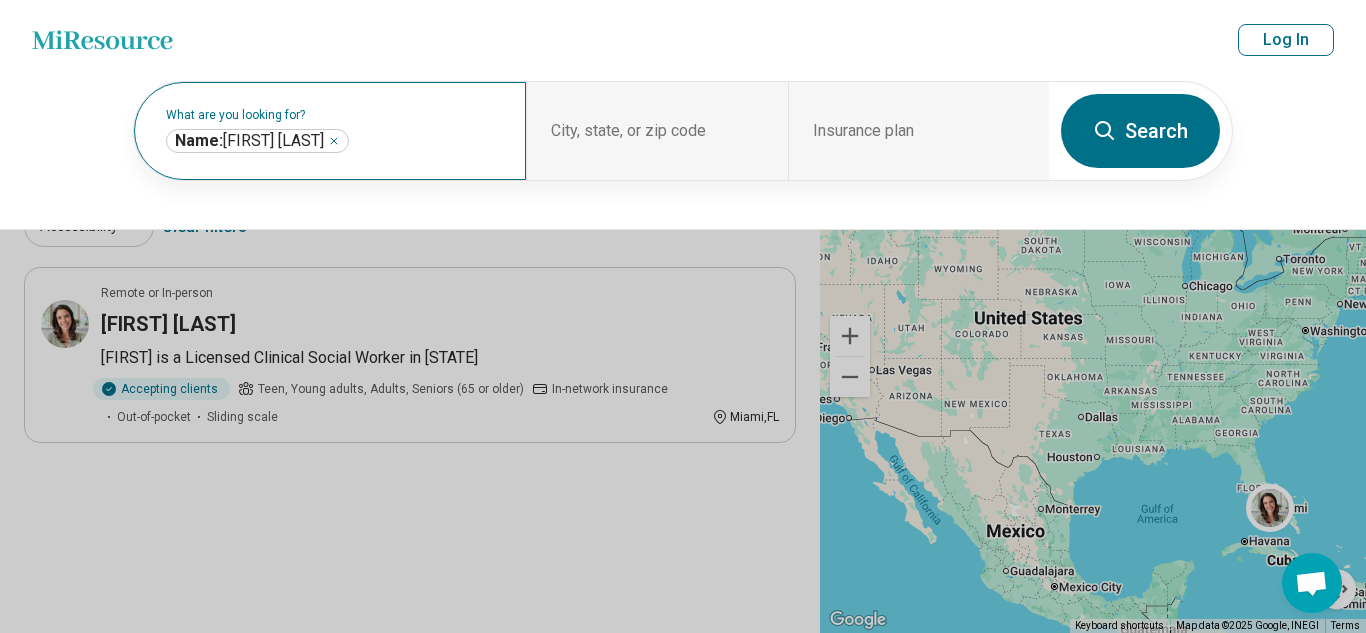 scroll, scrollTop: 0, scrollLeft: 0, axis: both 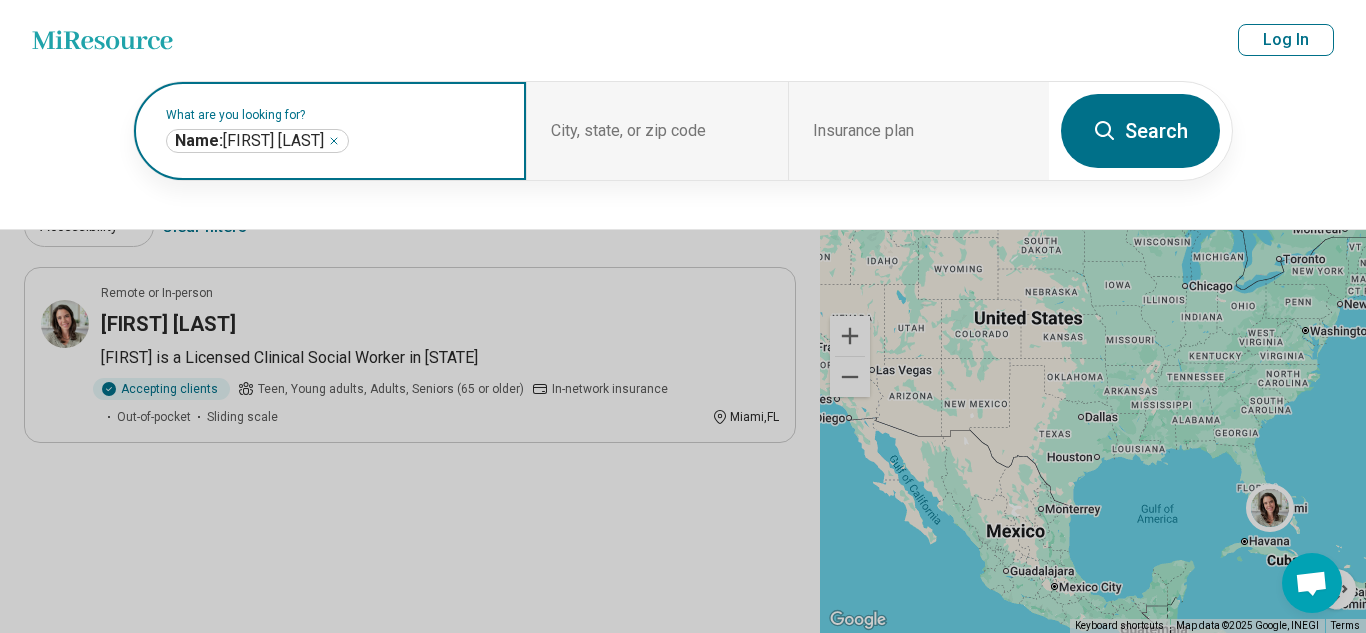 click 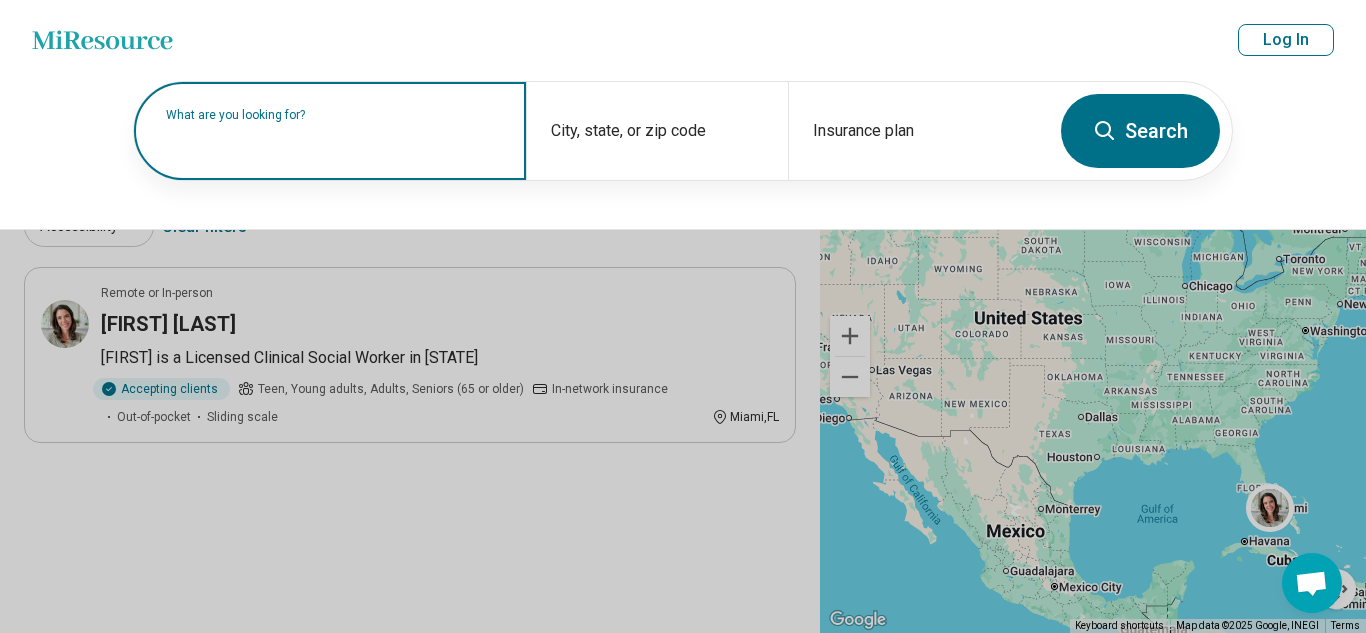 click at bounding box center [334, 141] 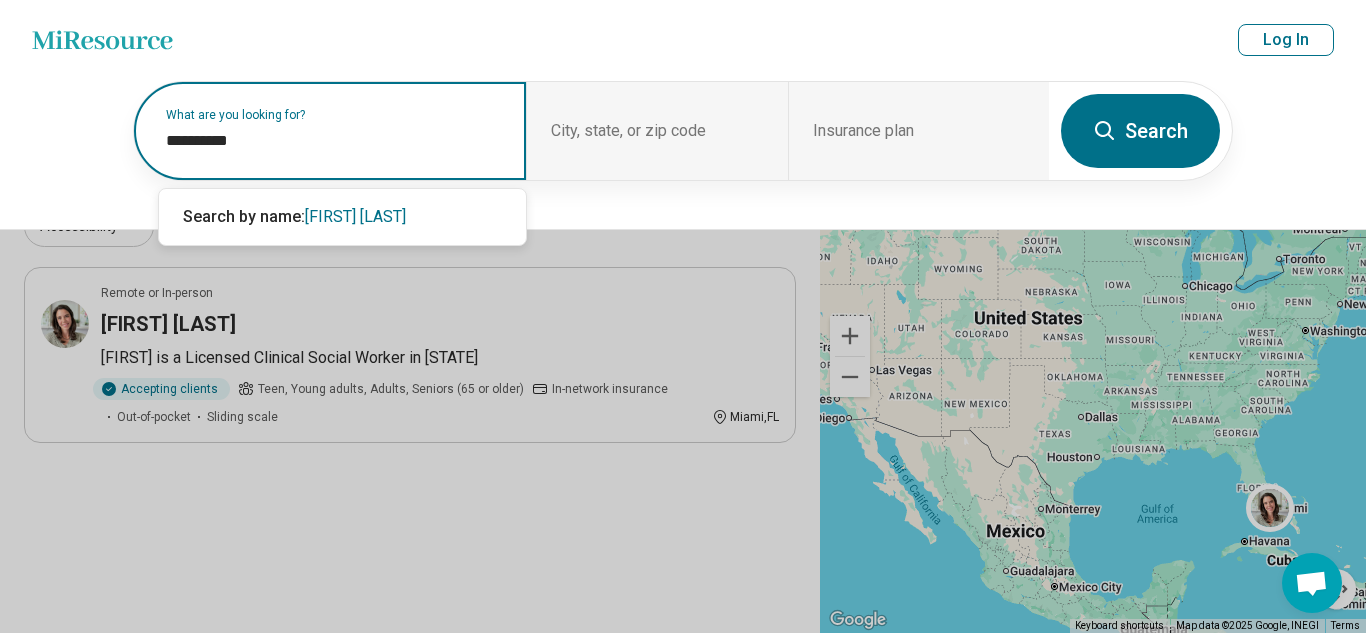 type on "**********" 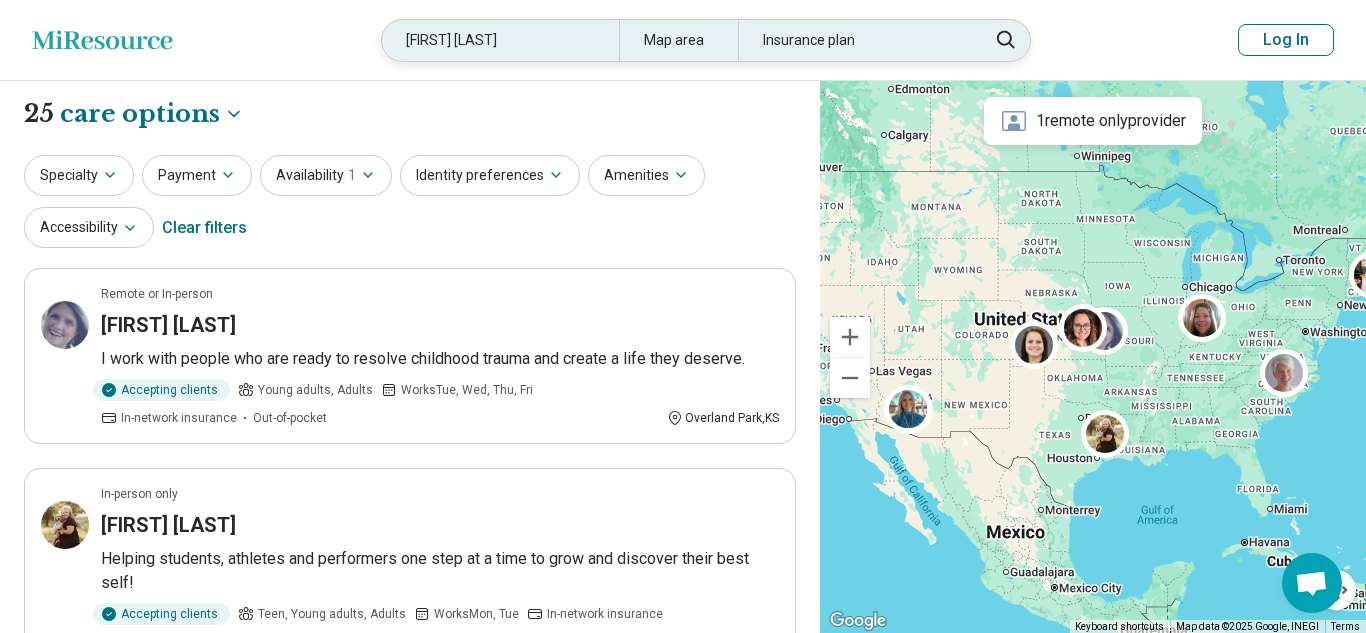 click on "holly canas" at bounding box center [500, 40] 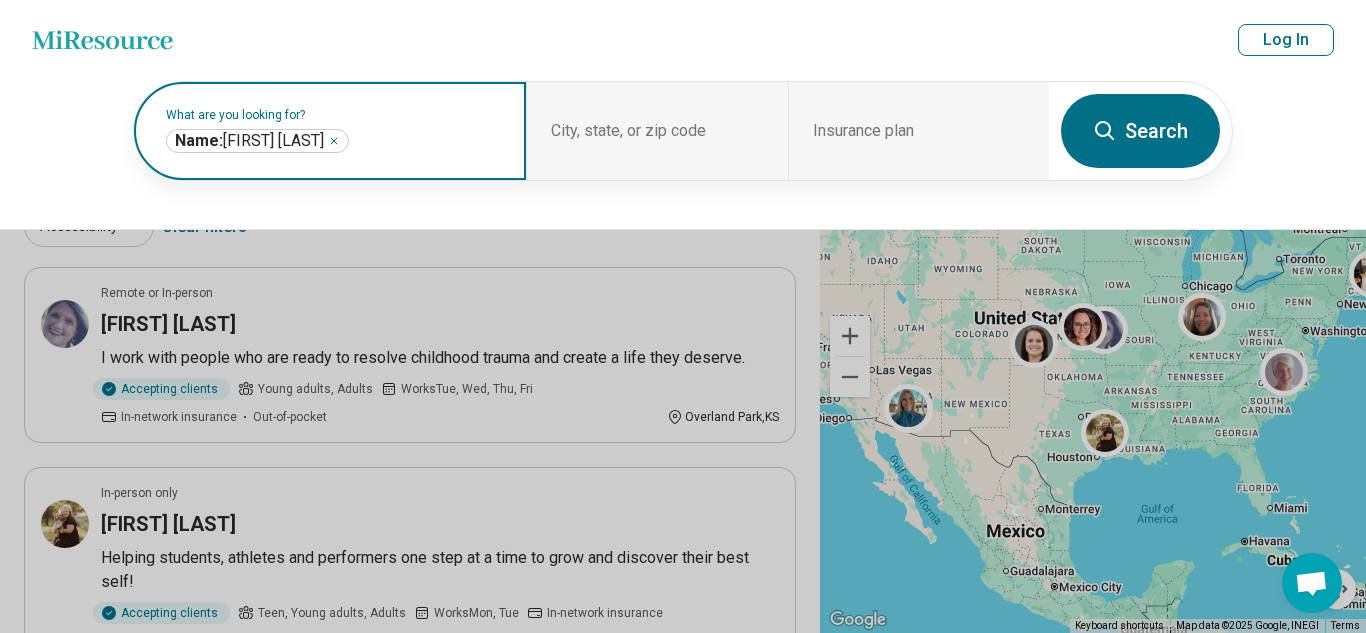 click on "Name:  holly canas" at bounding box center [249, 141] 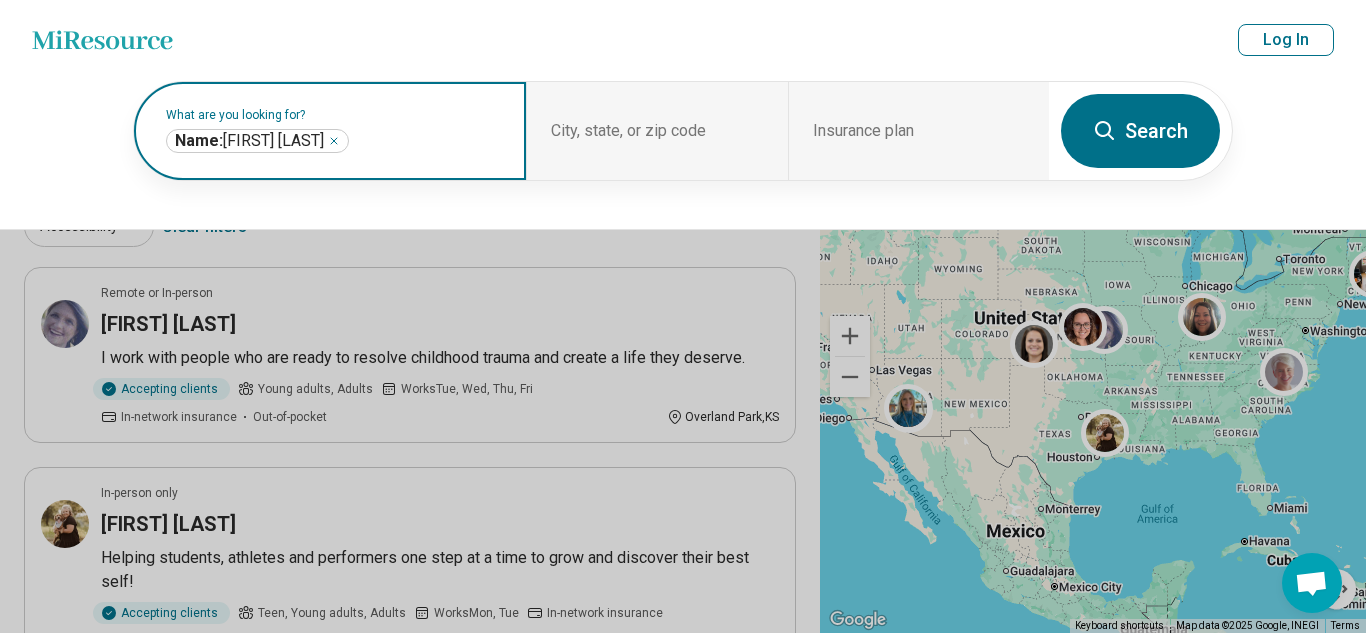 click on "Name:  holly canas" at bounding box center [249, 141] 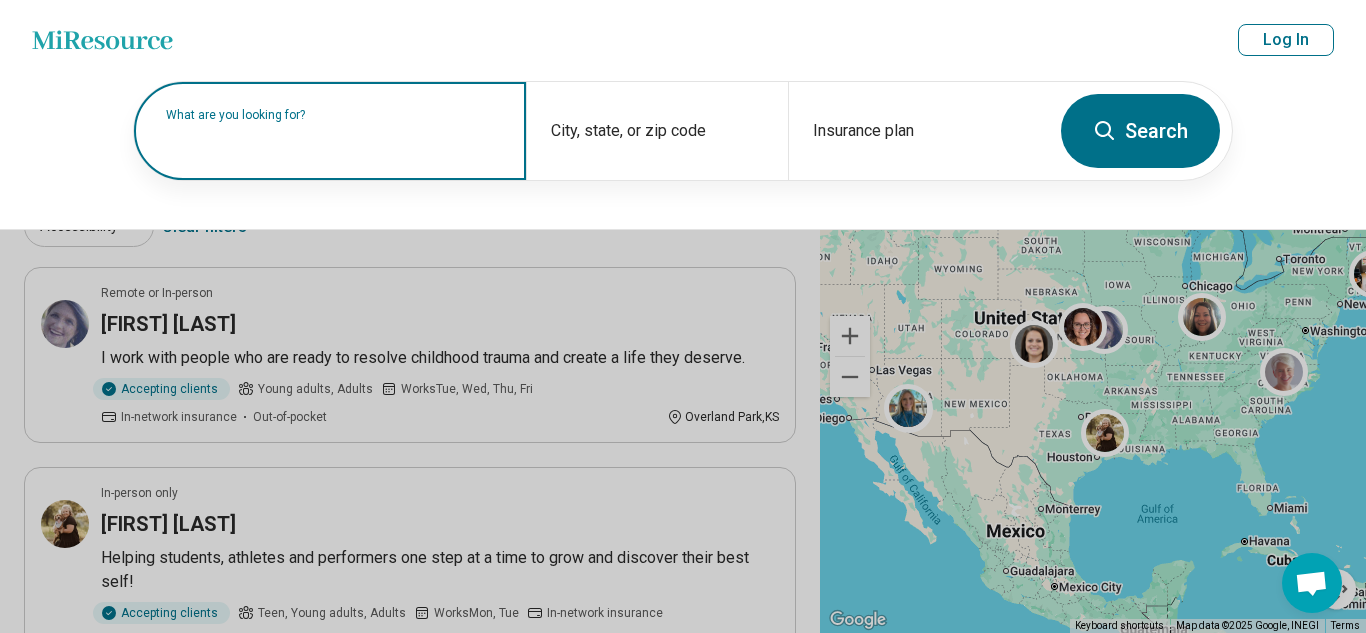 click at bounding box center (683, 316) 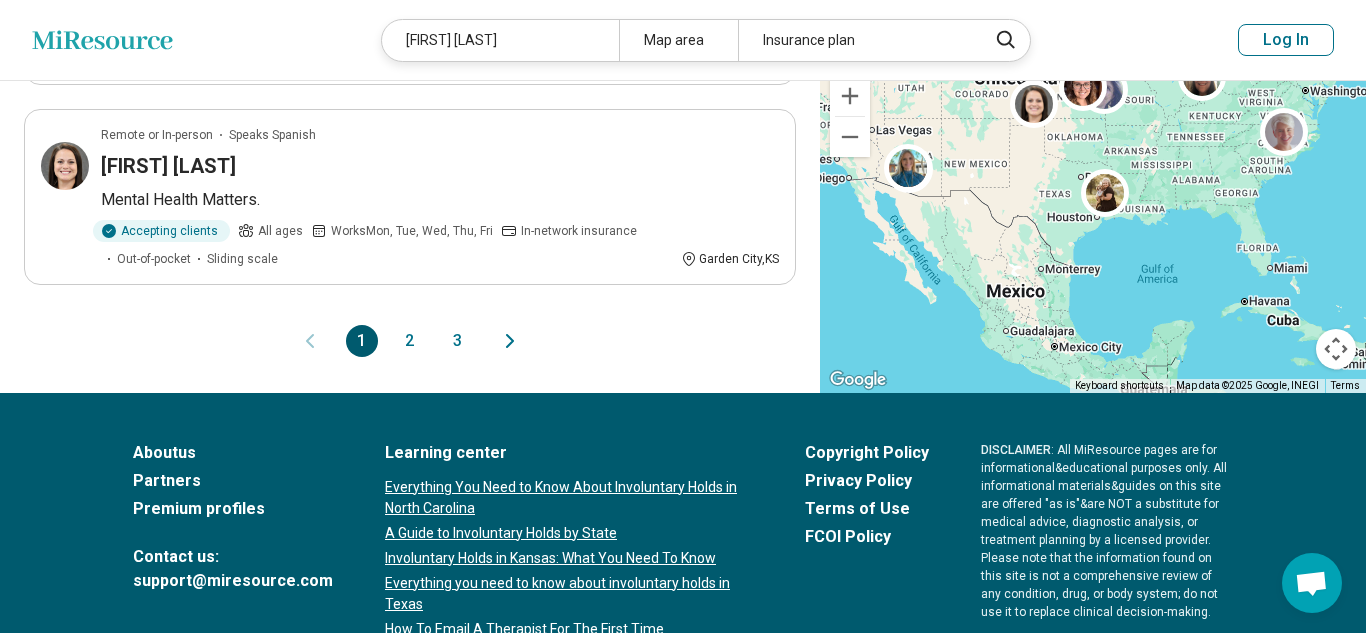 click on "2" at bounding box center (410, 341) 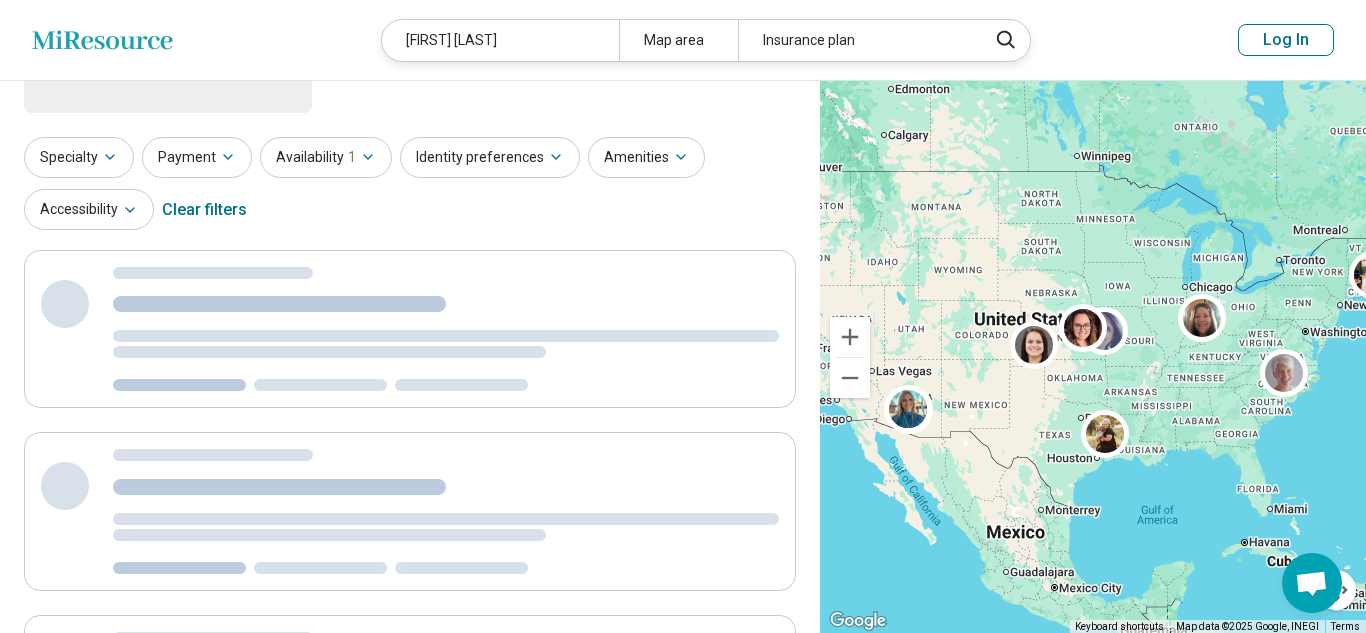 scroll, scrollTop: 0, scrollLeft: 0, axis: both 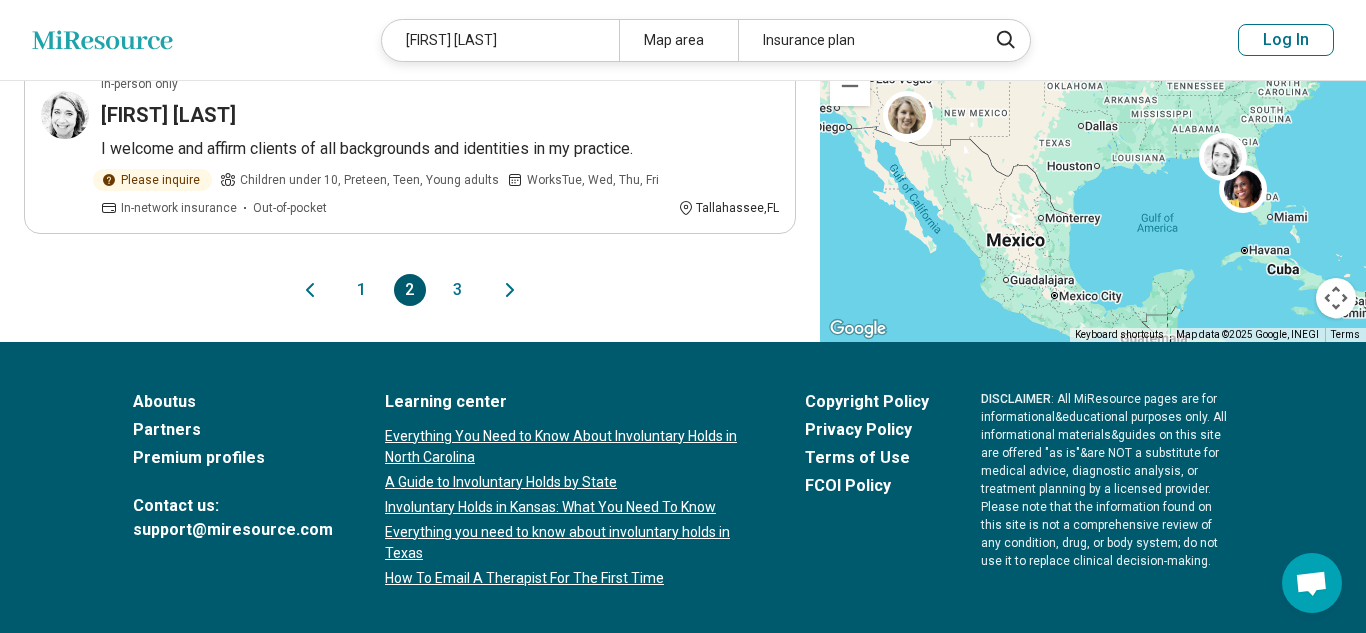 click on "3" at bounding box center (458, 290) 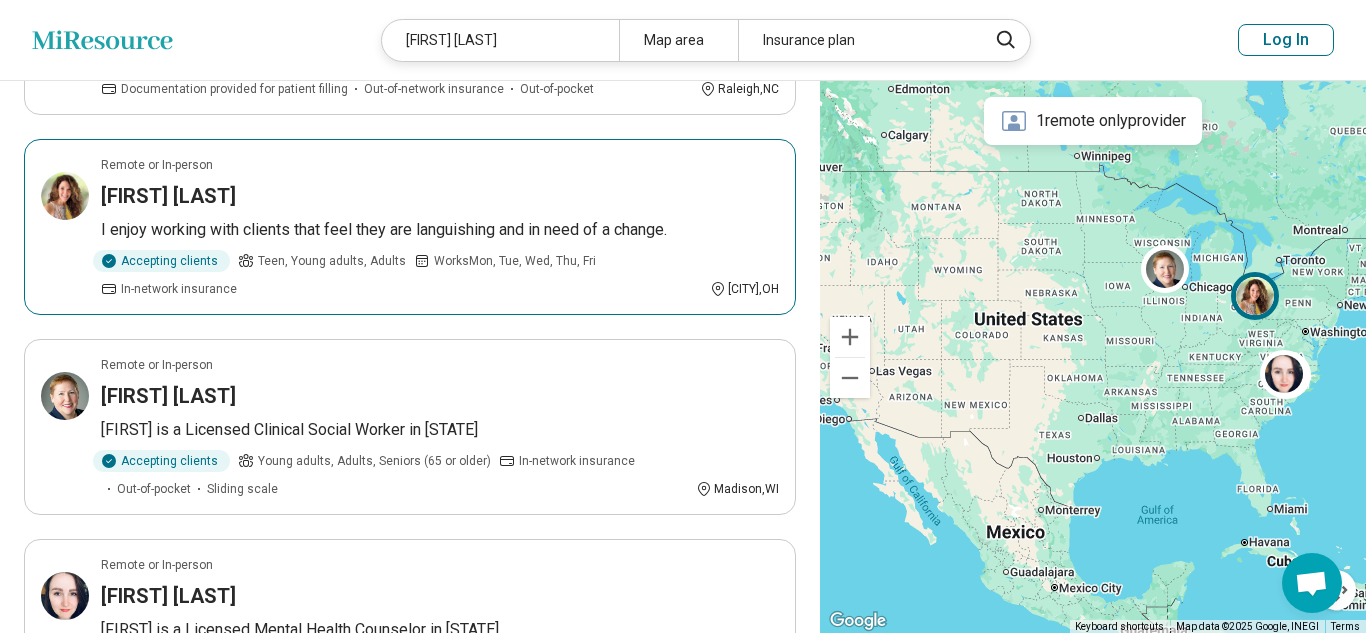 scroll, scrollTop: 0, scrollLeft: 0, axis: both 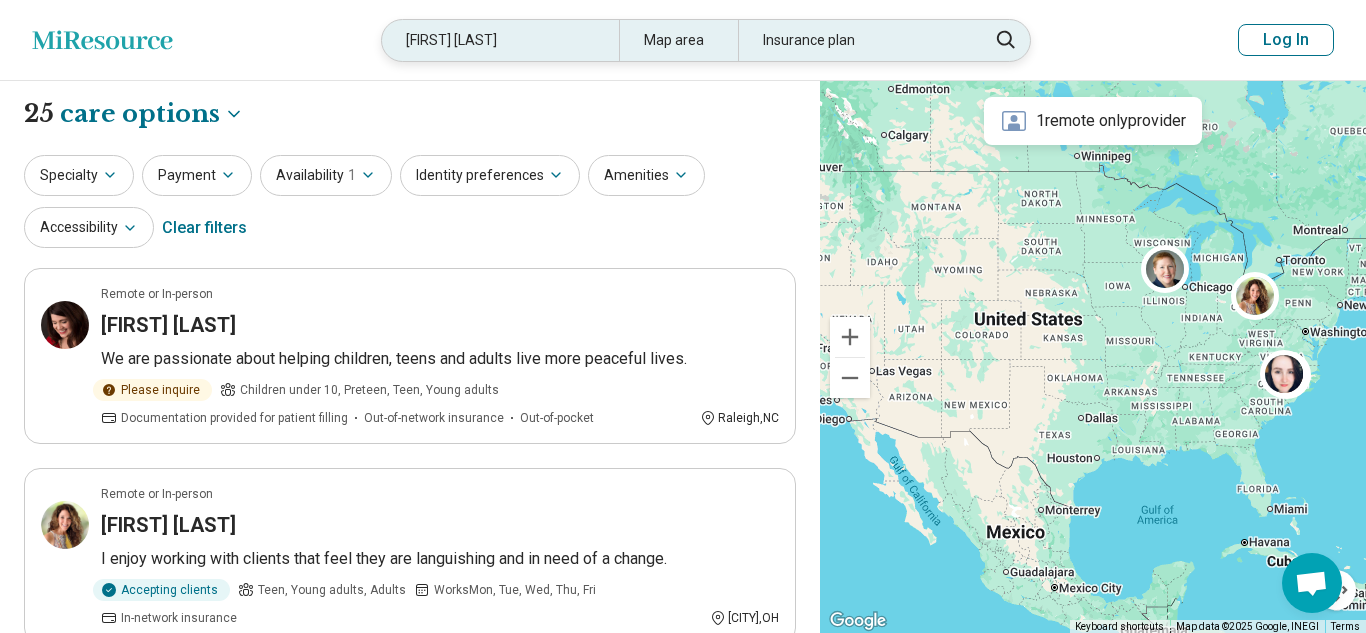 click on "holly canas" at bounding box center (500, 40) 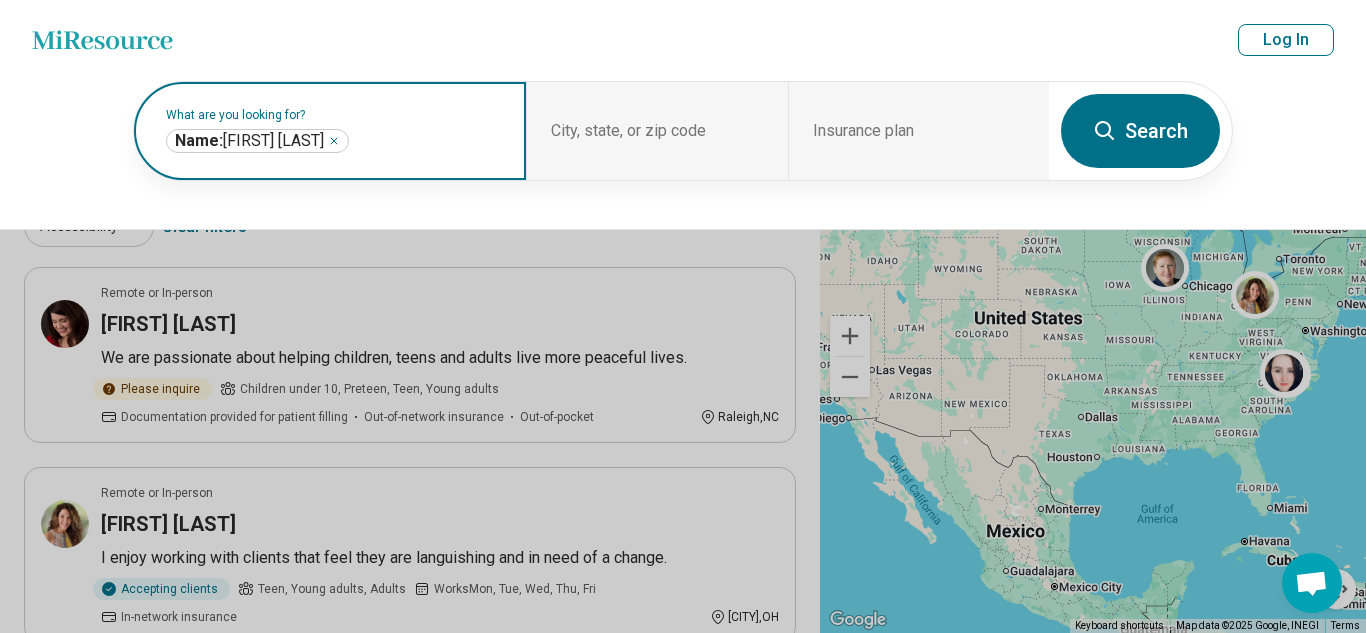 click 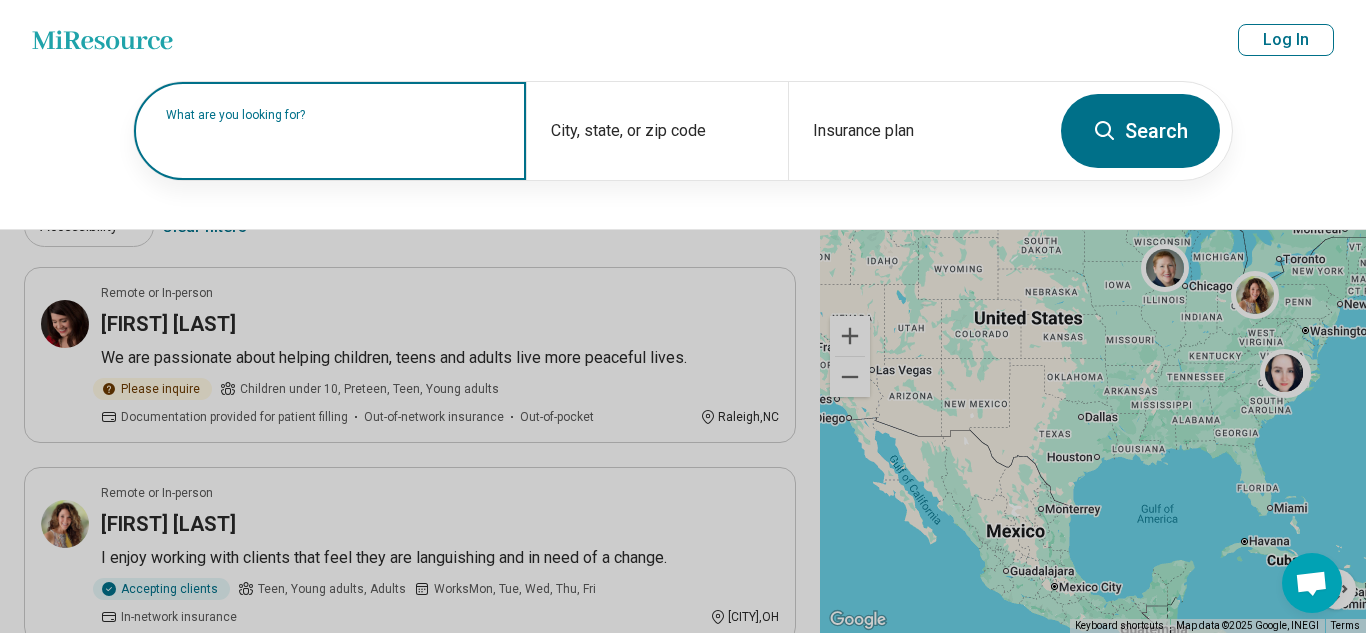 click on "What are you looking for?" at bounding box center [334, 115] 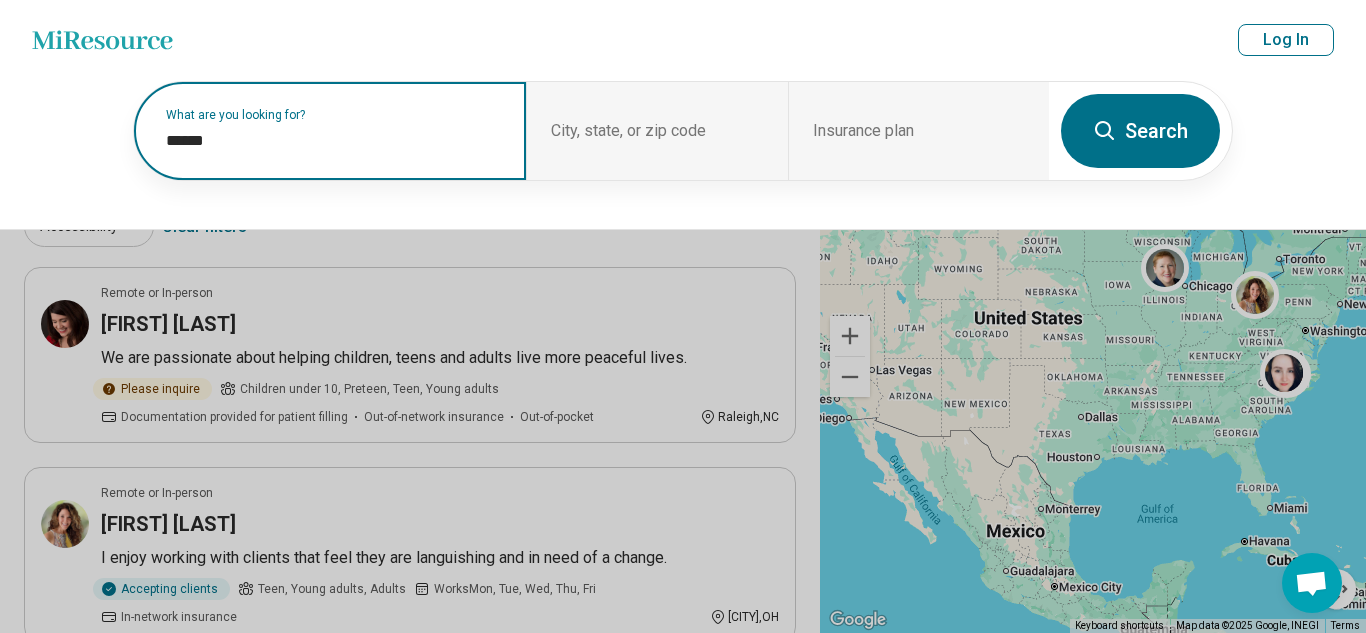 click on "*****" at bounding box center (334, 141) 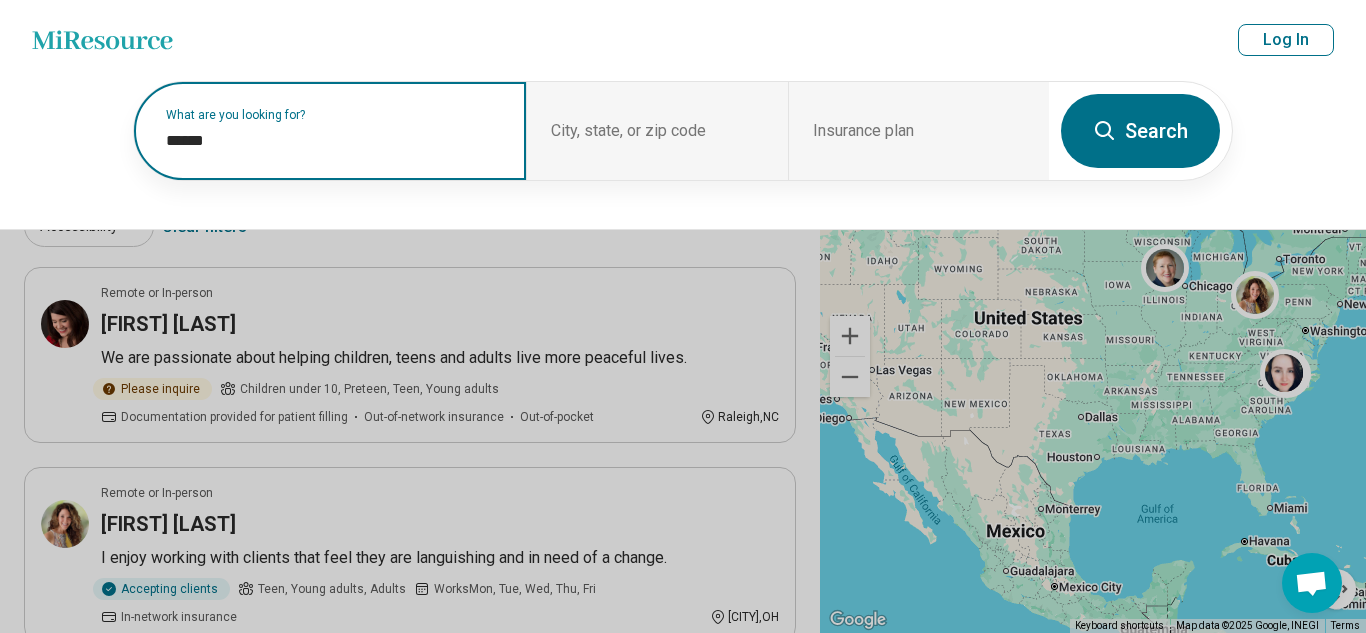 paste on "*****" 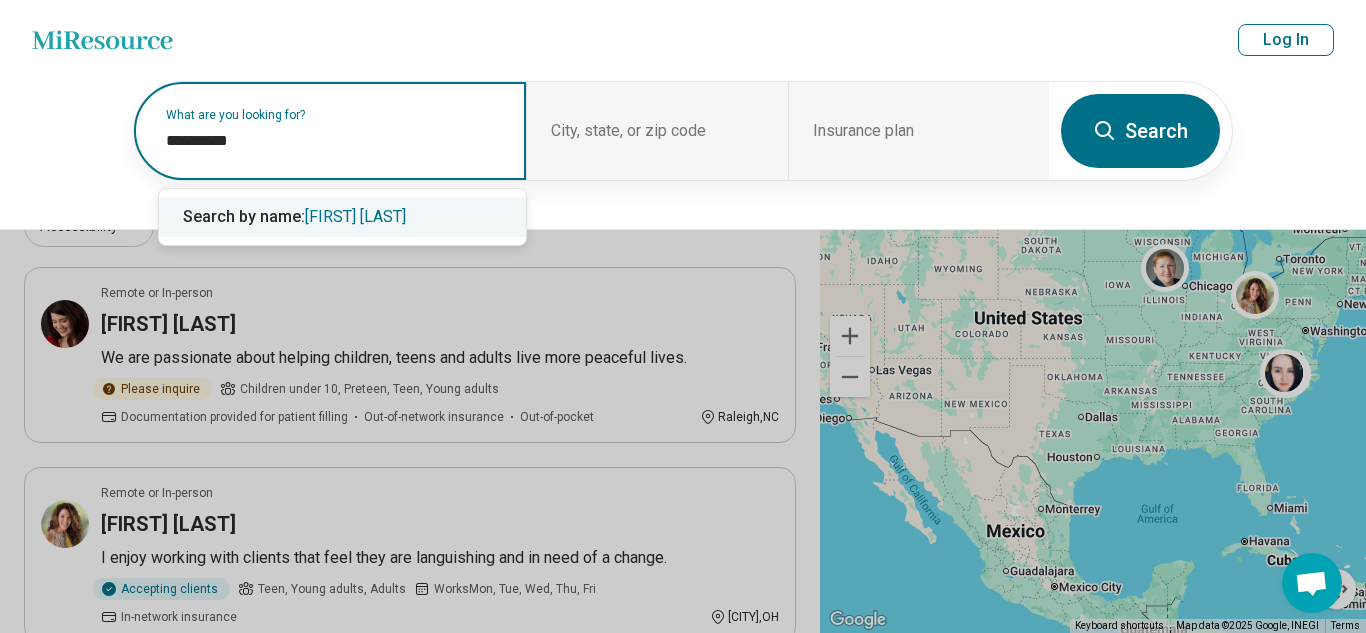 click on "**********" at bounding box center [334, 141] 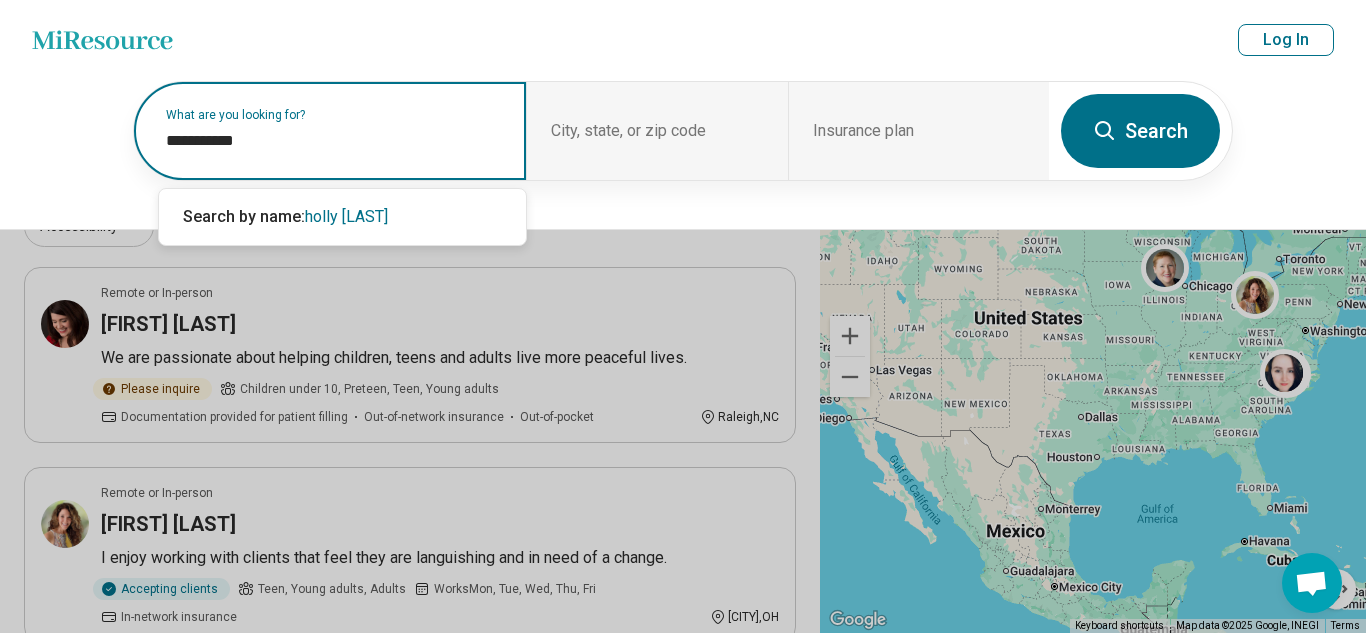 click on "**********" at bounding box center (334, 141) 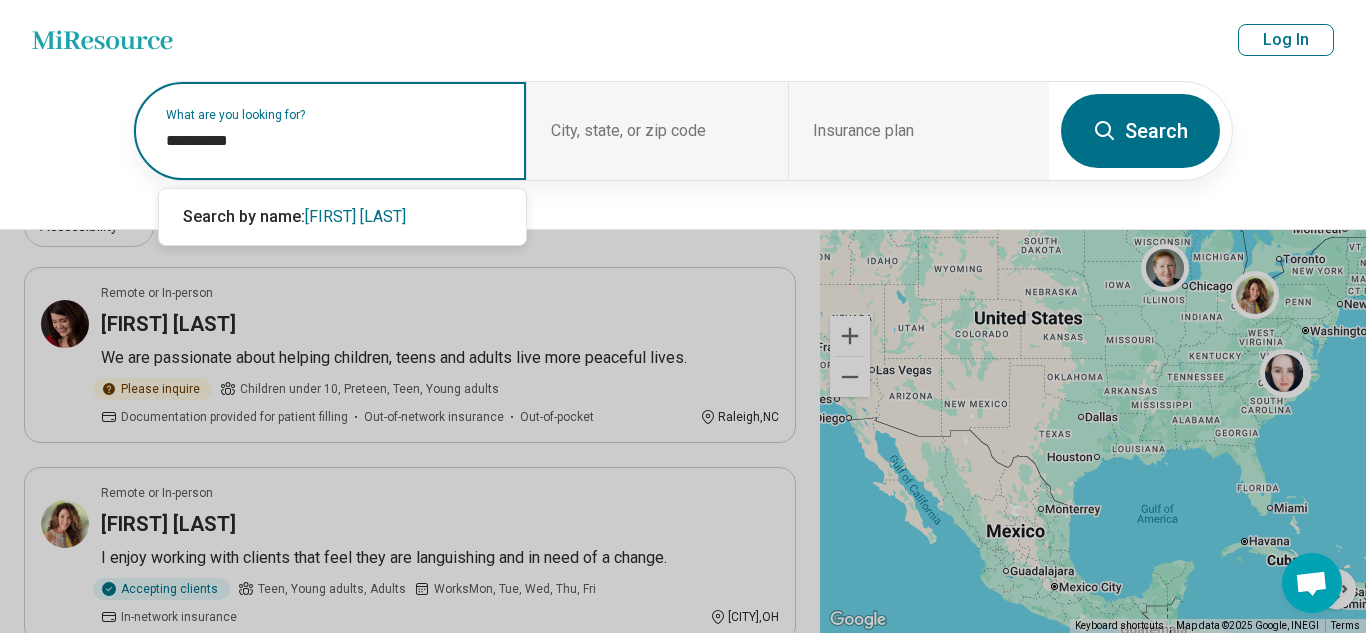 type on "**********" 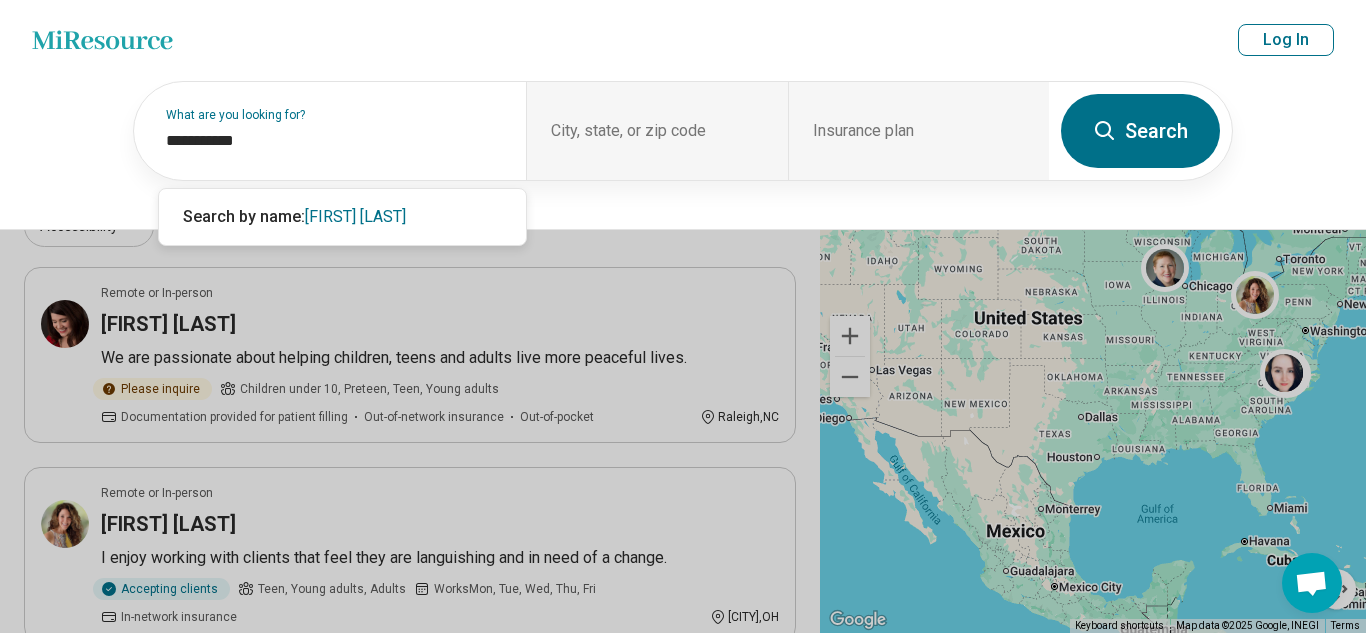 click 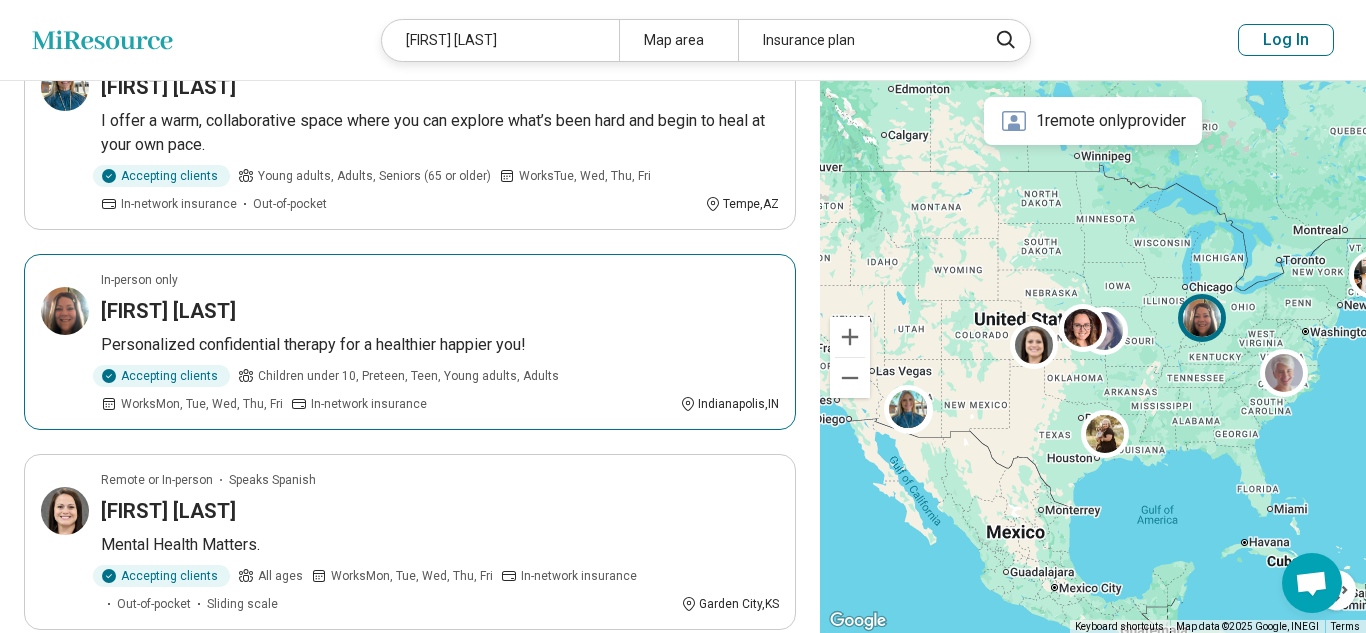 scroll, scrollTop: 2183, scrollLeft: 0, axis: vertical 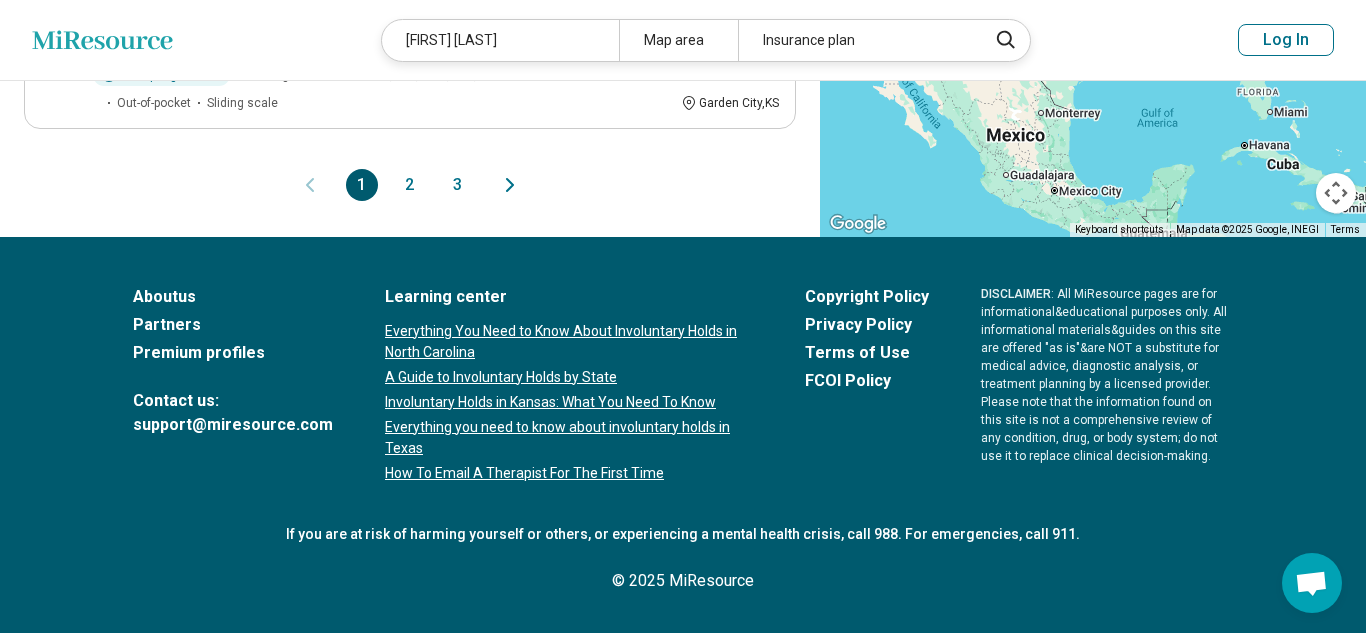 click on "2" at bounding box center (410, 185) 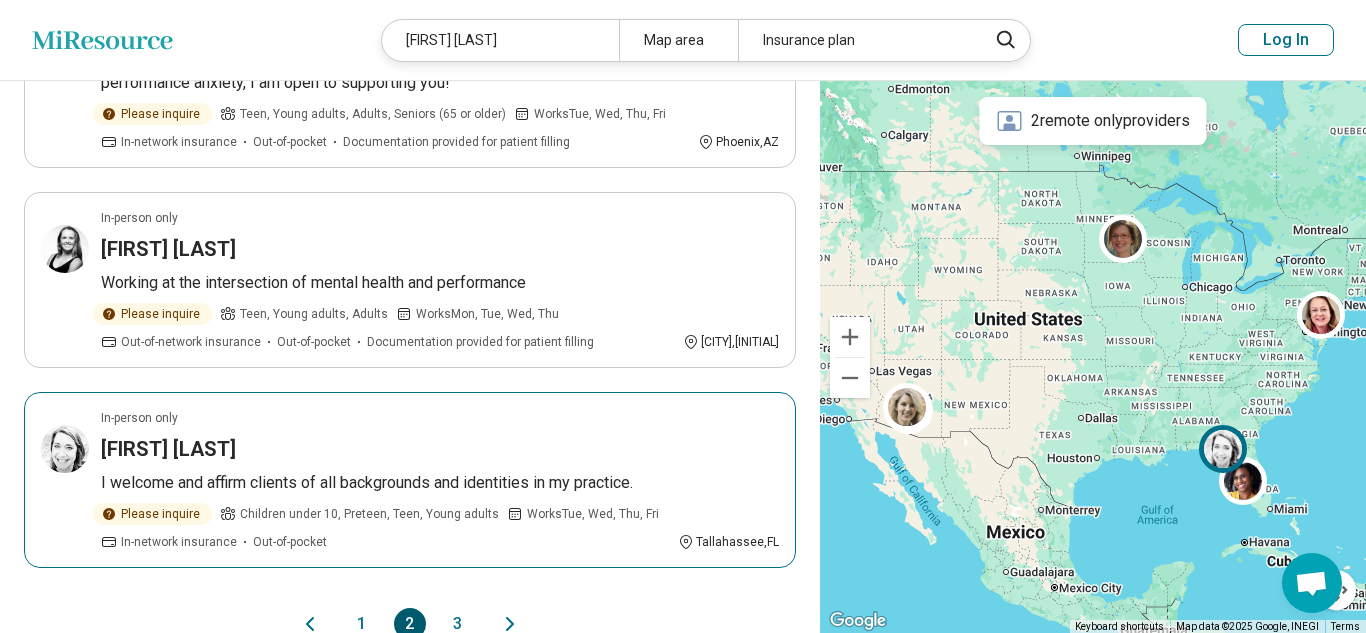 scroll, scrollTop: 2027, scrollLeft: 0, axis: vertical 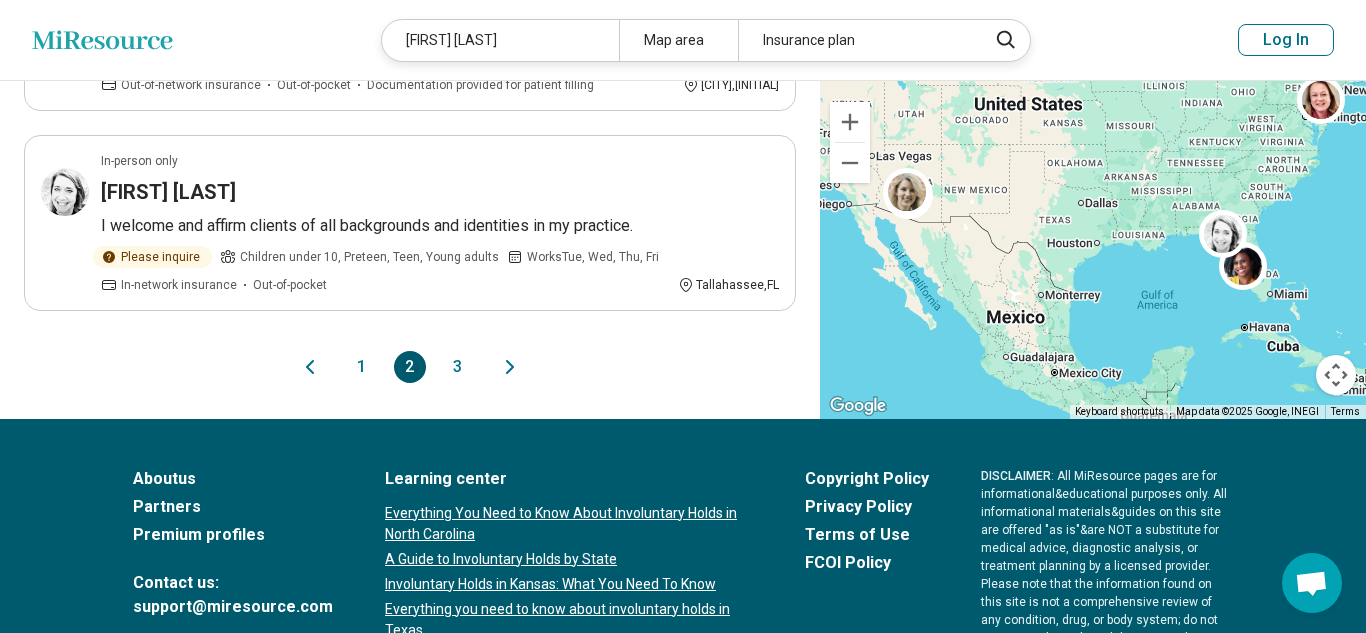 click on "3" at bounding box center (458, 367) 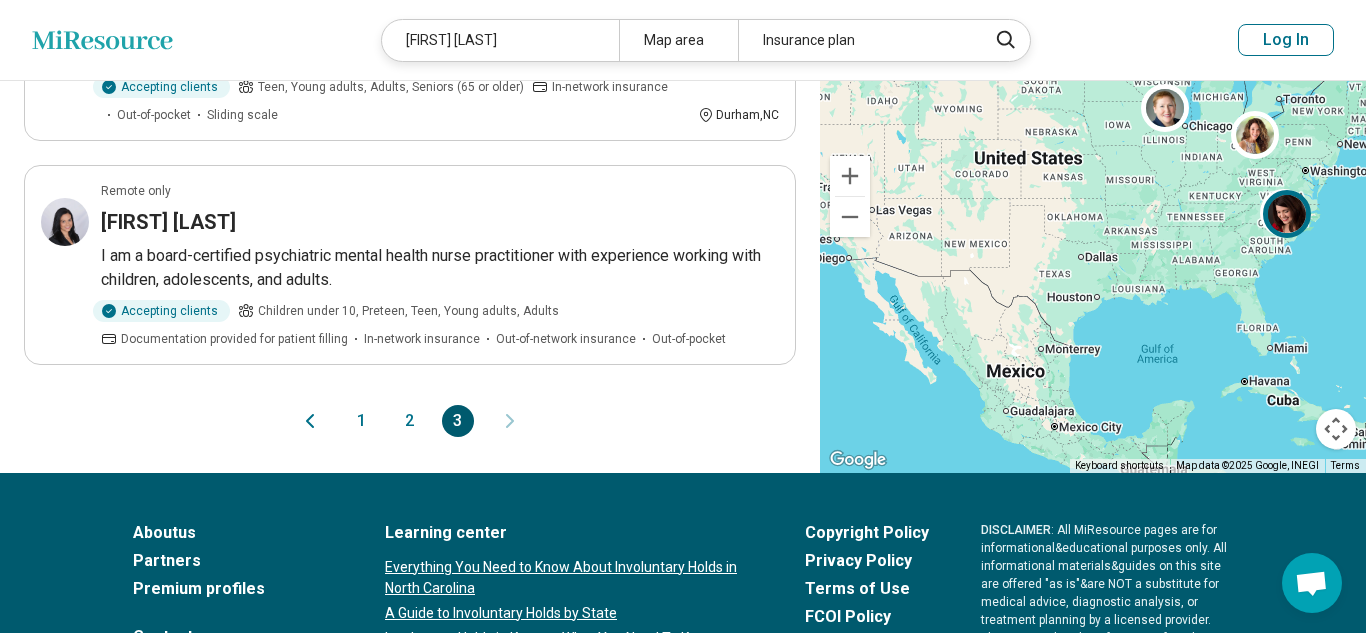 scroll, scrollTop: 911, scrollLeft: 0, axis: vertical 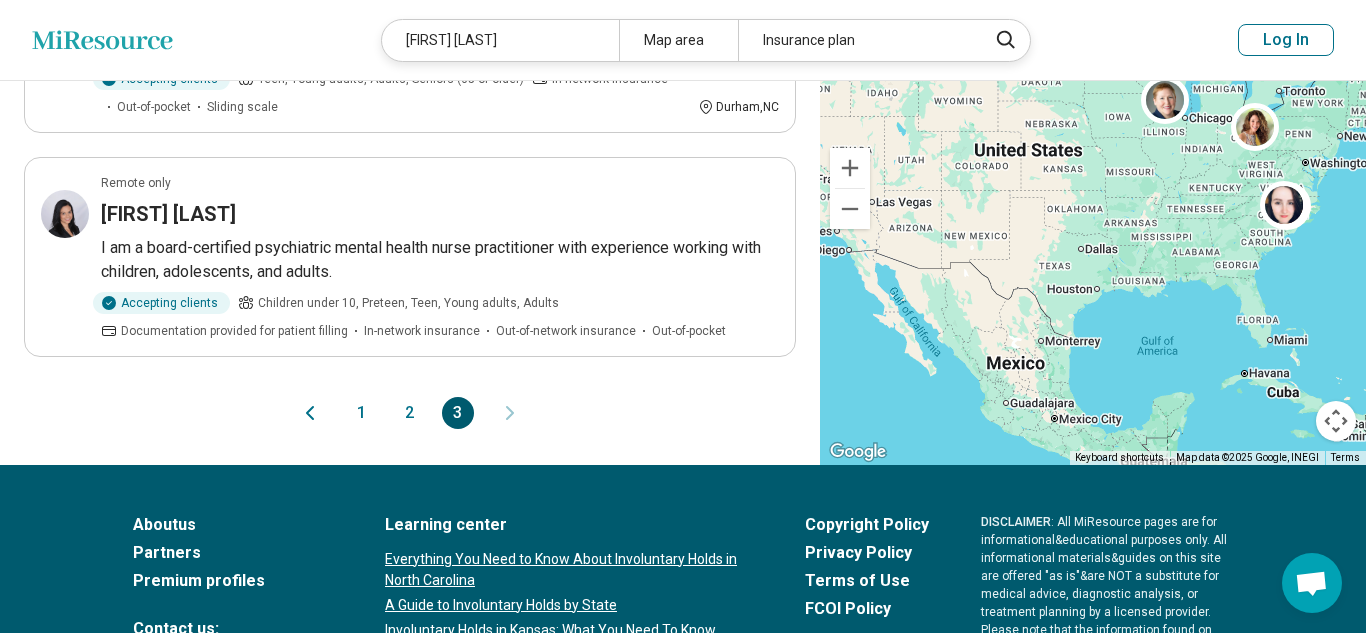 click on "1" at bounding box center [362, 413] 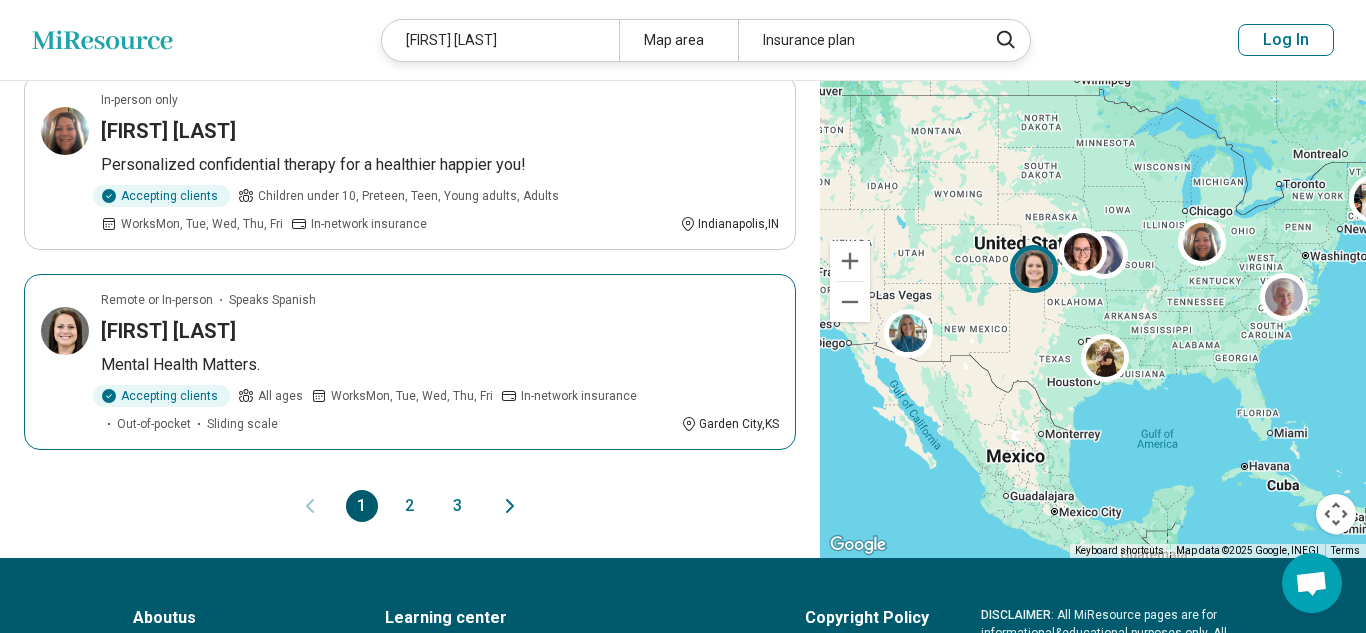 scroll, scrollTop: 2001, scrollLeft: 0, axis: vertical 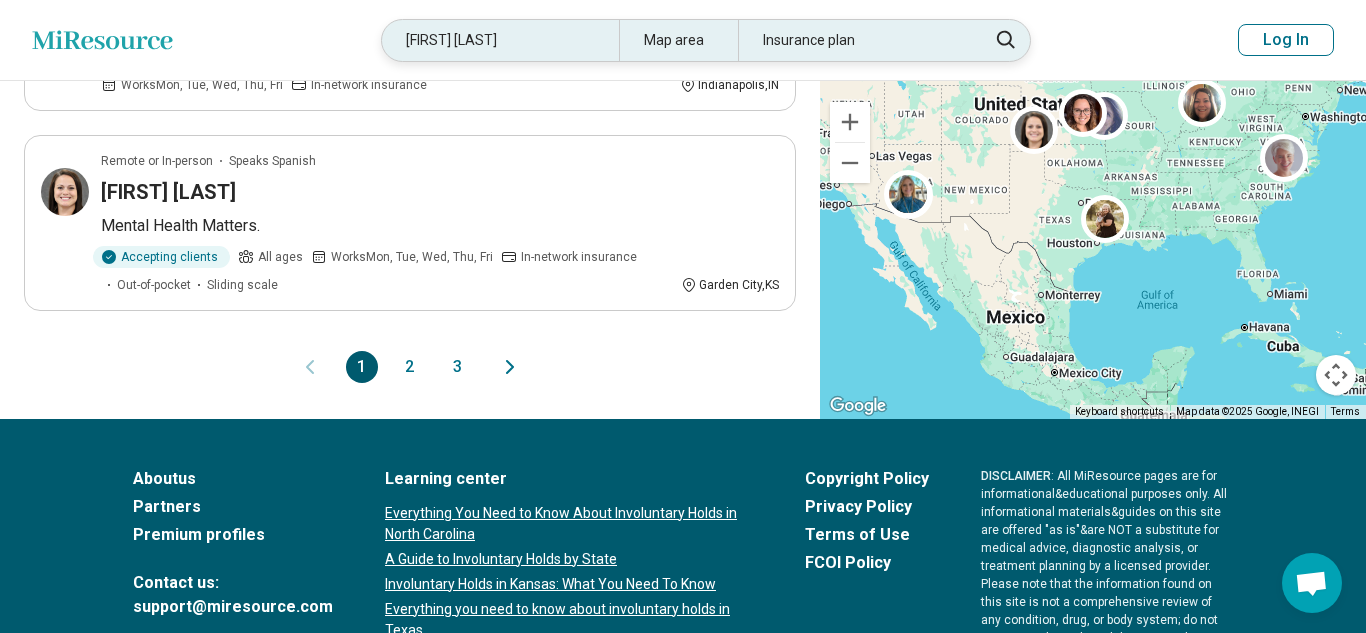 click on "Holly Cañas" at bounding box center (500, 40) 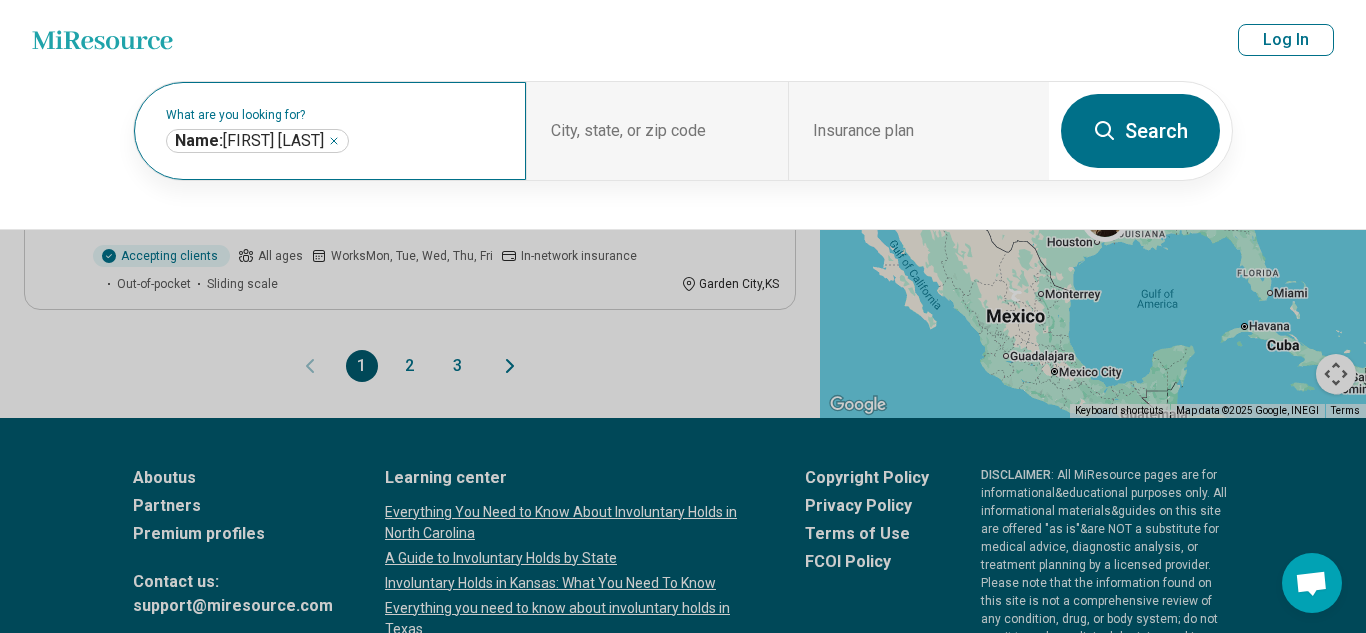 scroll, scrollTop: 2000, scrollLeft: 0, axis: vertical 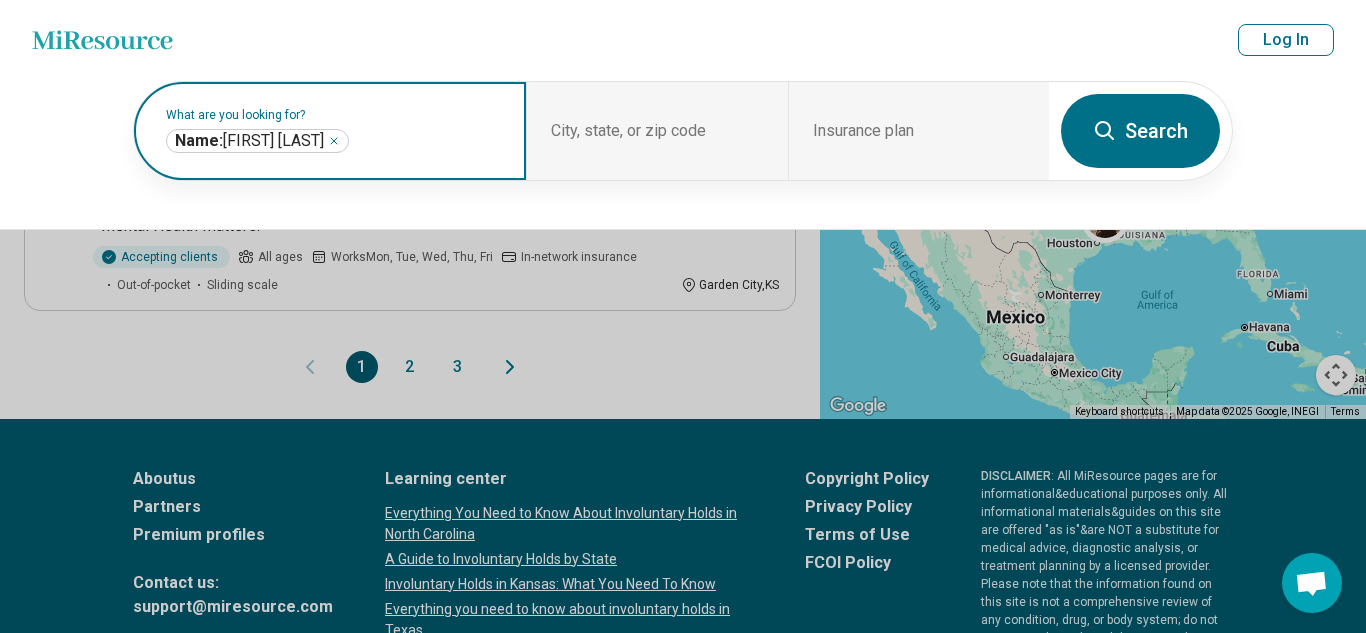 click 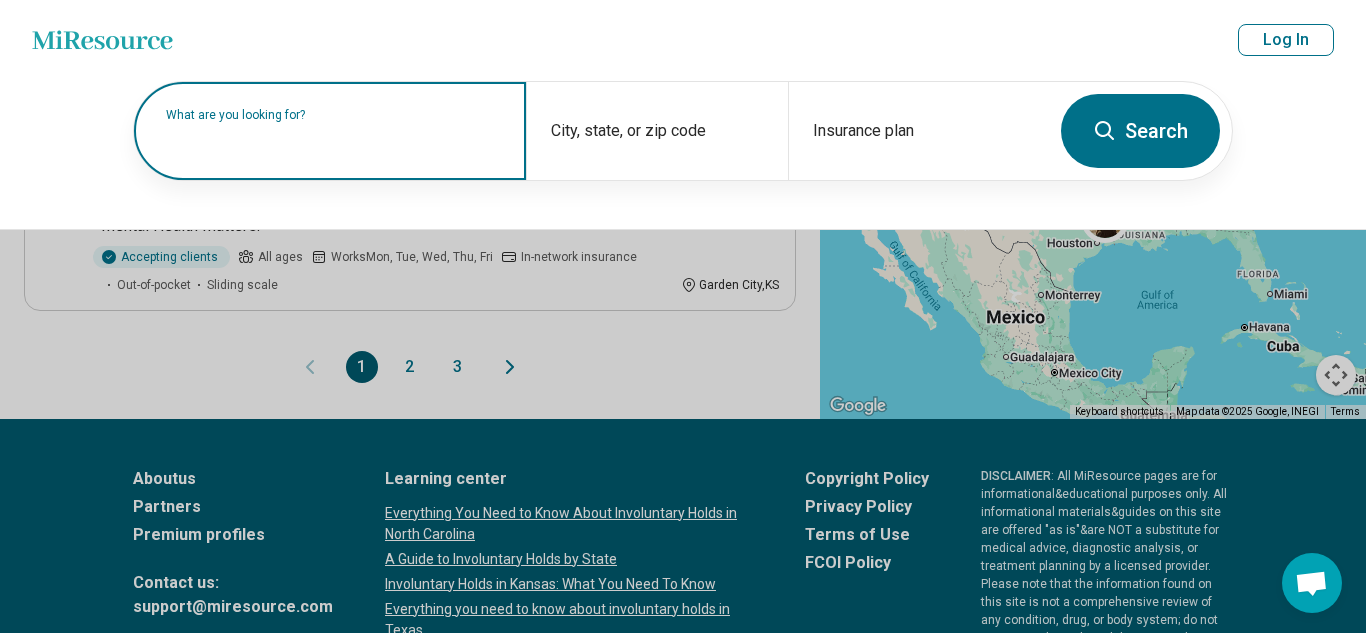 click on "What are you looking for?" at bounding box center (334, 115) 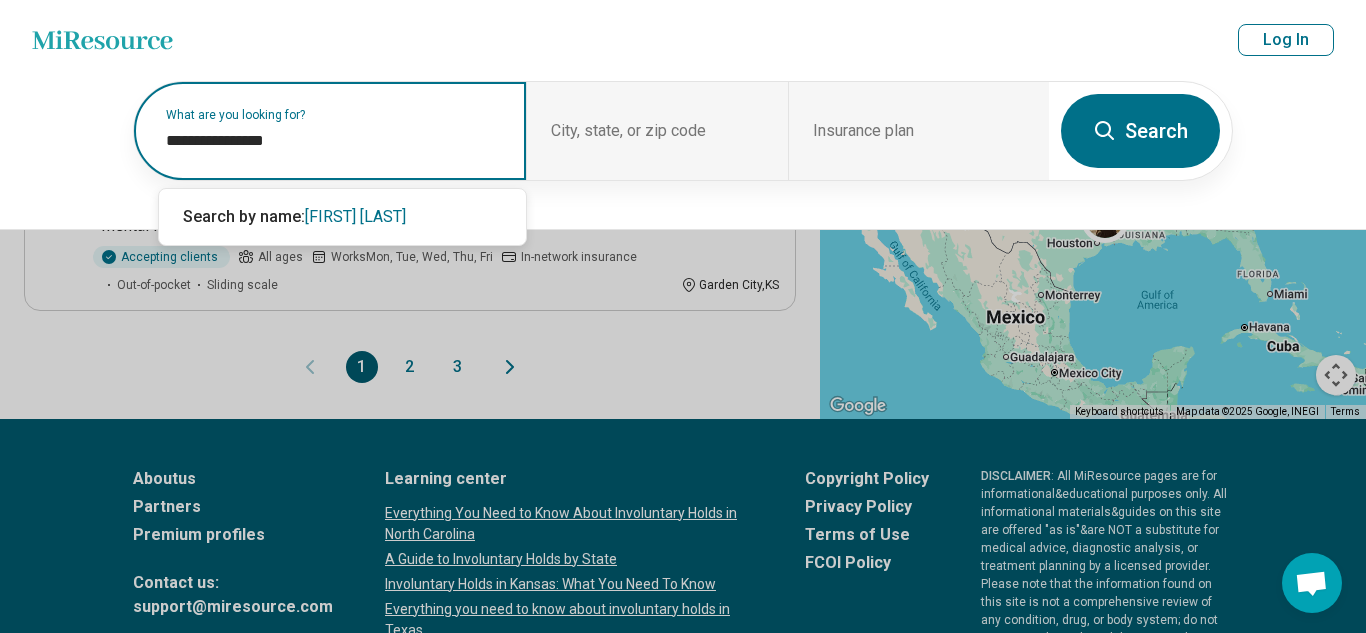 type on "**********" 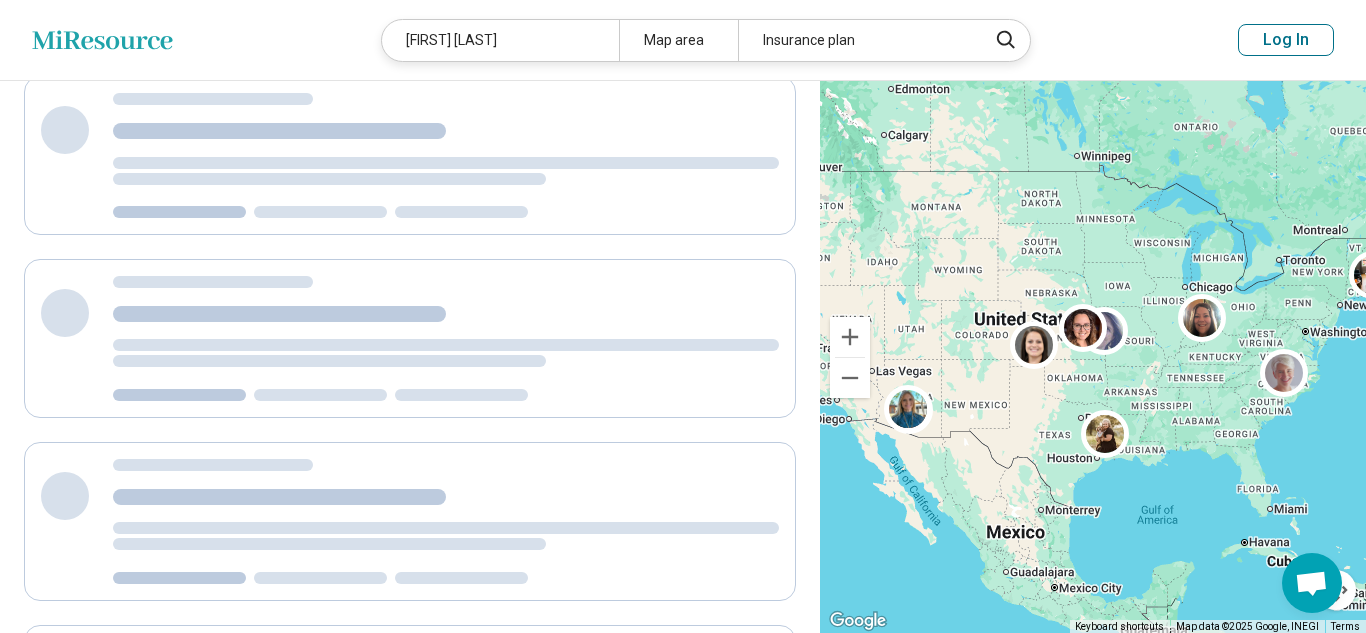 scroll, scrollTop: 89, scrollLeft: 0, axis: vertical 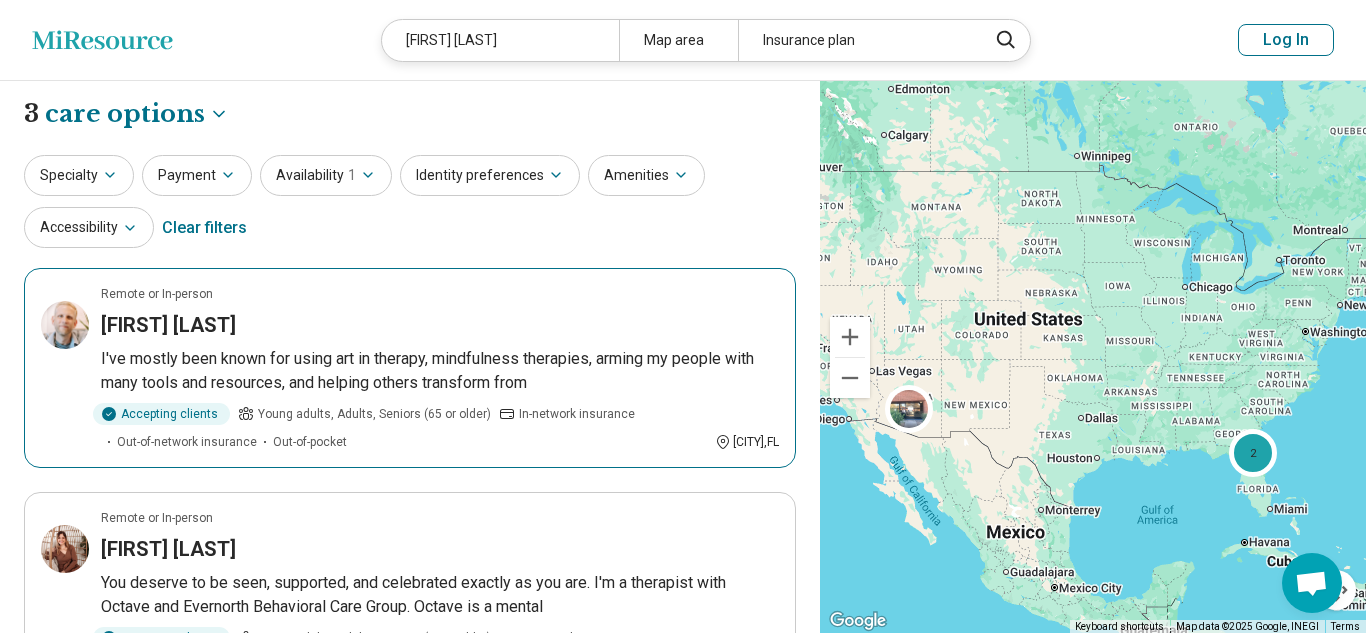 click on "Matthew Mewhorter" at bounding box center [168, 325] 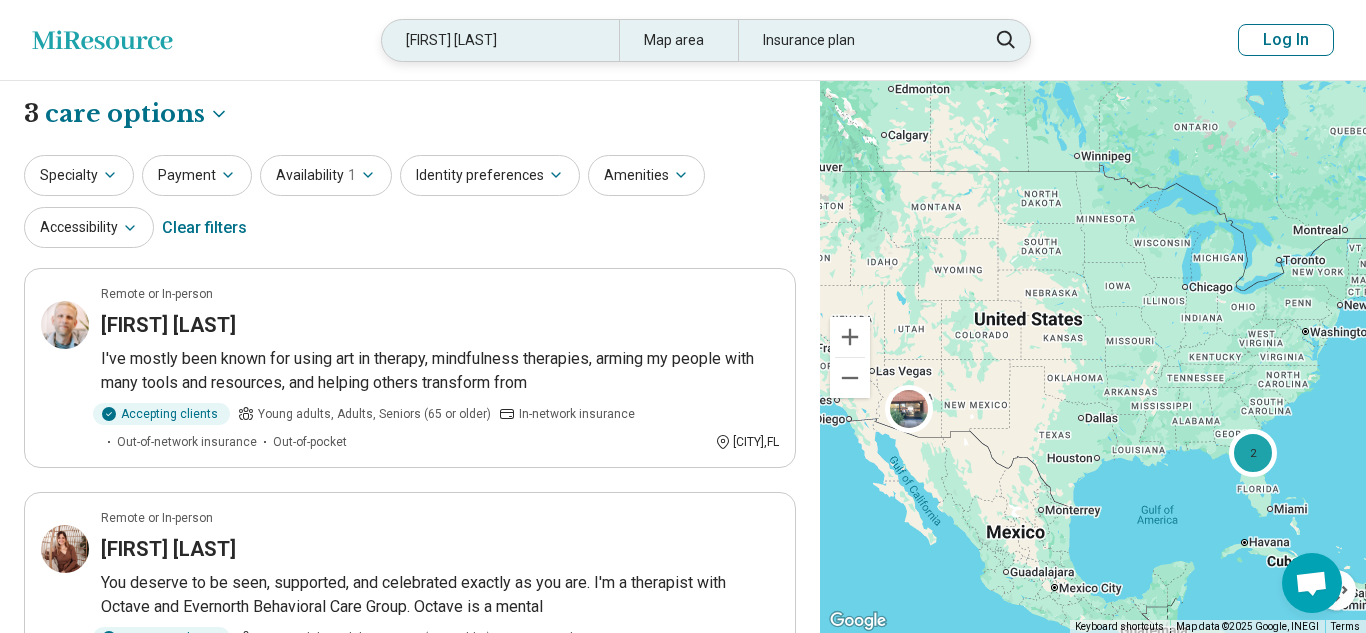 click on "Matthew Mewhorter" at bounding box center (500, 40) 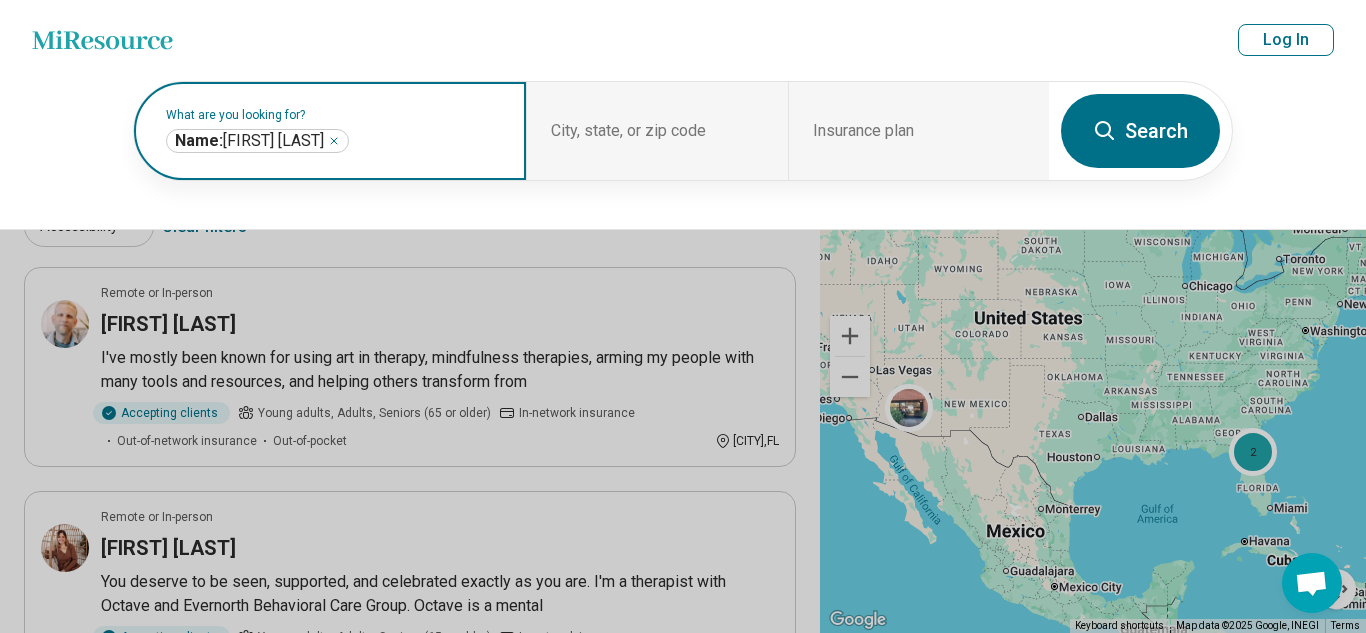 click 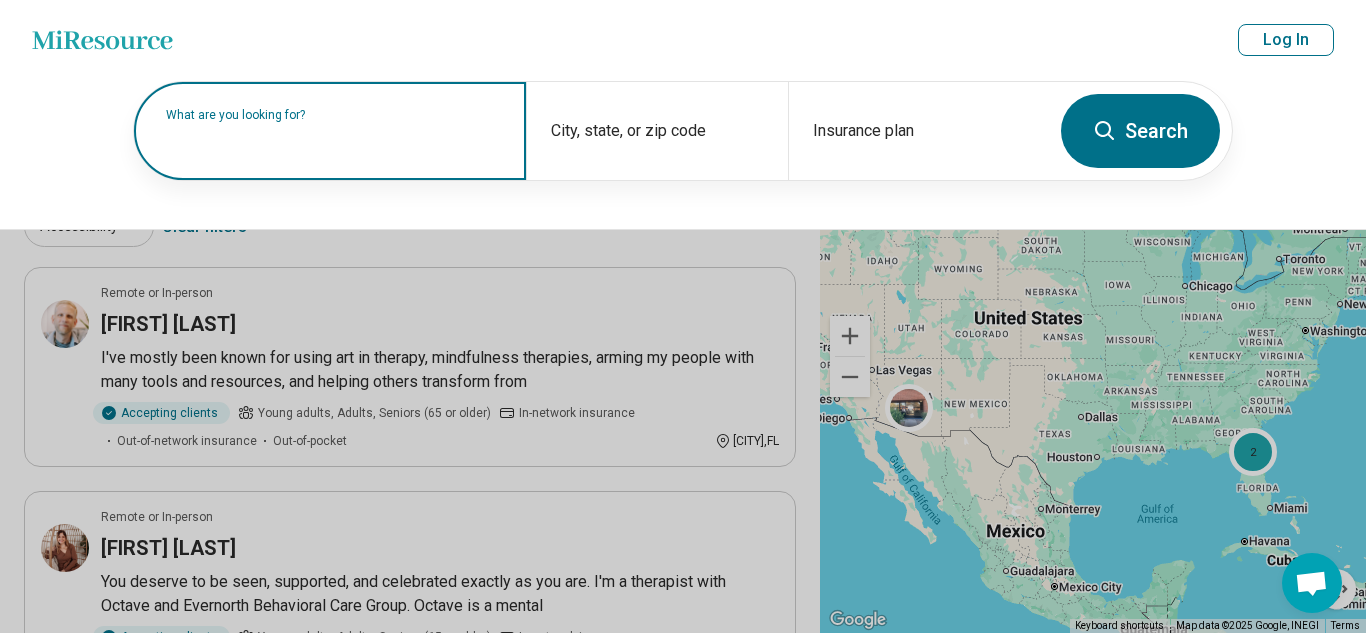 click on "What are you looking for?" at bounding box center [334, 115] 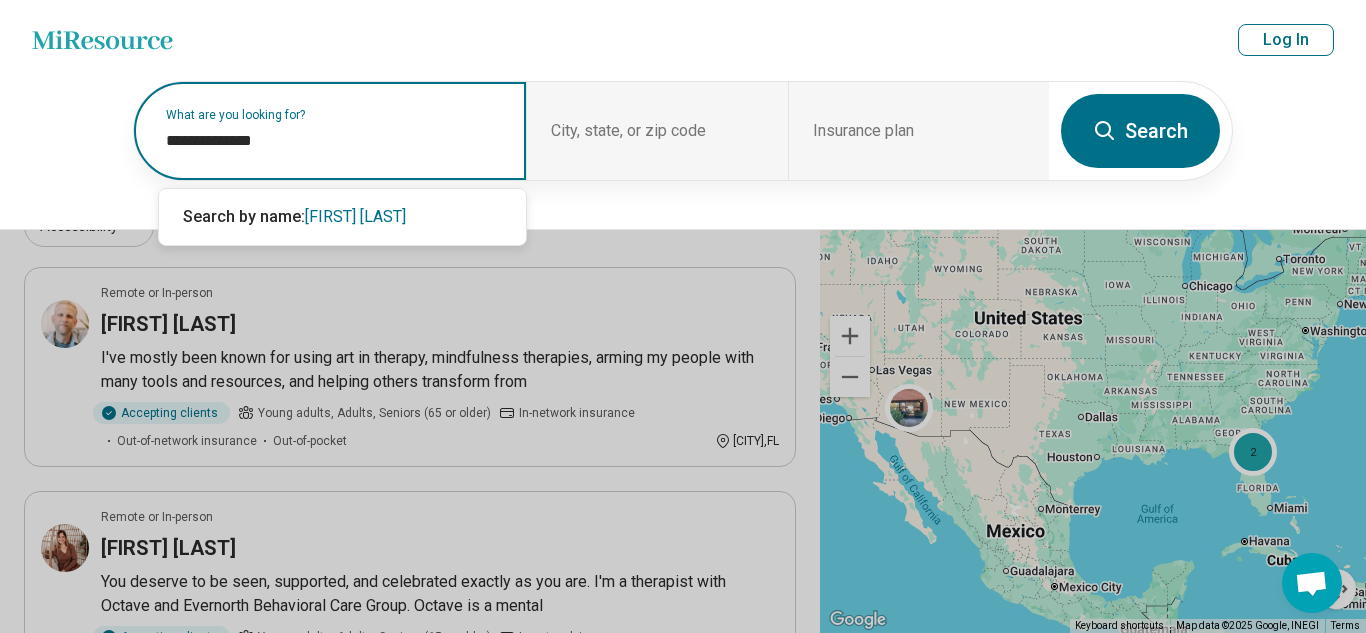 type on "**********" 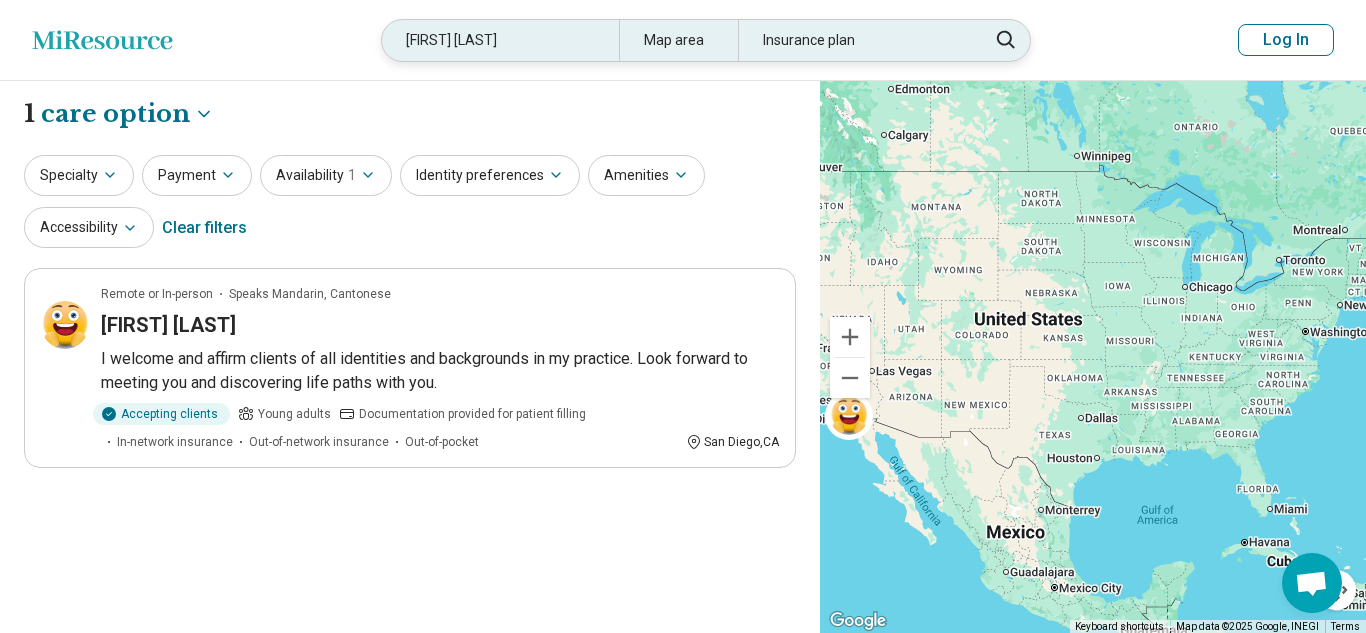 click on "Amanda Hausmann" at bounding box center [500, 40] 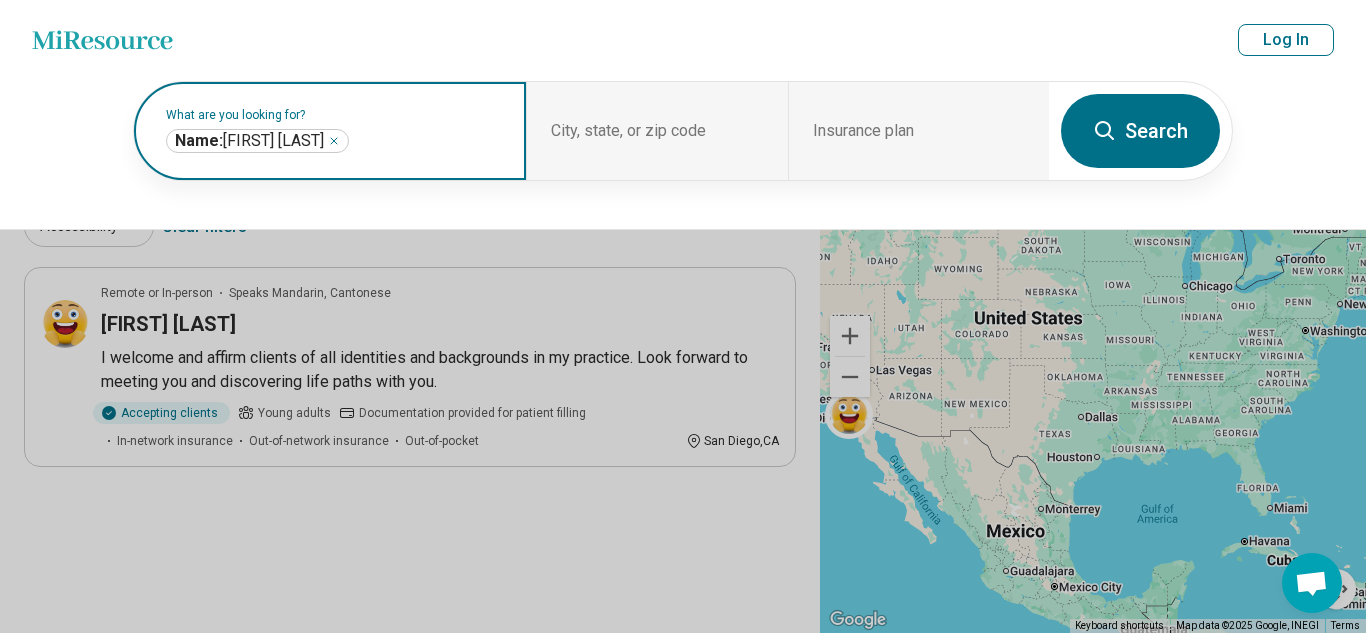 click on "**********" at bounding box center (257, 141) 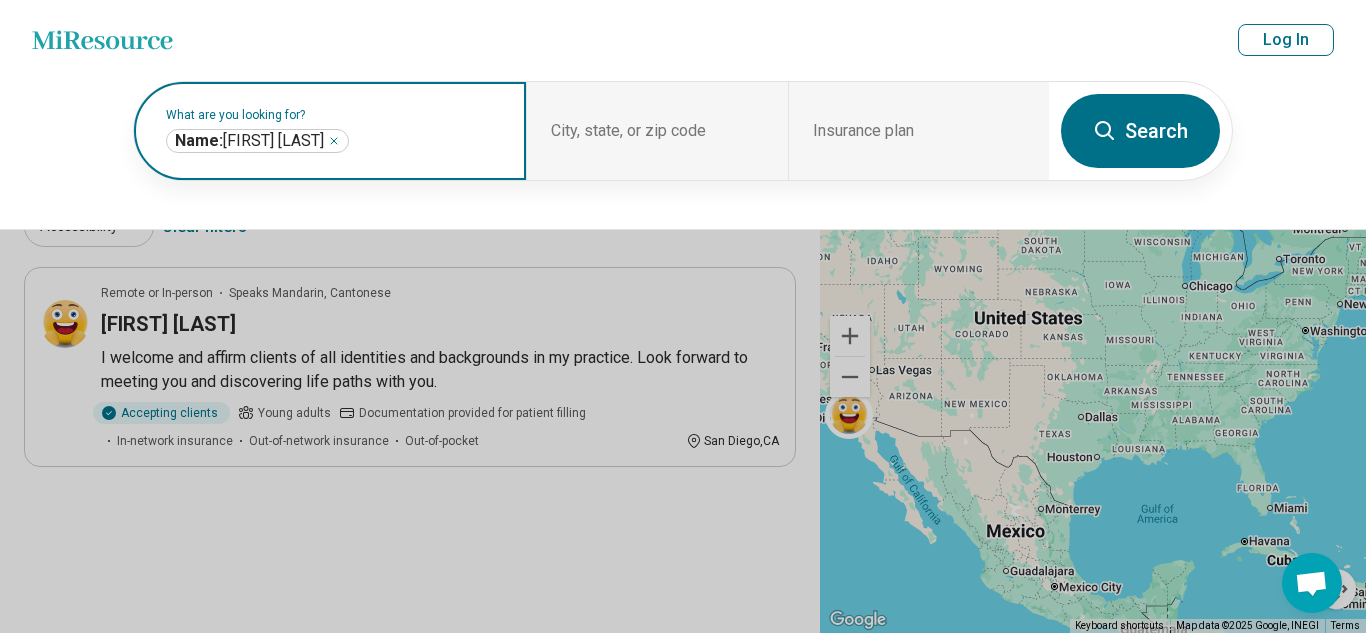 click 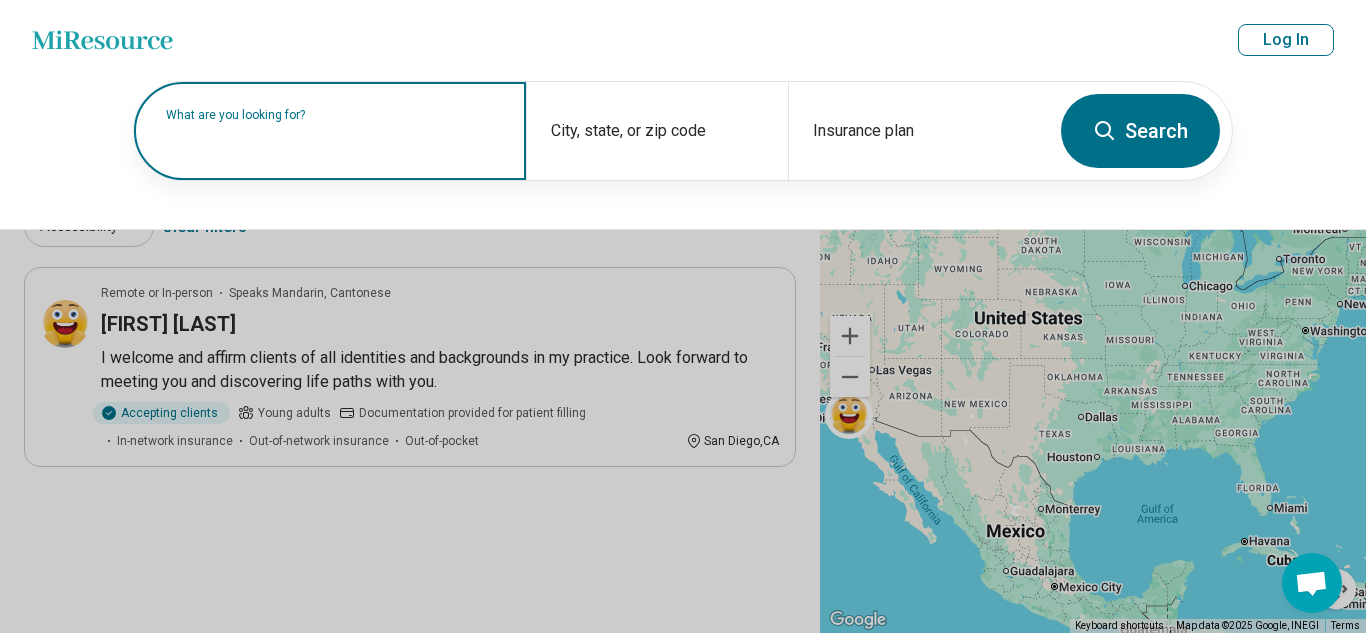click on "What are you looking for?" at bounding box center [334, 115] 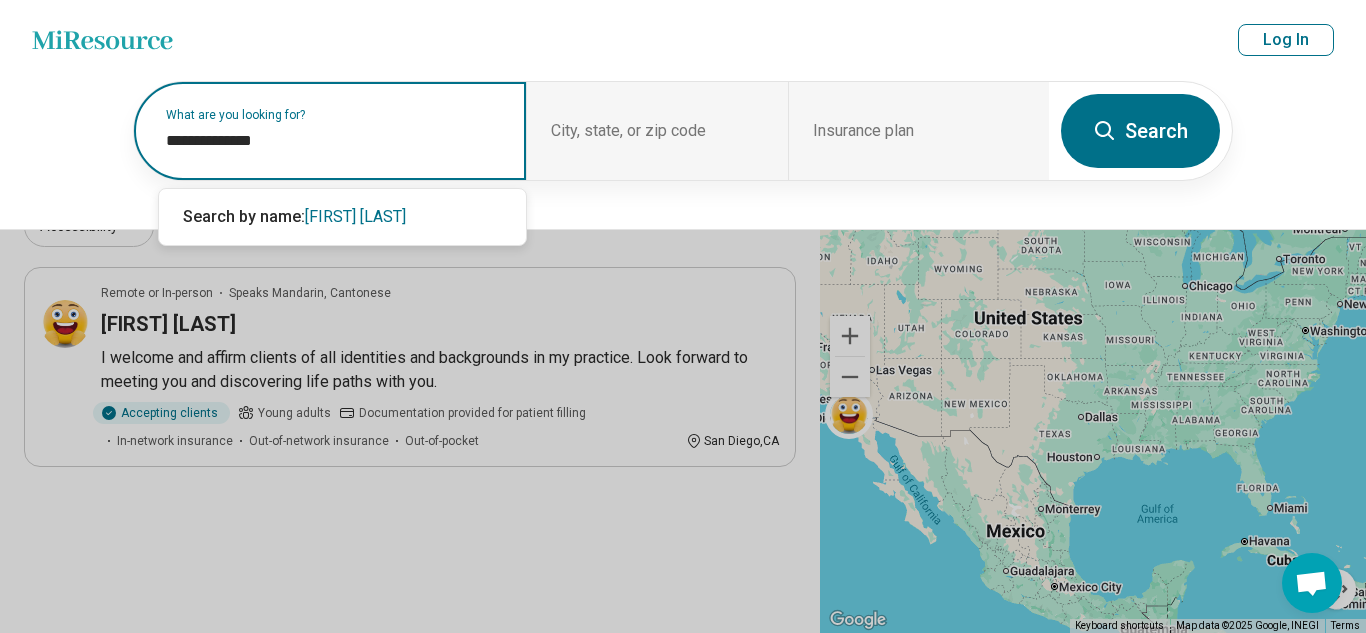 type on "**********" 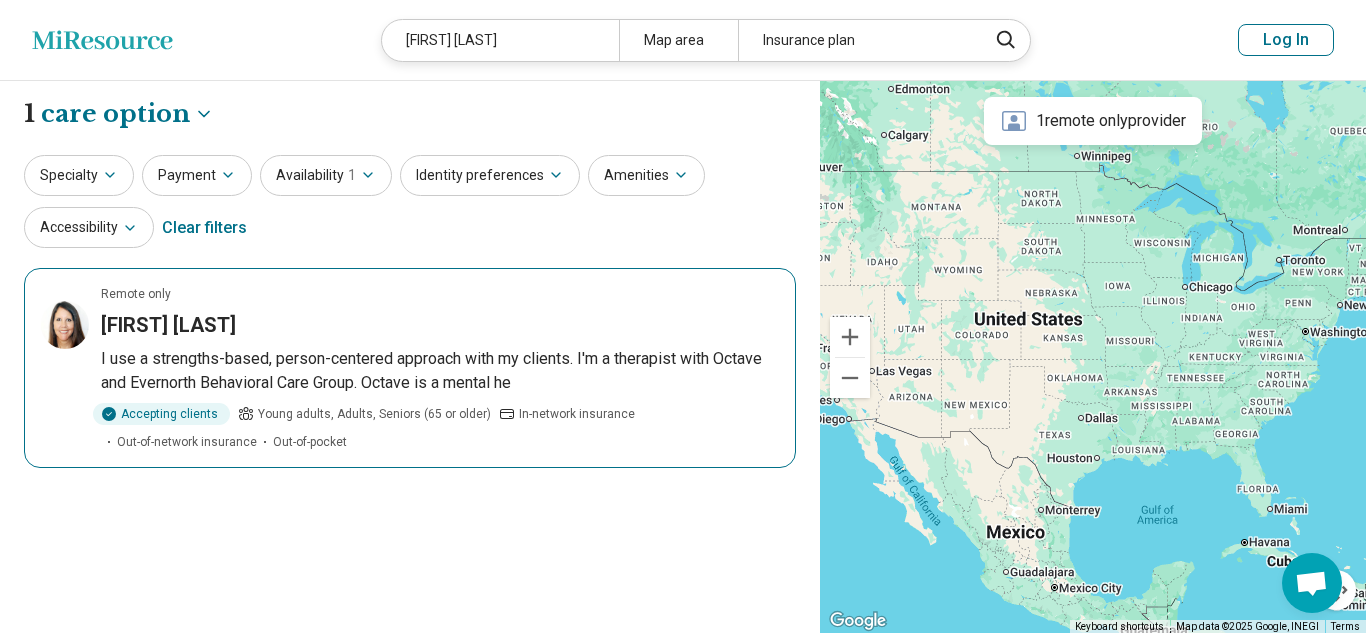 click on "Remote only Julie Galinanes I use a strengths-based, person-centered approach with my clients.
I'm a therapist with Octave and Evernorth Behavioral Care Group. Octave is a mental he Accepting clients Young adults, Adults, Seniors (65 or older) In-network insurance Out-of-network insurance Out-of-pocket" at bounding box center (410, 368) 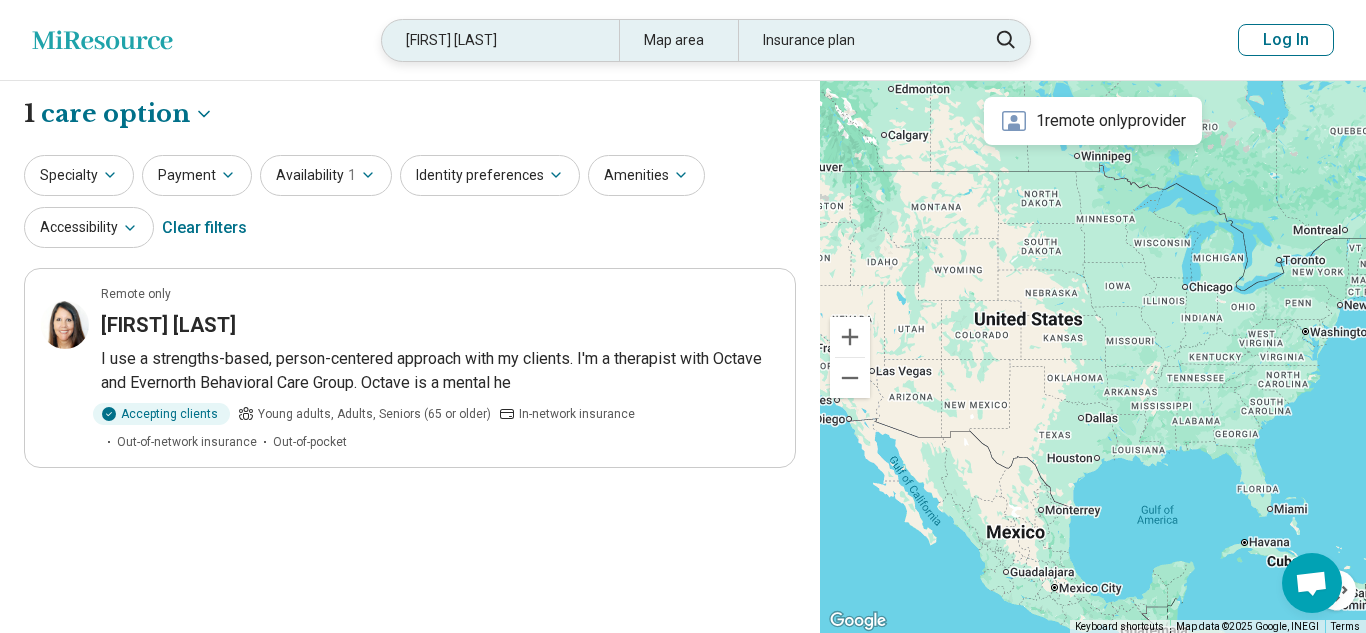 click on "Julie Galinanes" at bounding box center (500, 40) 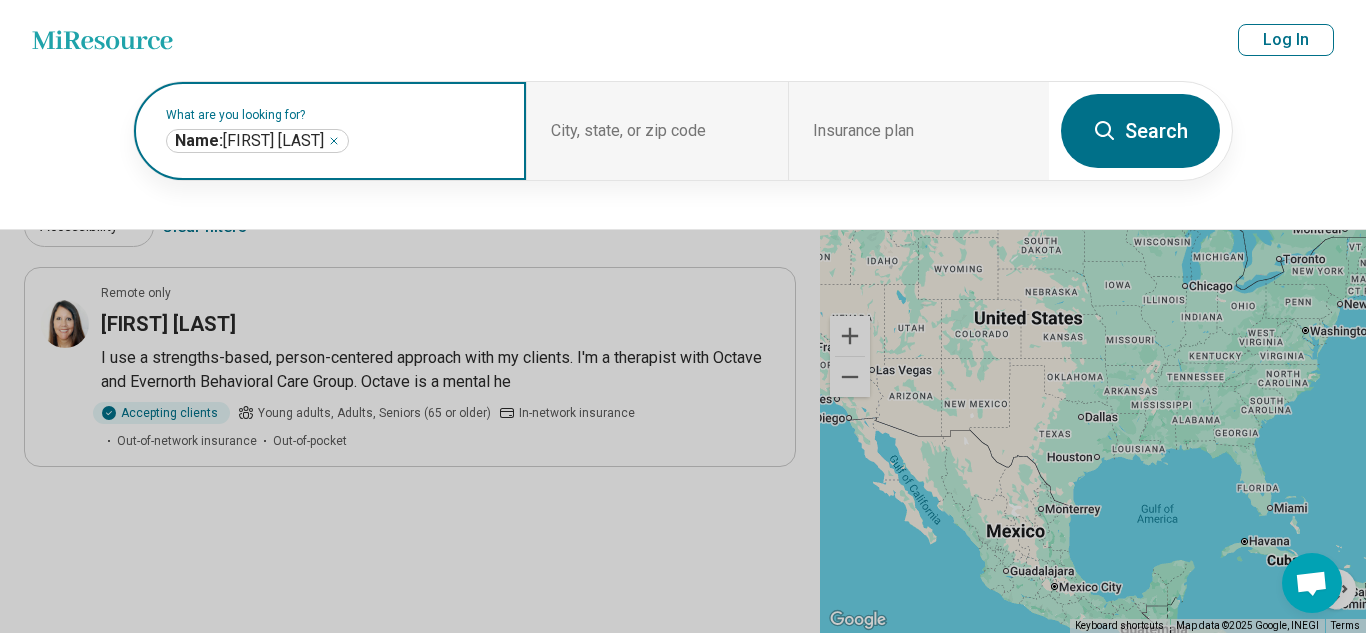 click on "**********" at bounding box center [257, 141] 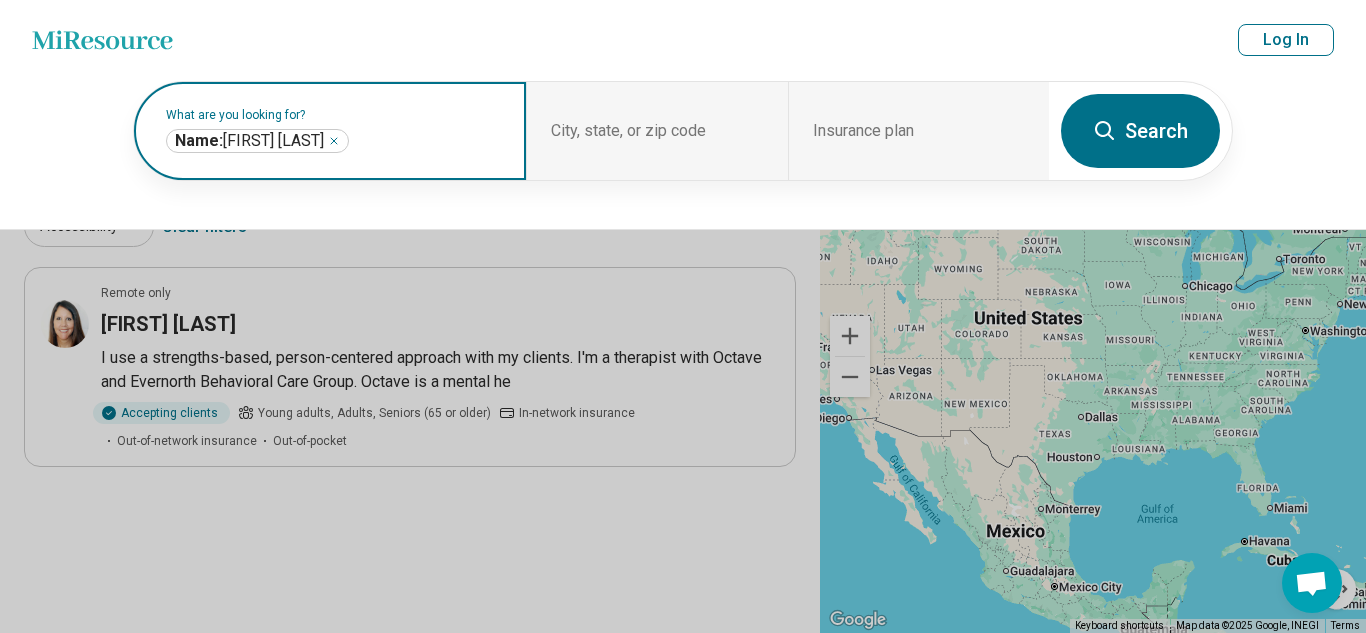 click on "**********" at bounding box center [257, 141] 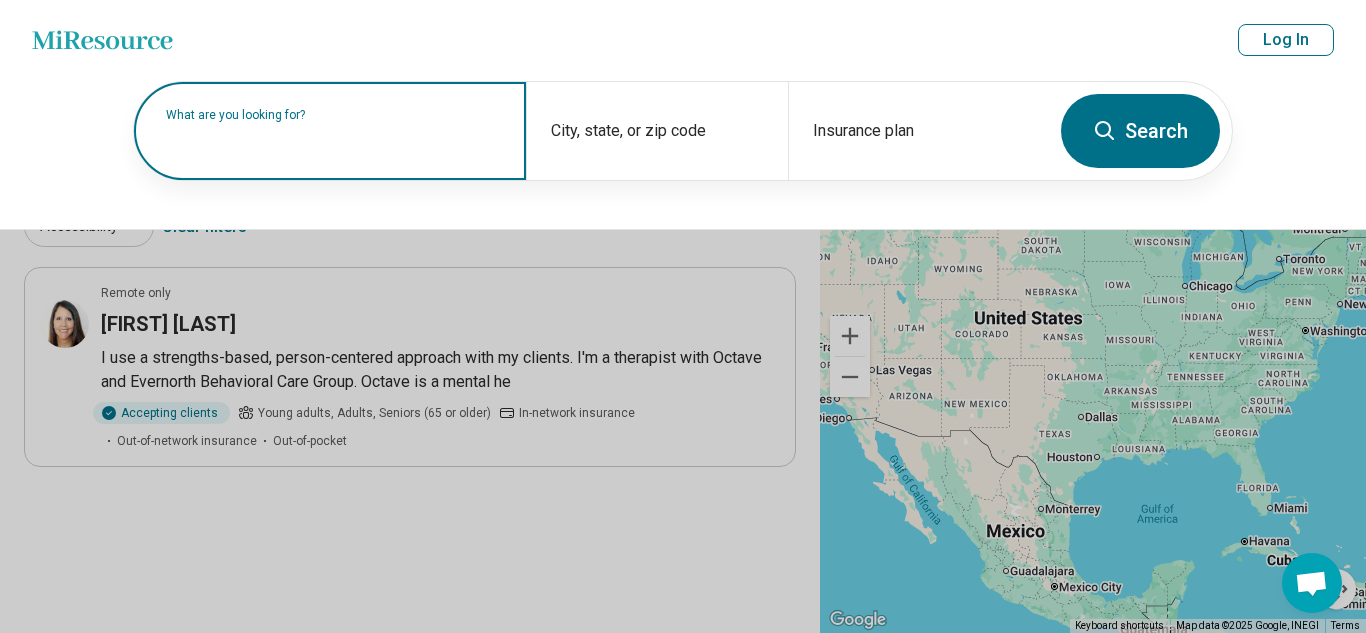 click at bounding box center (334, 141) 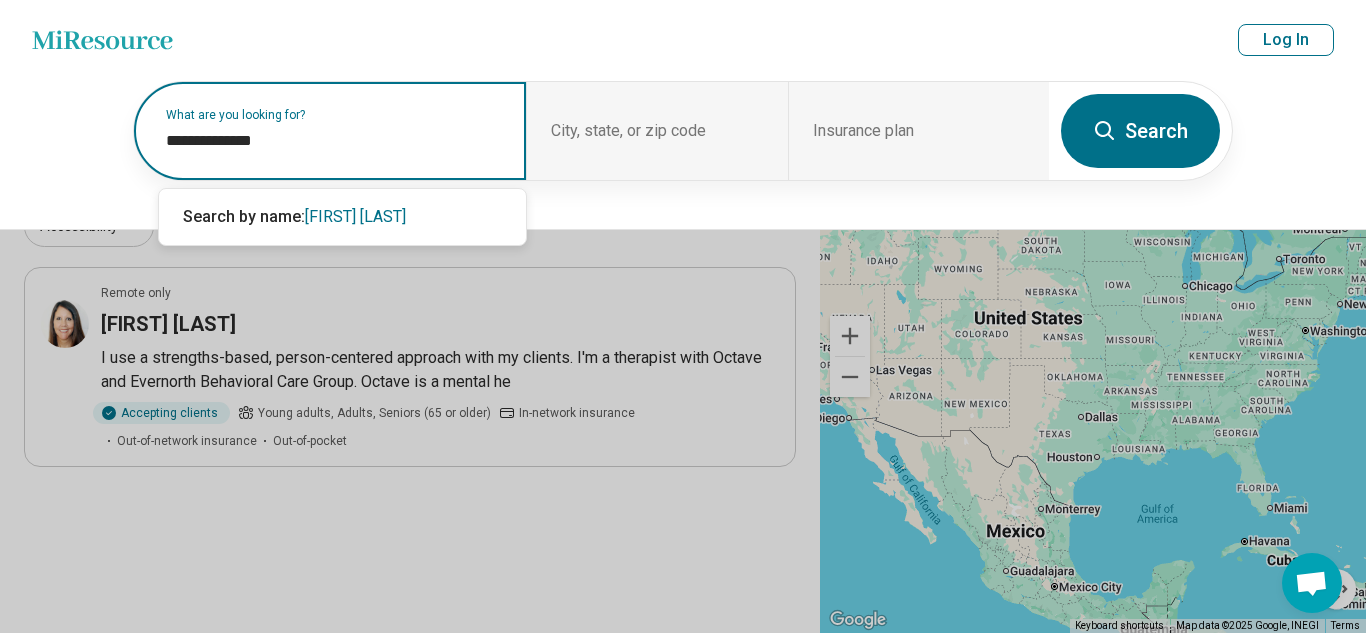 type on "**********" 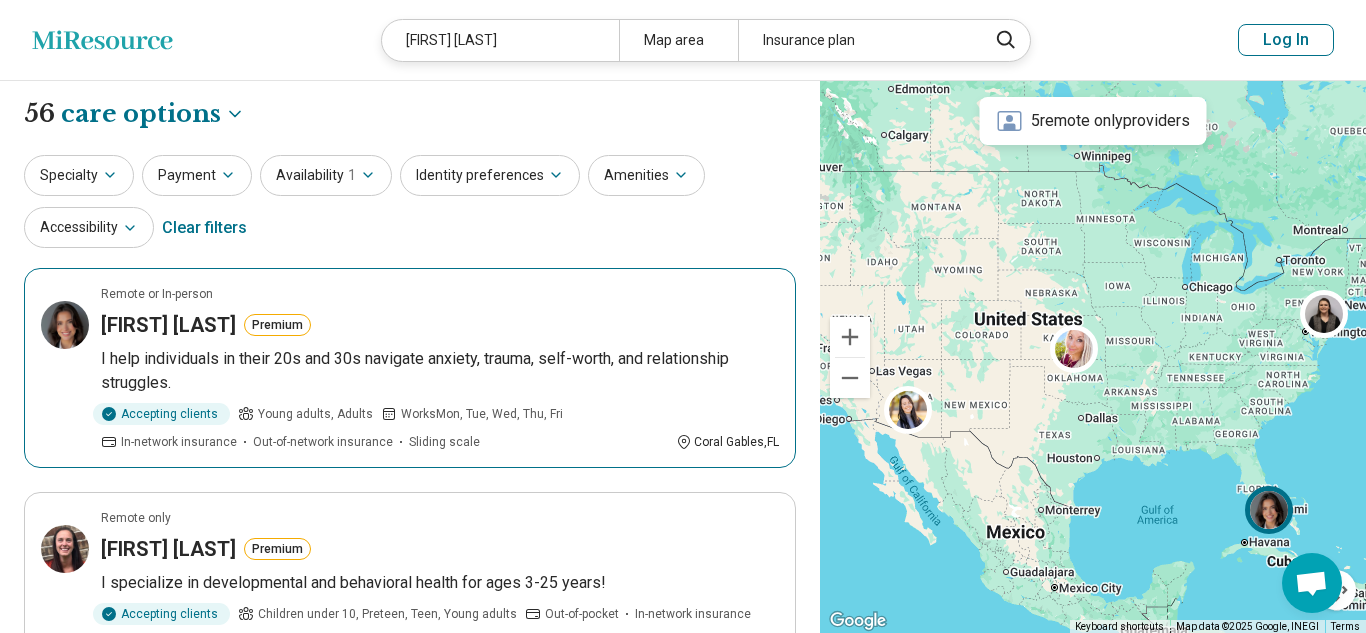 click on "I help individuals in their 20s and 30s navigate anxiety, trauma, self-worth, and relationship struggles." at bounding box center [440, 371] 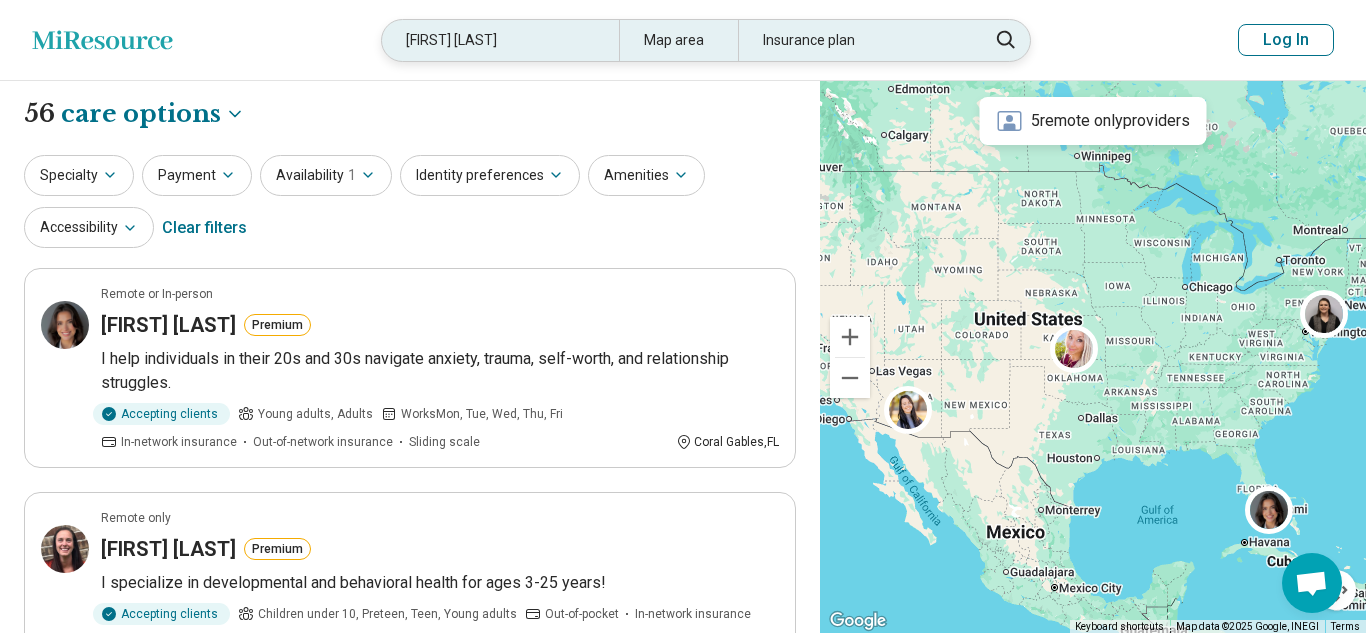 click on "Danielle Handal" at bounding box center (500, 40) 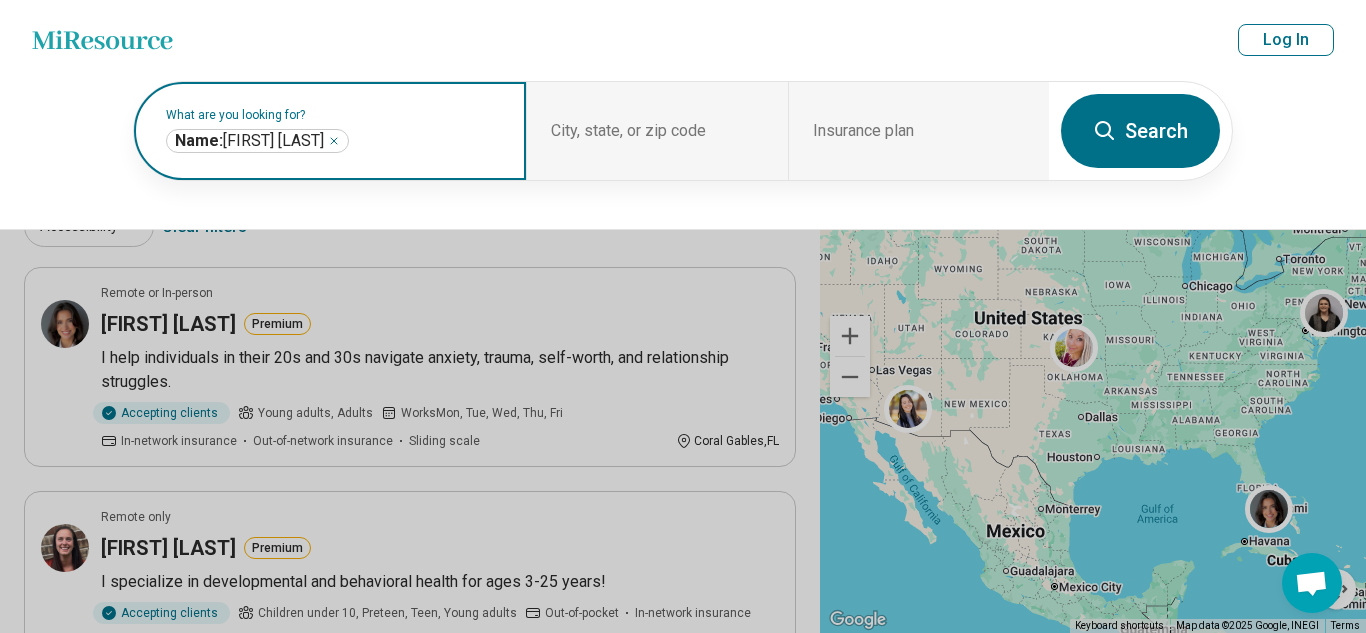 click 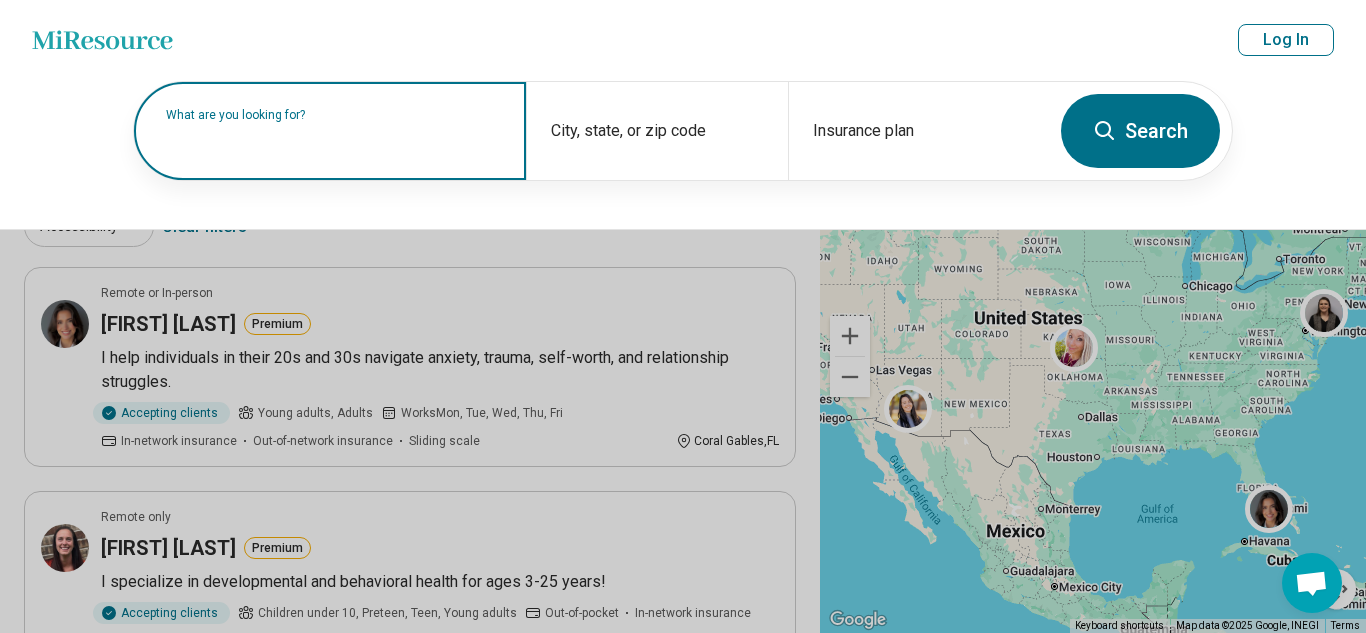 click at bounding box center (334, 141) 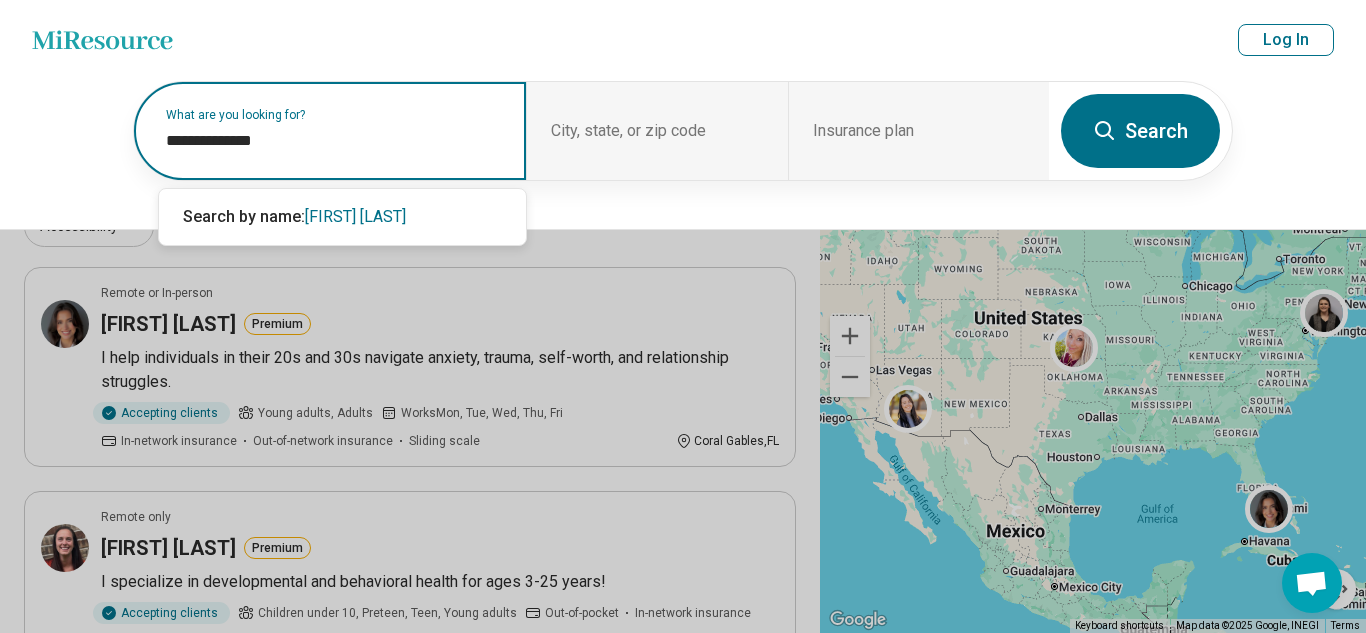 type on "**********" 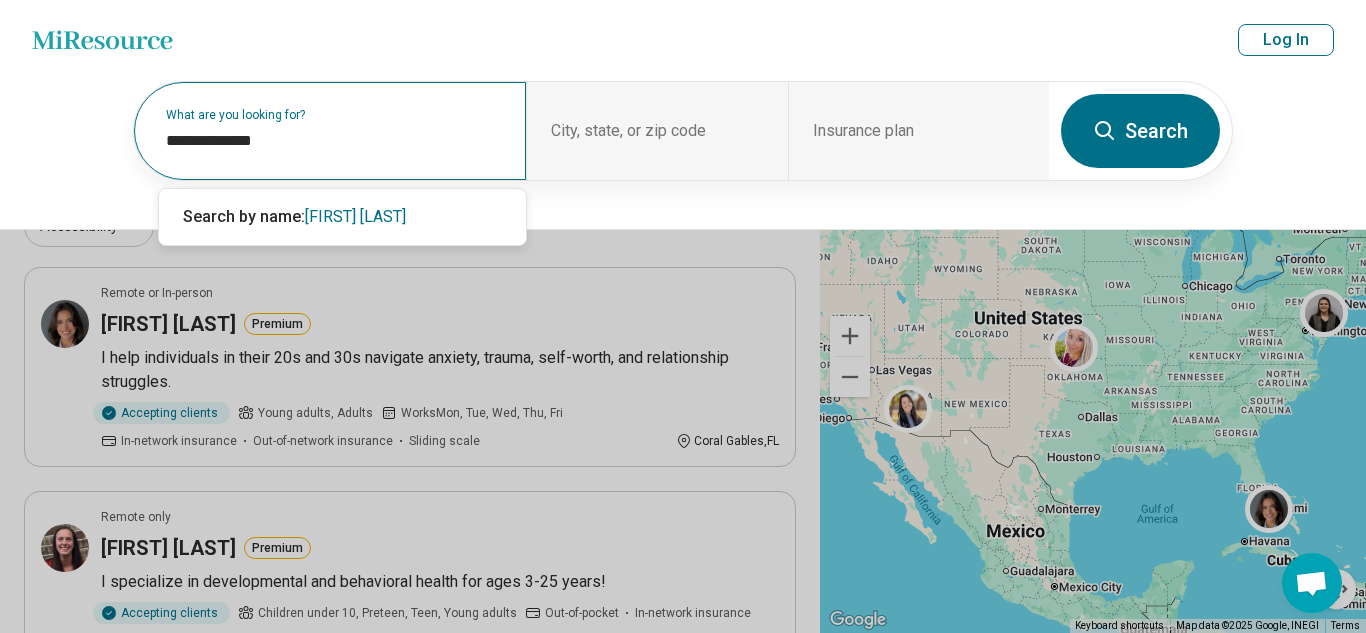 click on "**********" at bounding box center [683, 131] 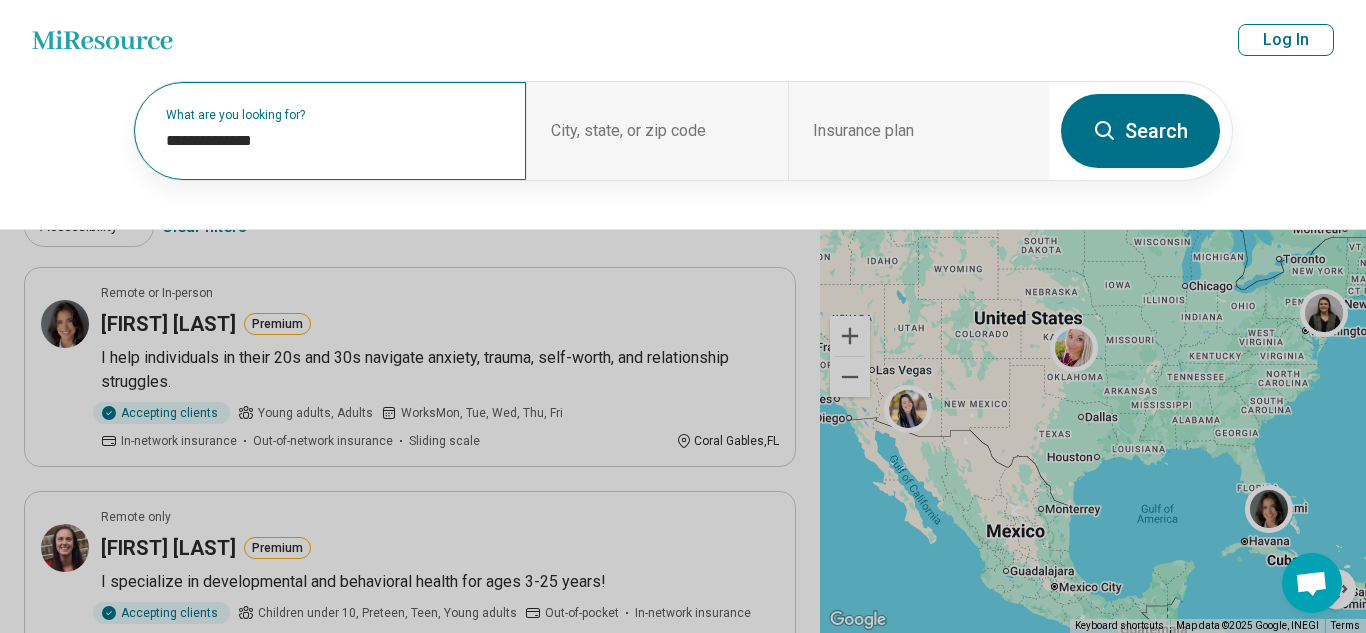 click on "Search" at bounding box center (1140, 131) 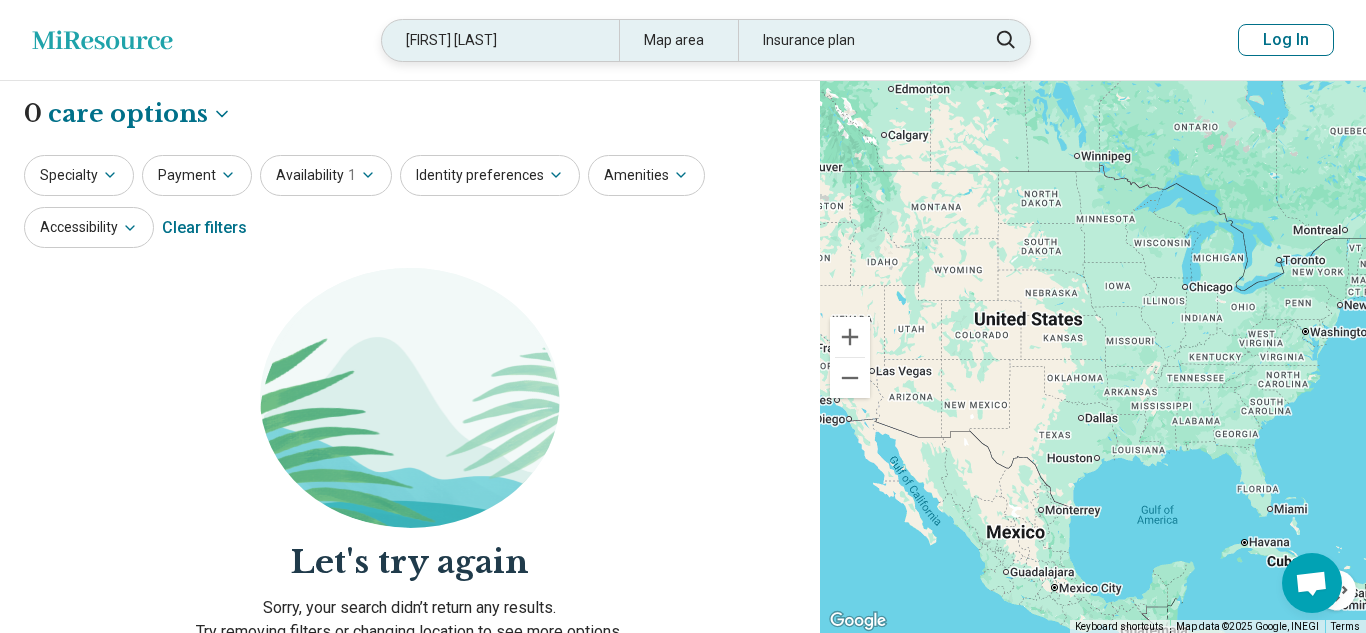 click on "Martha Fonseca" at bounding box center (500, 40) 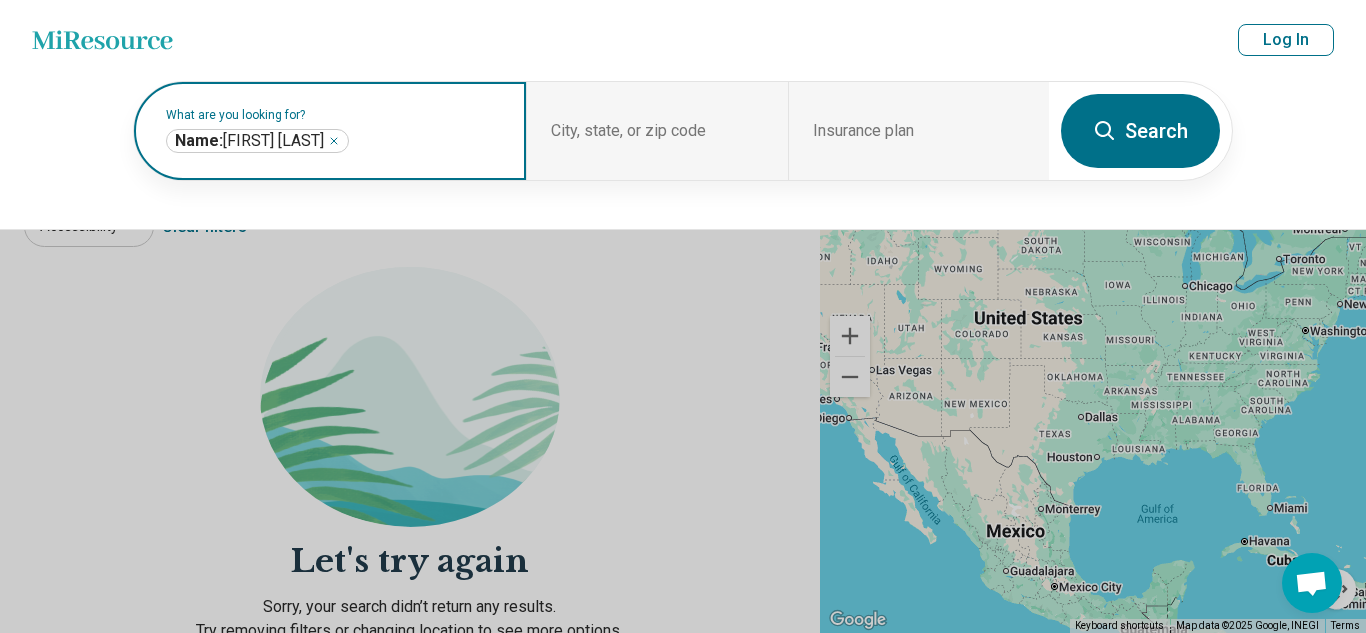 click 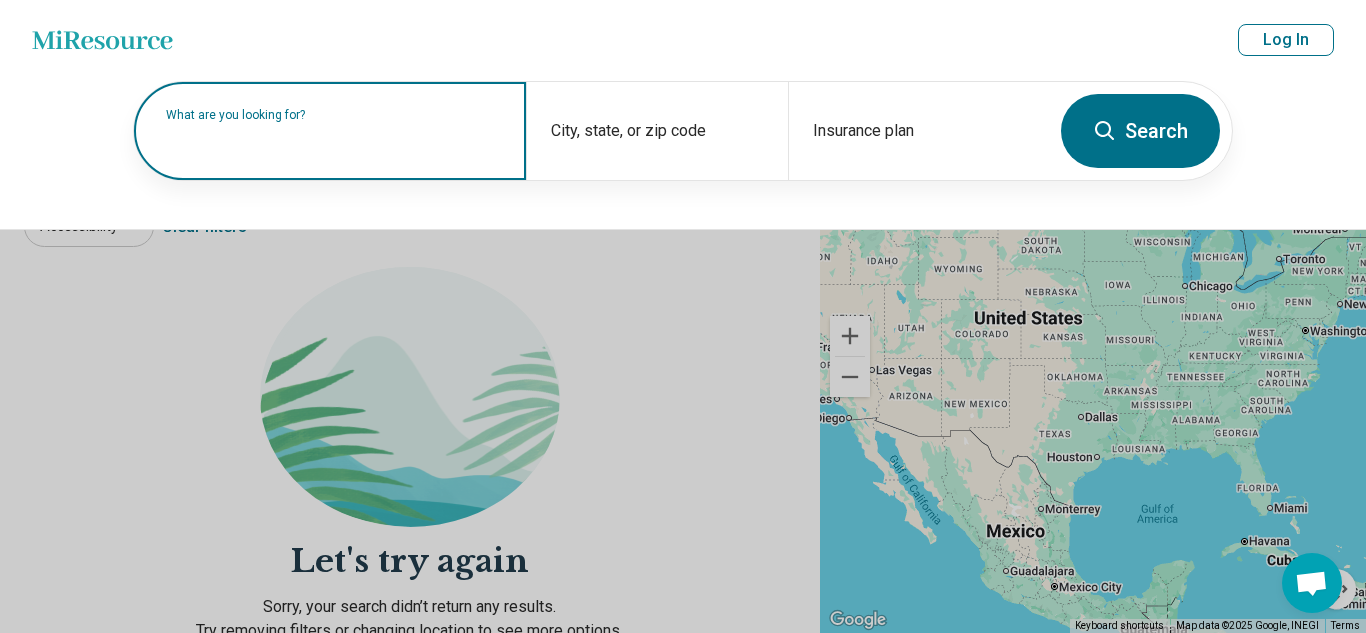 click at bounding box center (334, 141) 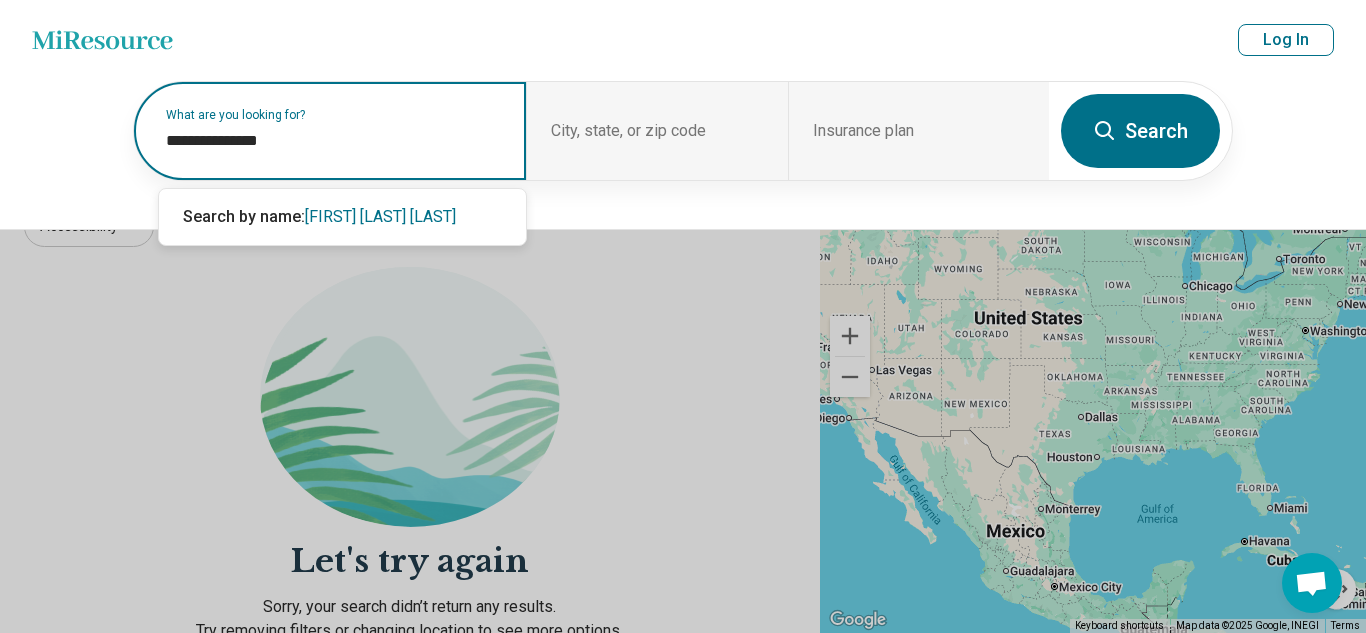 type on "**********" 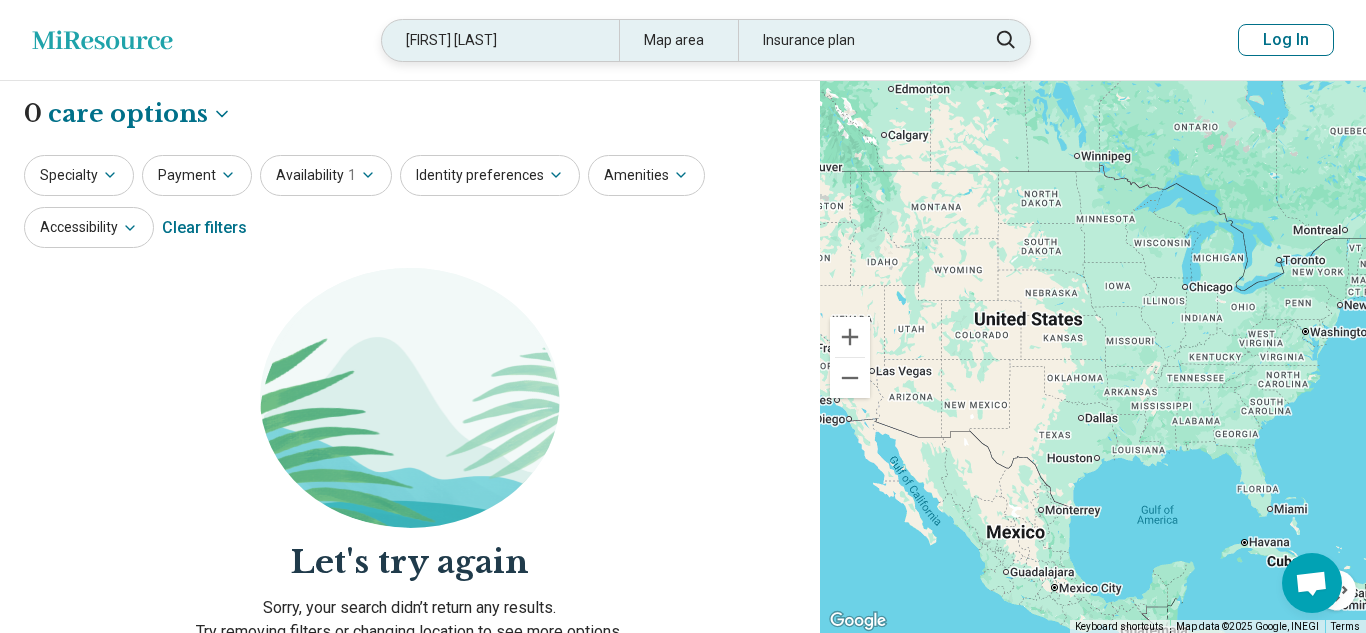 click on "Taylor Ryan Baez" at bounding box center (500, 40) 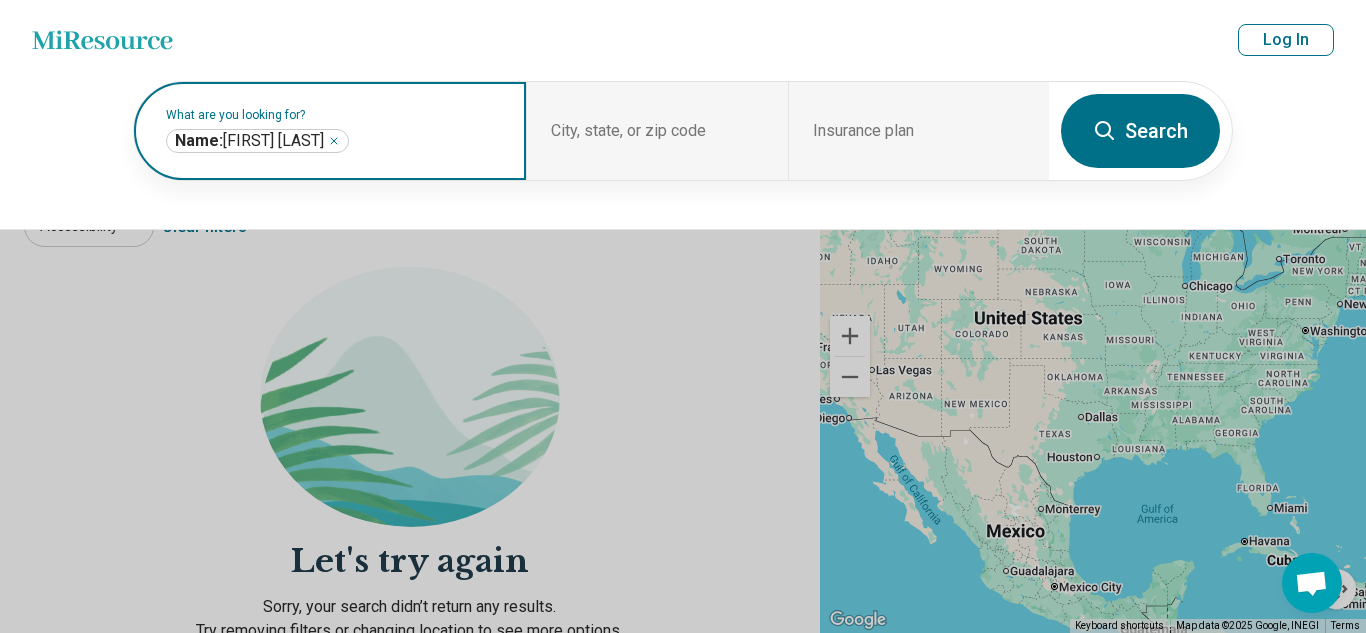 click 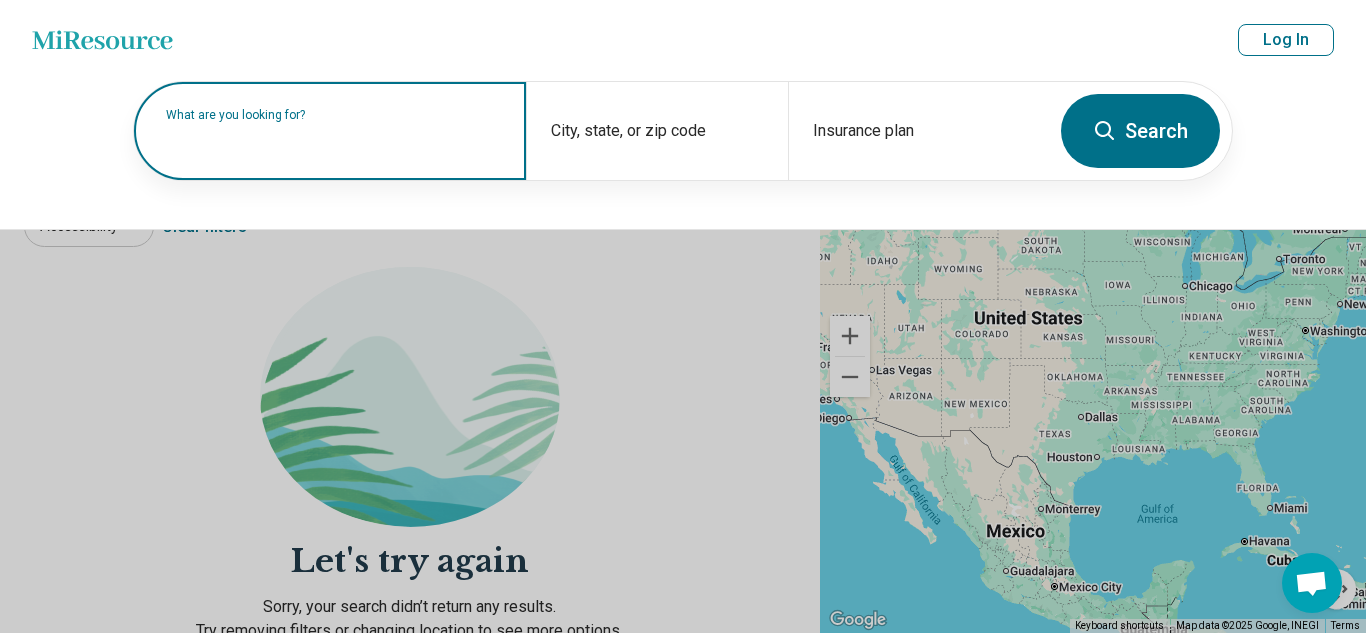 click on "What are you looking for?" at bounding box center (334, 115) 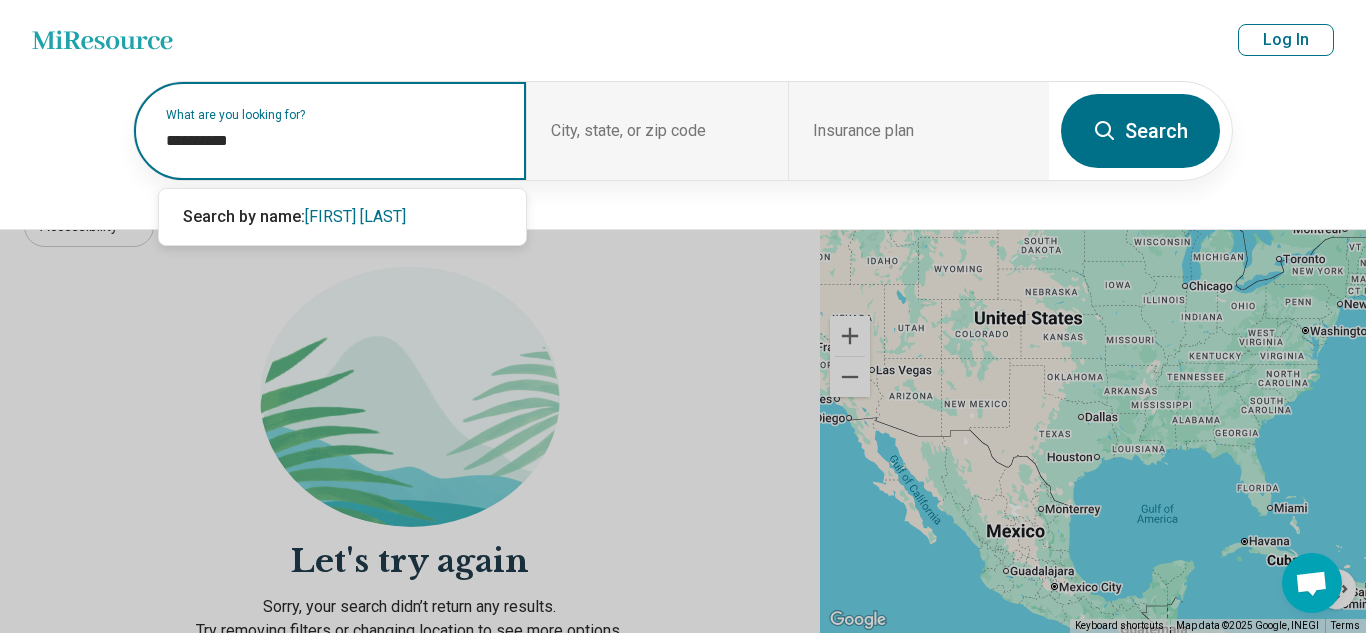 type on "**********" 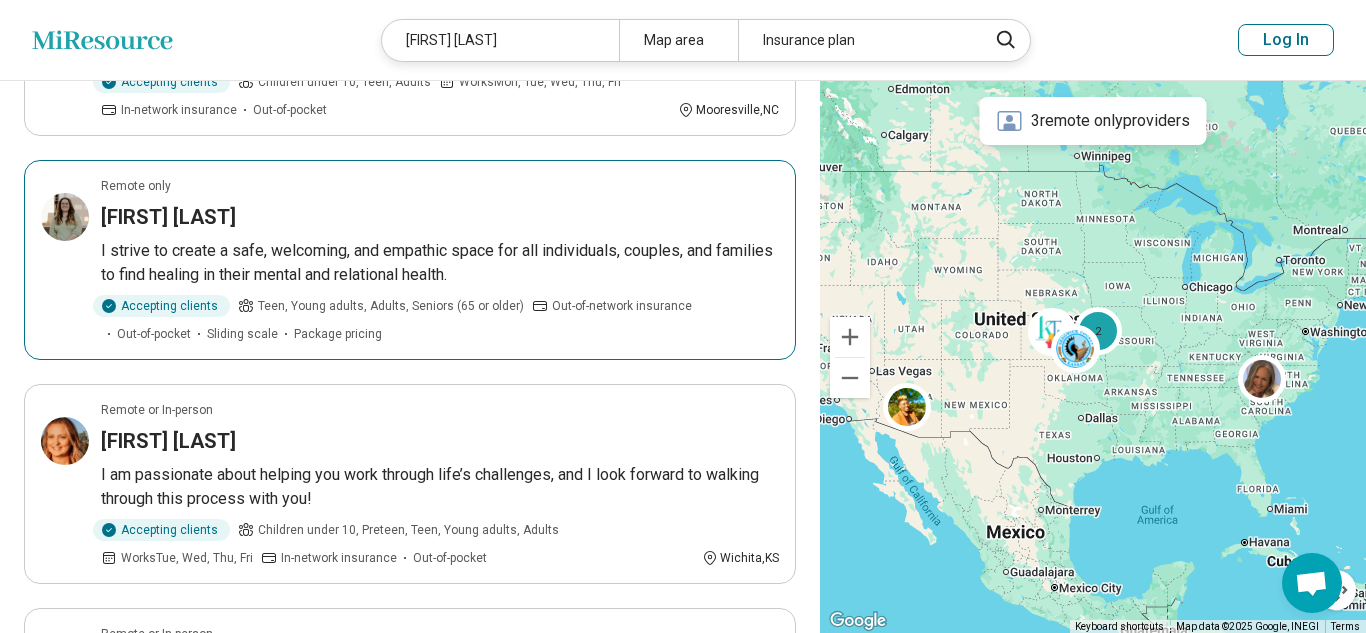 scroll, scrollTop: 2333, scrollLeft: 0, axis: vertical 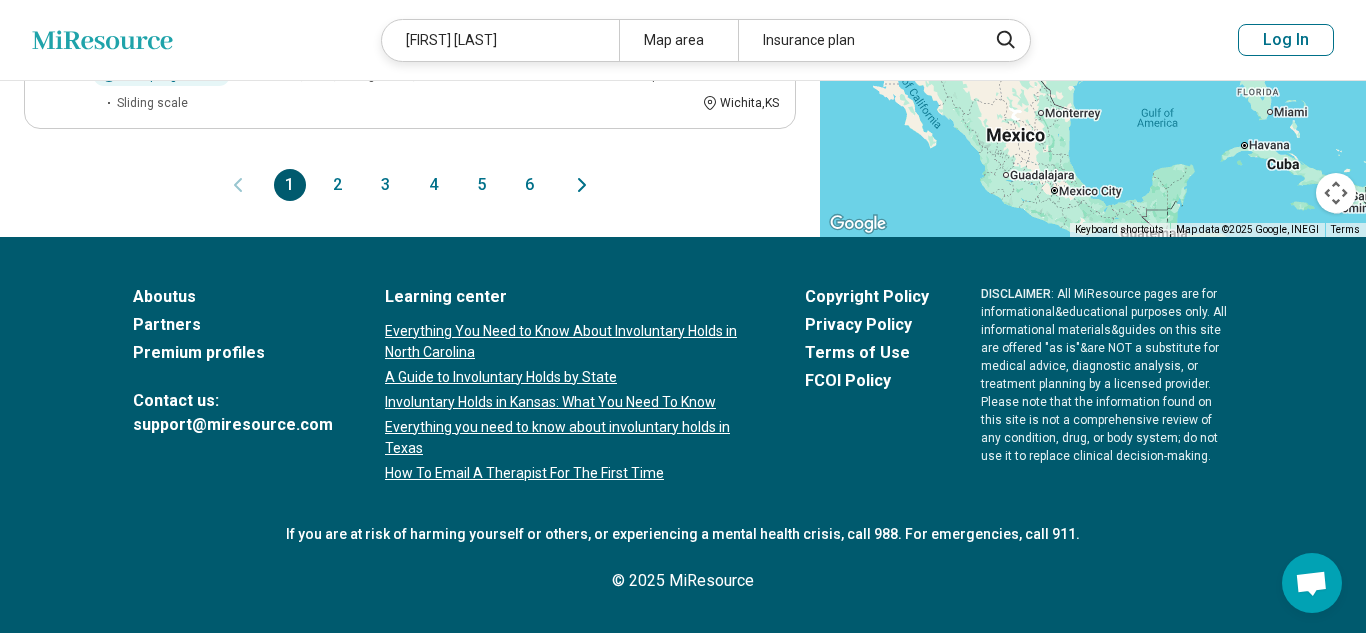 click on "2" at bounding box center [338, 185] 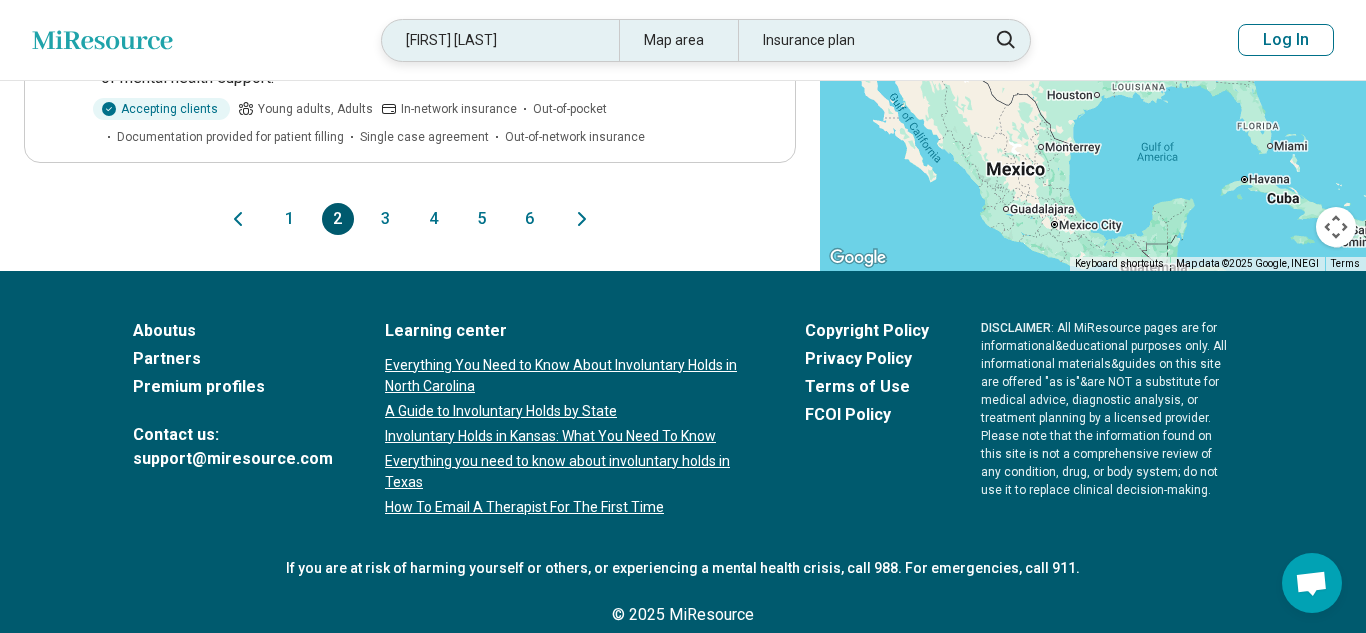 scroll, scrollTop: 2351, scrollLeft: 0, axis: vertical 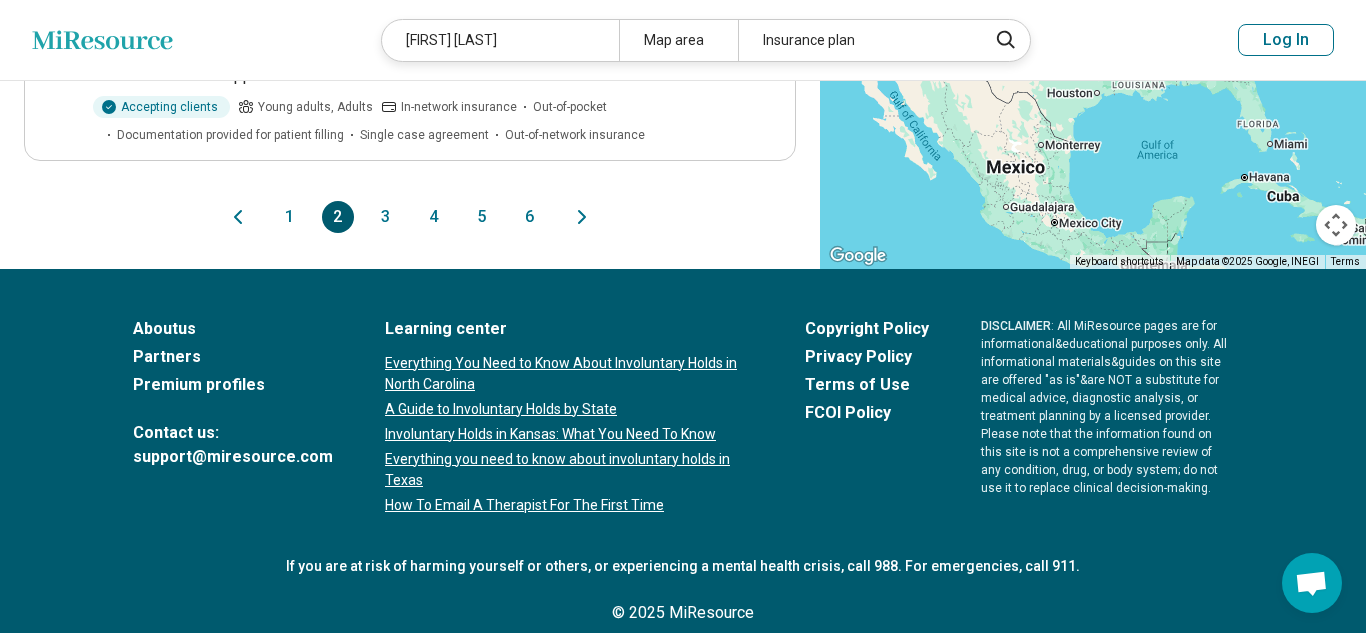 click on "3" at bounding box center [386, 217] 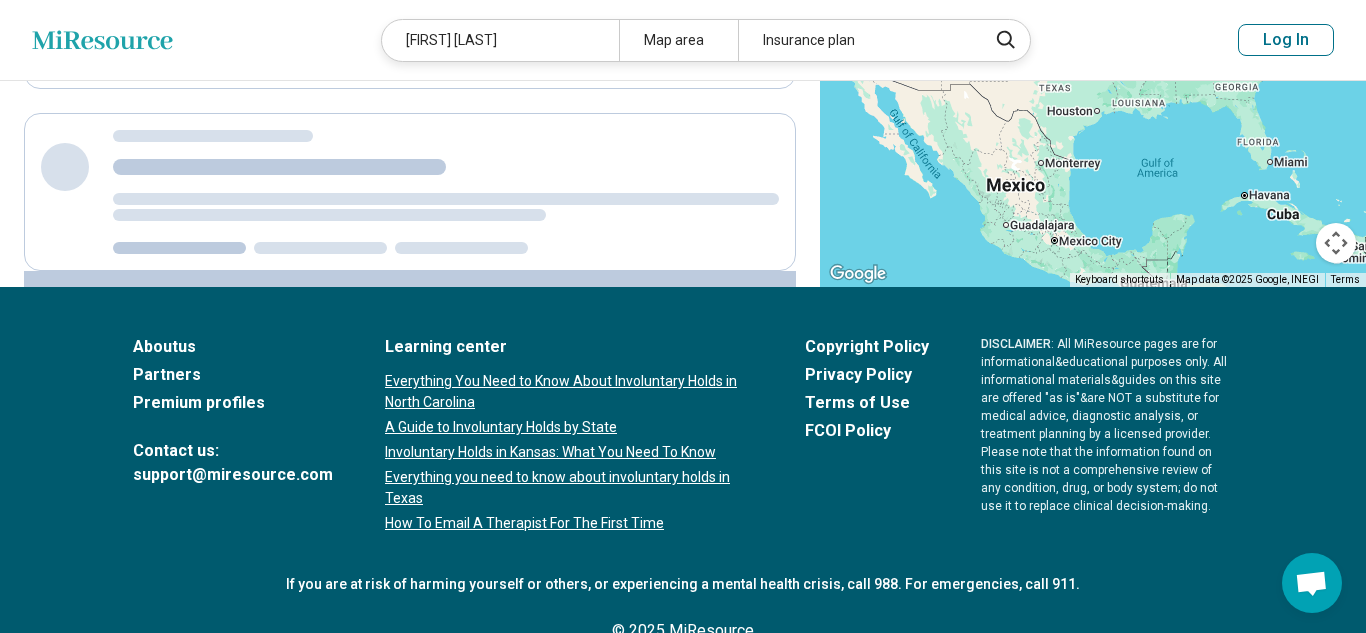 scroll, scrollTop: 0, scrollLeft: 0, axis: both 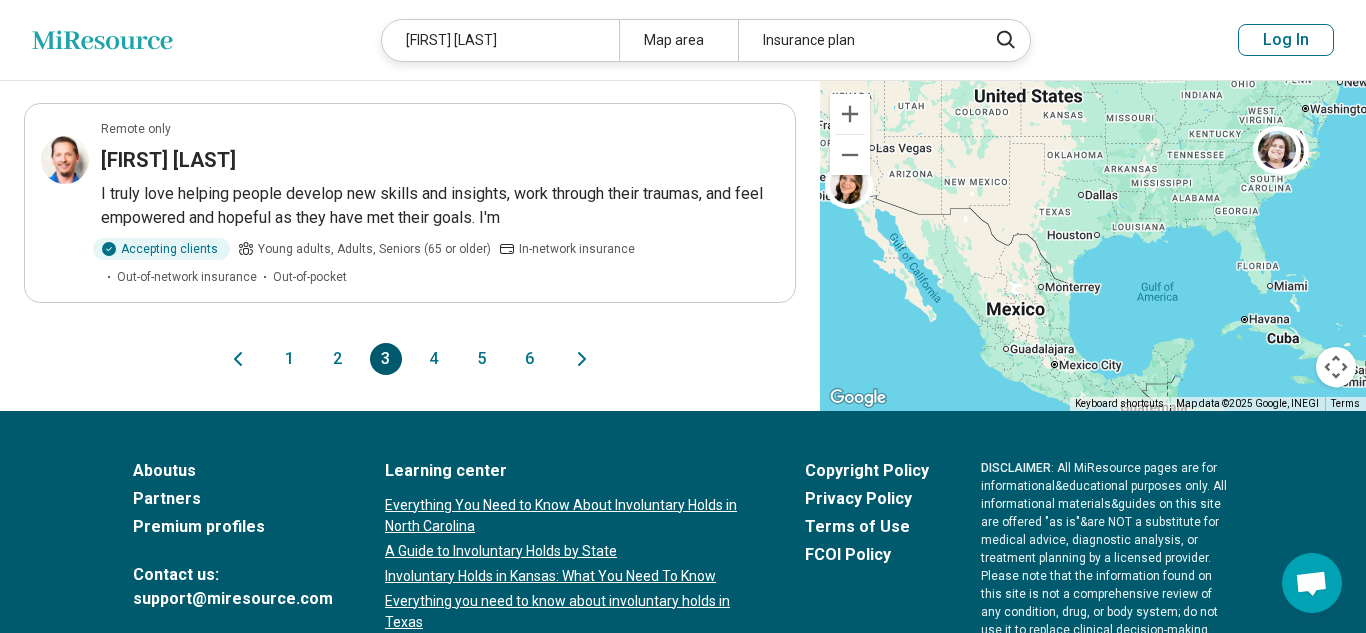 click on "4" at bounding box center [434, 359] 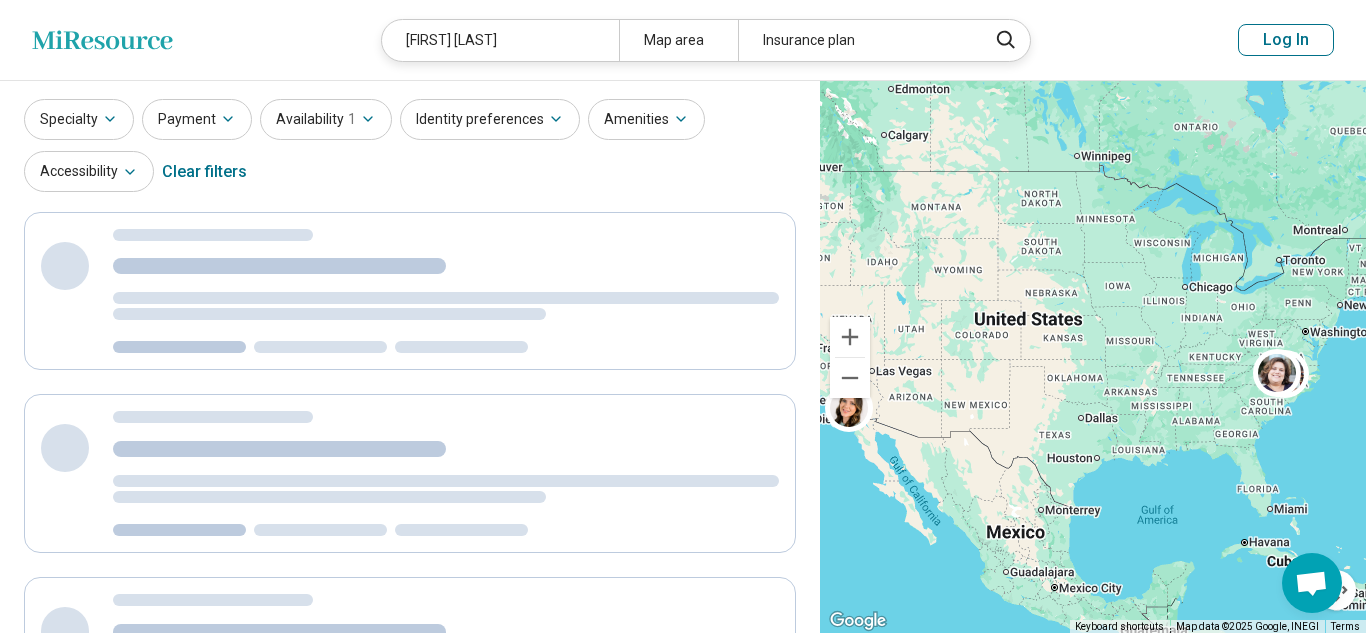 scroll, scrollTop: 0, scrollLeft: 0, axis: both 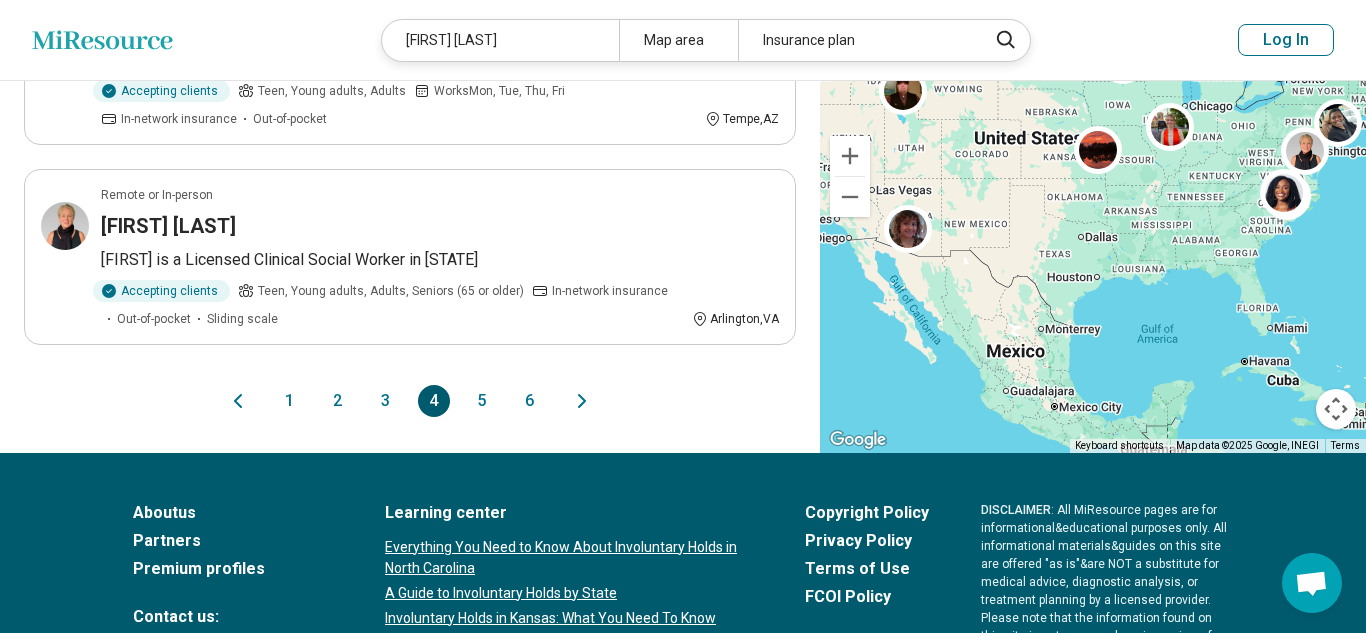 click on "5" at bounding box center [482, 401] 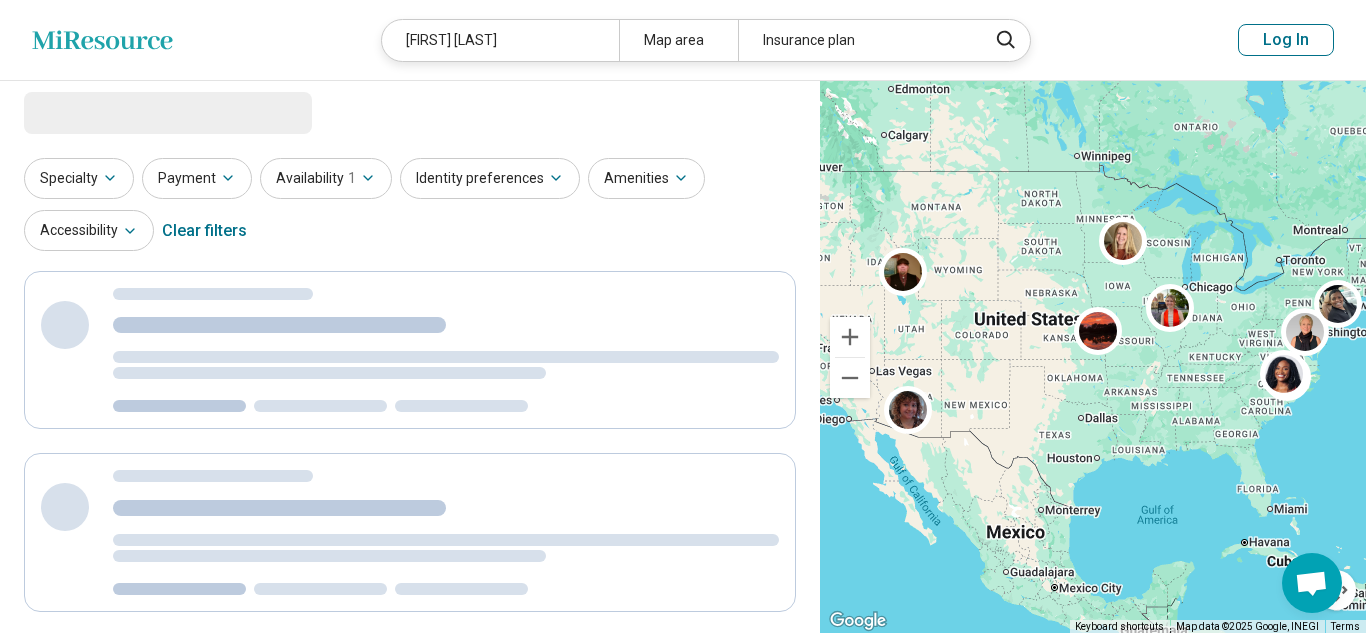 scroll, scrollTop: 0, scrollLeft: 0, axis: both 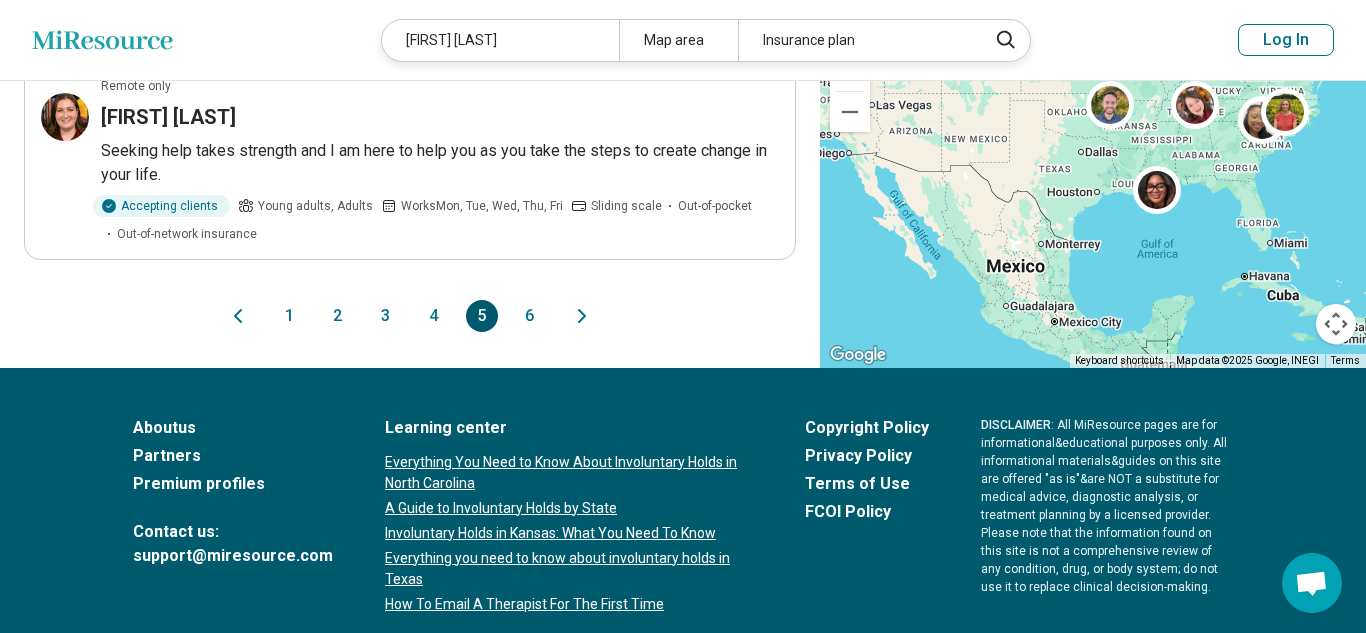 click on "6" at bounding box center [530, 316] 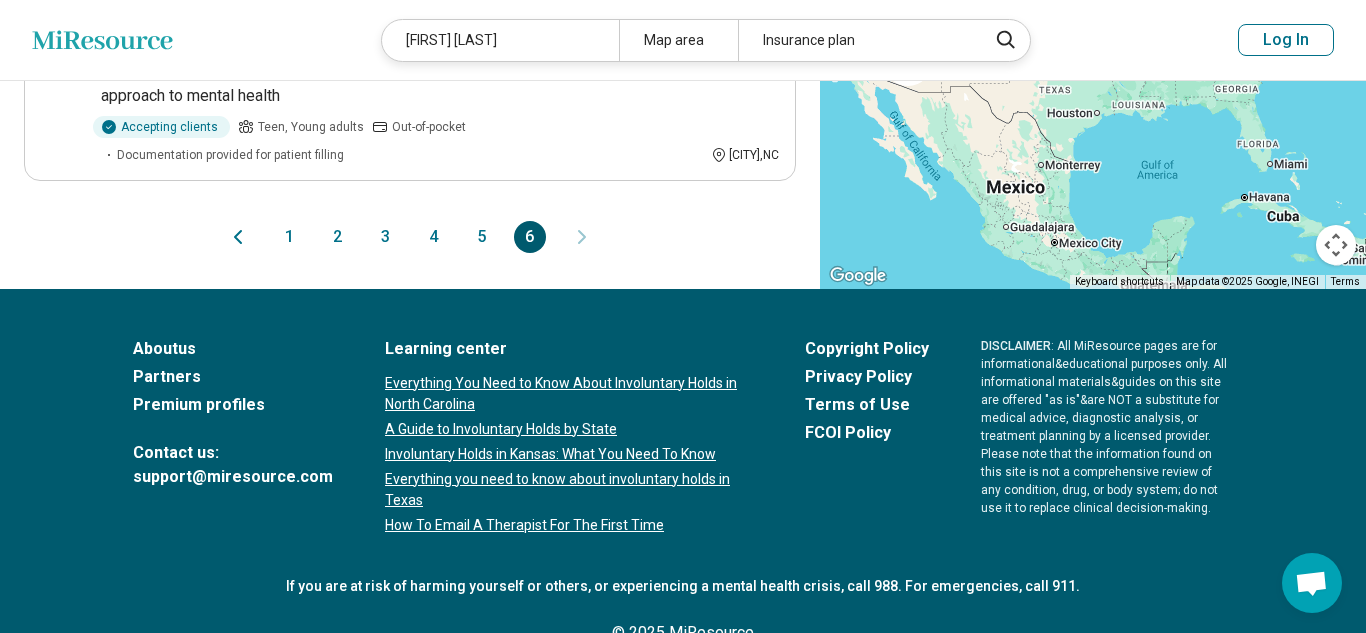 scroll, scrollTop: 1166, scrollLeft: 0, axis: vertical 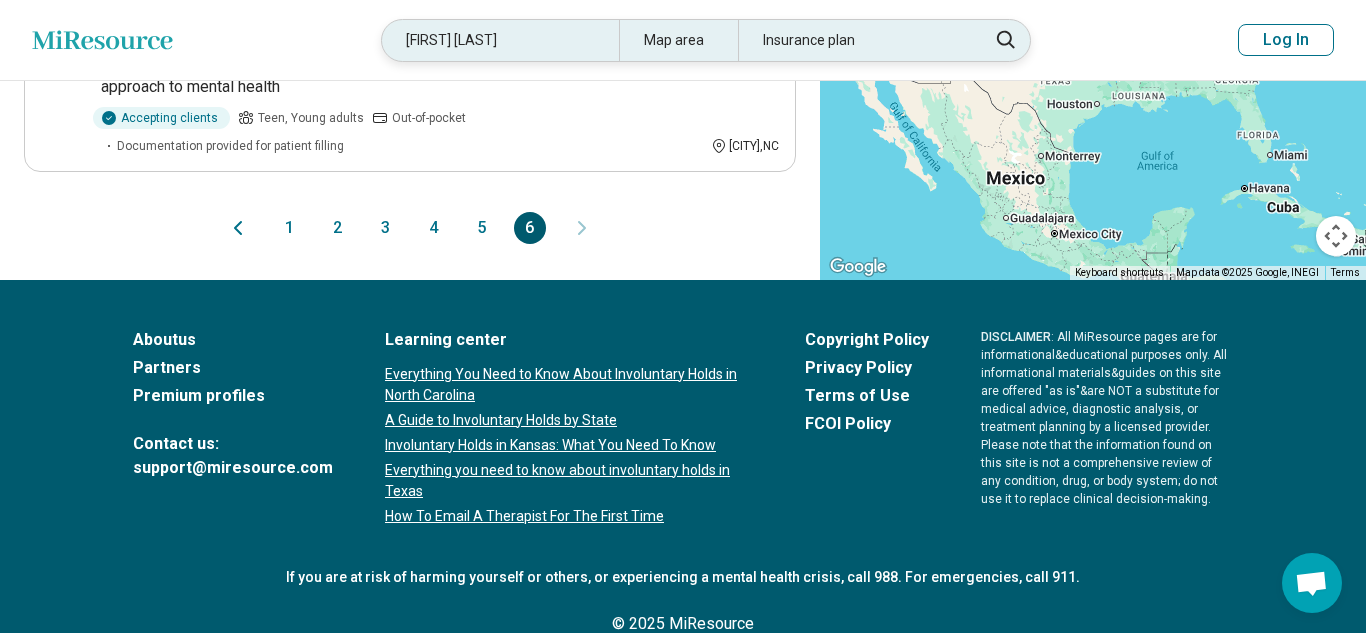 click on "Taylor Ryan" at bounding box center [500, 40] 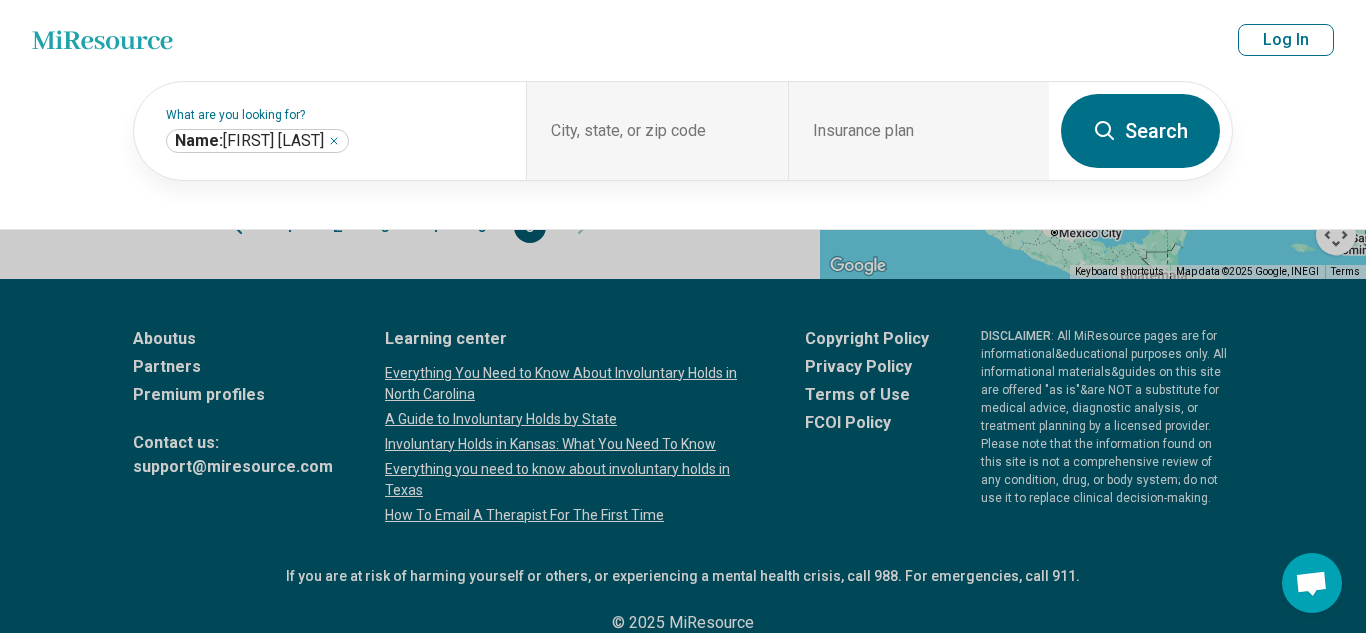 scroll, scrollTop: 1165, scrollLeft: 0, axis: vertical 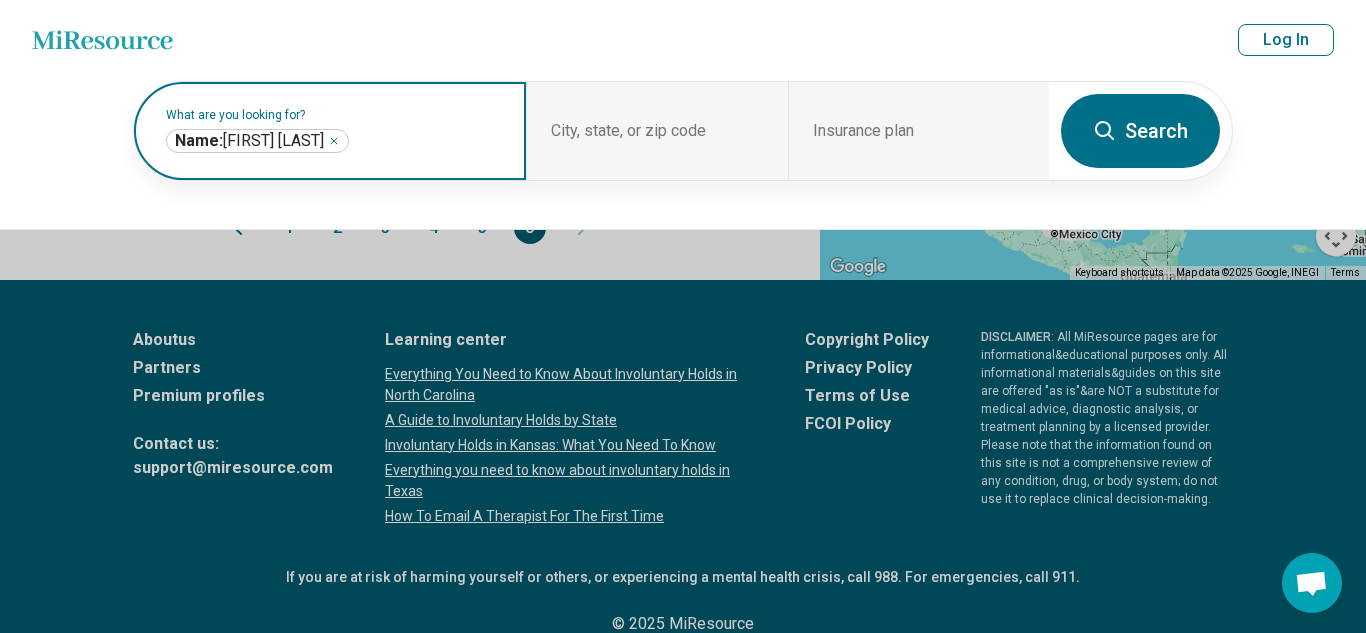 click 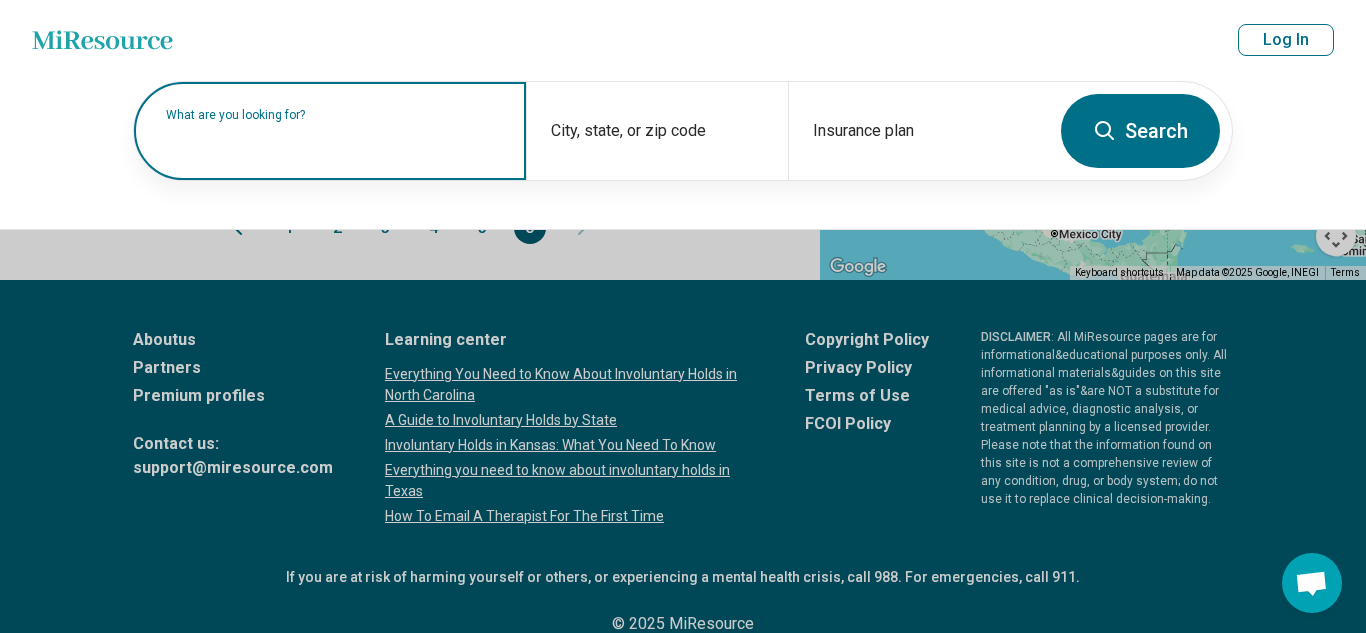 click on "What are you looking for?" at bounding box center [334, 115] 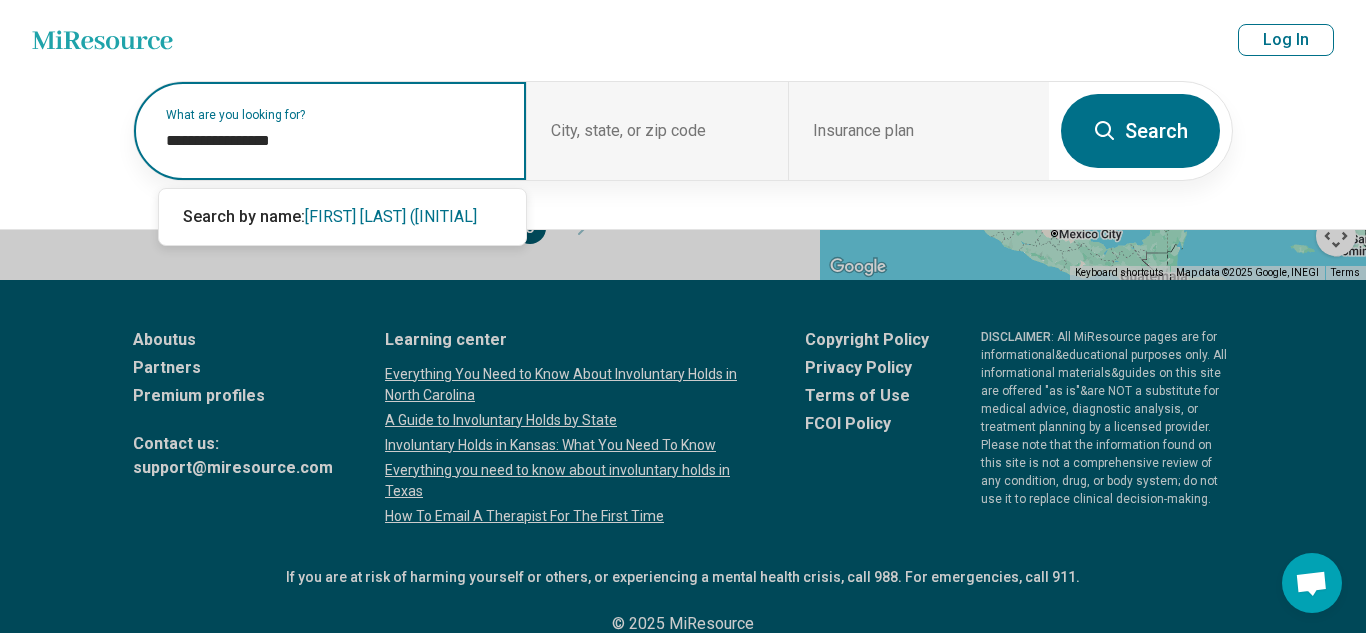 type on "**********" 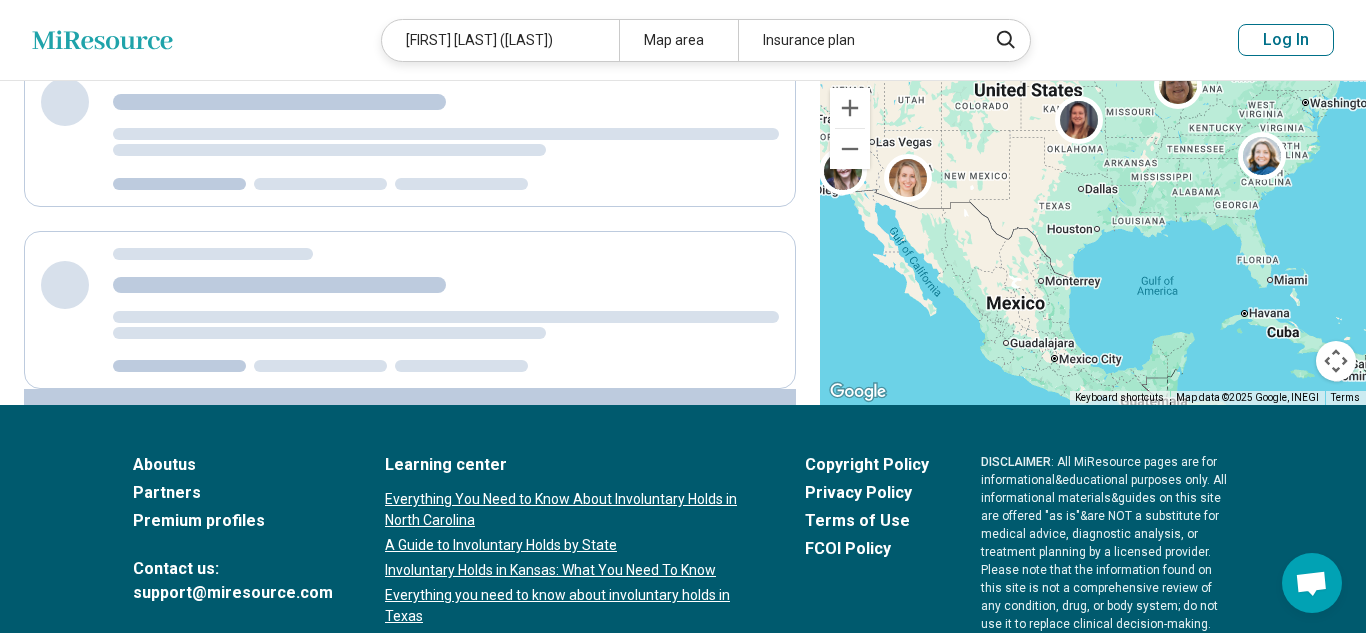 scroll, scrollTop: 611, scrollLeft: 0, axis: vertical 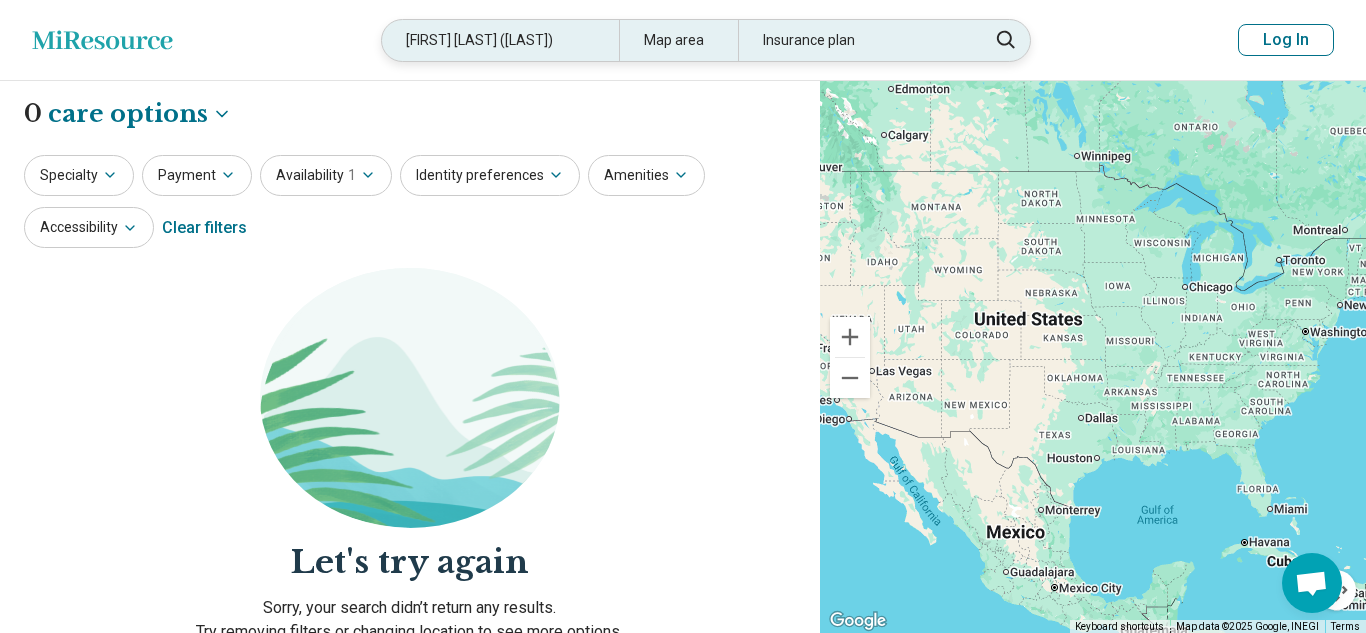 click on "Taylor Ryan (Baez)" at bounding box center [500, 40] 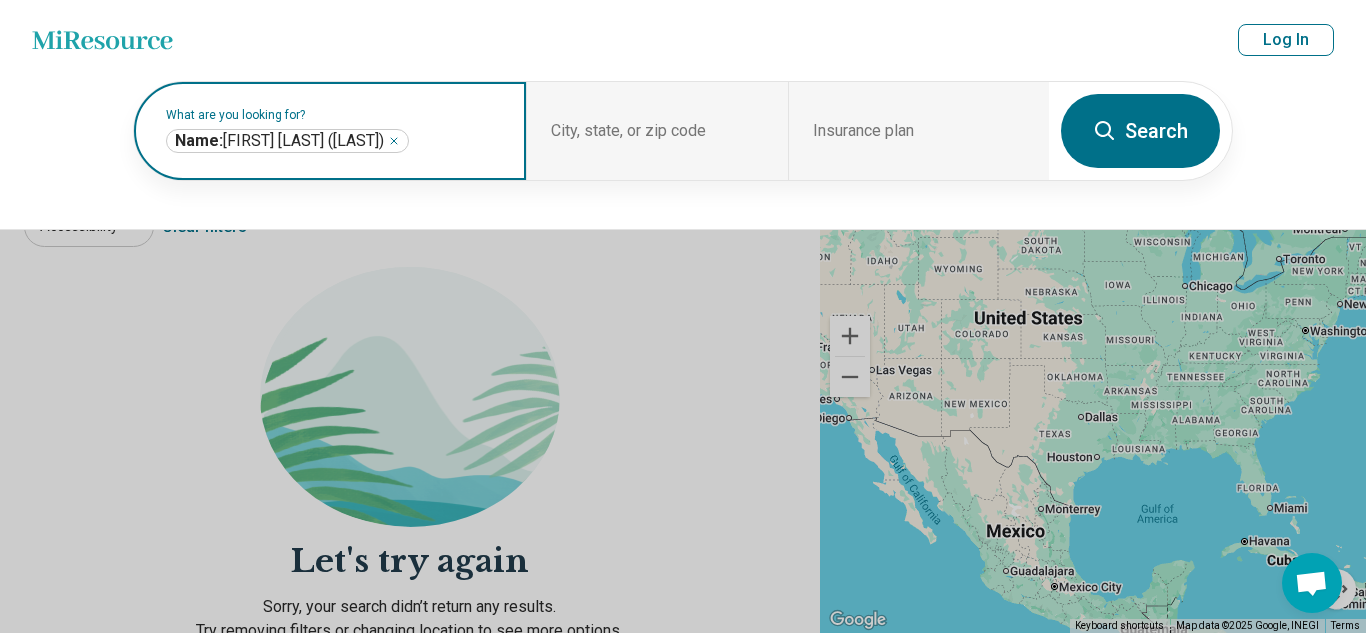 click 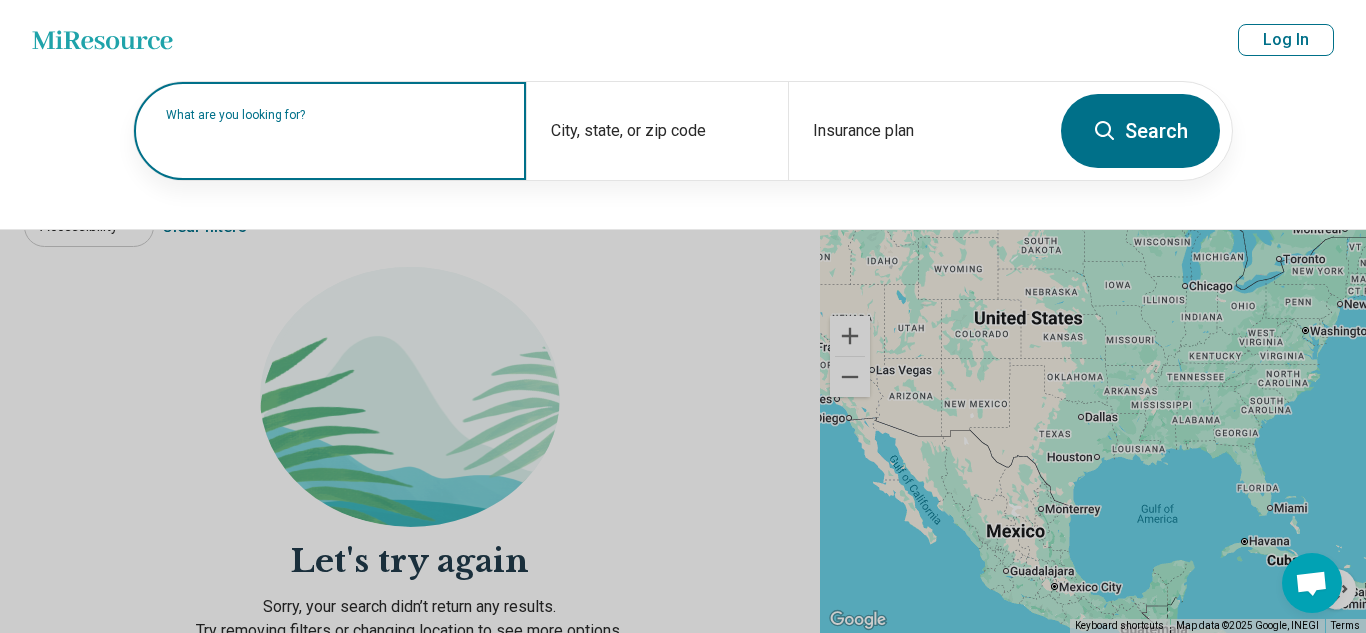 click on "What are you looking for?" at bounding box center [334, 115] 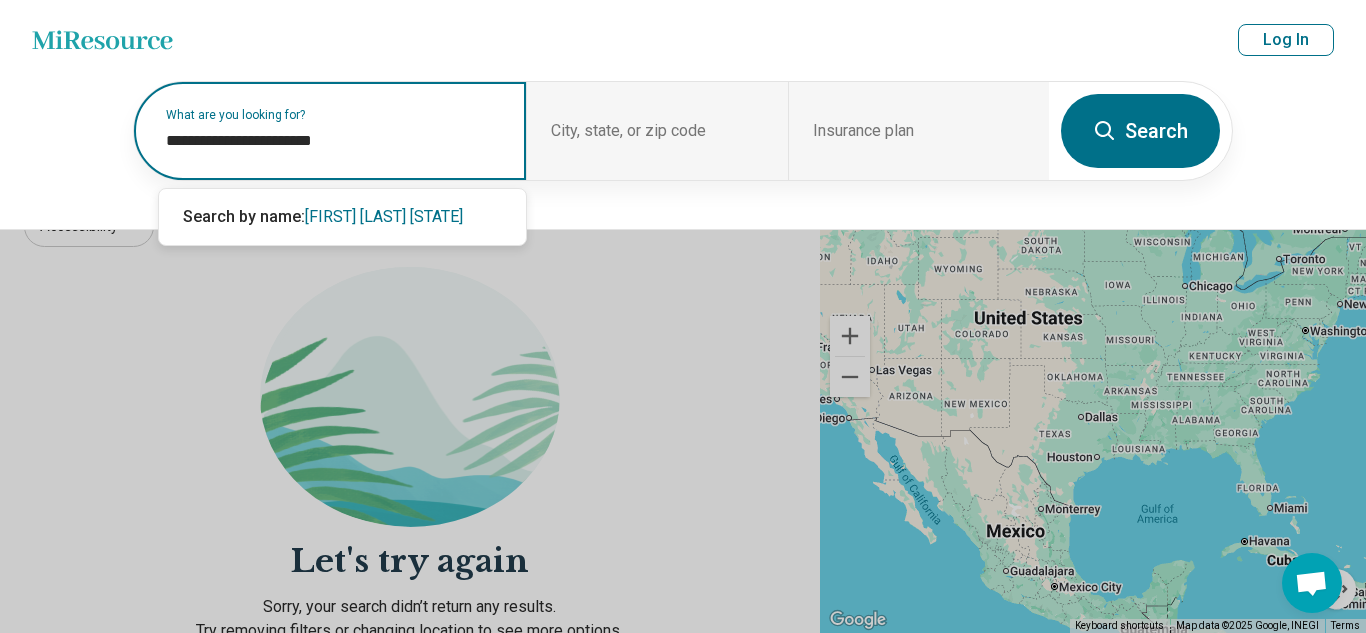 type on "**********" 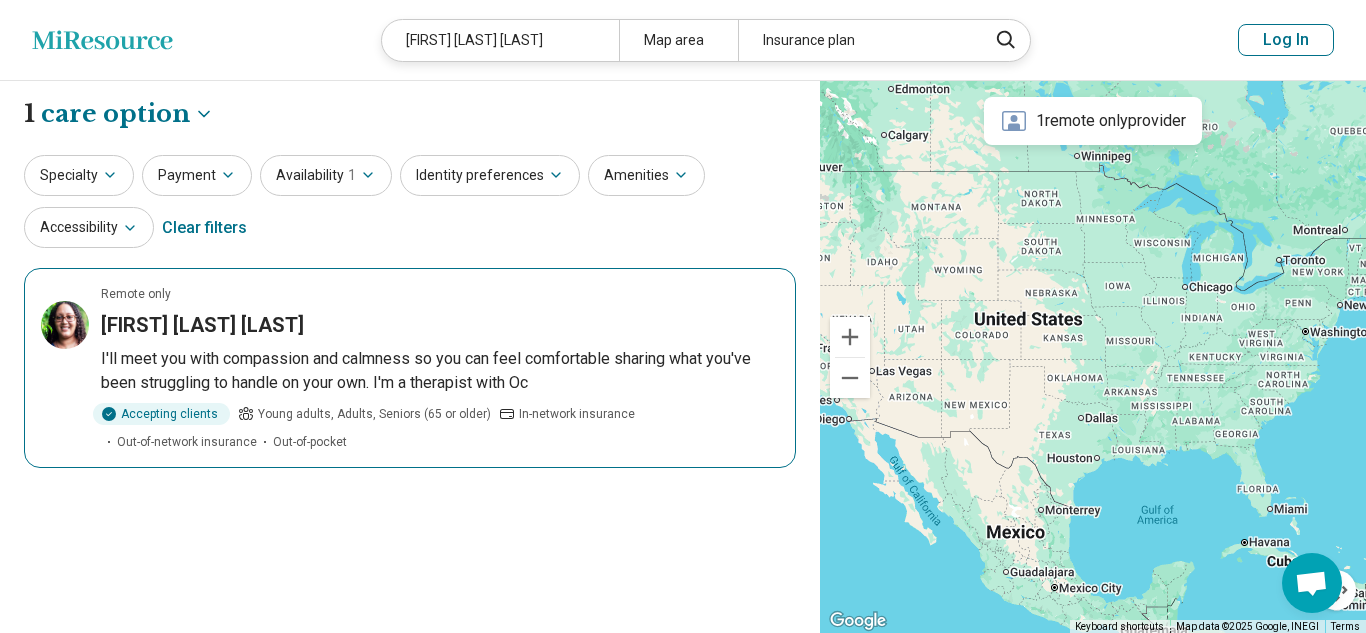 click on "I'll meet you with compassion and calmness so you can feel comfortable sharing what you've been struggling to handle on your own.
I'm a therapist with Oc" at bounding box center [440, 371] 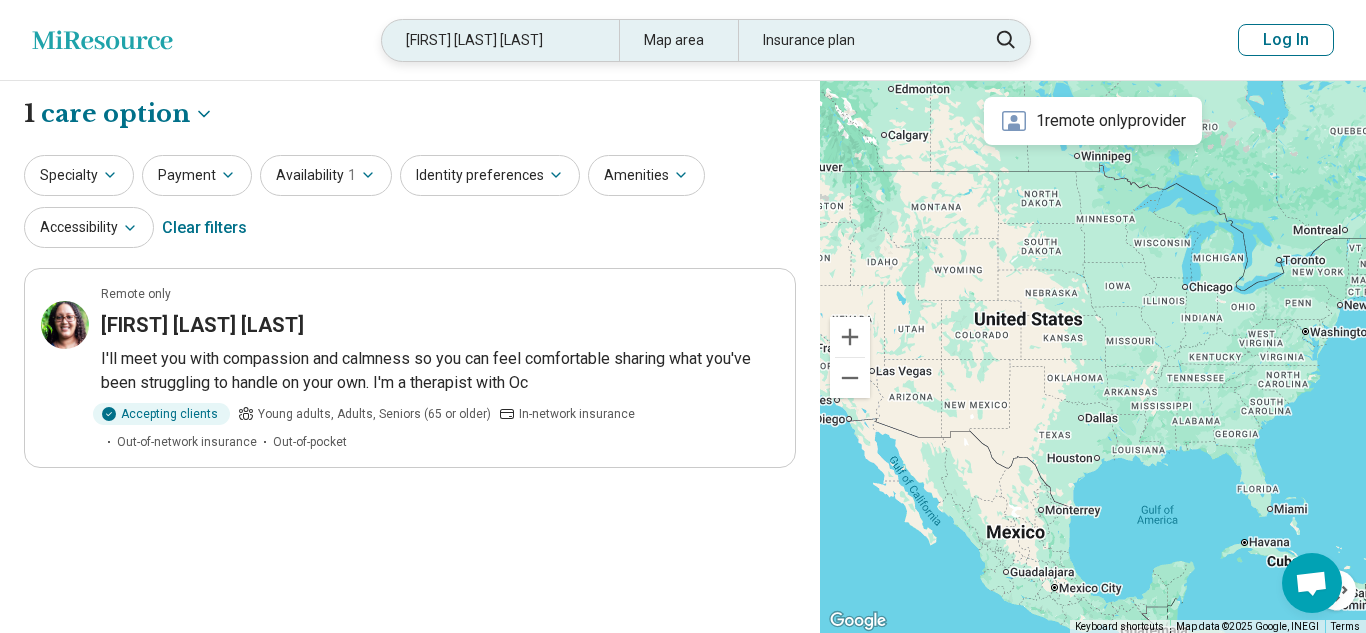 click on "Laendra Chambers Campbell" at bounding box center (500, 40) 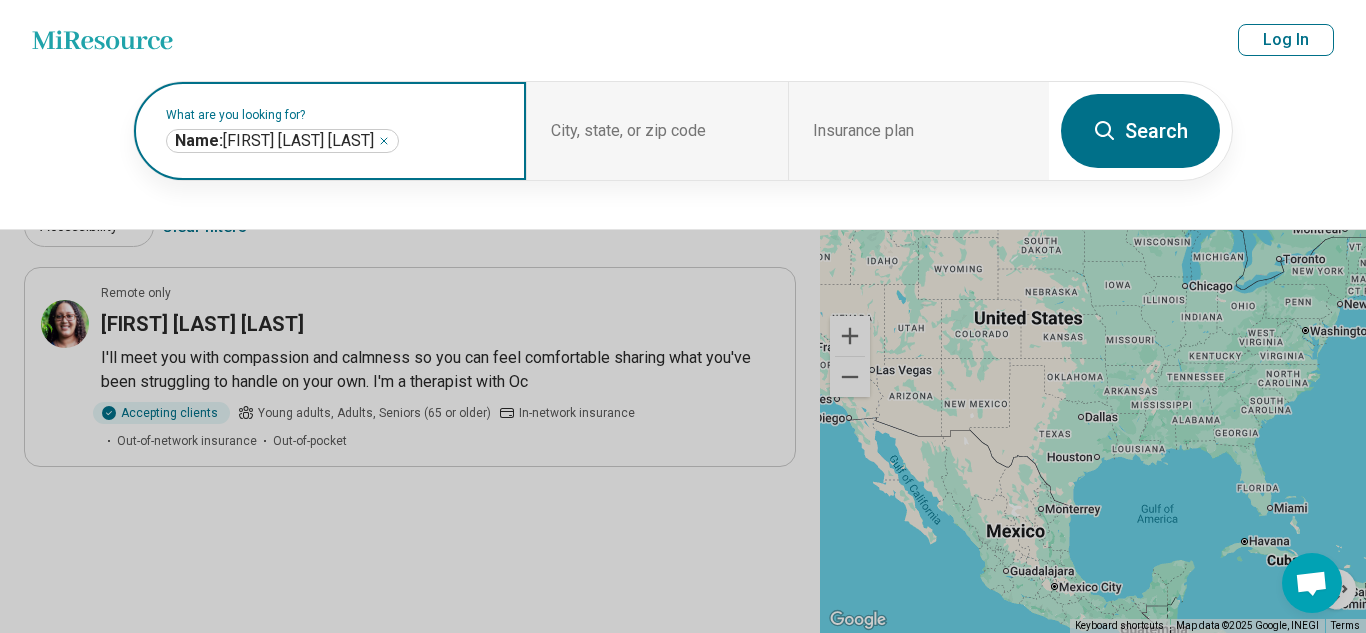 click 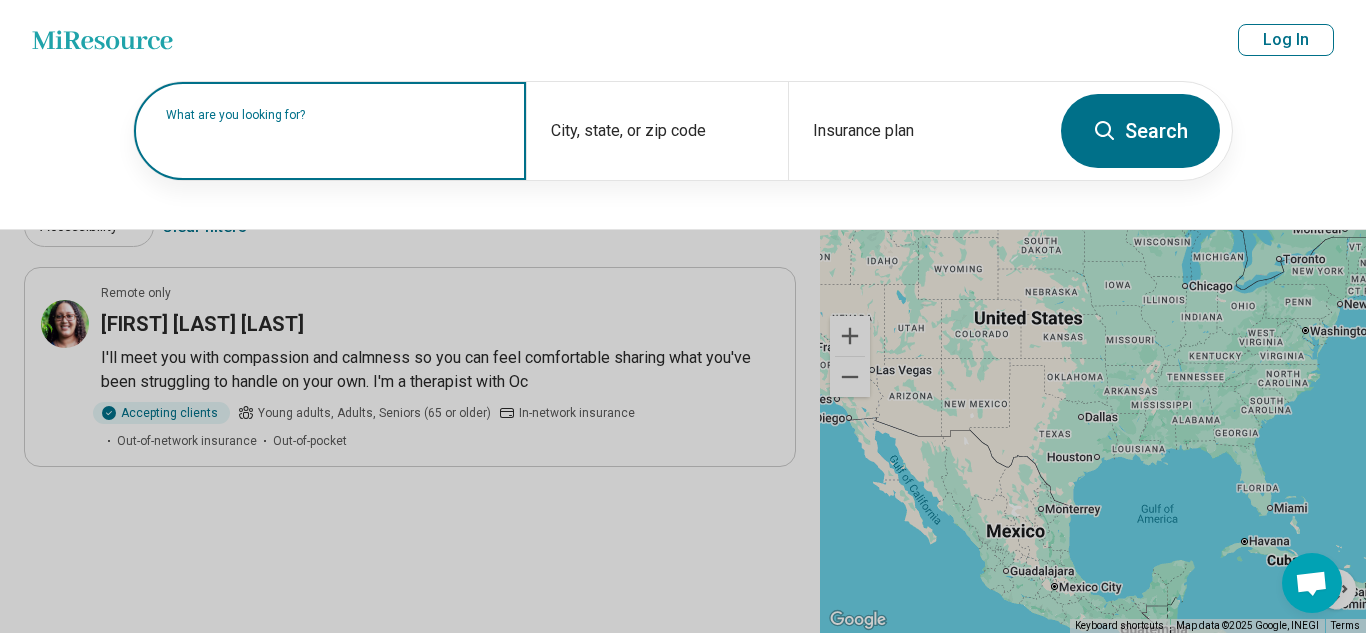 click on "What are you looking for?" at bounding box center [334, 115] 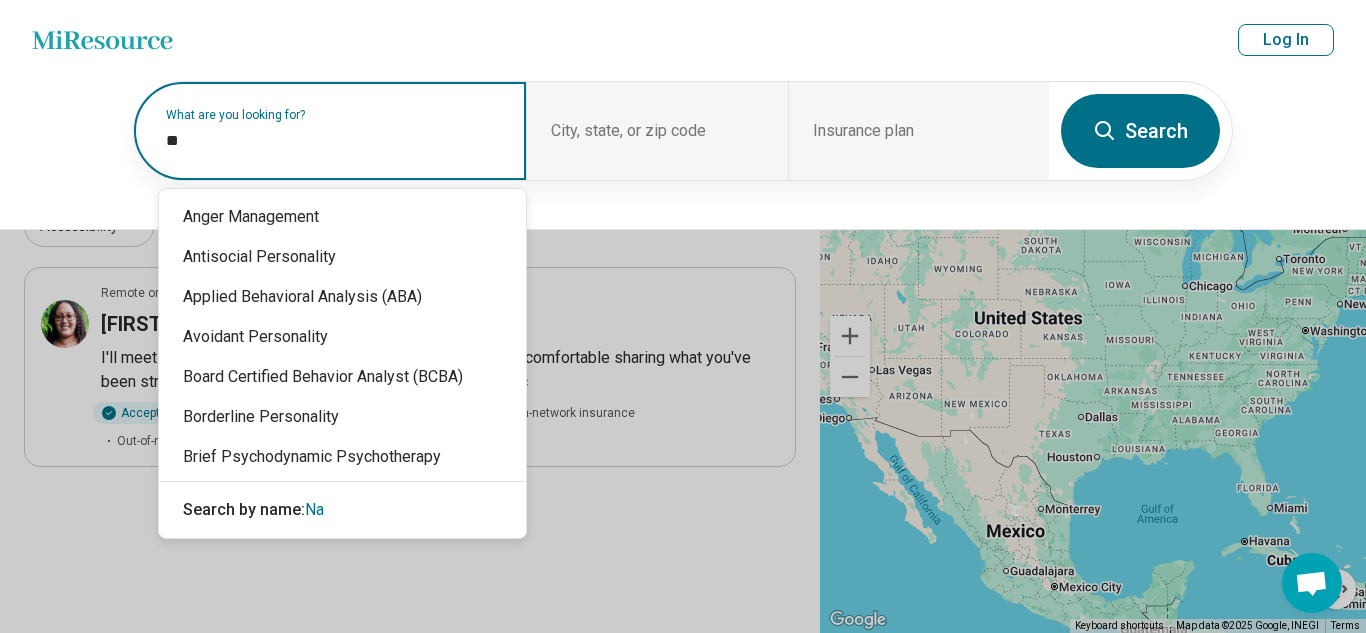 type on "*" 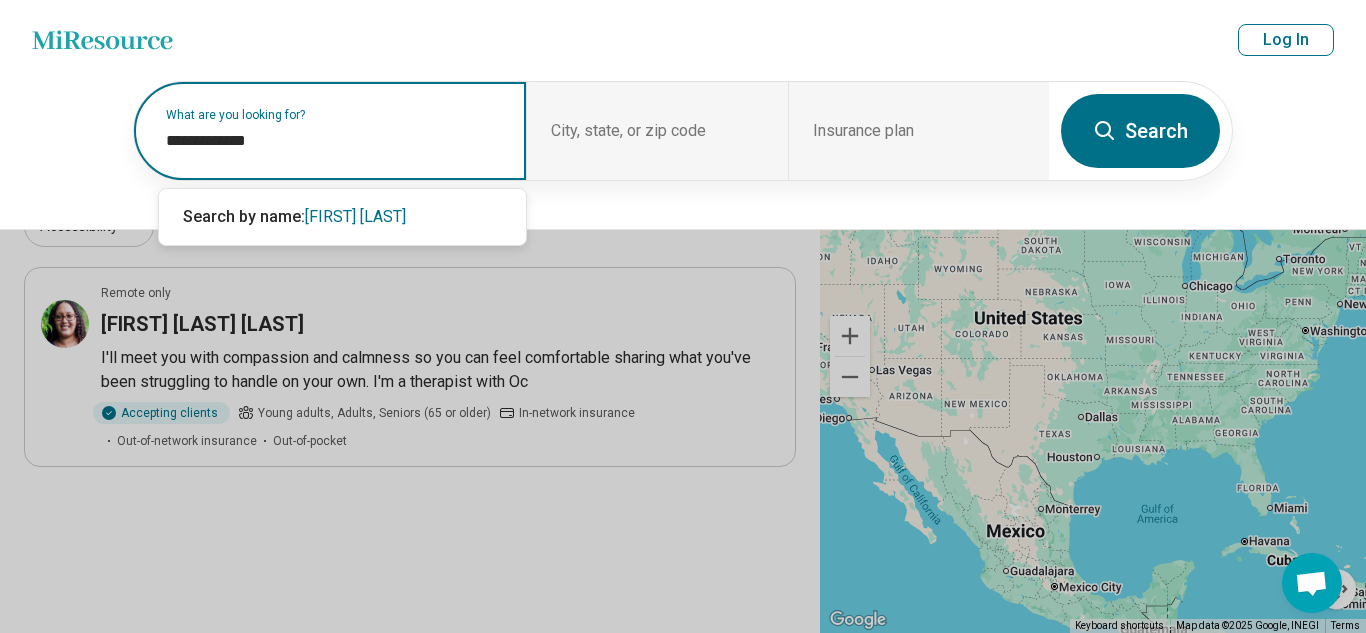 type on "**********" 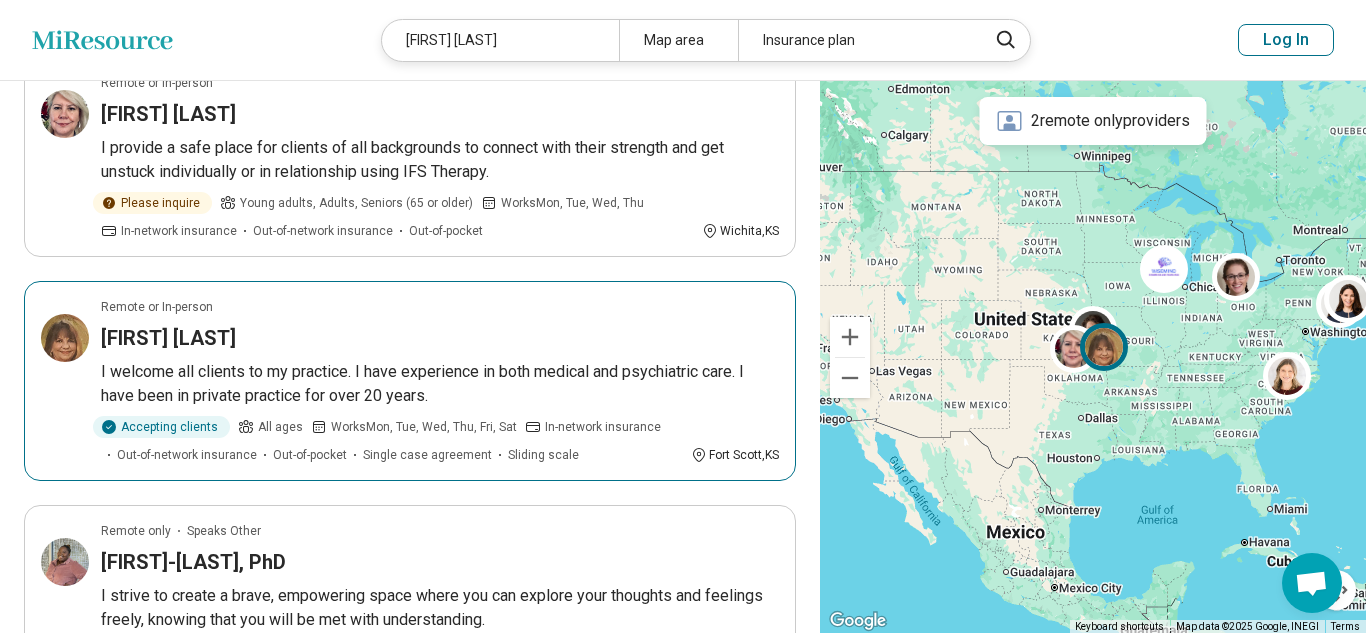 scroll, scrollTop: 2407, scrollLeft: 0, axis: vertical 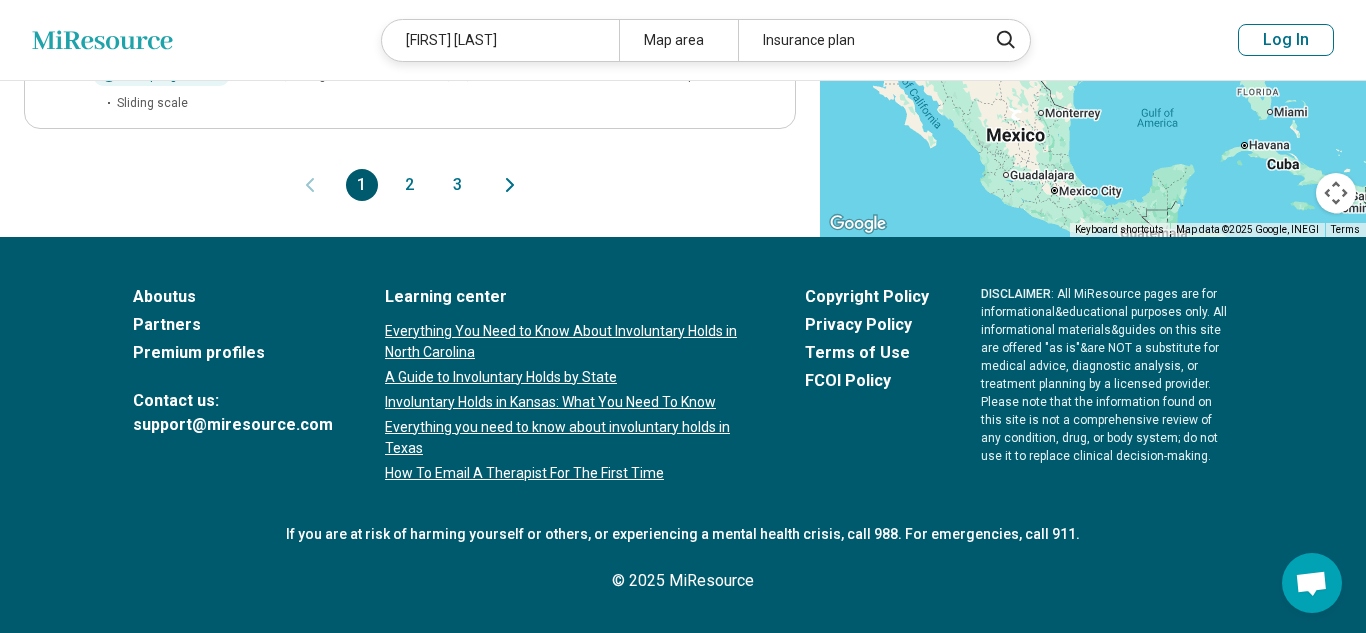 click on "2" at bounding box center (410, 185) 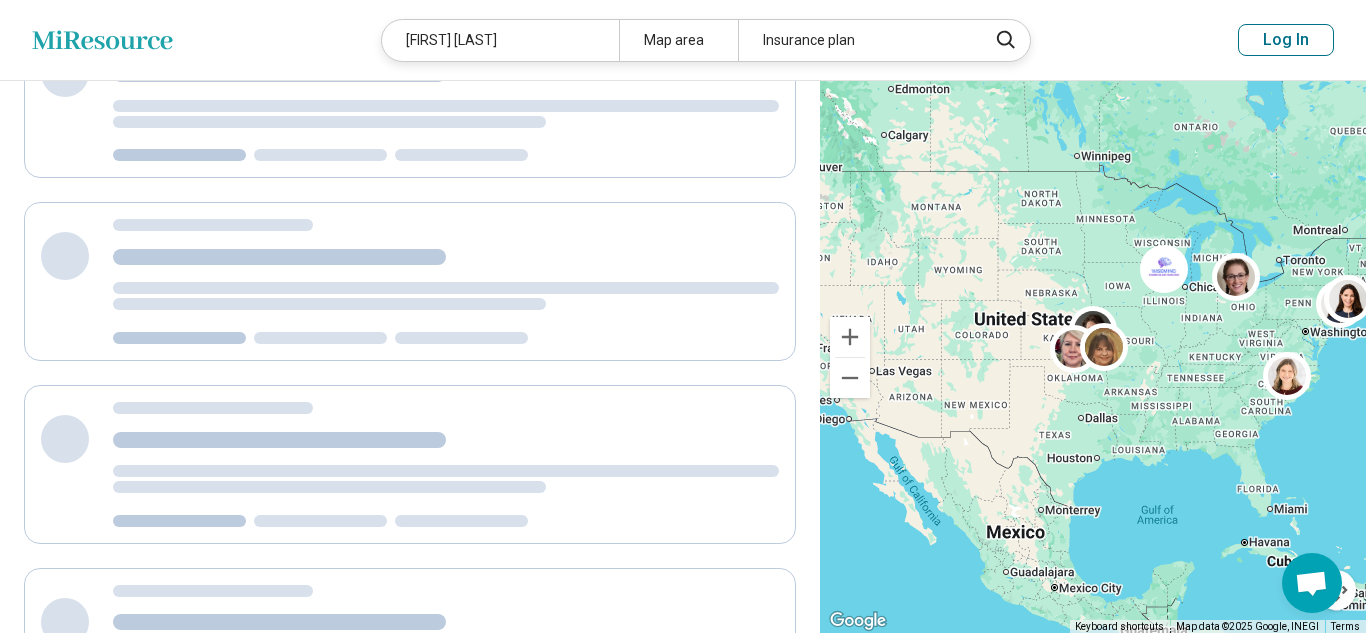 scroll, scrollTop: 0, scrollLeft: 0, axis: both 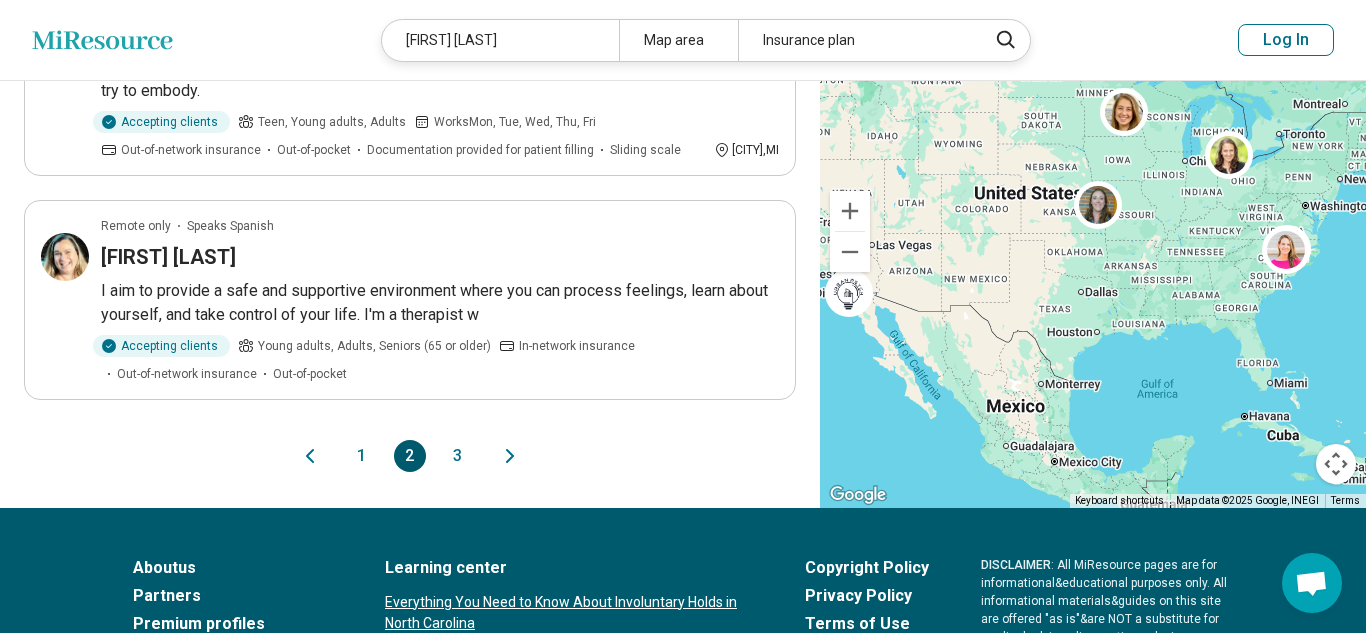 click on "3" at bounding box center [458, 456] 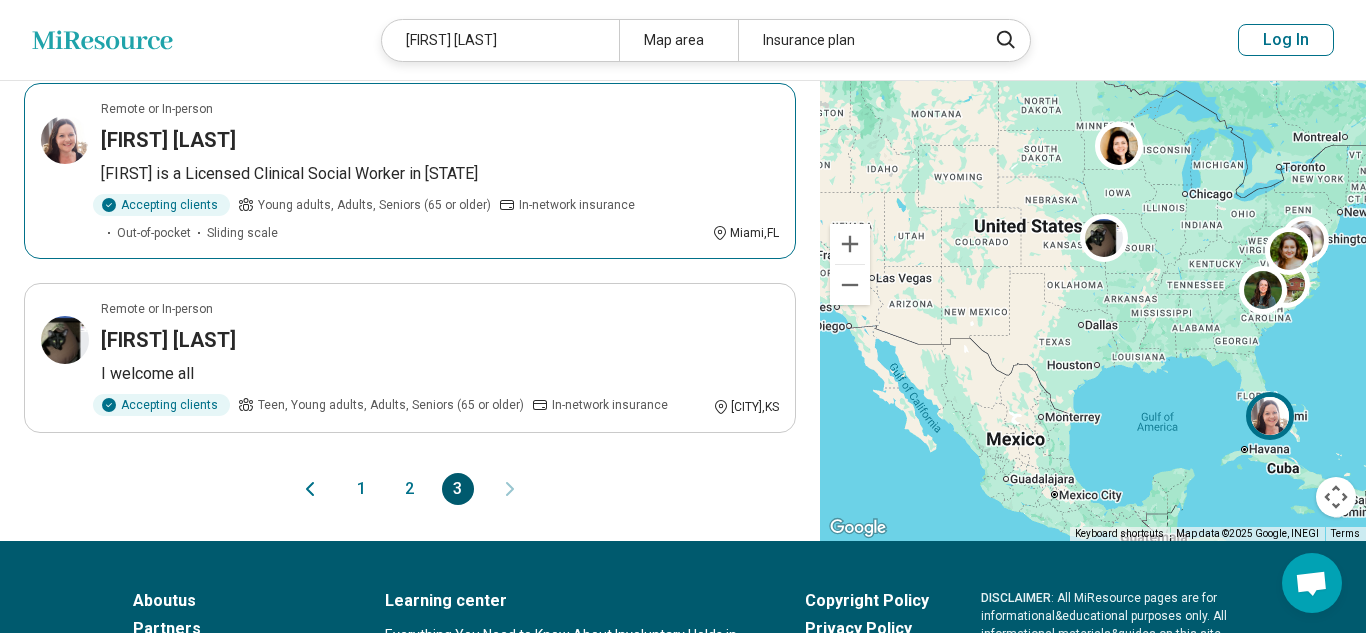 scroll, scrollTop: 1745, scrollLeft: 0, axis: vertical 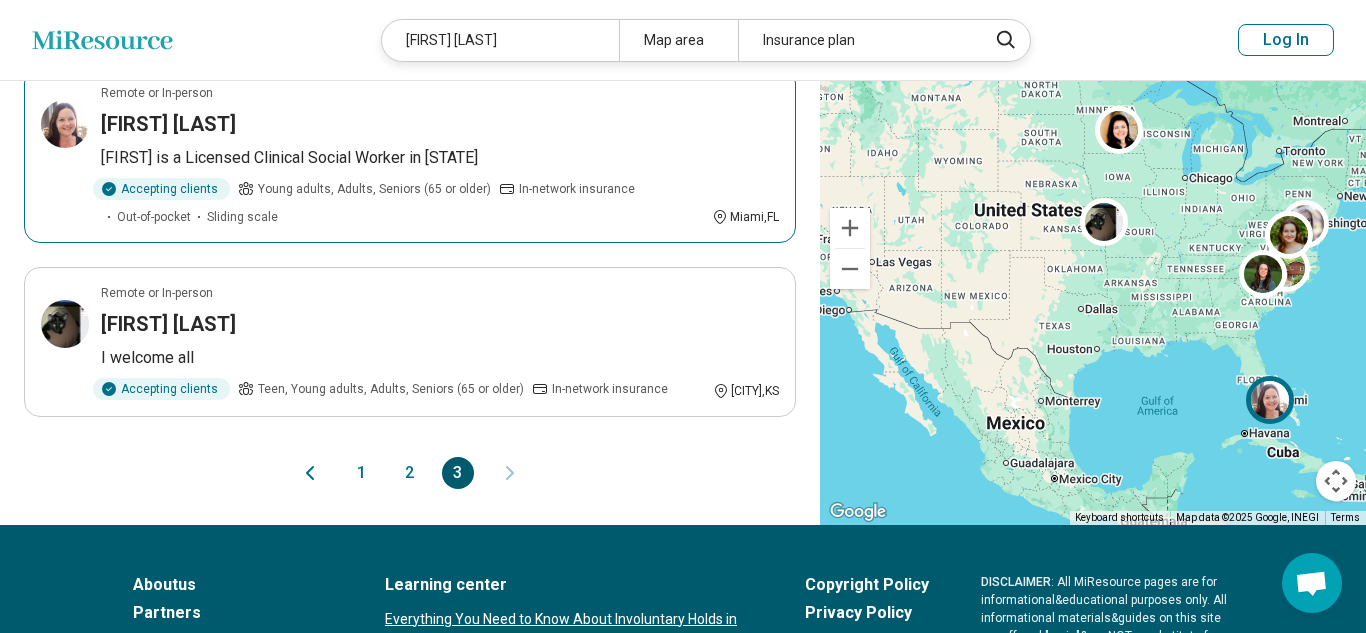 click on "Margaret is a Licensed Clinical Social Worker in Florida" at bounding box center [440, 158] 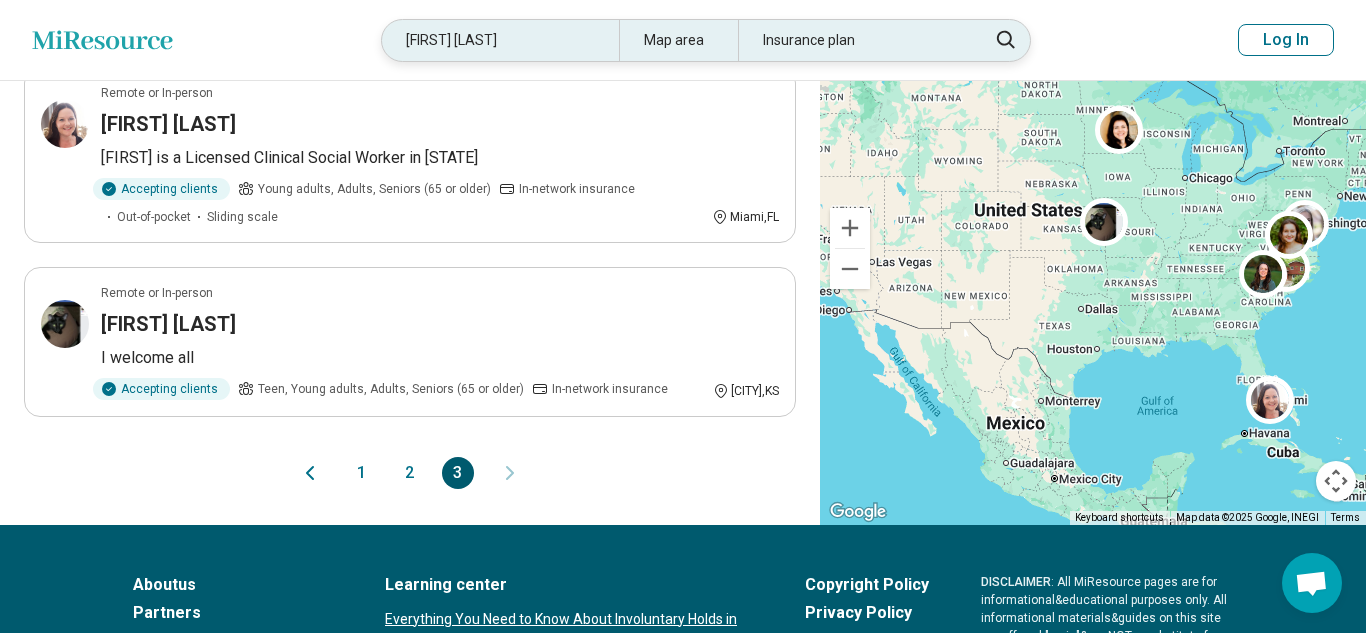 click on "Margaret Fowee" at bounding box center (500, 40) 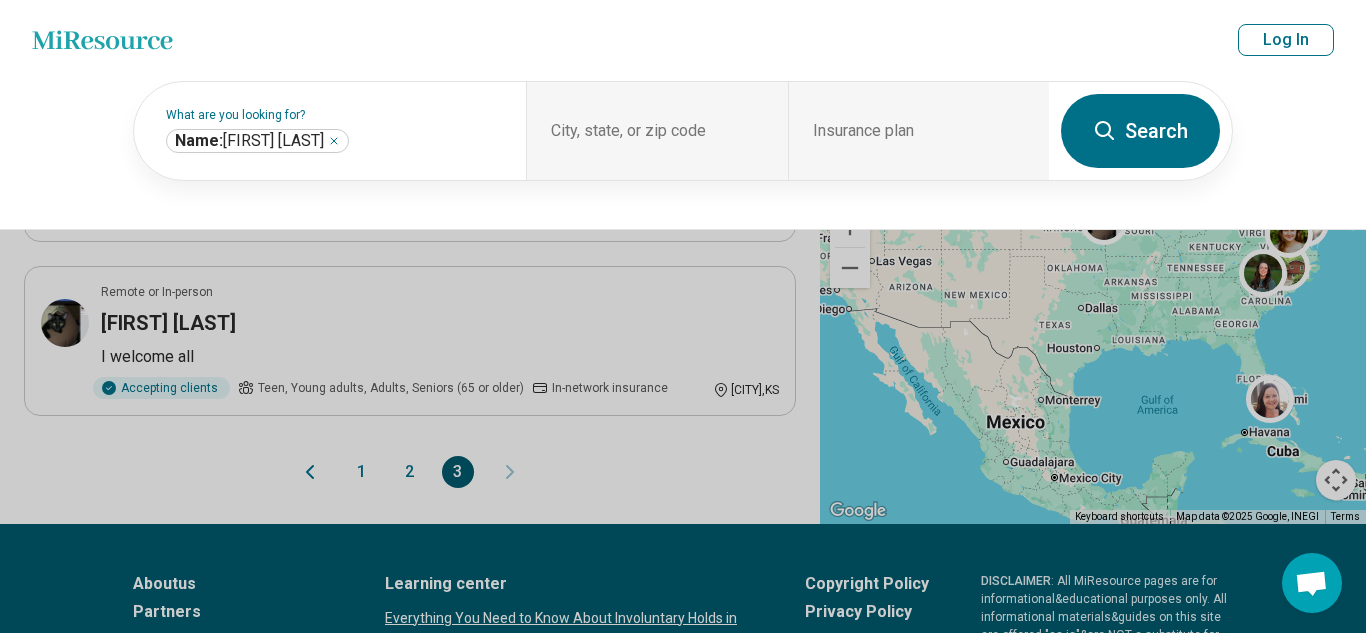 scroll, scrollTop: 1744, scrollLeft: 0, axis: vertical 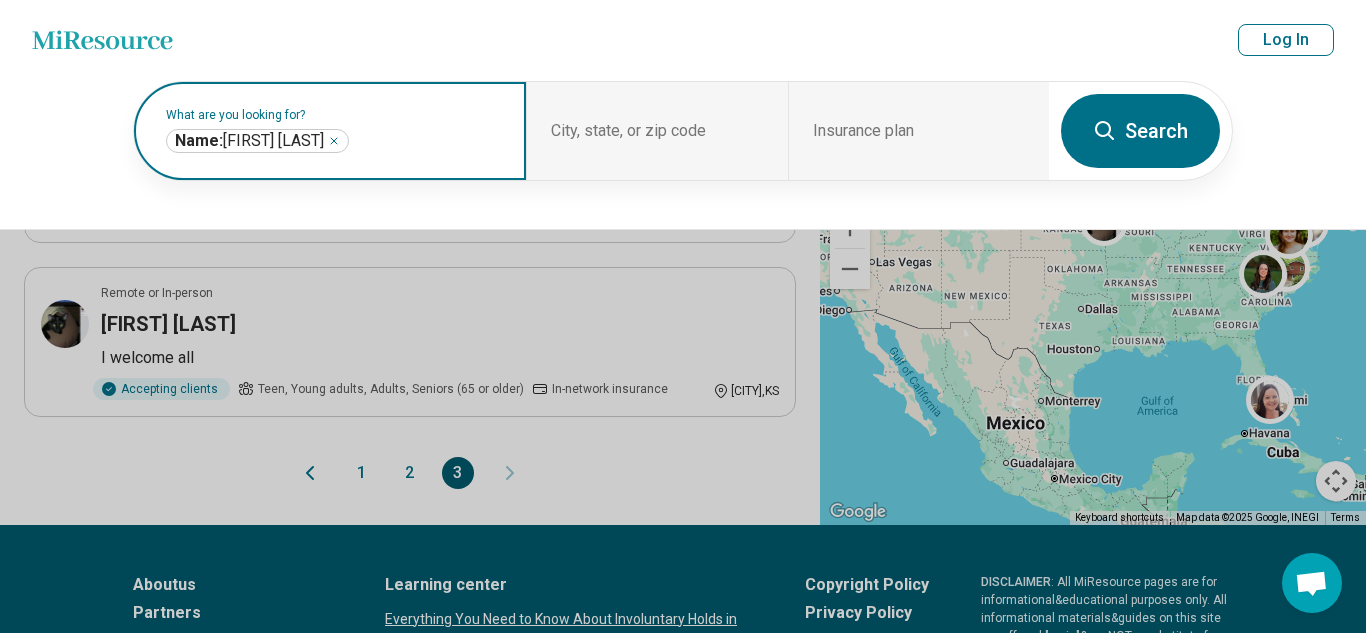 click 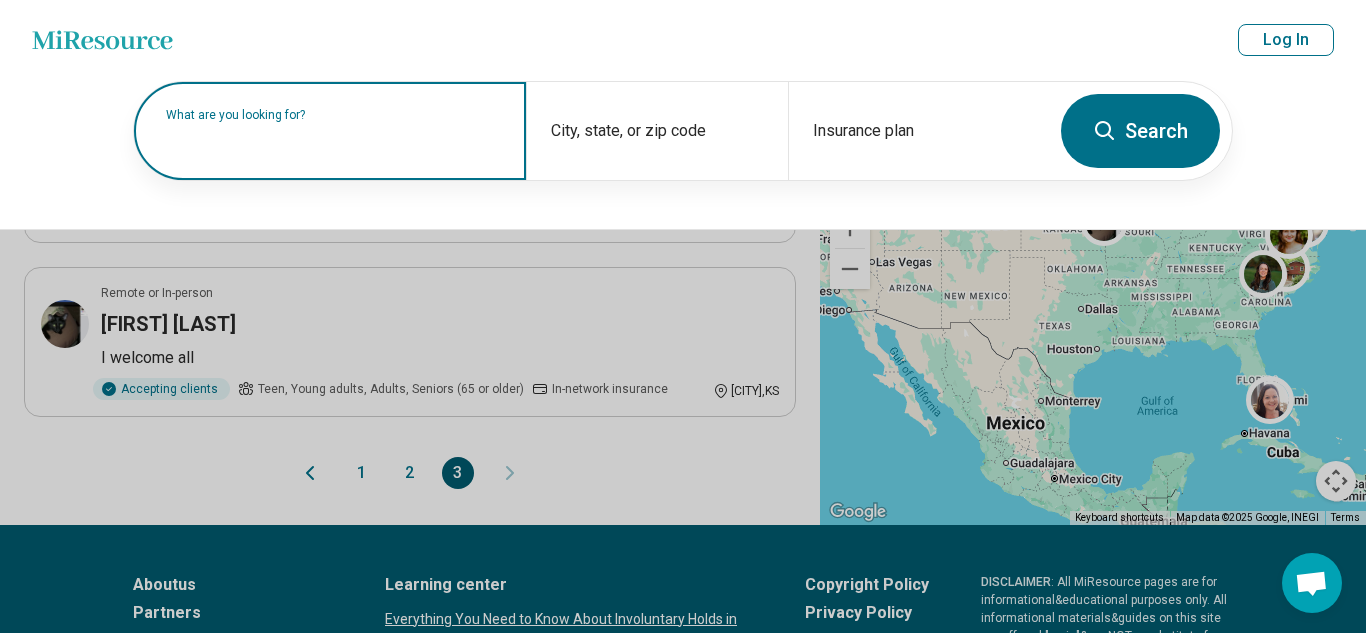 click at bounding box center (334, 141) 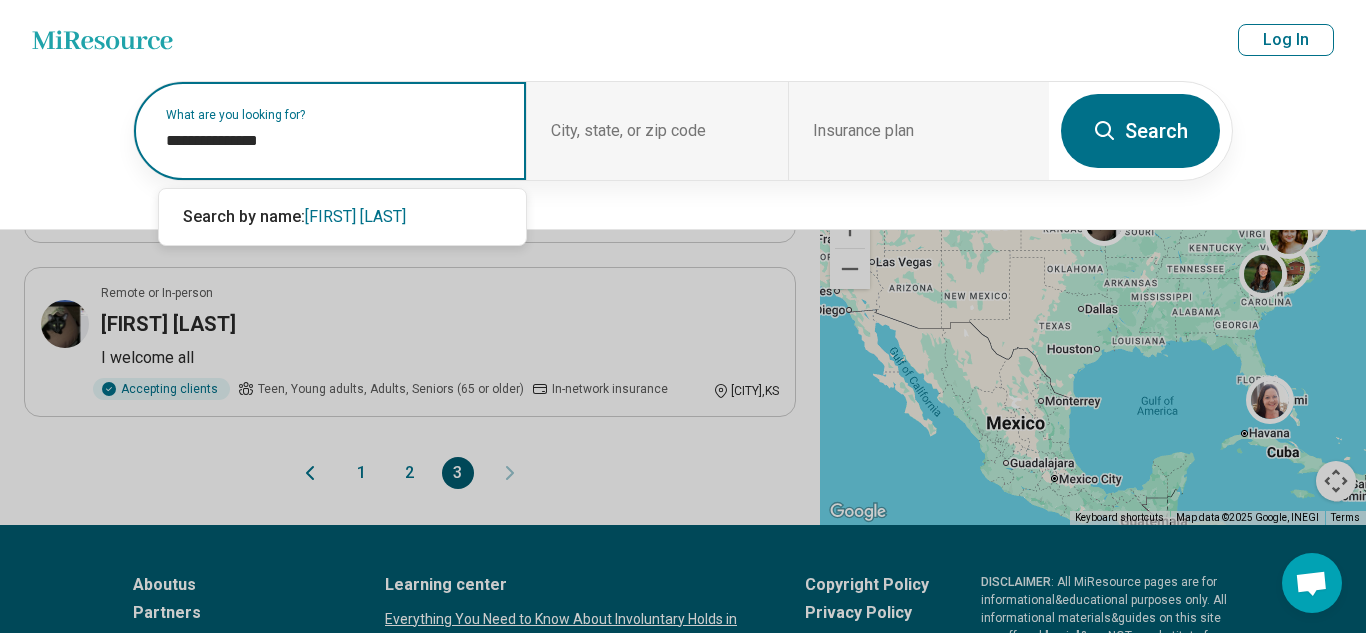 type on "**********" 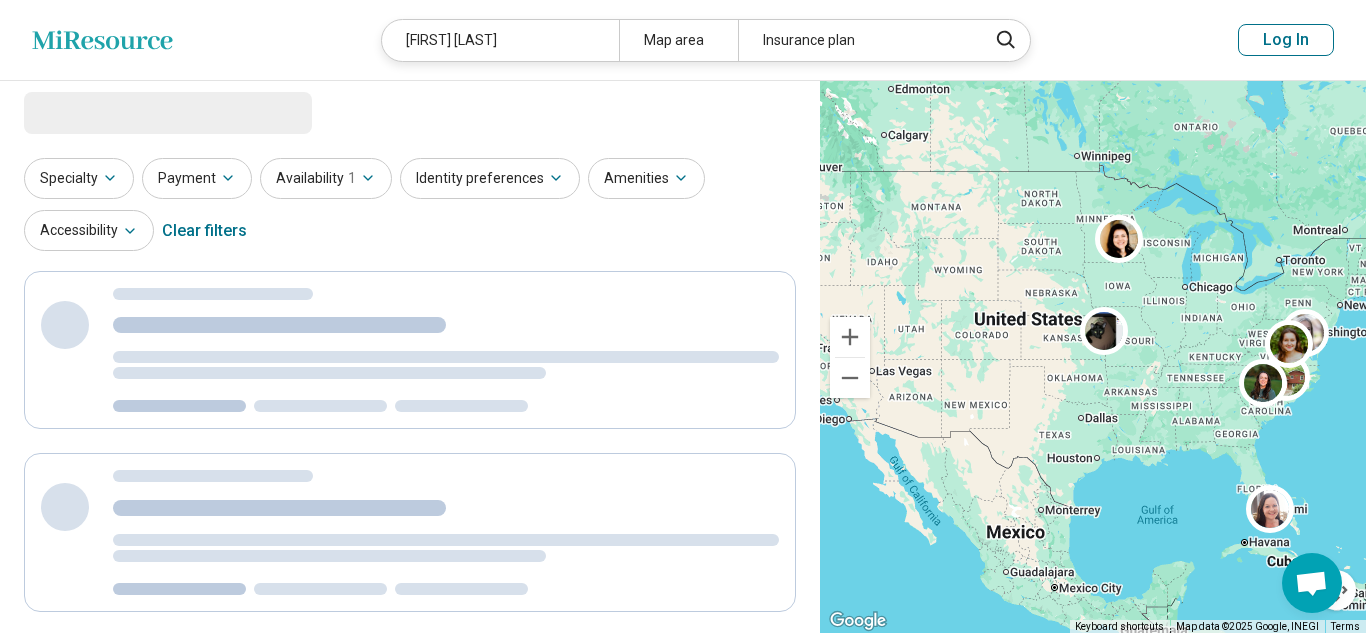 scroll, scrollTop: 0, scrollLeft: 0, axis: both 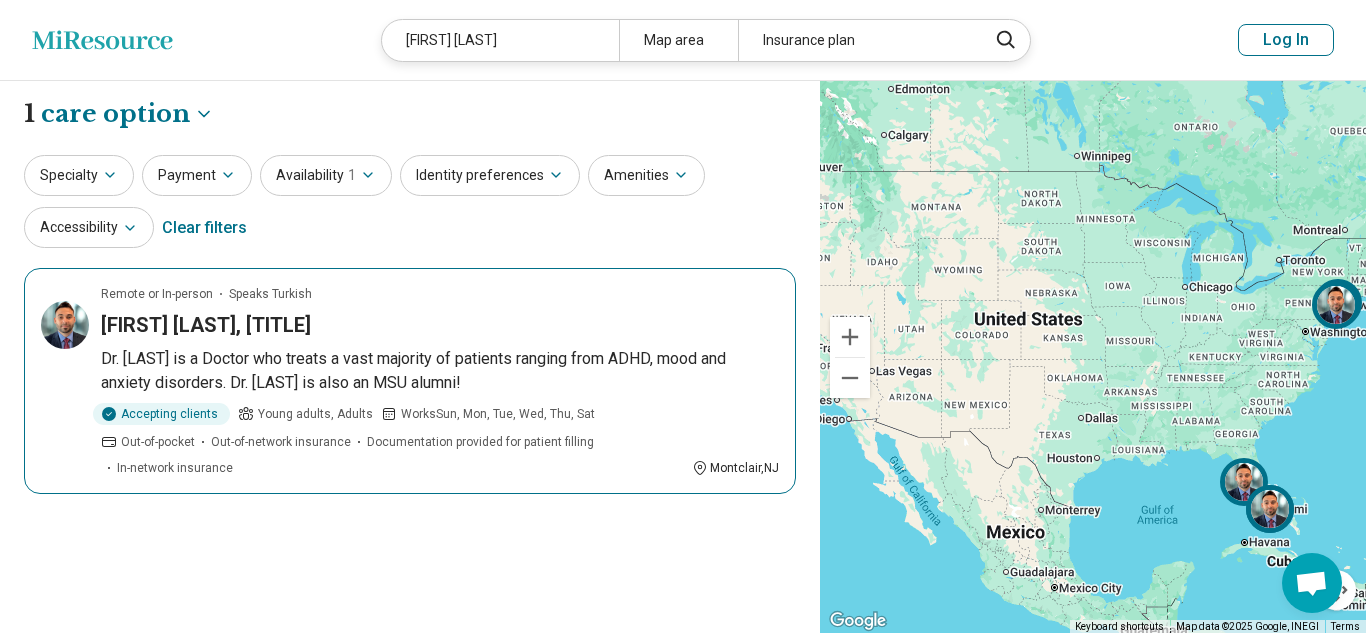 click on "Remote or In-person Speaks Turkish Samet Galiboglu, MD Dr. Galiboglu is a Doctor who treats a vast majority of patients ranging from ADHD, mood and anxiety disorders. Dr. Galiboglu is also an MSU alumni! Accepting clients Young adults, Adults Works  Sun, Mon, Tue, Wed, Thu, Sat Out-of-pocket Out-of-network insurance Documentation provided for patient filling In-network insurance Montclair ,  NJ" at bounding box center [410, 381] 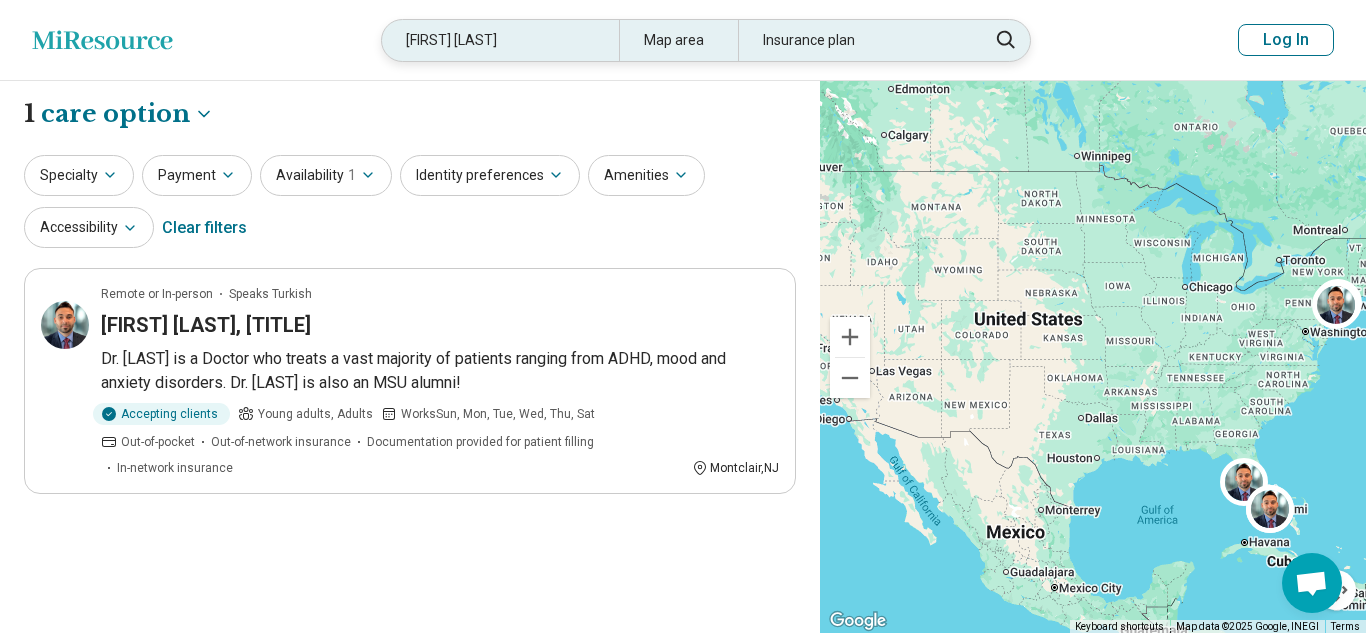 click on "Samet Galiboglu" at bounding box center (500, 40) 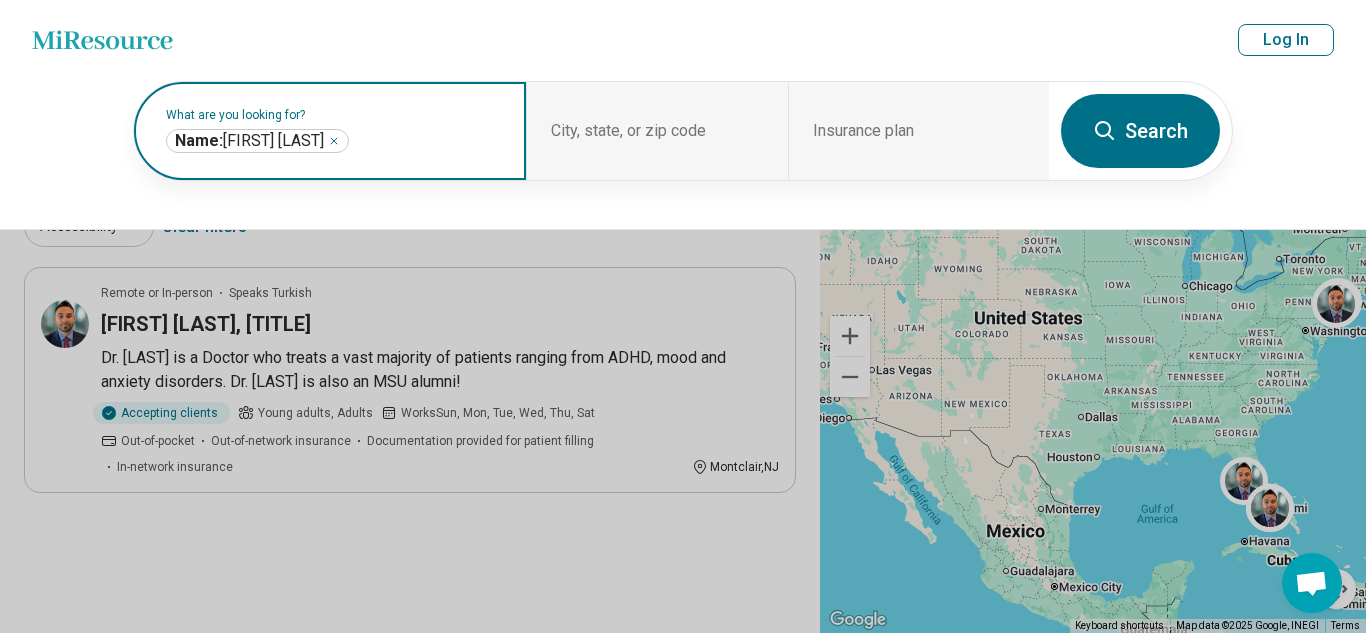 click 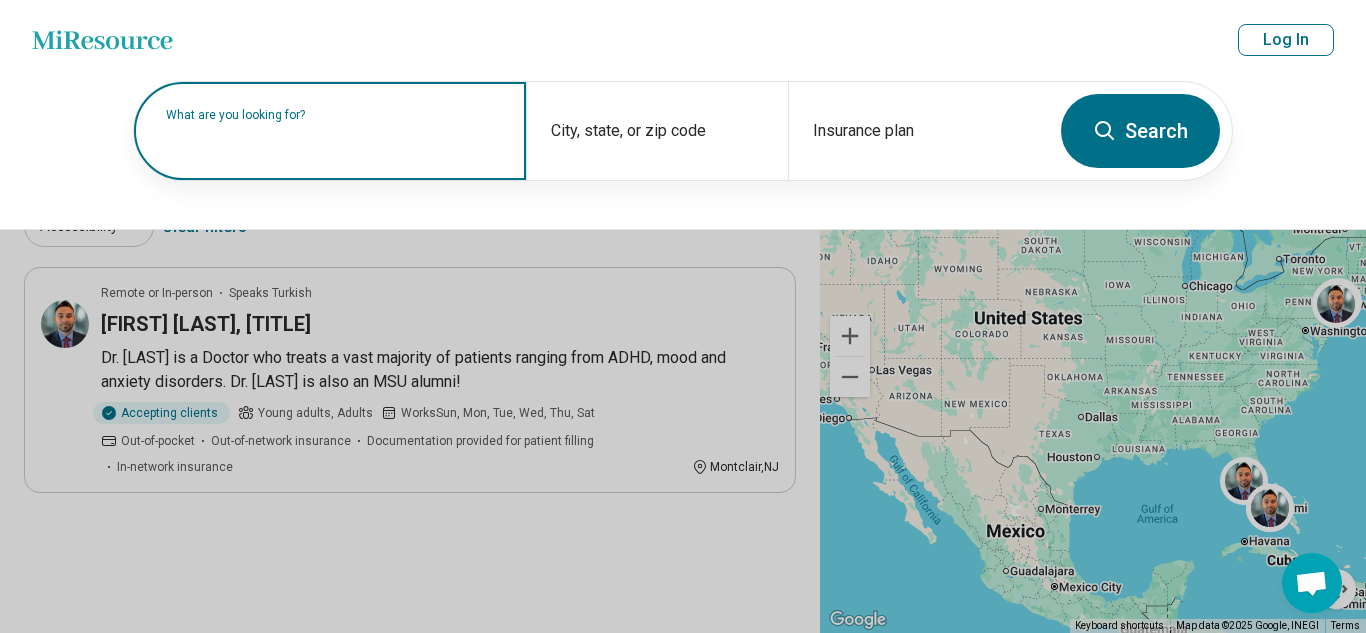 click on "What are you looking for?" at bounding box center [334, 115] 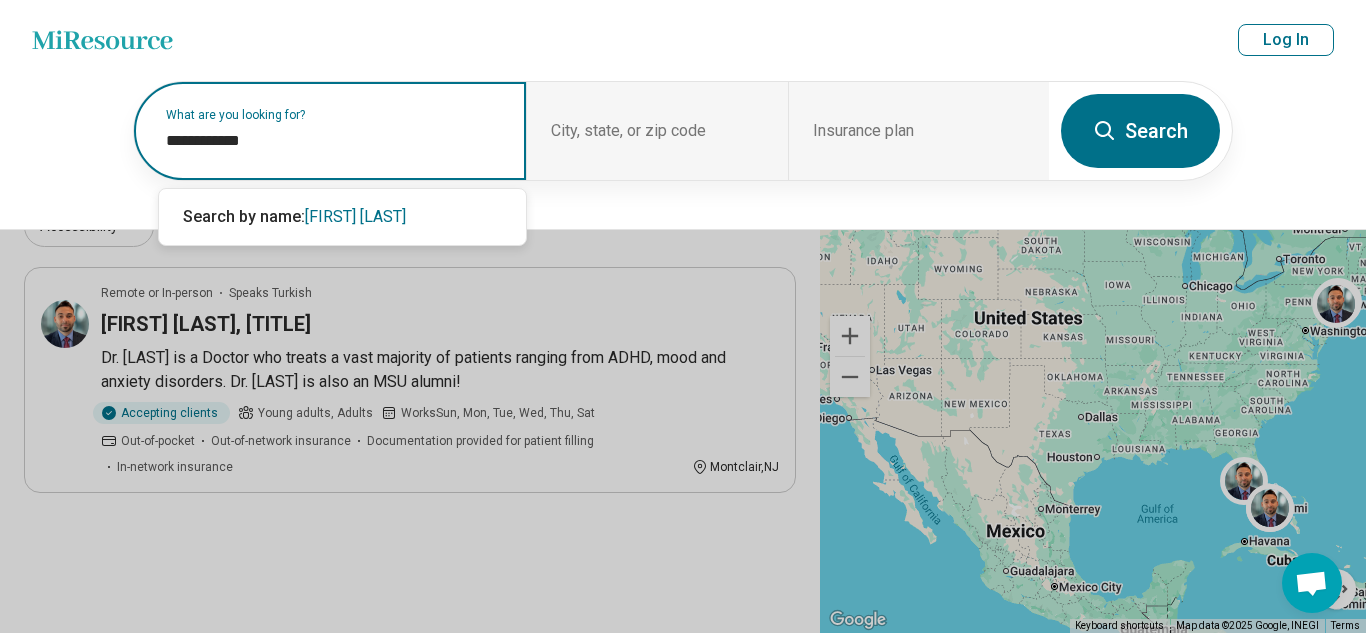 type on "**********" 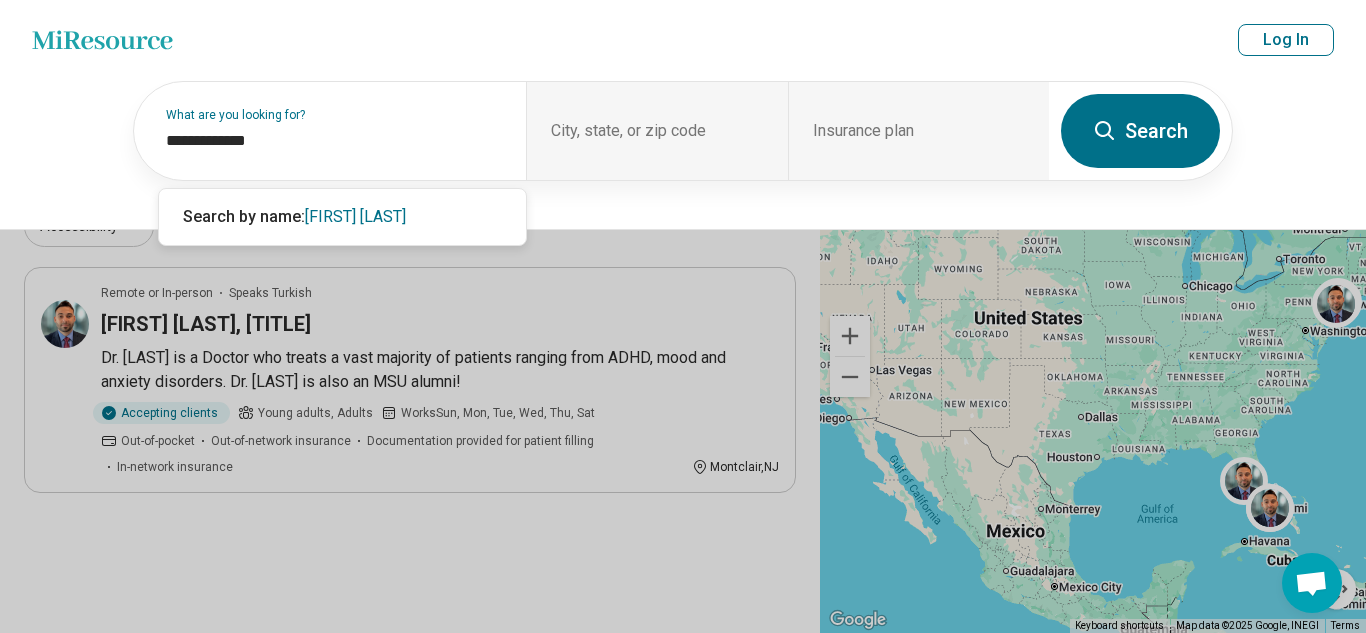 click on "Search" at bounding box center [1140, 131] 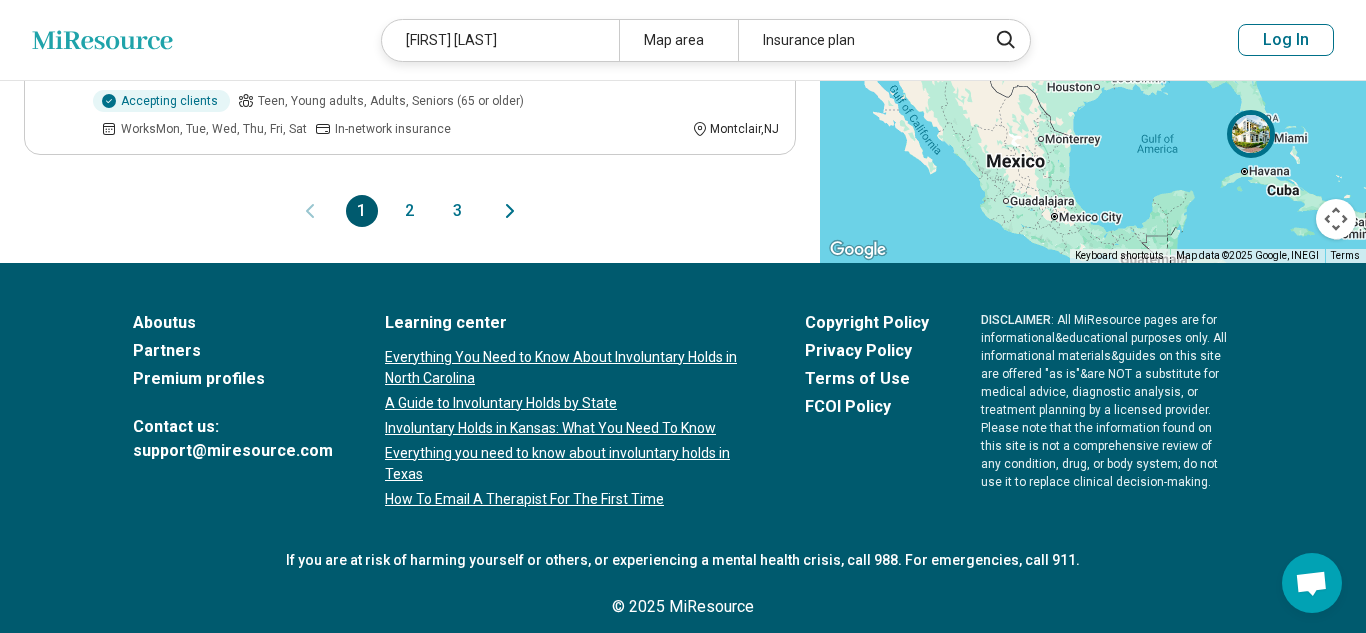 scroll, scrollTop: 2276, scrollLeft: 0, axis: vertical 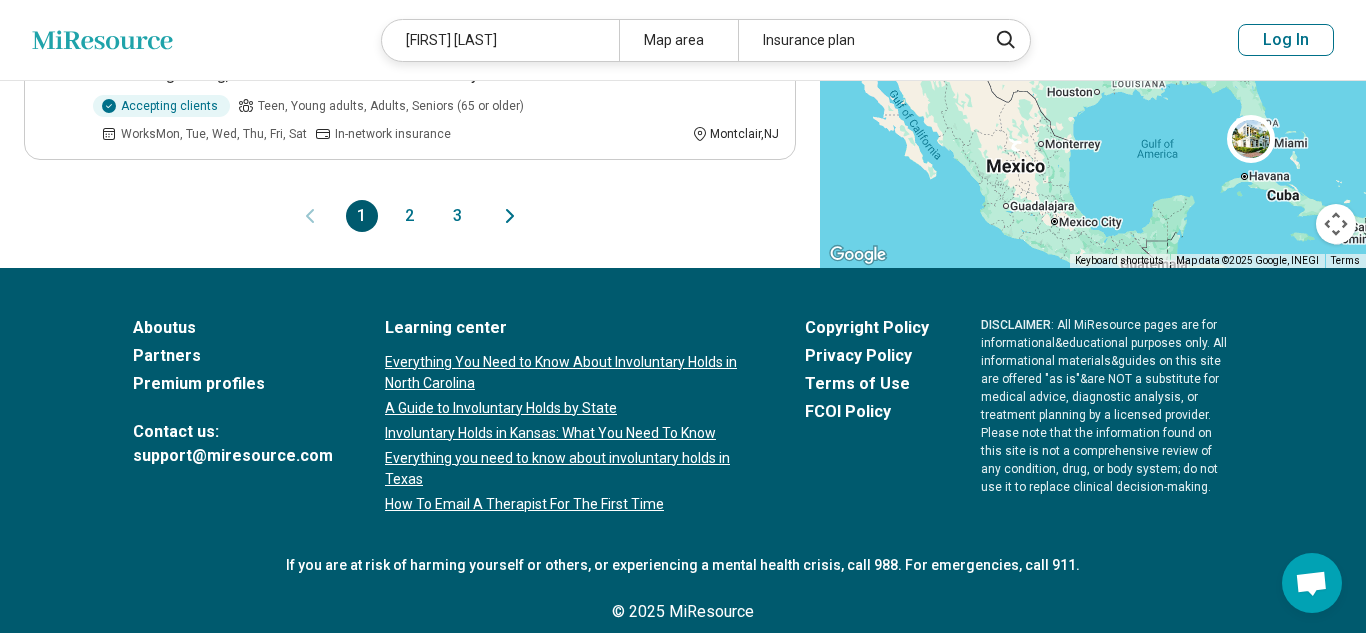 click on "2" at bounding box center [410, 216] 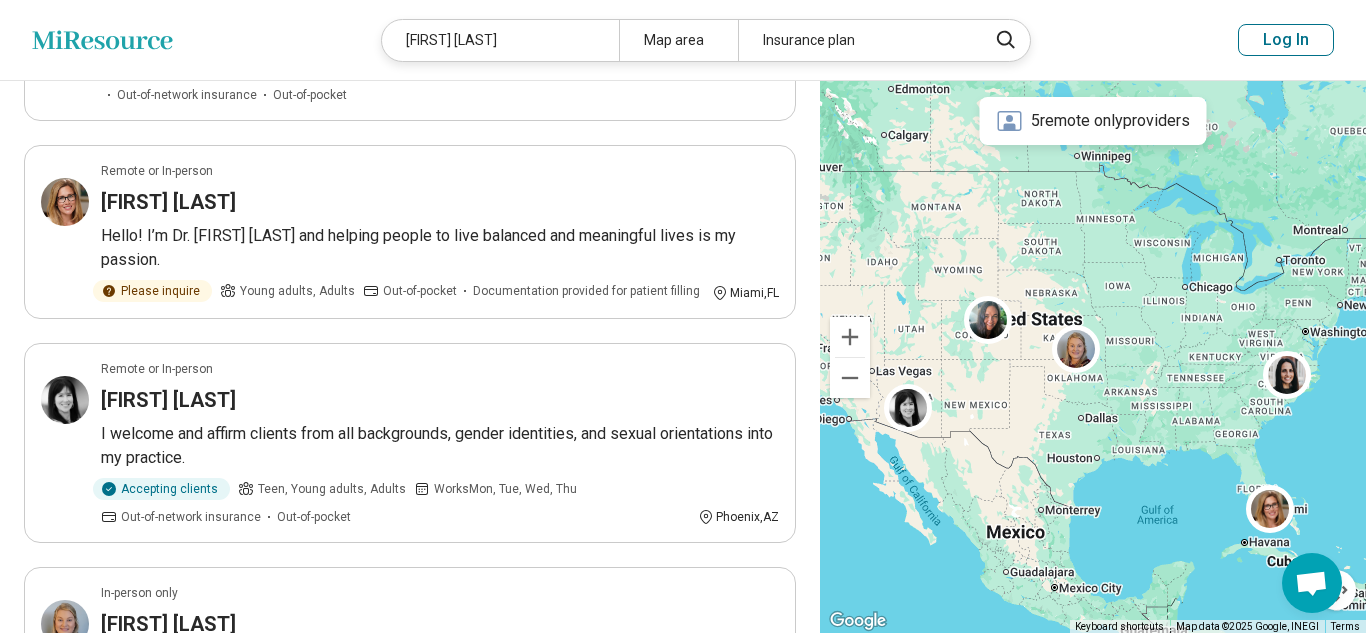 scroll, scrollTop: 1670, scrollLeft: 0, axis: vertical 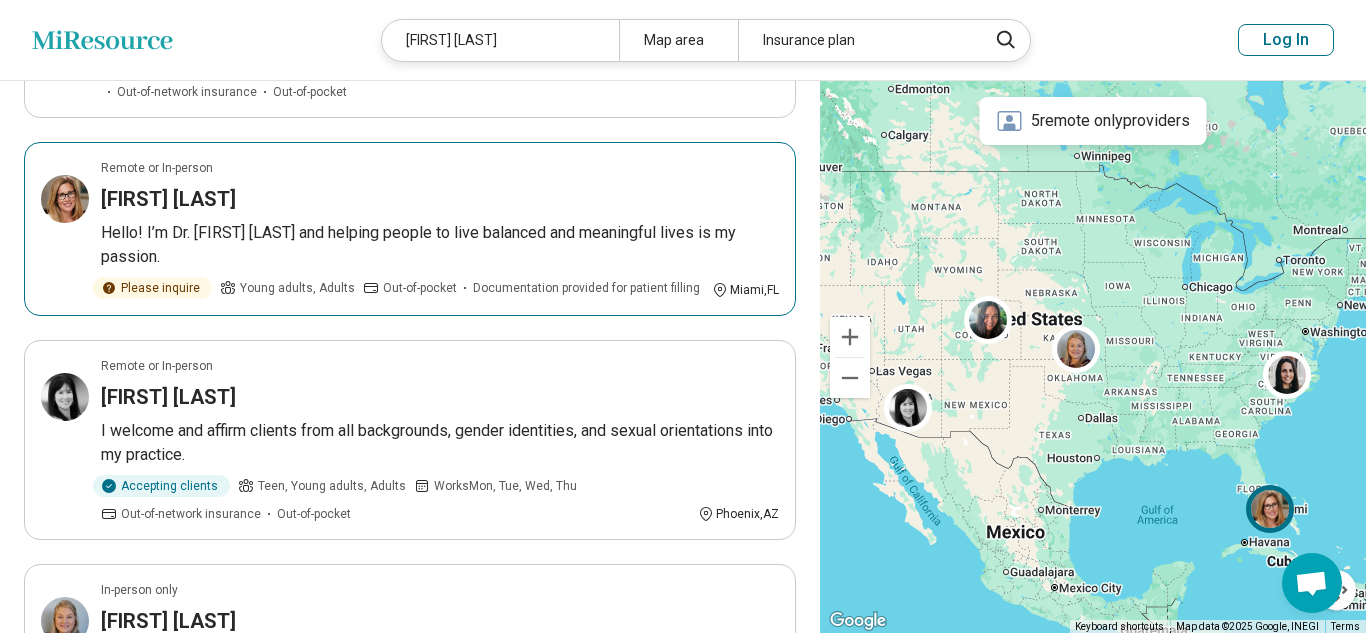 click on "Kristin Jones" at bounding box center [440, 199] 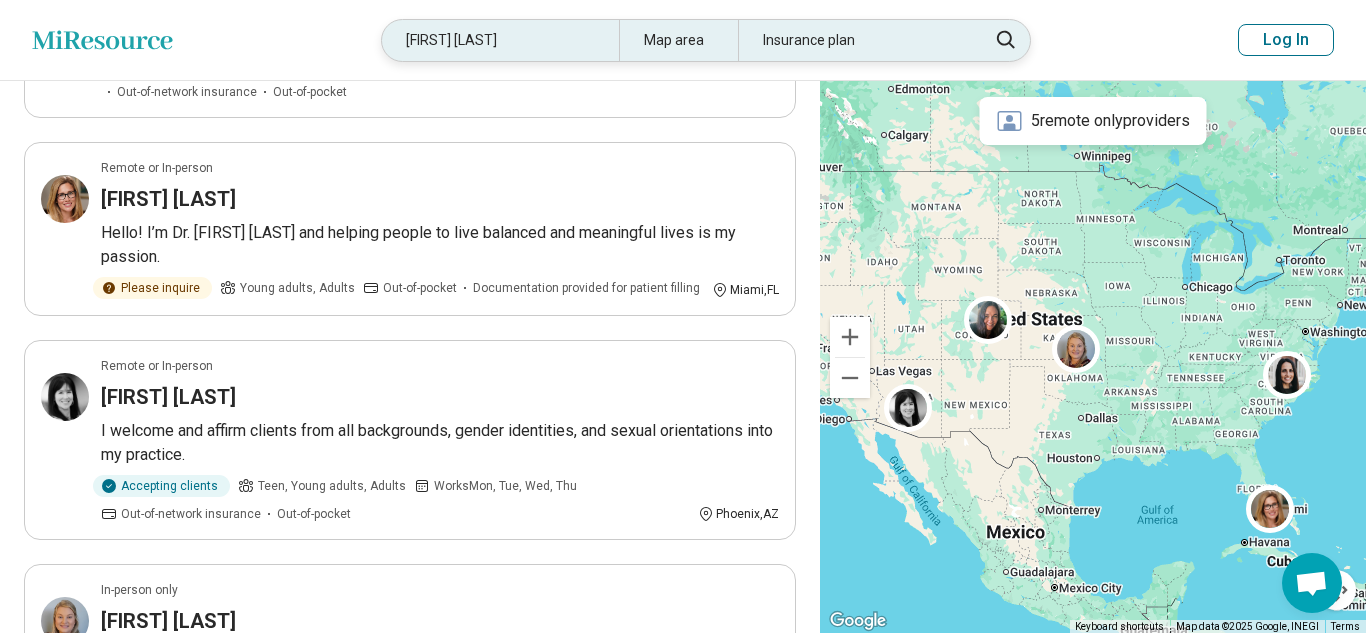 click on "Kristin Jones" at bounding box center (500, 40) 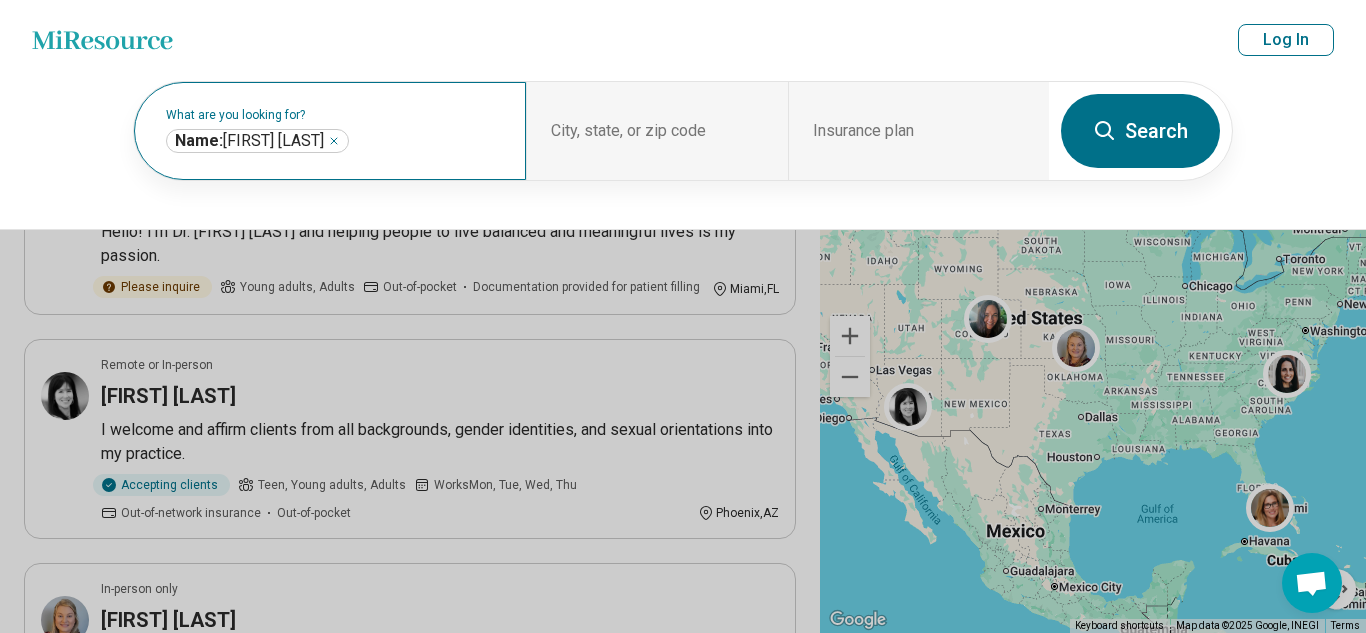 scroll, scrollTop: 1669, scrollLeft: 0, axis: vertical 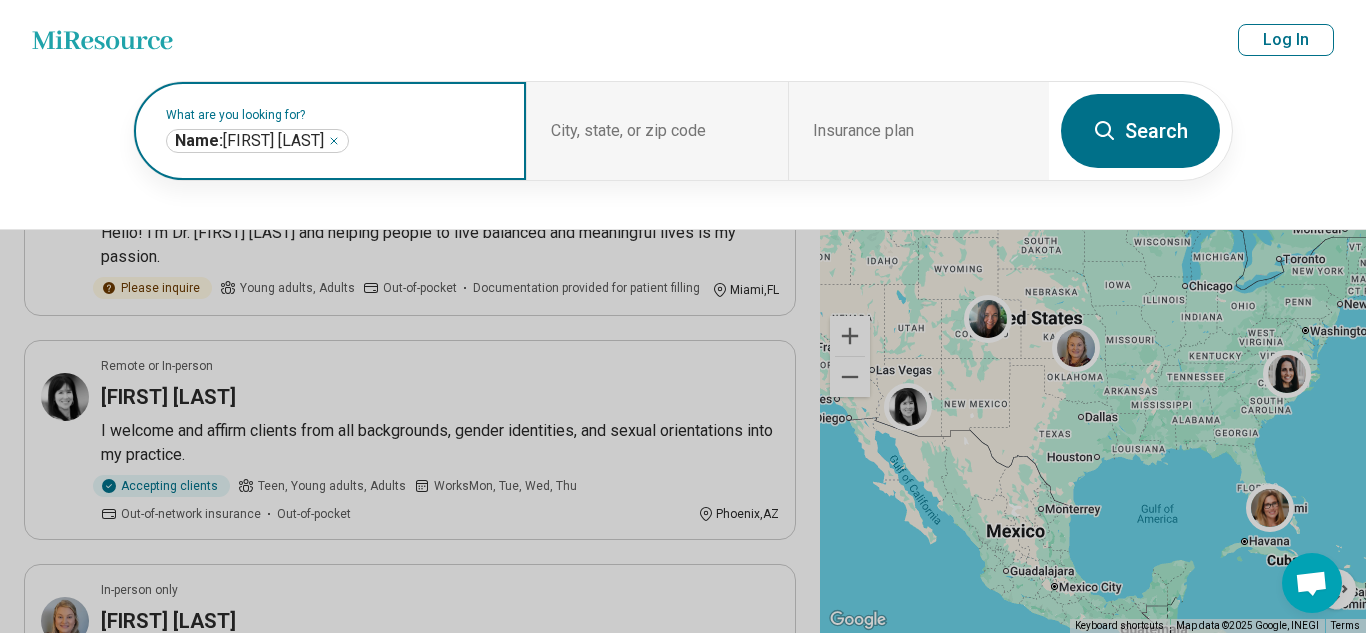 click 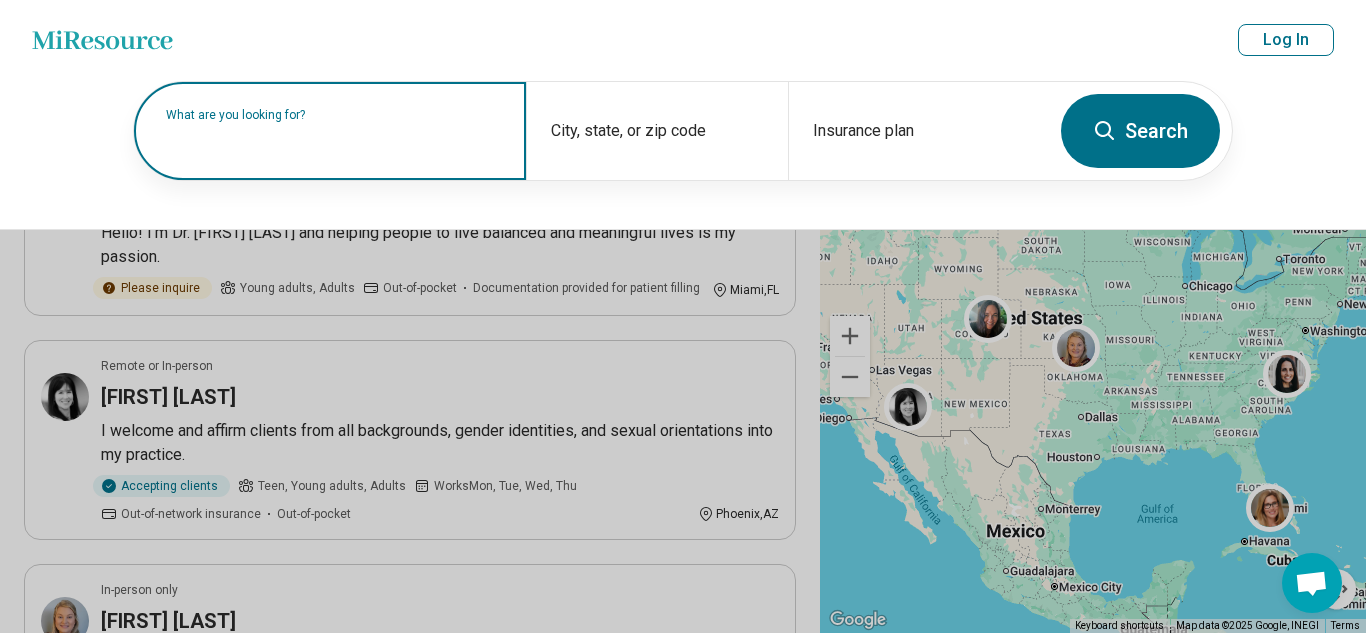 click on "What are you looking for?" at bounding box center [334, 115] 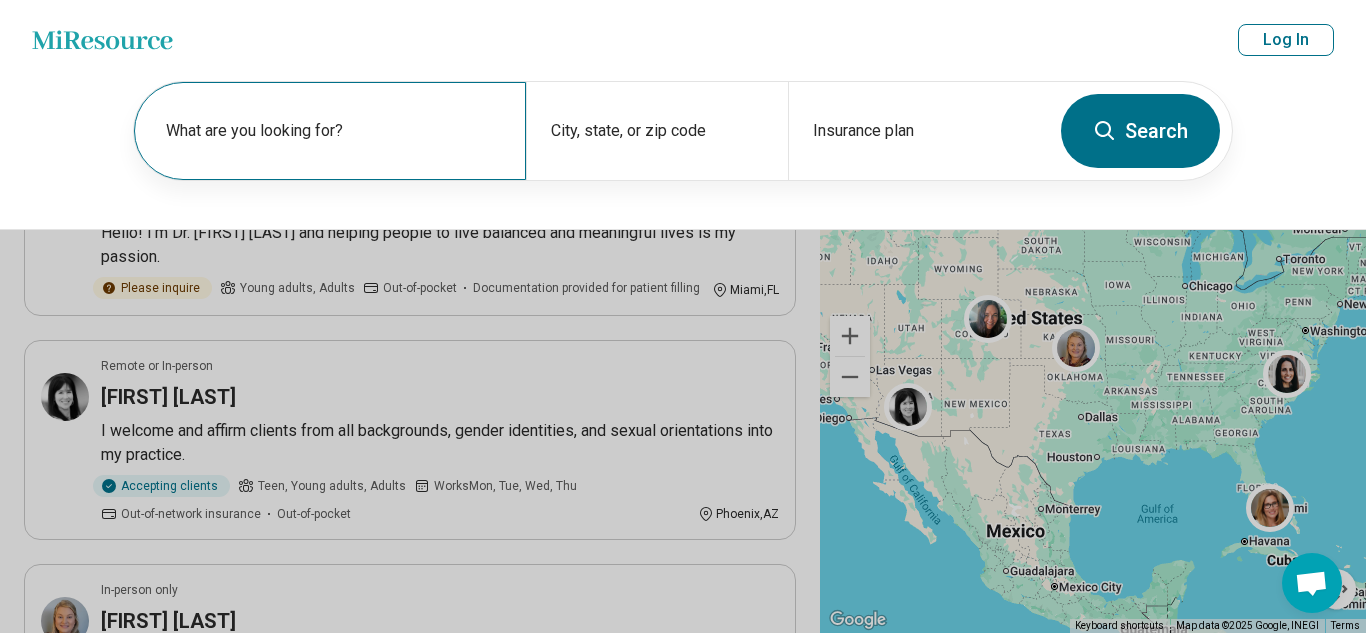 click on "What are you looking for?" at bounding box center (330, 131) 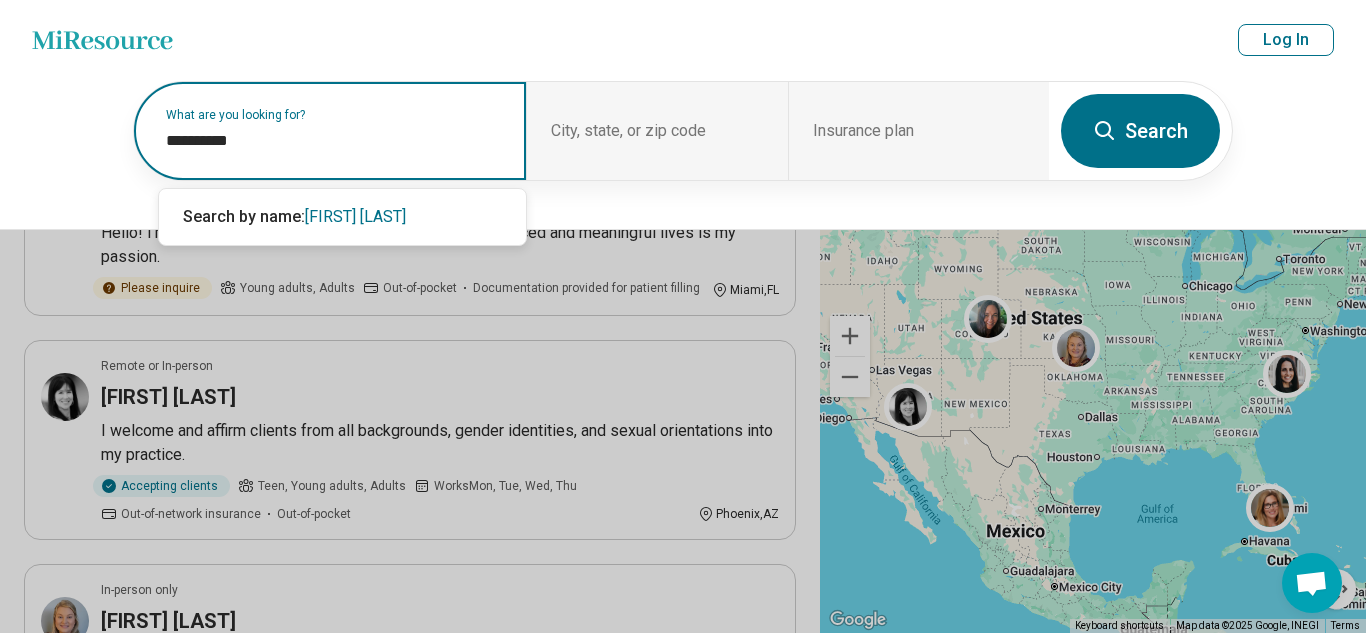 type on "**********" 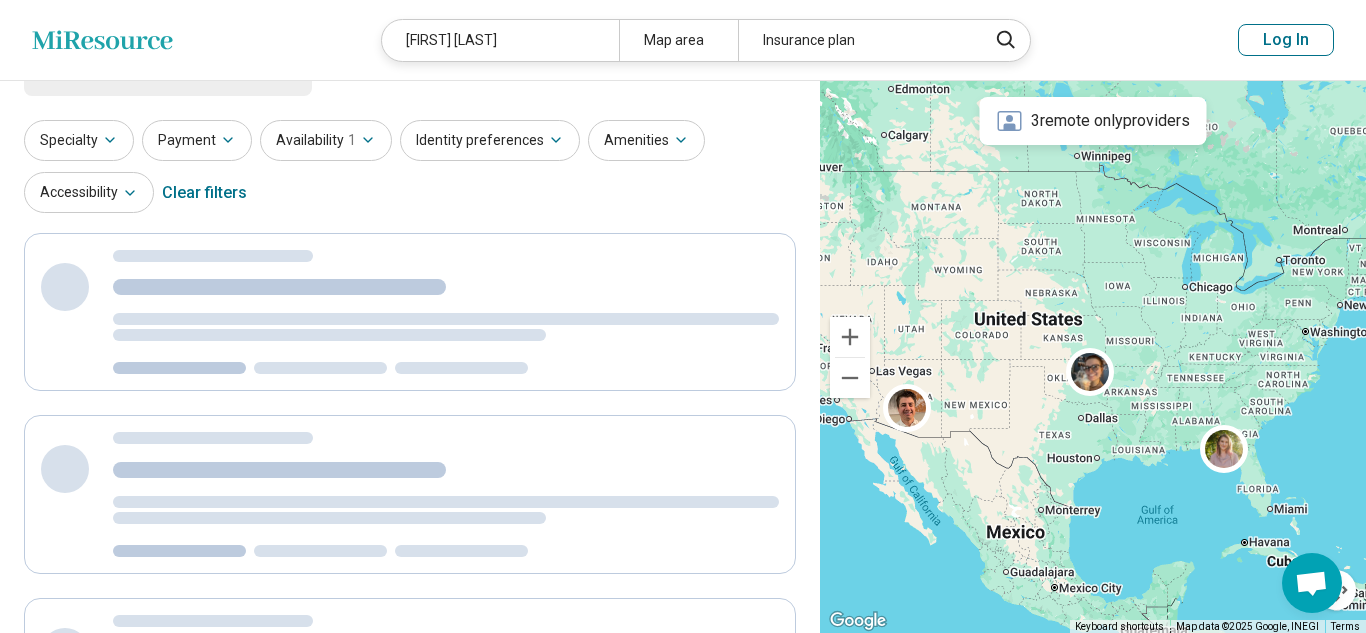 scroll, scrollTop: 0, scrollLeft: 0, axis: both 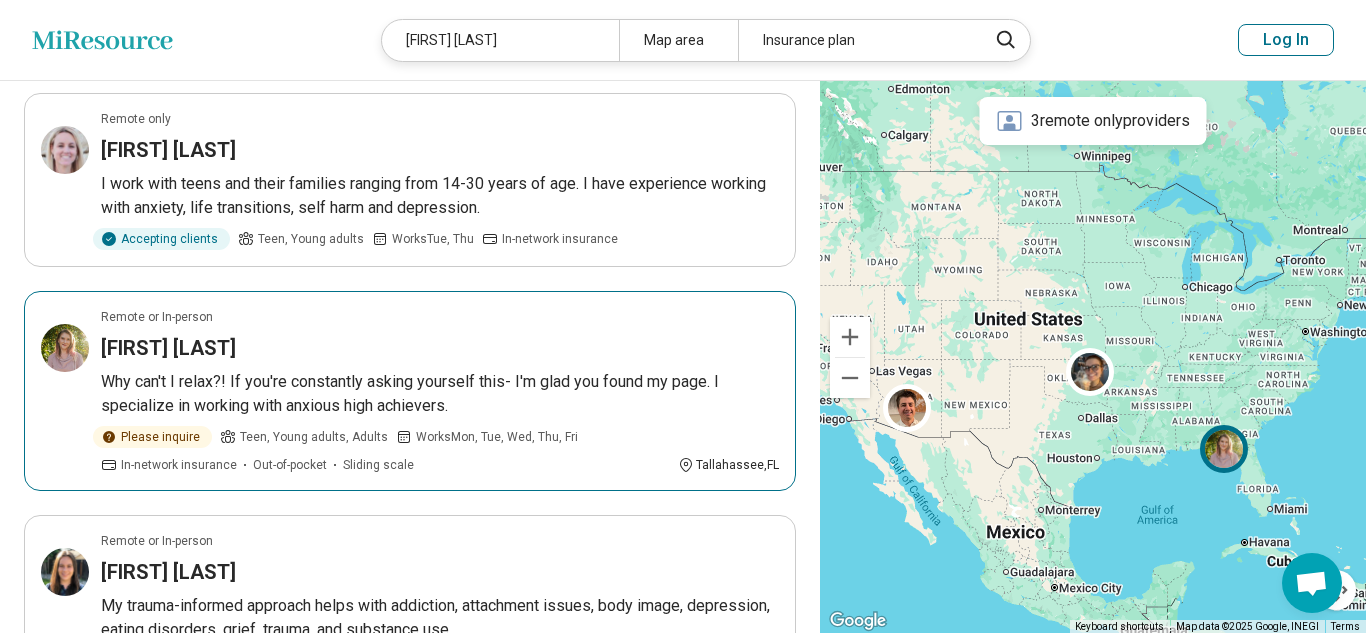 click on "Why can't I relax?! If you're constantly asking yourself this- I'm glad you found my page. I specialize in working with anxious high achievers." at bounding box center [440, 394] 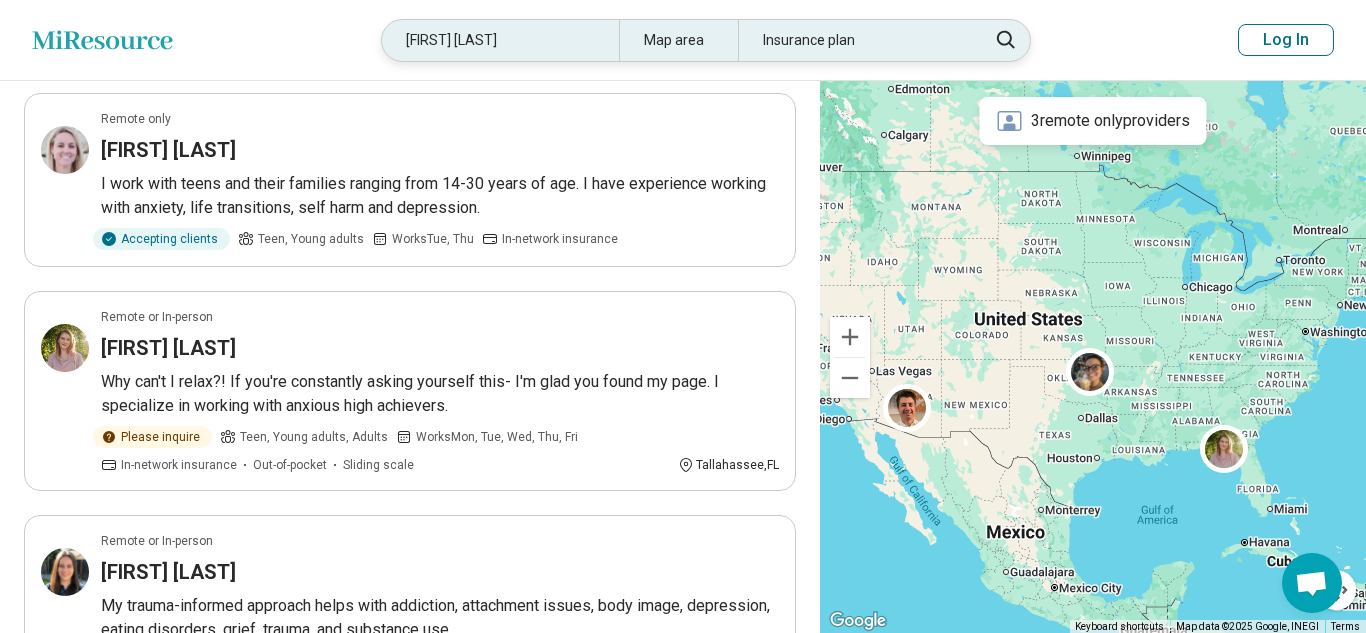 click on "Mary norman" at bounding box center (500, 40) 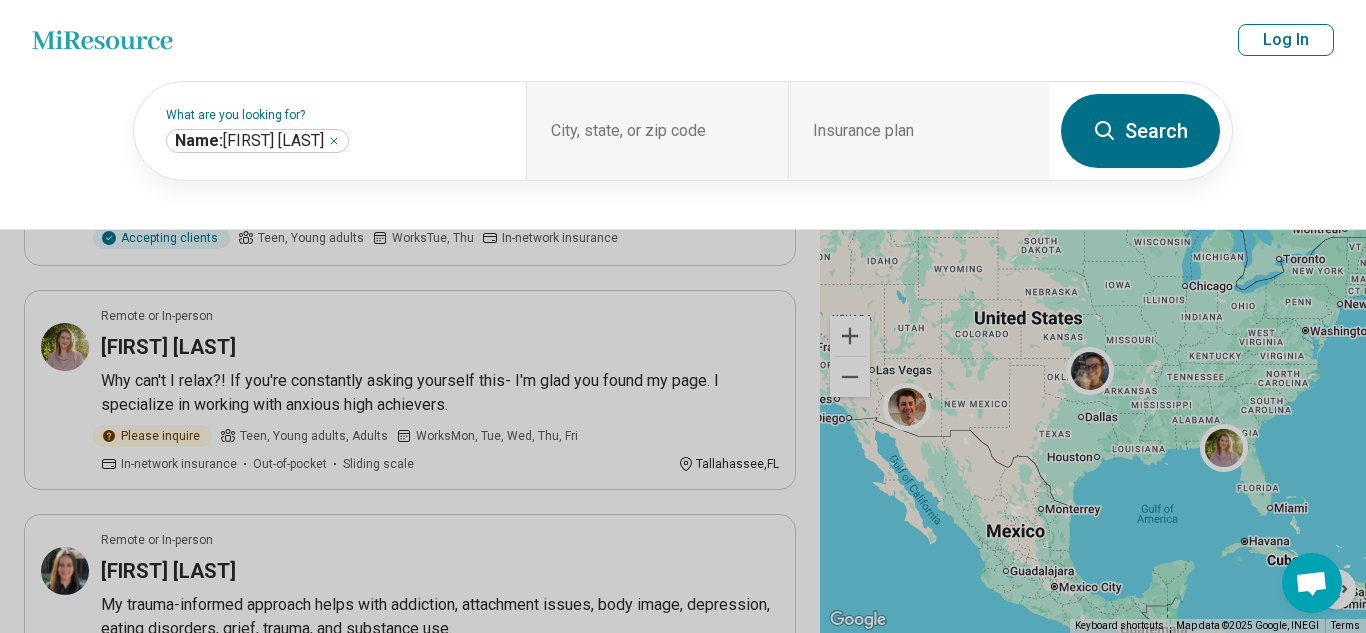 scroll, scrollTop: 424, scrollLeft: 0, axis: vertical 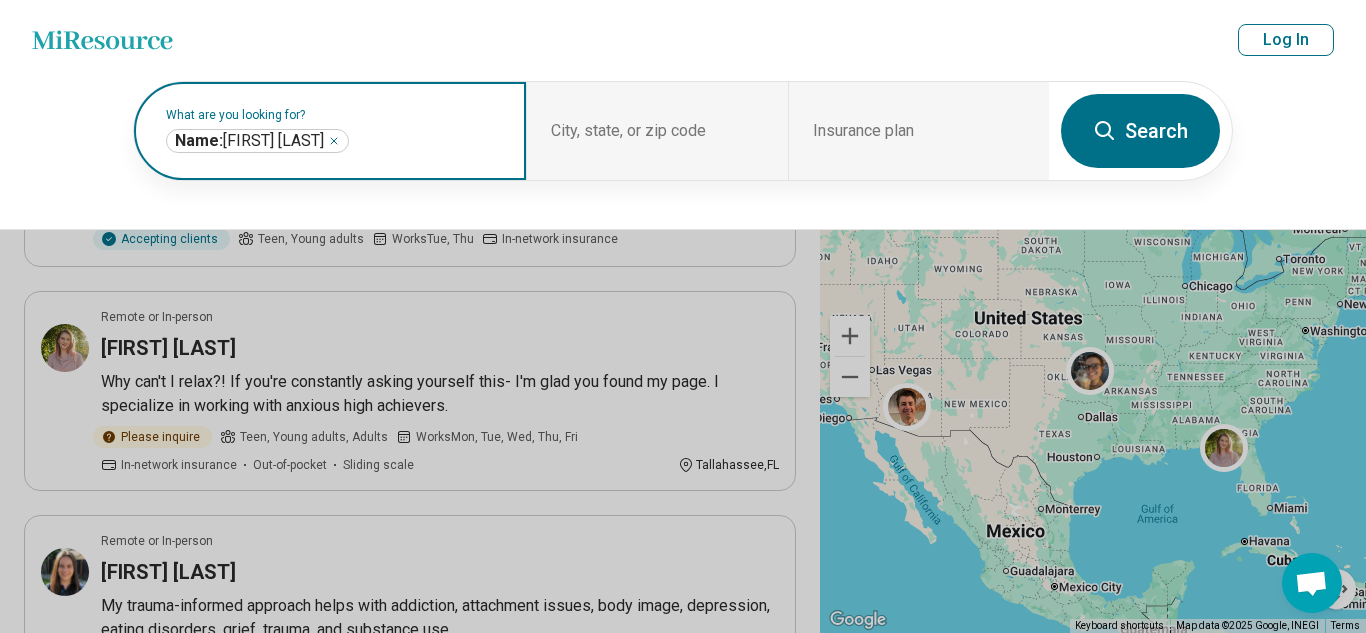 click 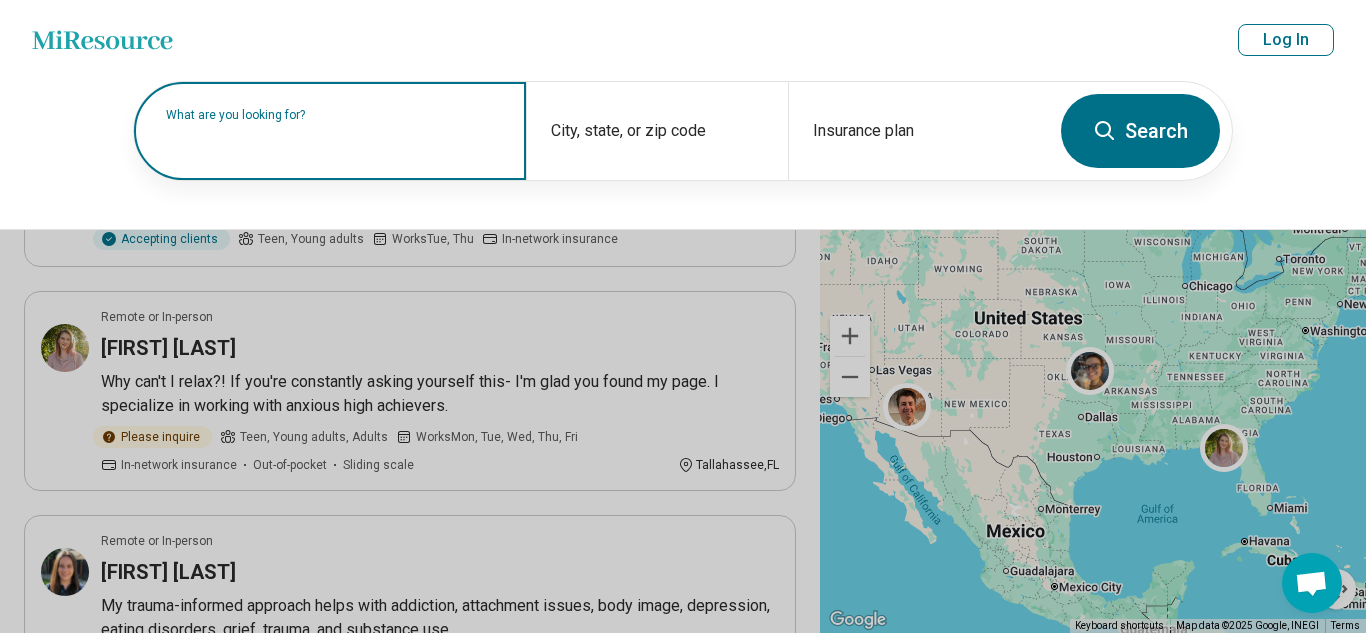 click on "What are you looking for?" at bounding box center (334, 115) 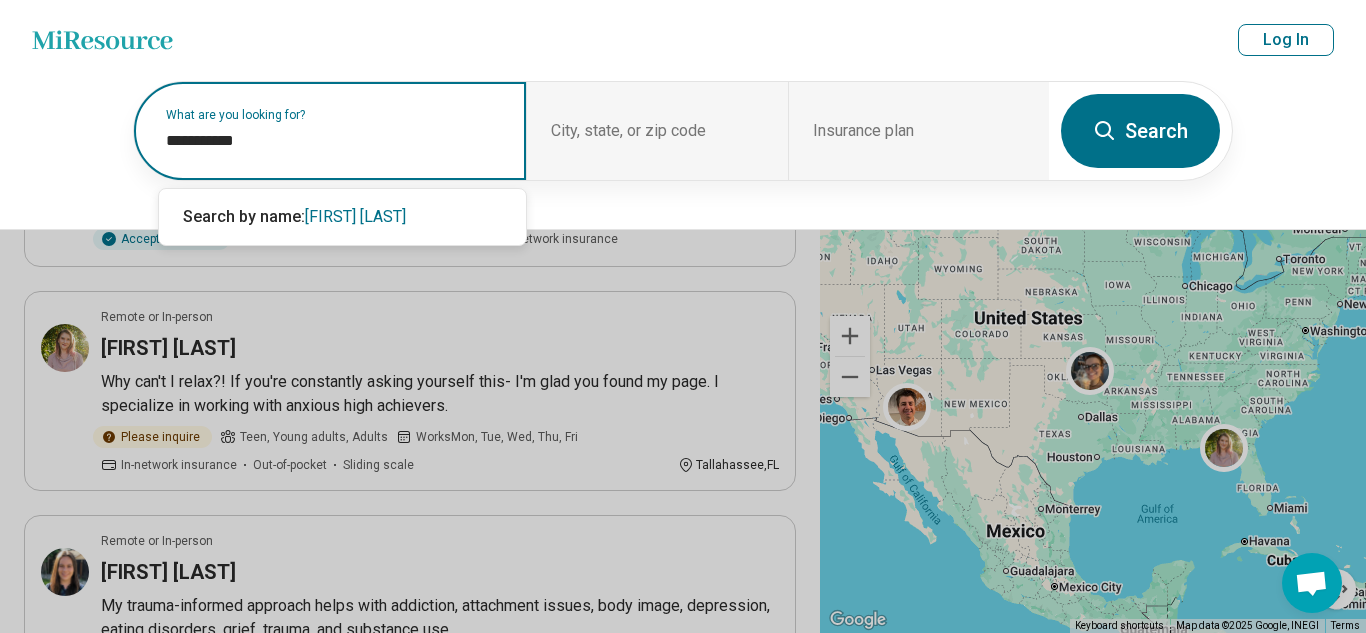 type on "**********" 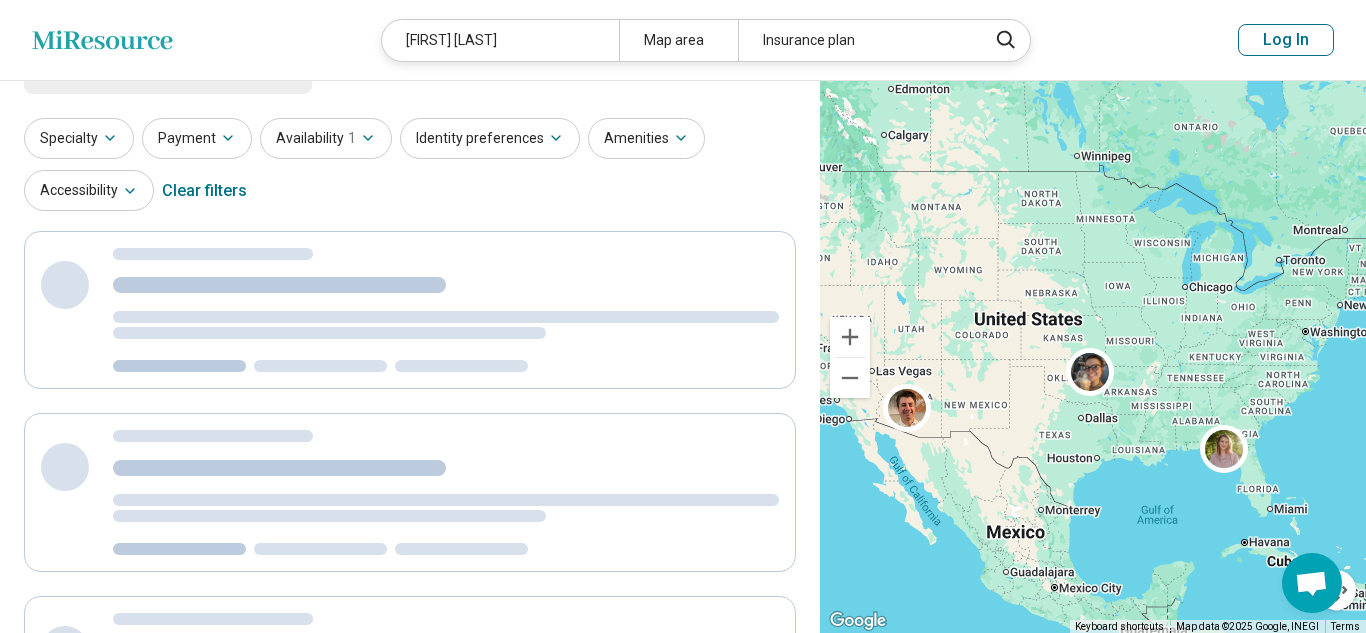 scroll, scrollTop: 0, scrollLeft: 0, axis: both 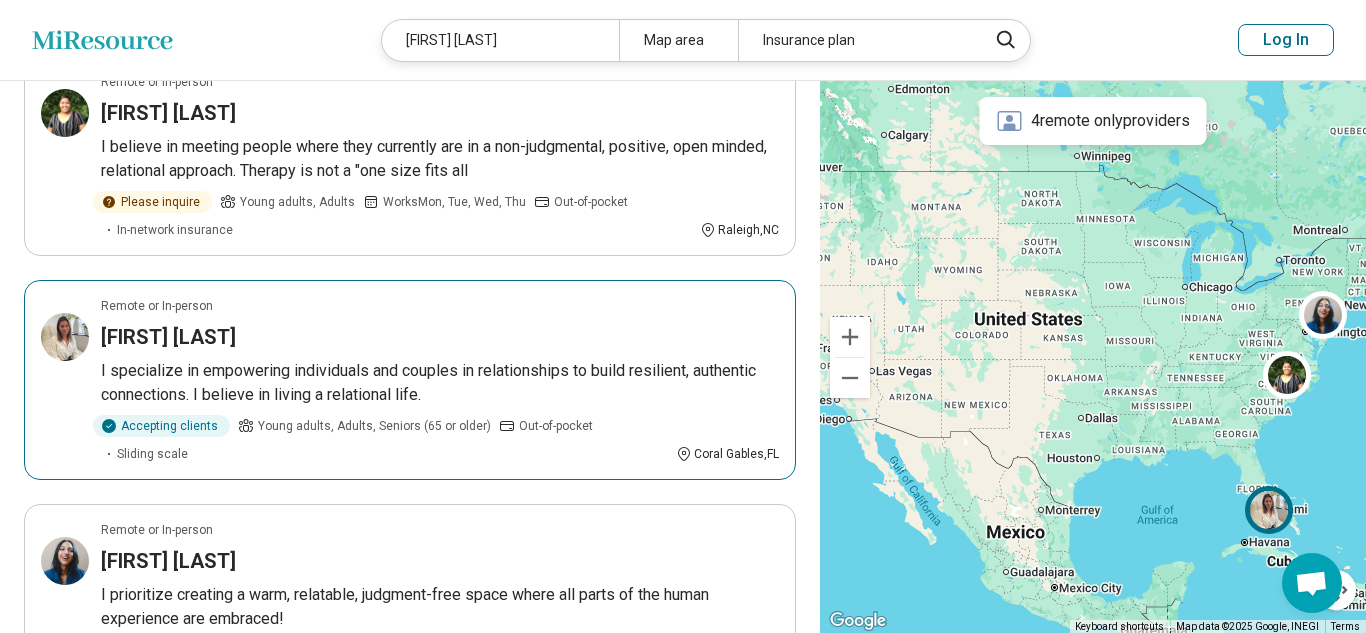 click on "I specialize in empowering individuals and couples in relationships to build resilient, authentic connections. I believe in living a relational life." at bounding box center [440, 383] 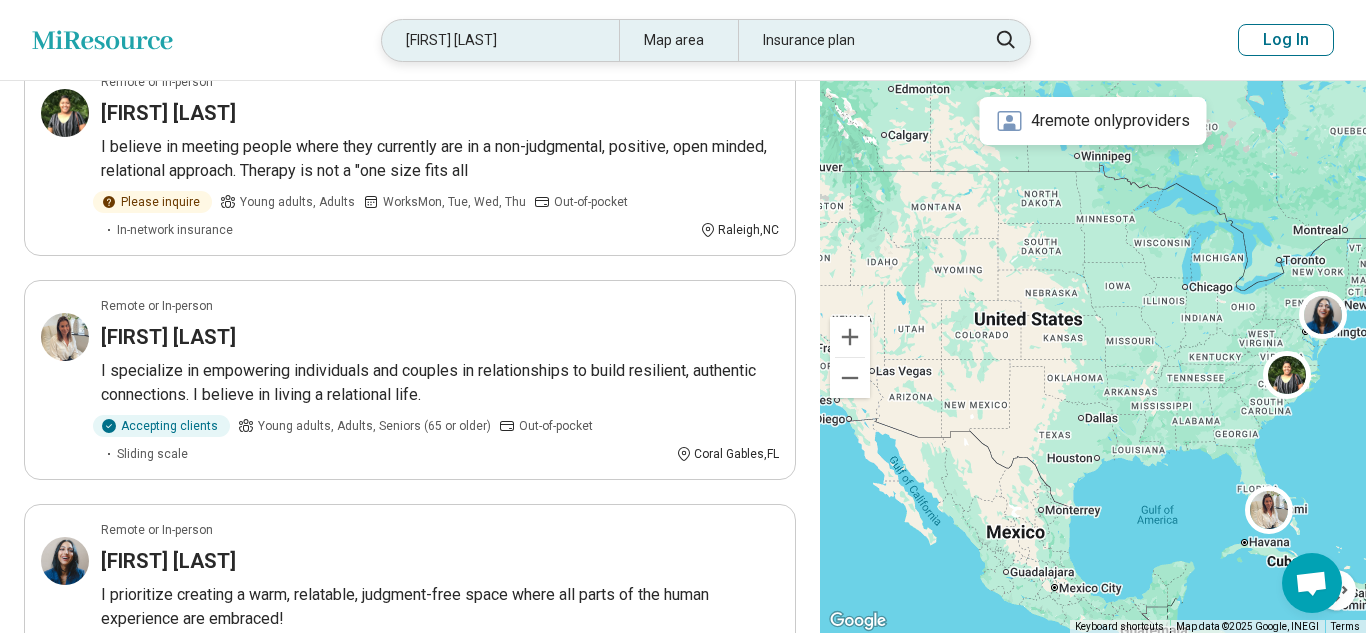 click on "Bianca Gabay" at bounding box center (500, 40) 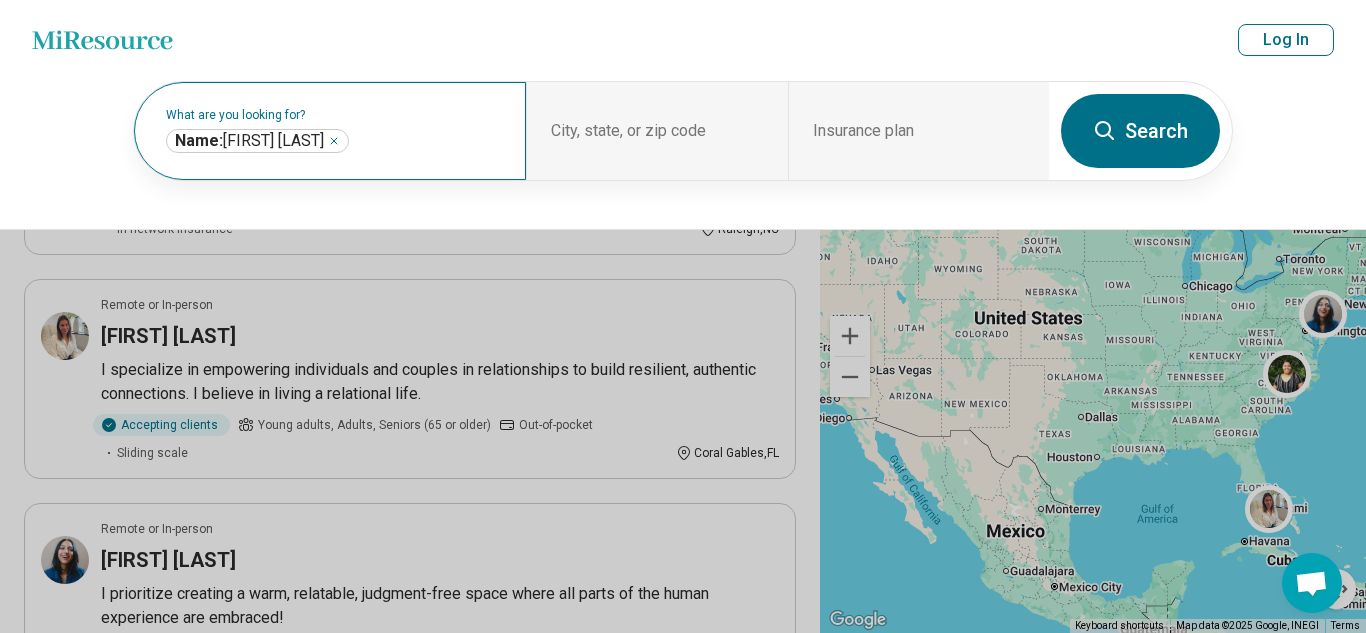 scroll, scrollTop: 659, scrollLeft: 0, axis: vertical 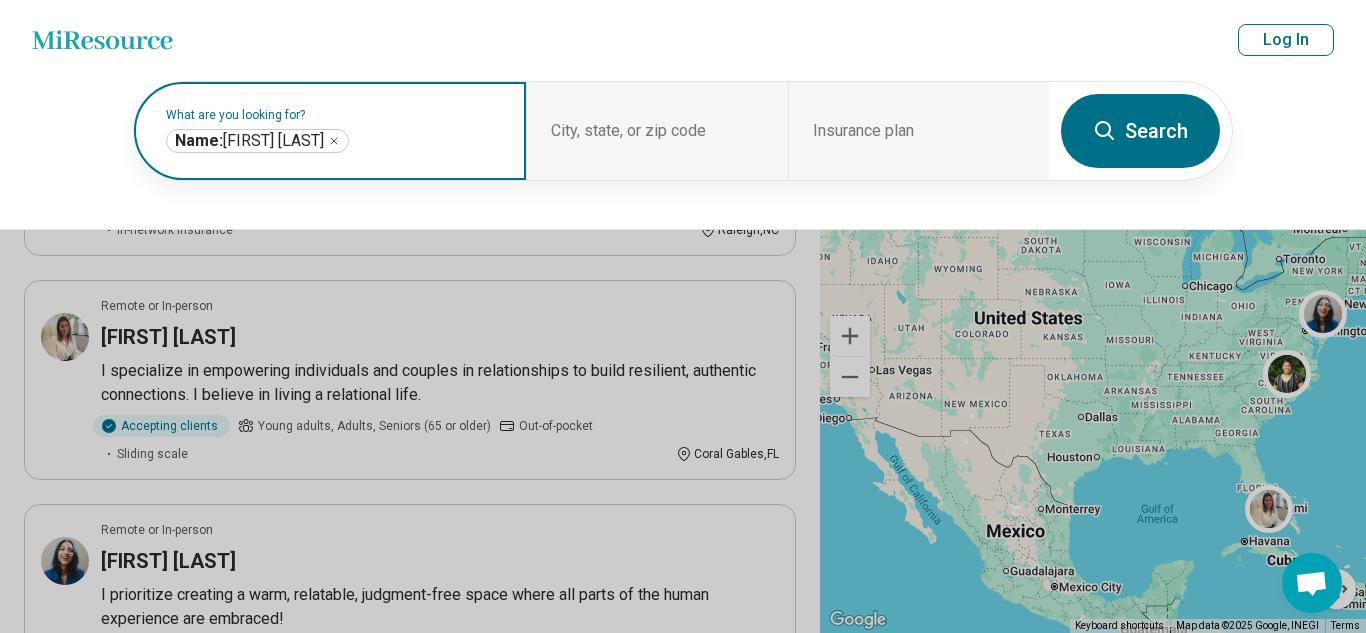 click 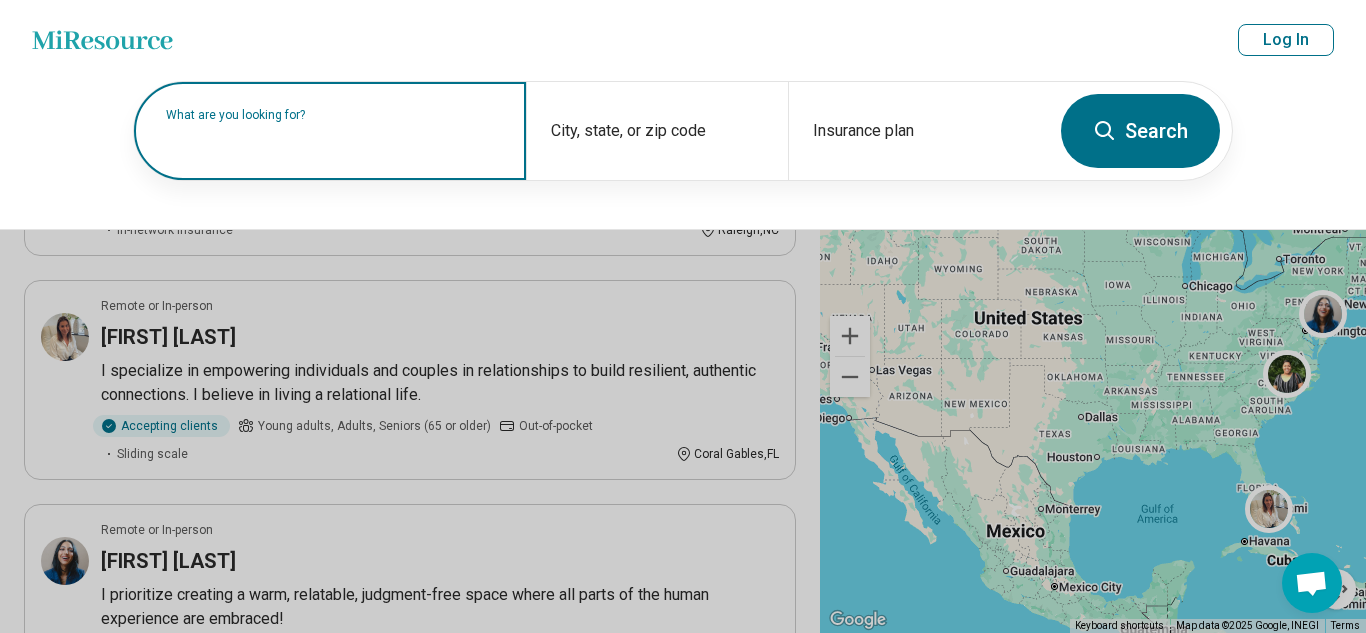 click on "What are you looking for?" at bounding box center (334, 115) 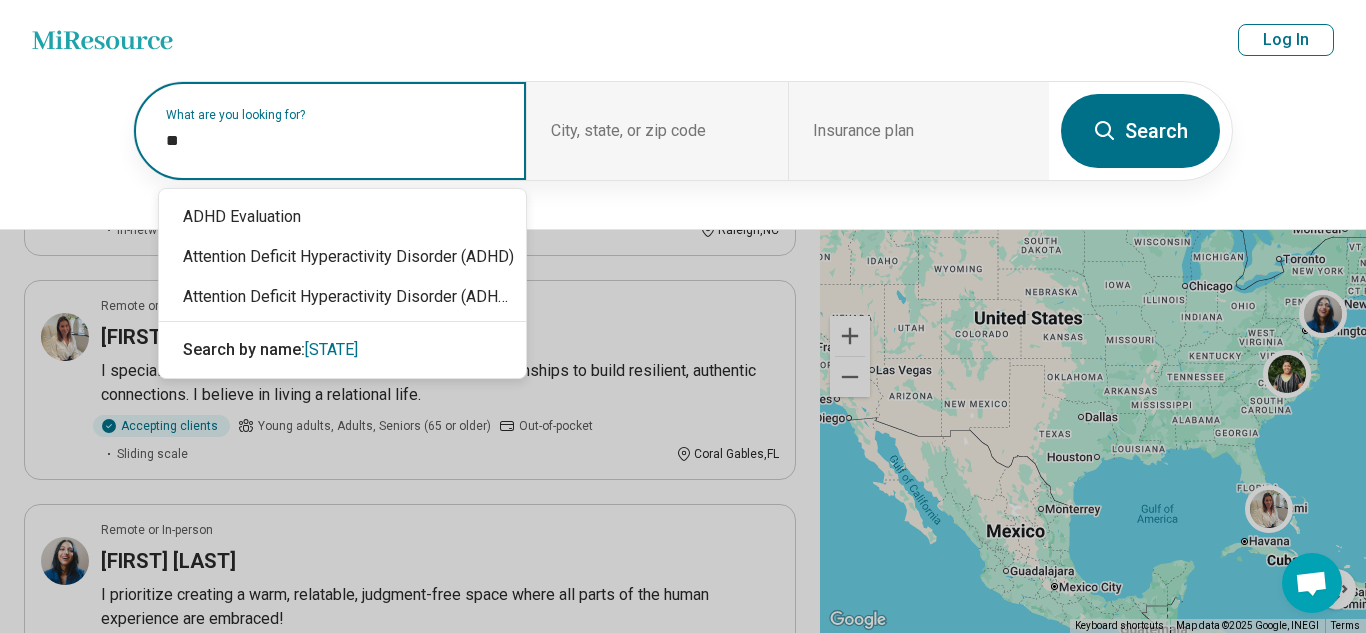 type on "*" 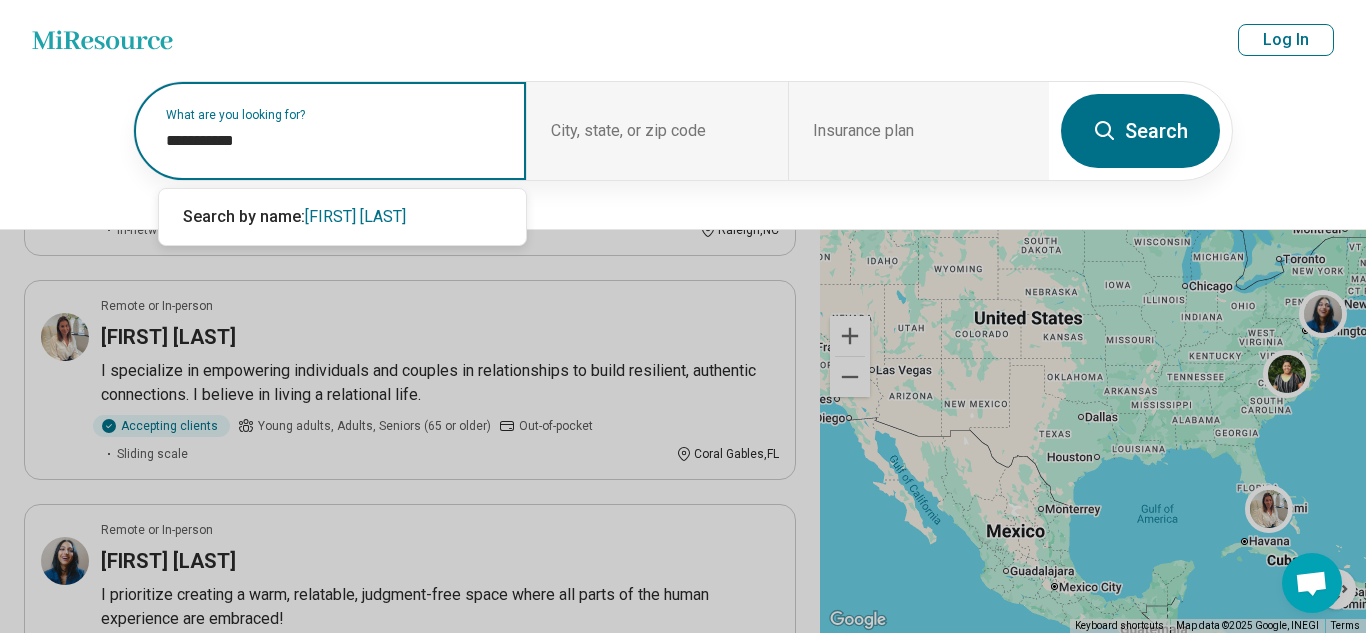 type on "**********" 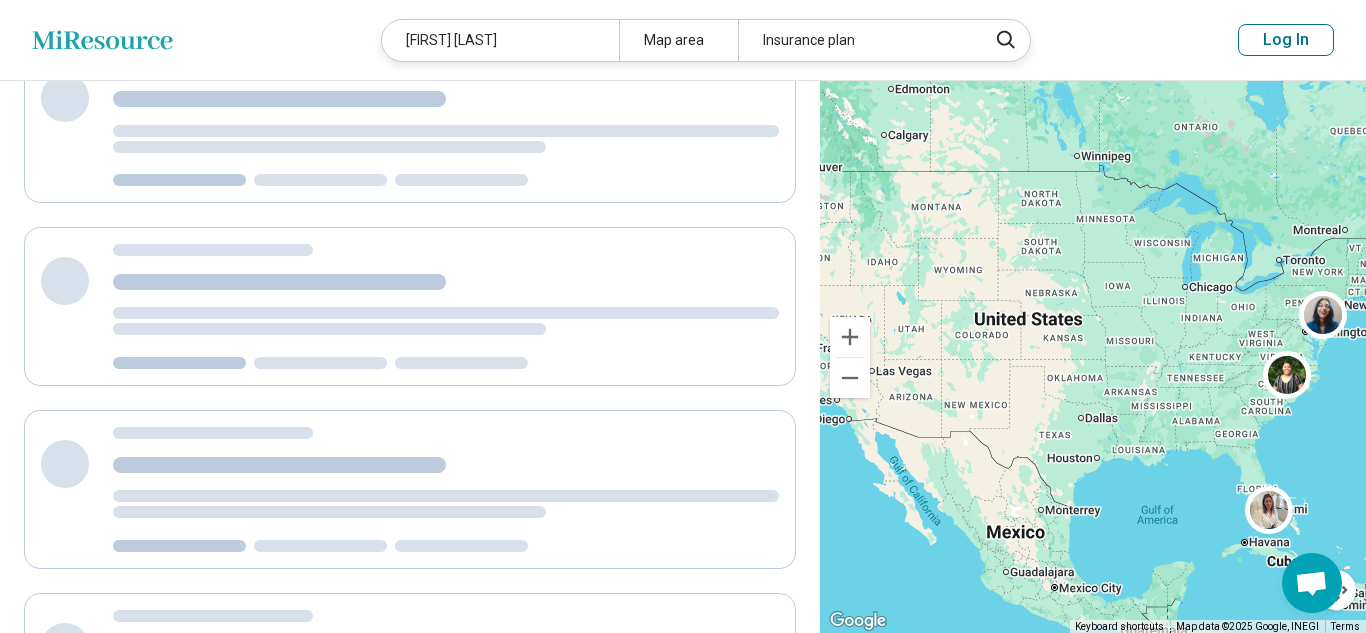 scroll, scrollTop: 126, scrollLeft: 0, axis: vertical 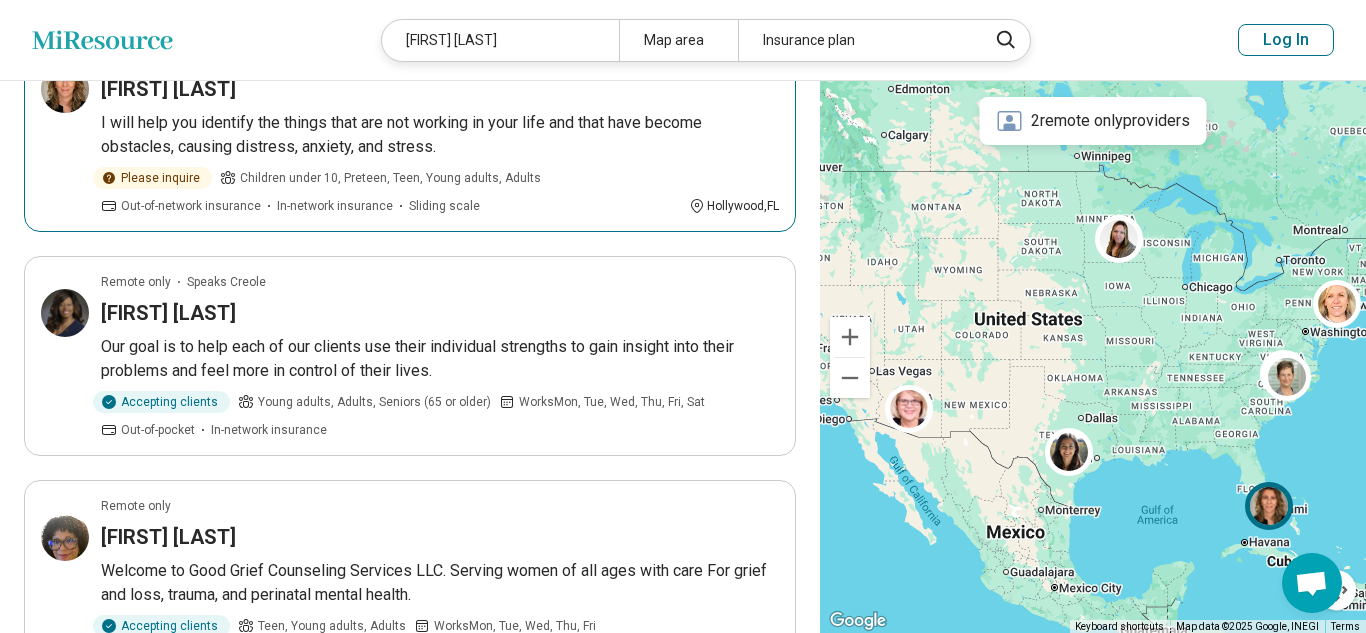 click on "In-person only Sheila Bravo I will help you identify the things that are not working in your life and that have become obstacles, causing distress, anxiety, and stress. Please inquire Children under 10, Preteen, Teen, Young adults, Adults Out-of-network insurance In-network insurance Sliding scale Hollywood ,  FL" at bounding box center (410, 132) 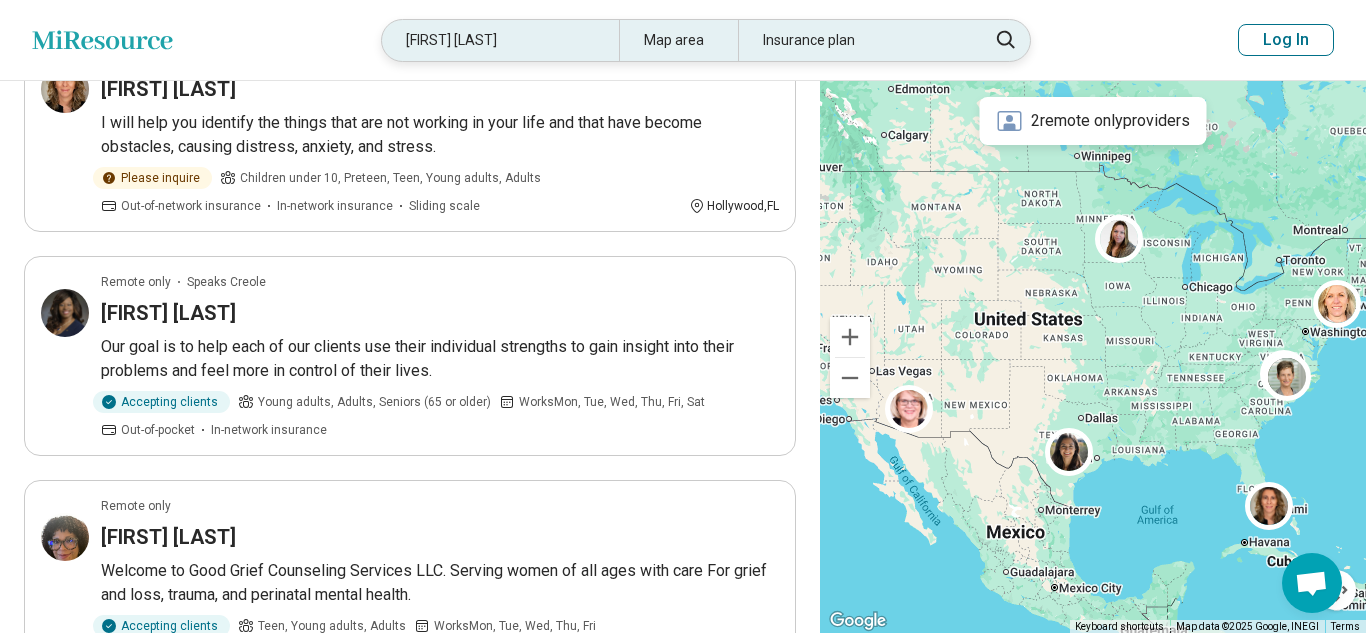 click on "Sheila Bravo" at bounding box center (500, 40) 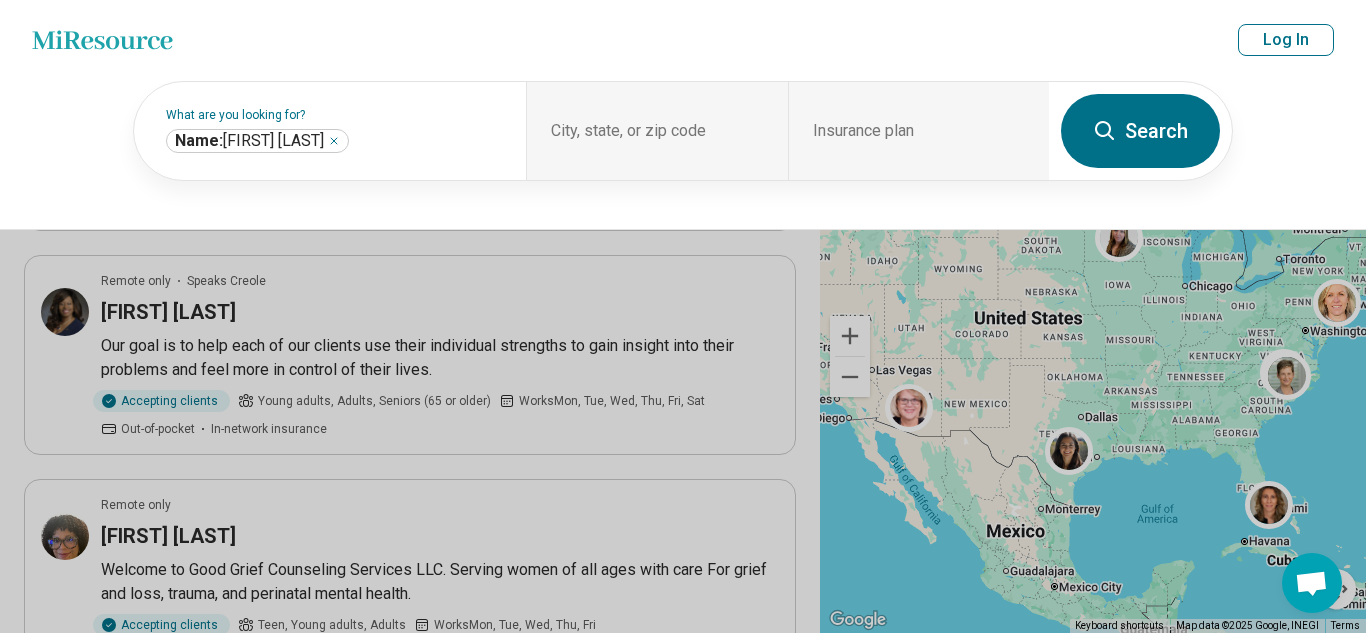 scroll, scrollTop: 1677, scrollLeft: 0, axis: vertical 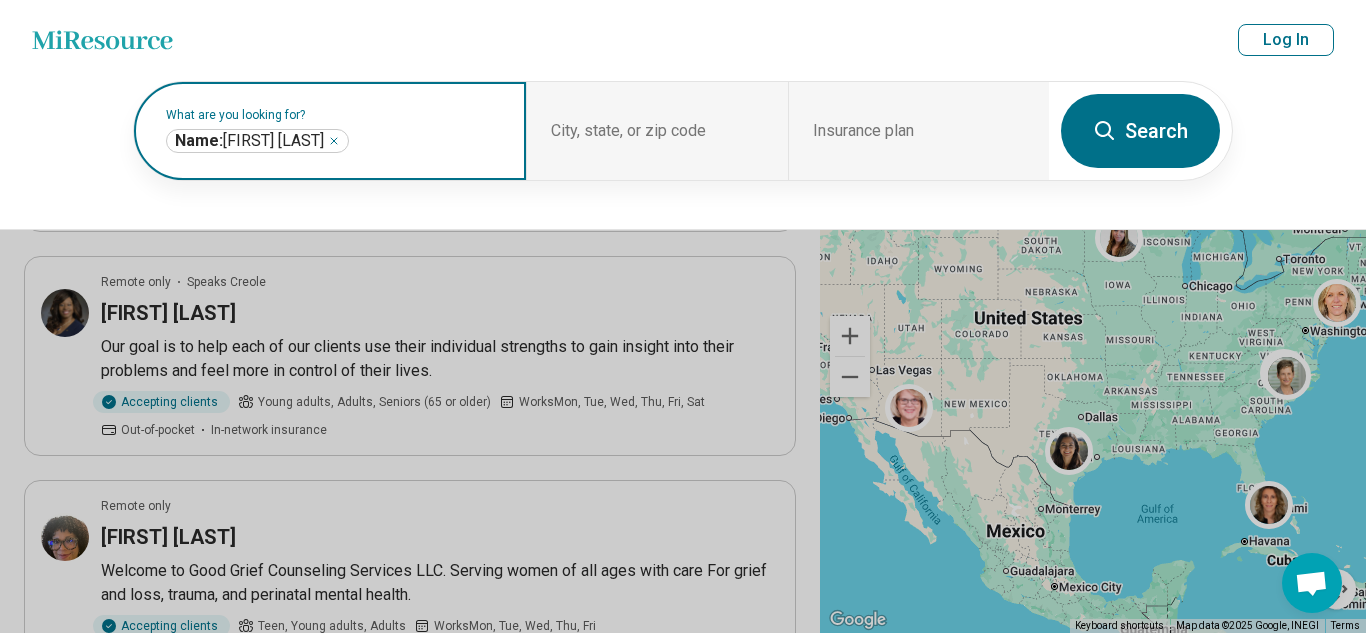 click 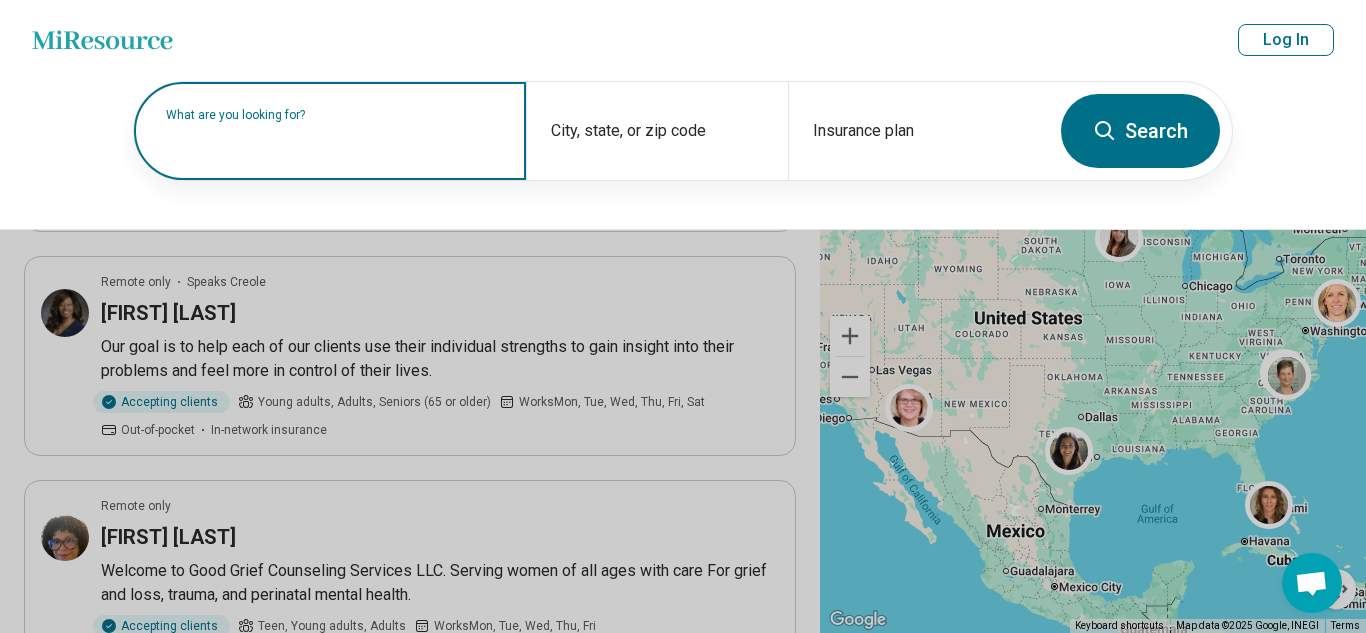 click on "What are you looking for?" at bounding box center (334, 115) 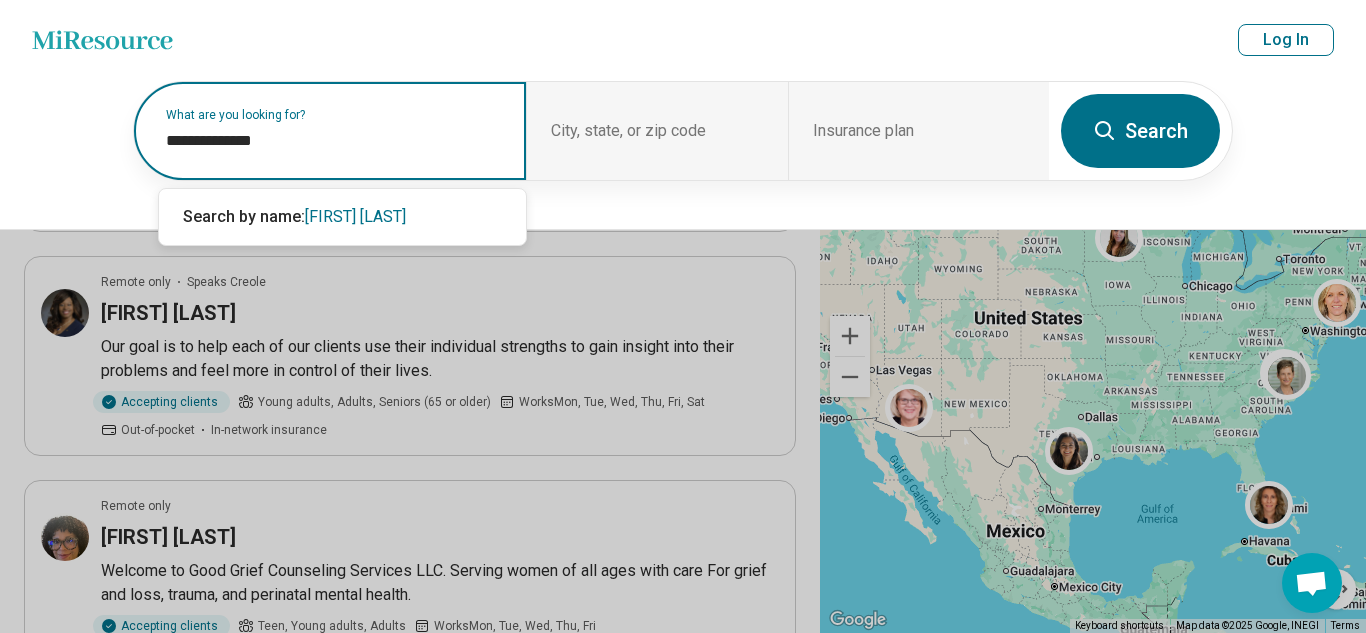 type on "**********" 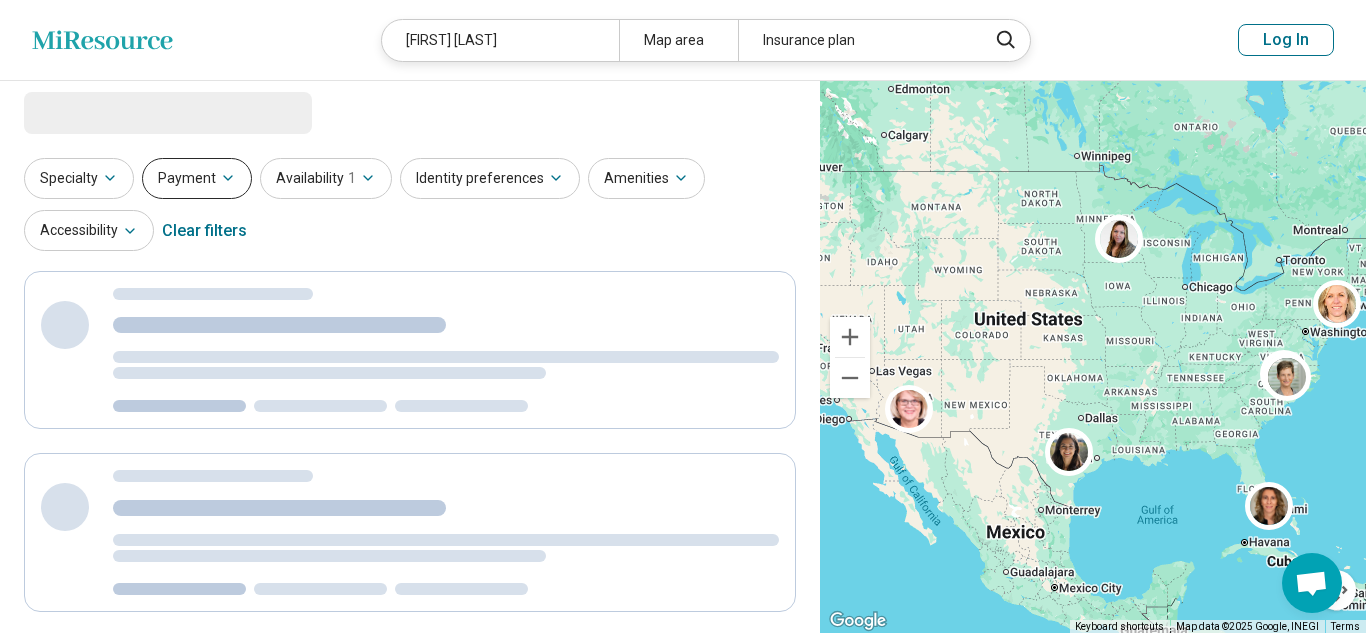 scroll, scrollTop: 0, scrollLeft: 0, axis: both 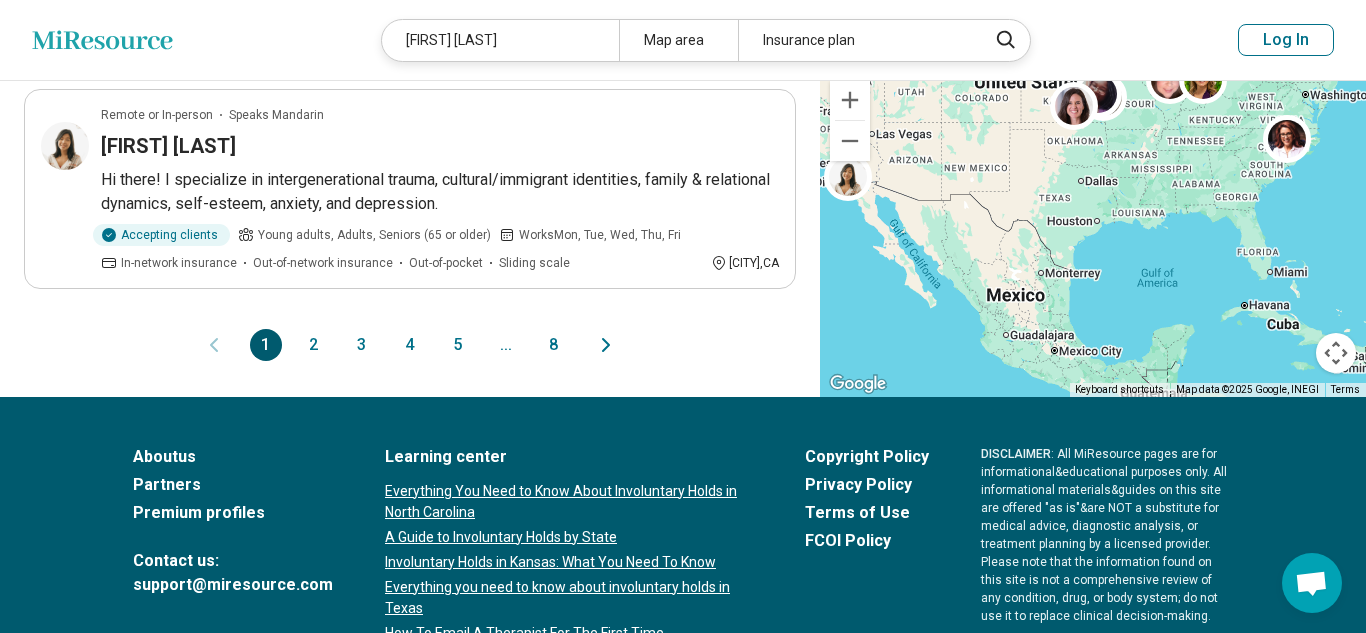 click on "2" at bounding box center (314, 345) 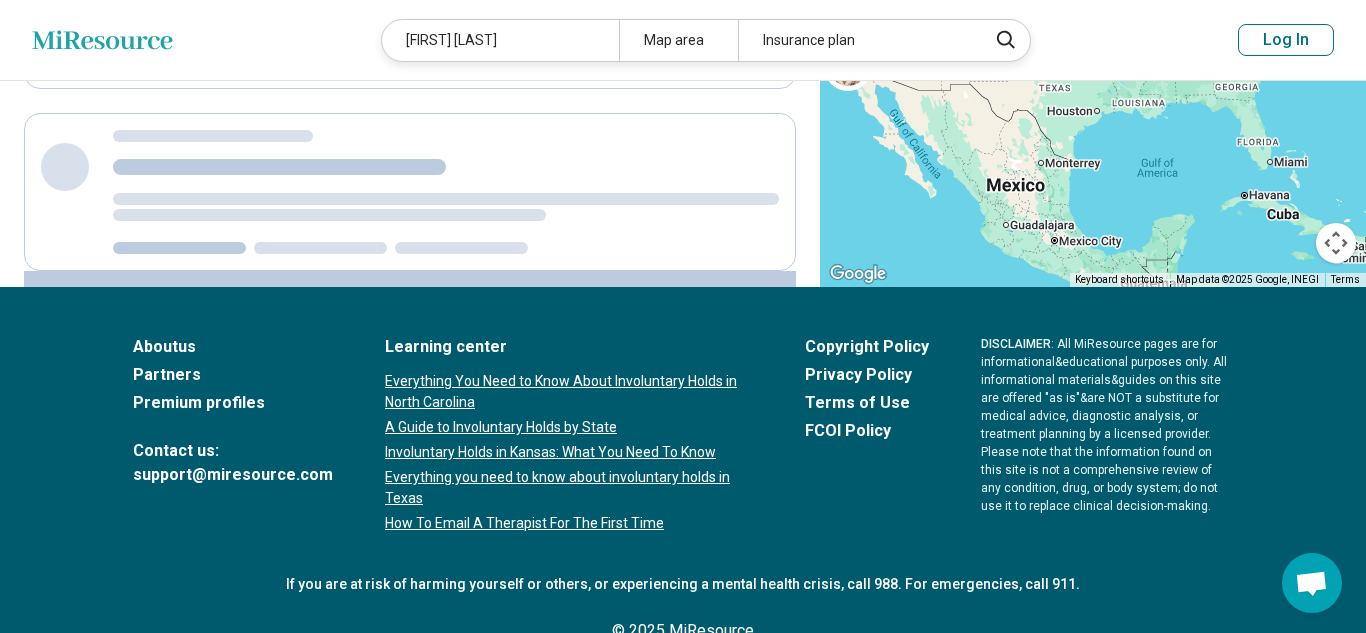 scroll, scrollTop: 0, scrollLeft: 0, axis: both 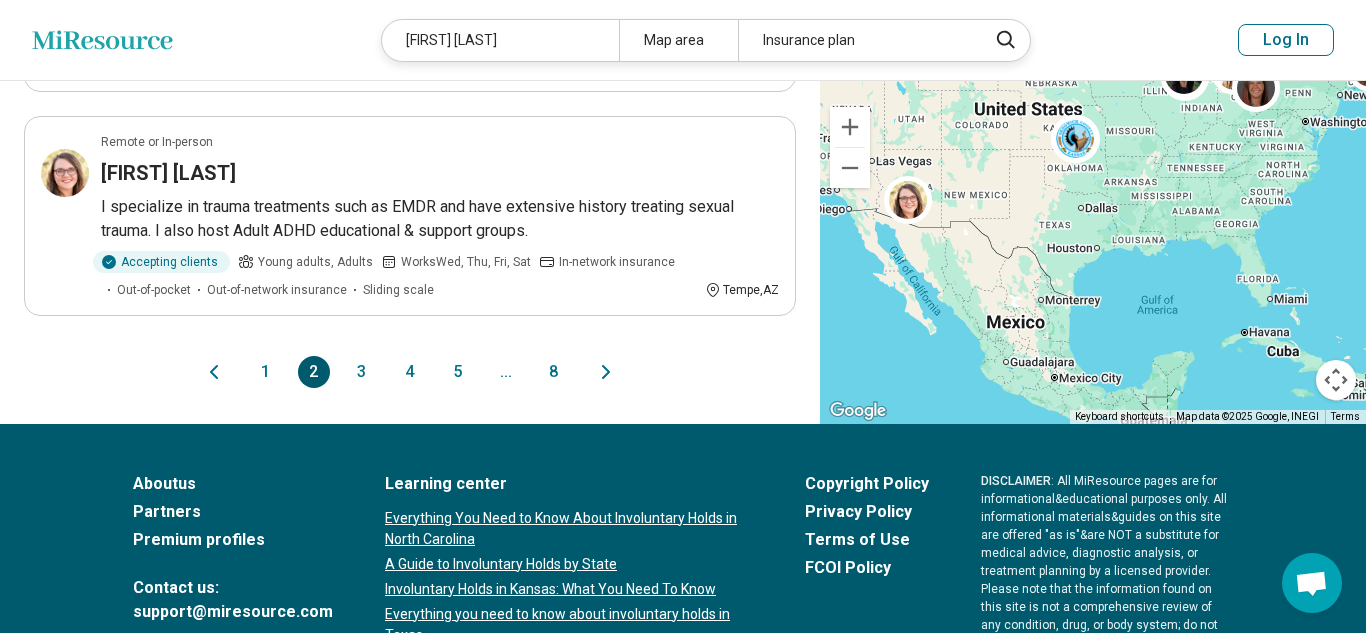 click on "3" at bounding box center [362, 372] 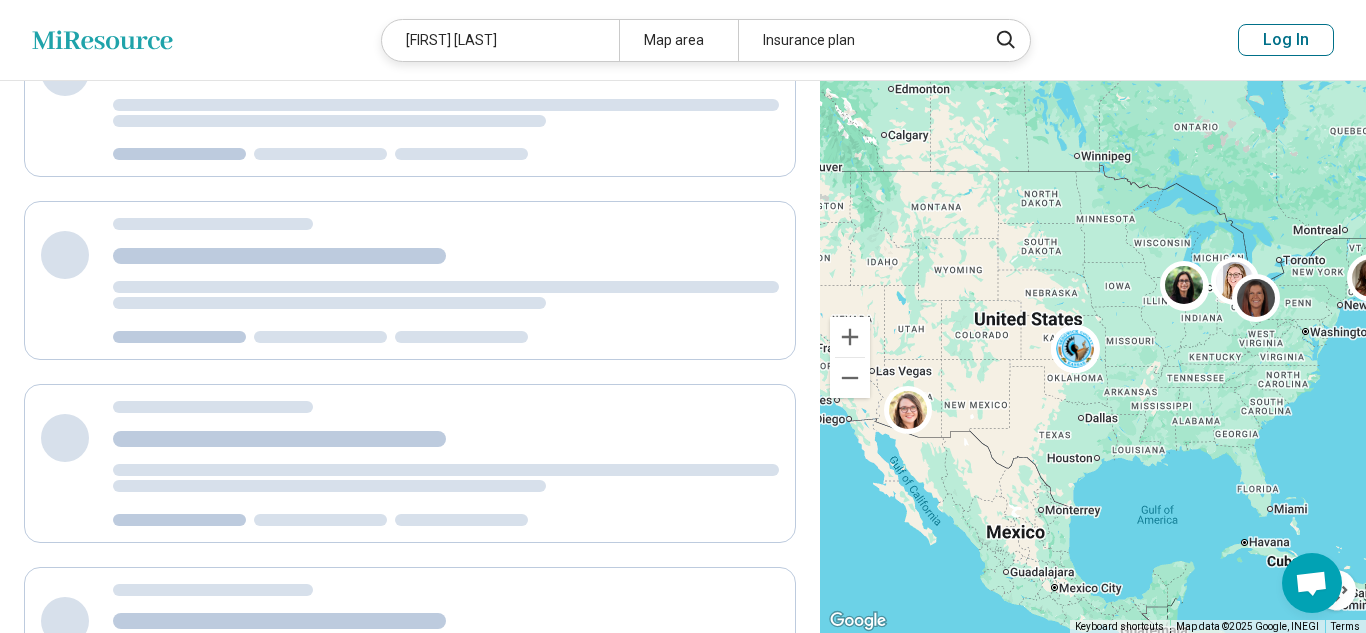scroll, scrollTop: 0, scrollLeft: 0, axis: both 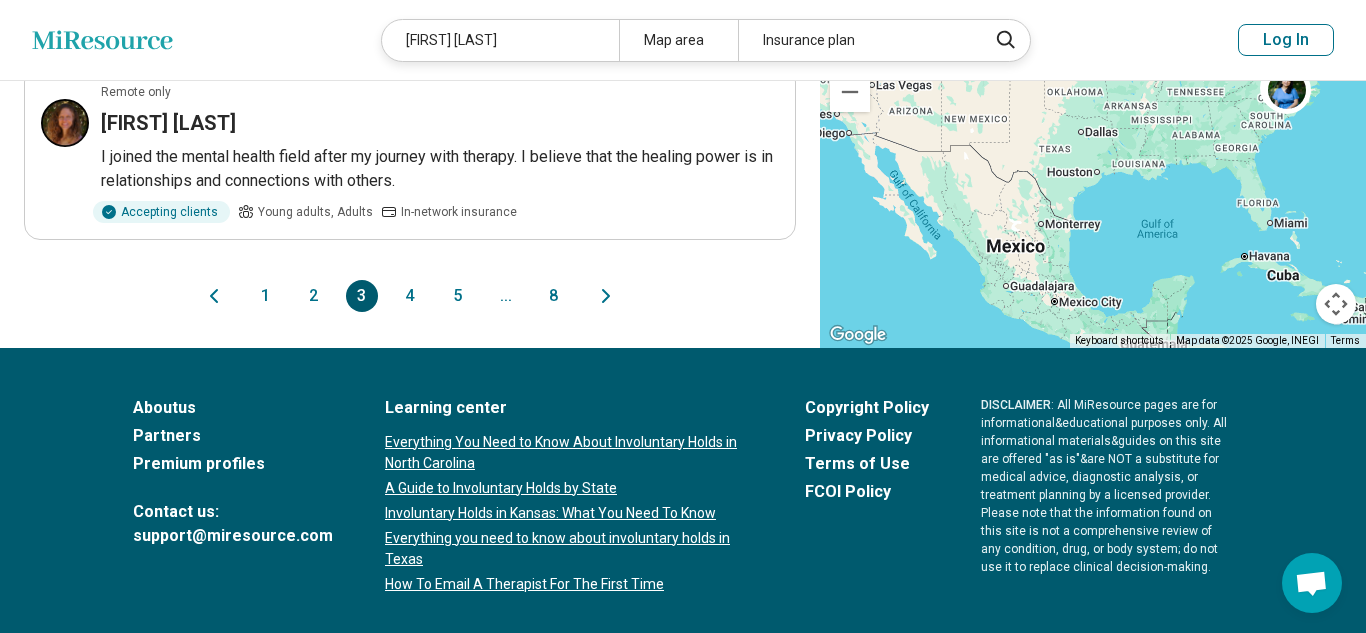 click on "4" at bounding box center [410, 296] 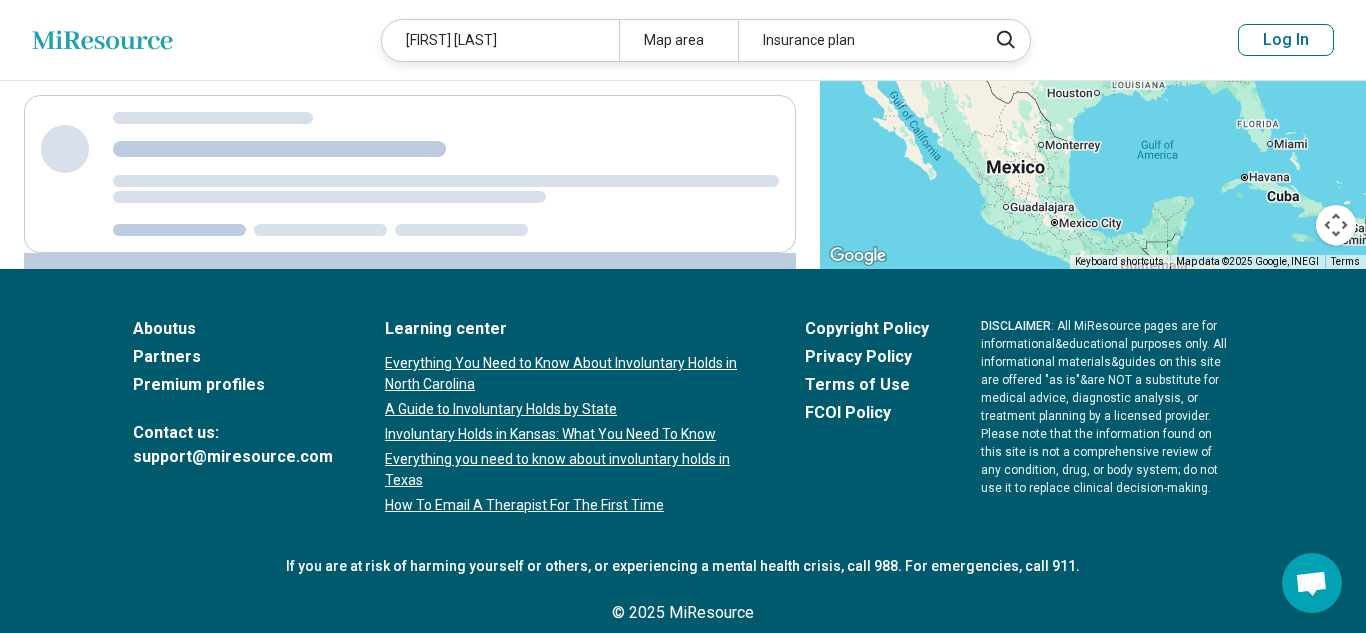 scroll, scrollTop: 0, scrollLeft: 0, axis: both 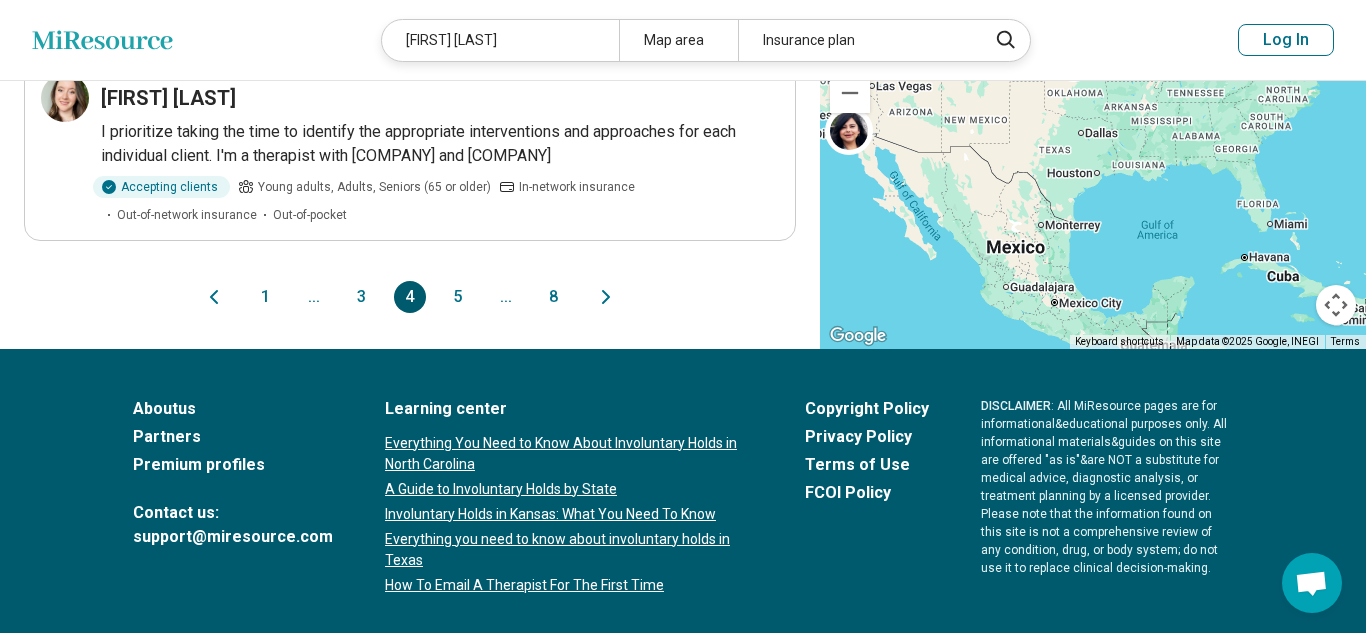click on "5" at bounding box center (458, 297) 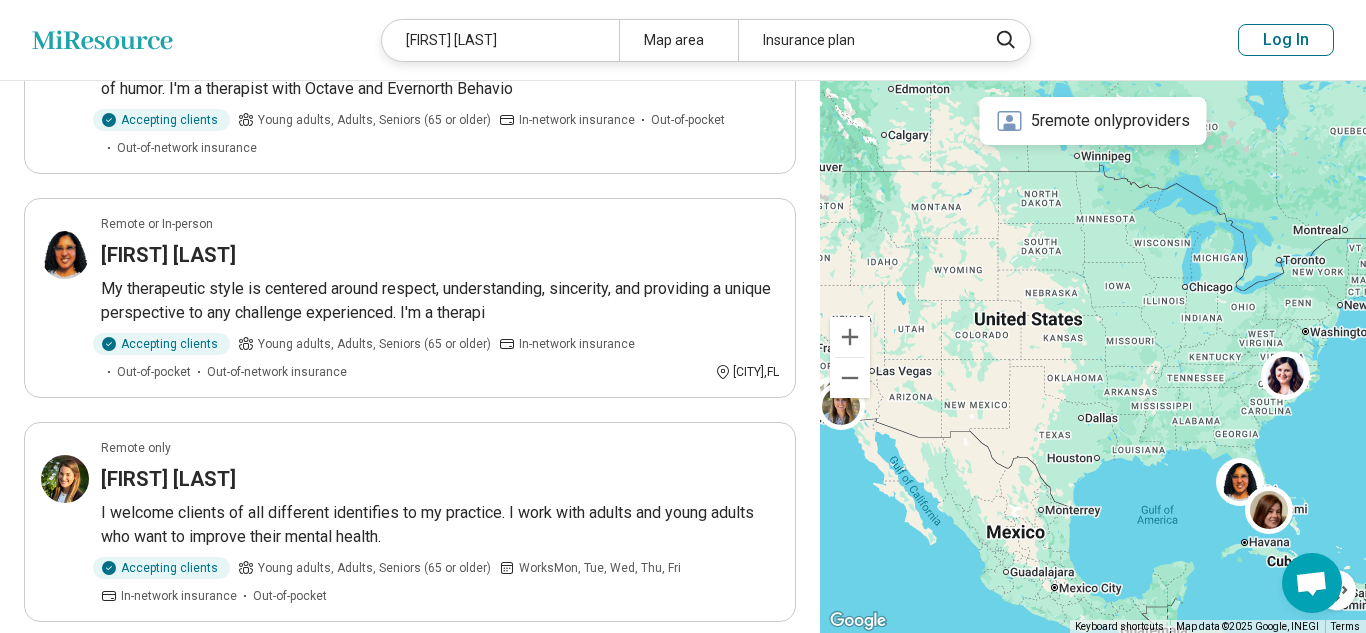 scroll, scrollTop: 965, scrollLeft: 0, axis: vertical 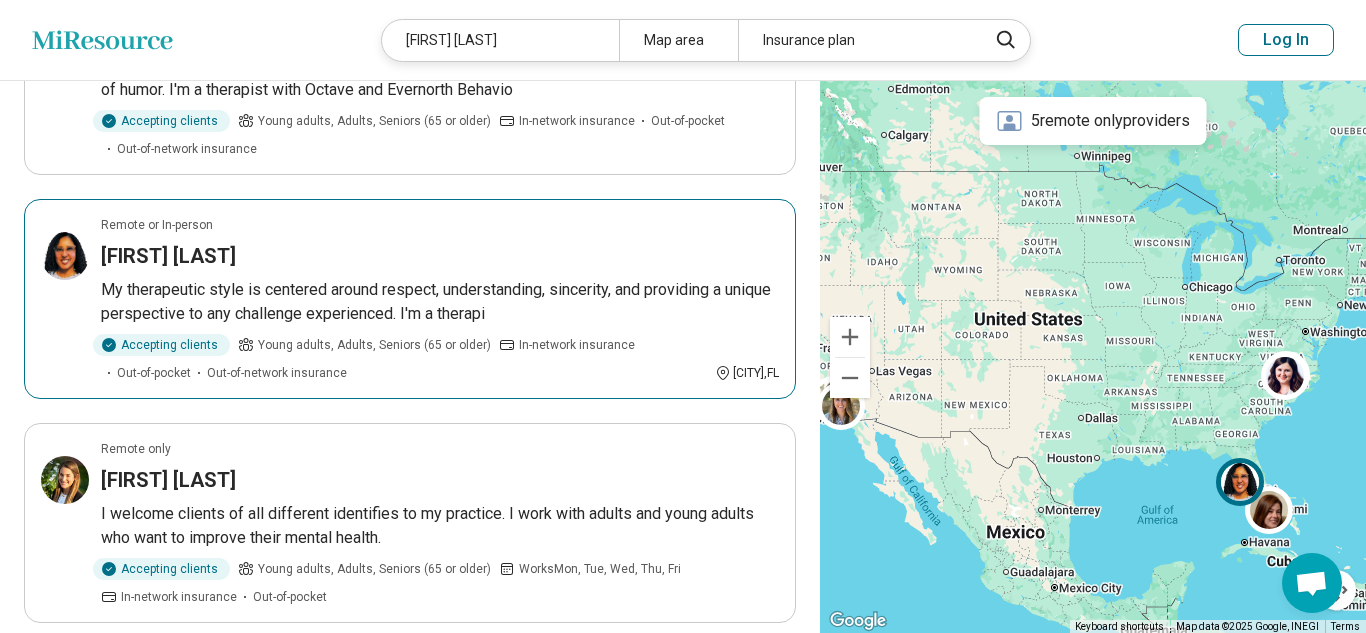 click on "My therapeutic style is centered around respect, understanding, sincerity, and providing a unique perspective to any challenge experienced.
I'm a therapi" at bounding box center (440, 302) 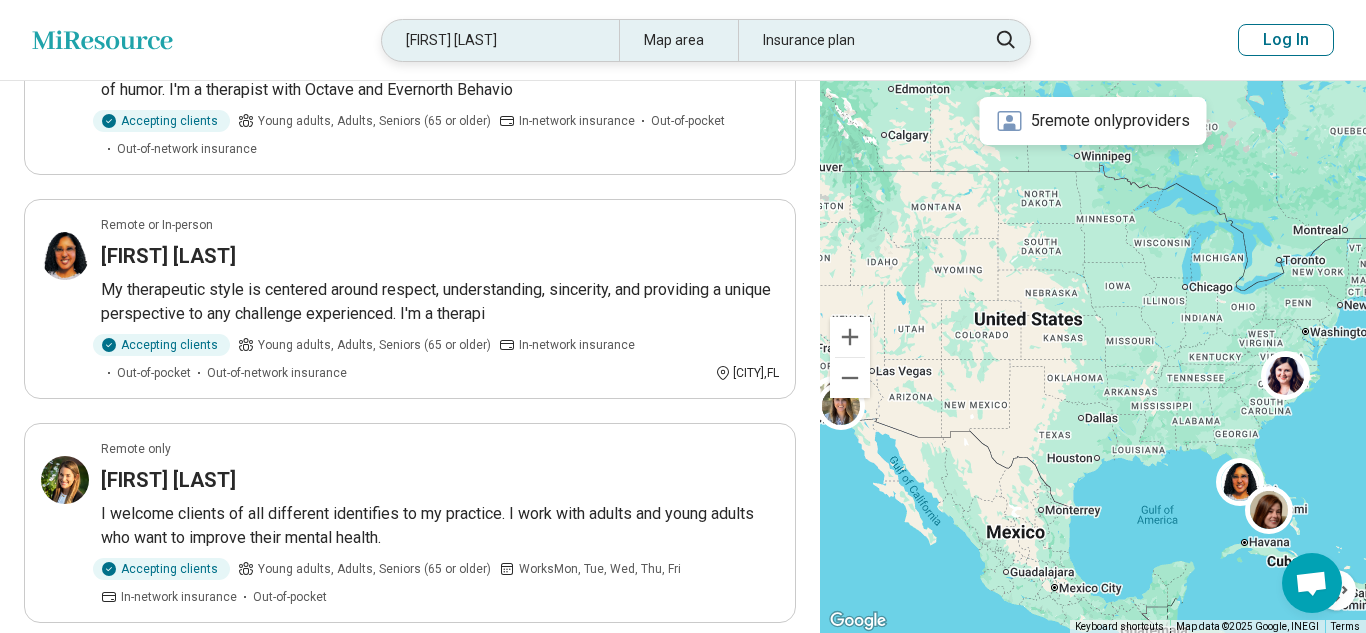 click on "Stephanie Kelly" at bounding box center (500, 40) 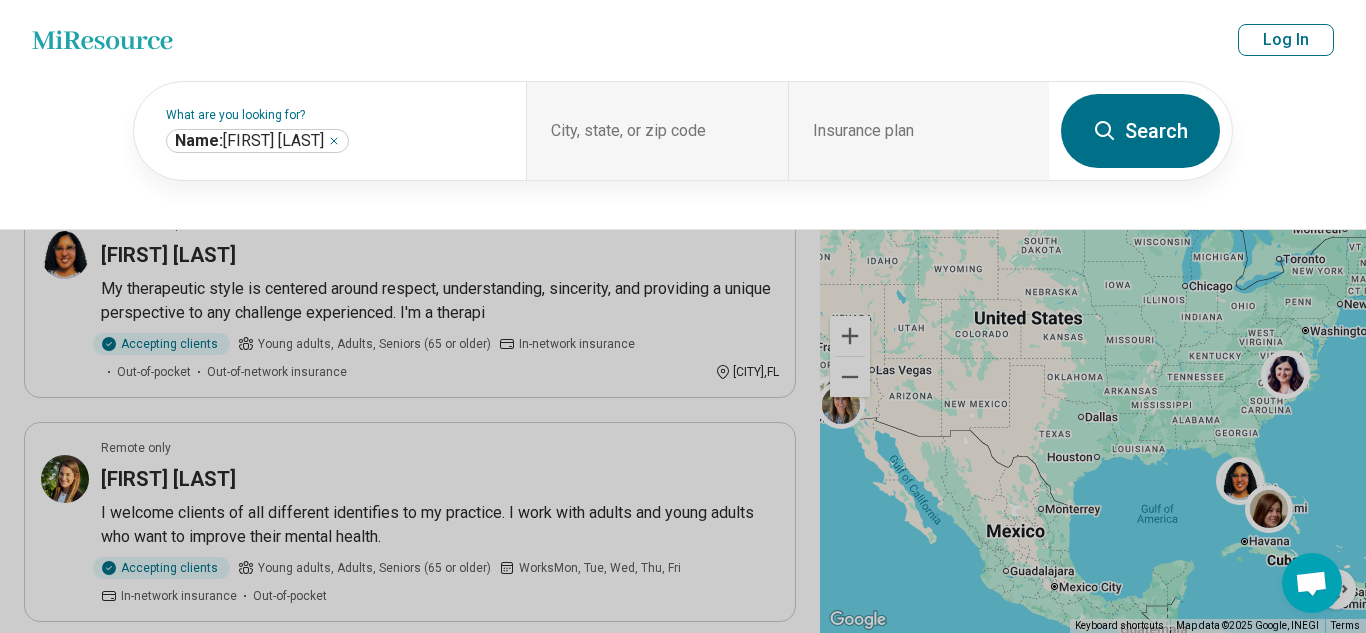 scroll, scrollTop: 964, scrollLeft: 0, axis: vertical 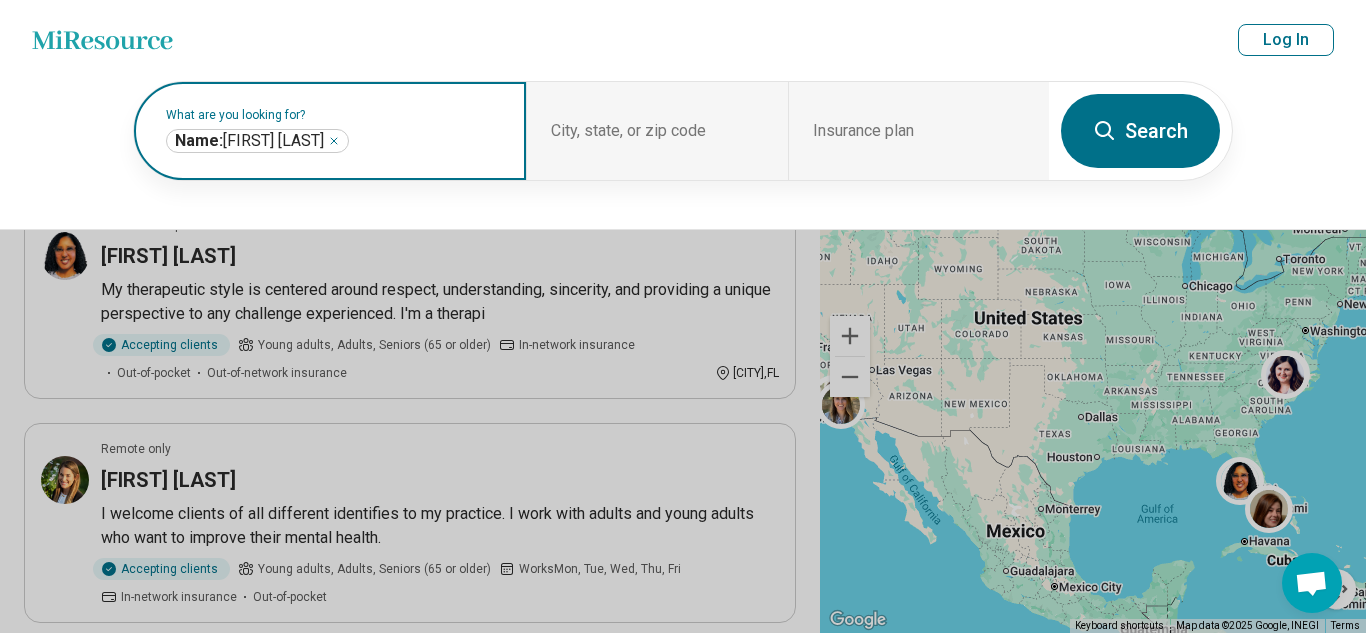 click 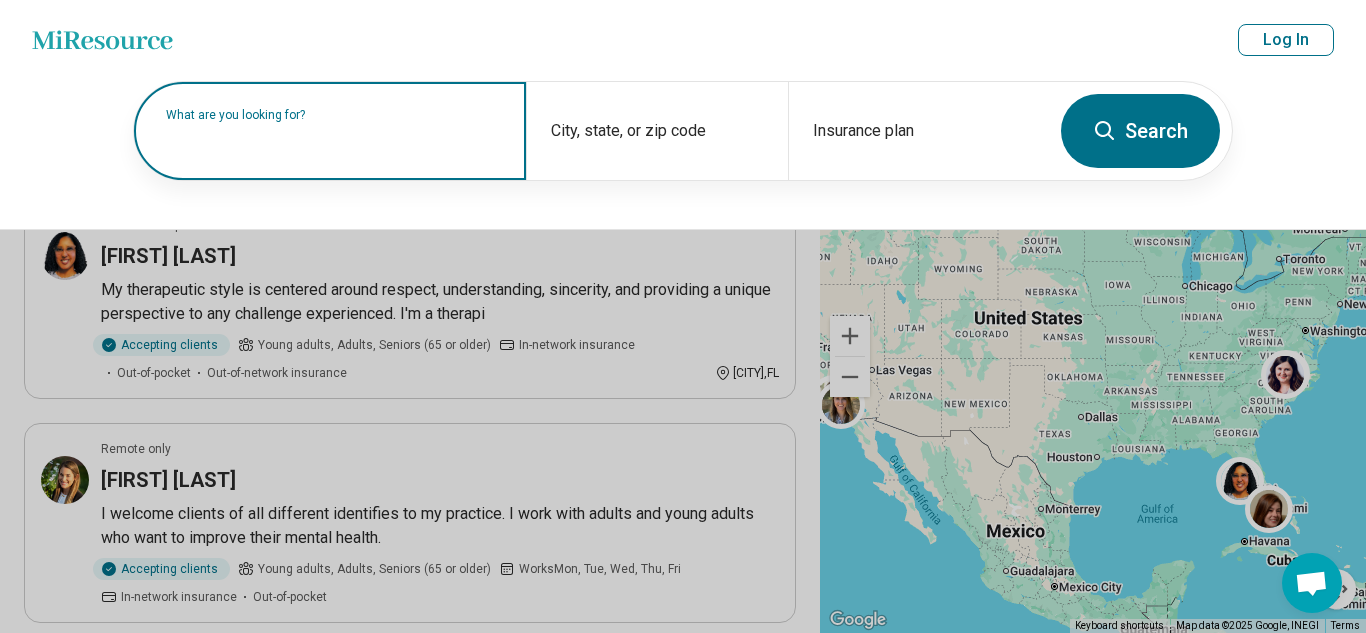 click on "What are you looking for?" at bounding box center (334, 115) 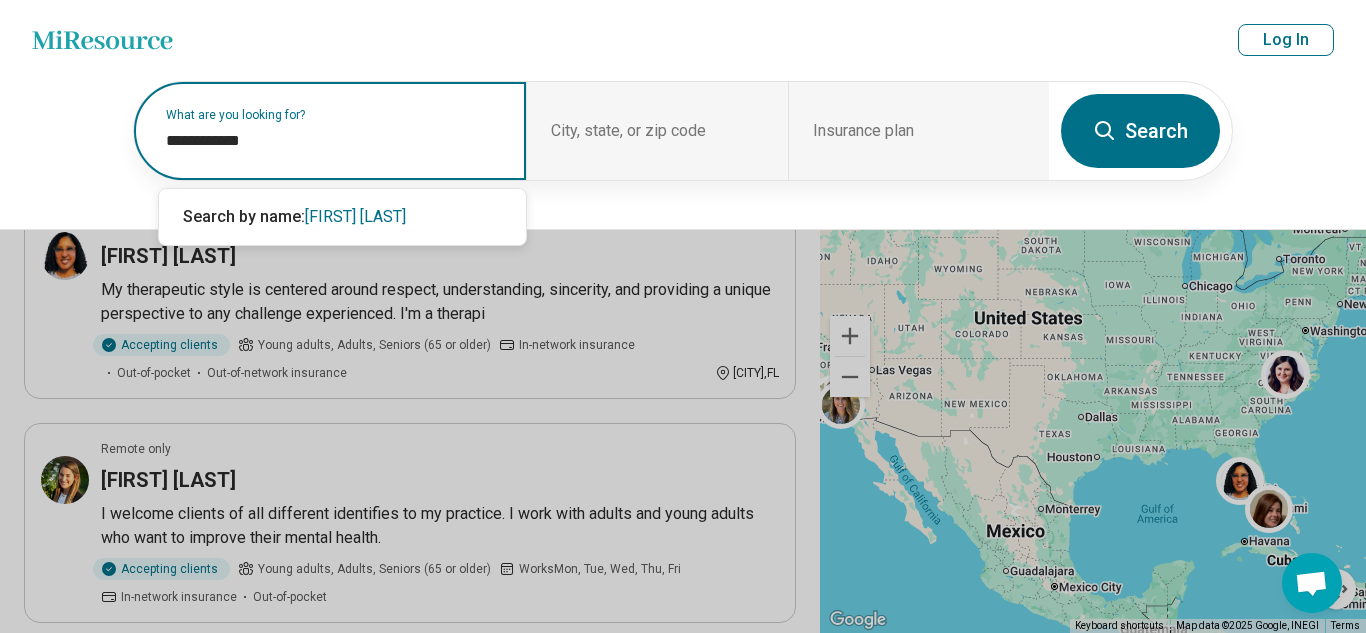 type on "**********" 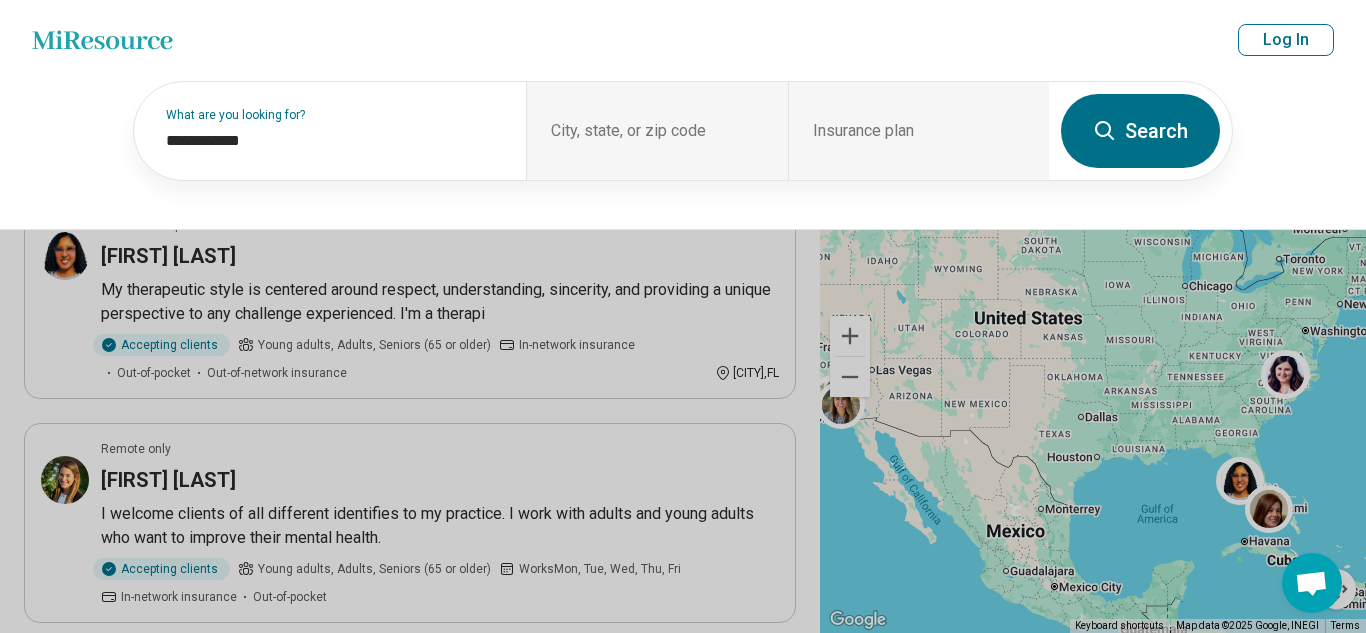 click 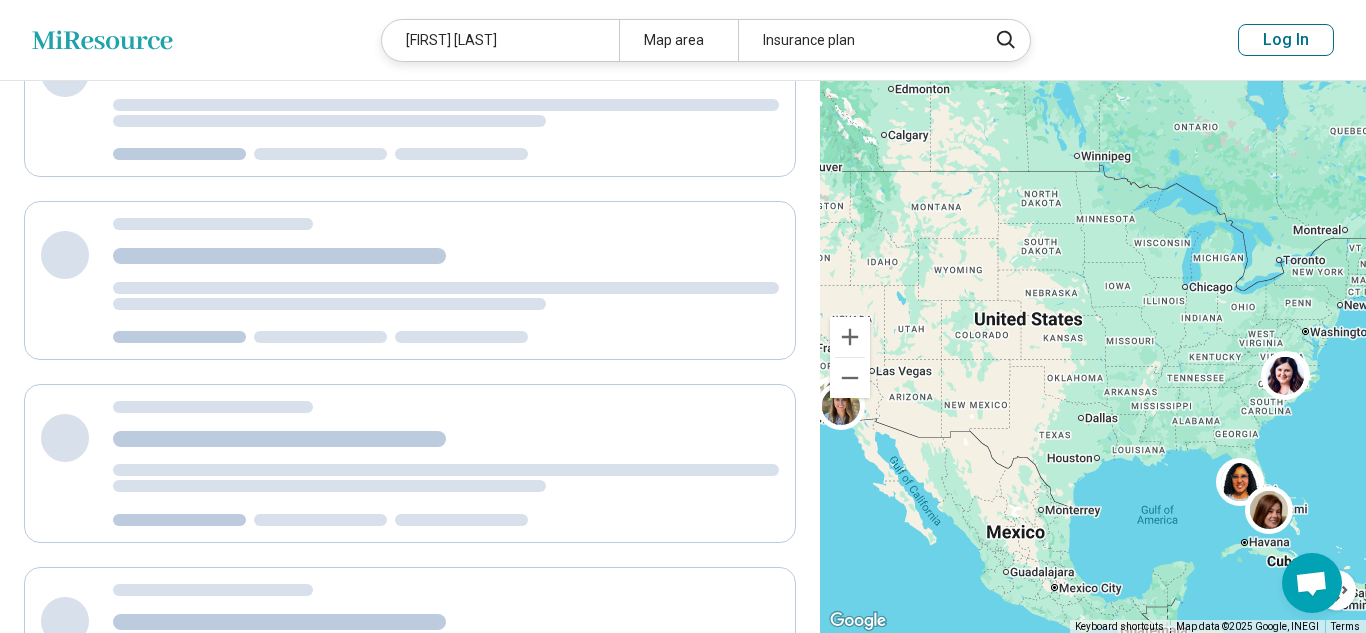 scroll, scrollTop: 0, scrollLeft: 0, axis: both 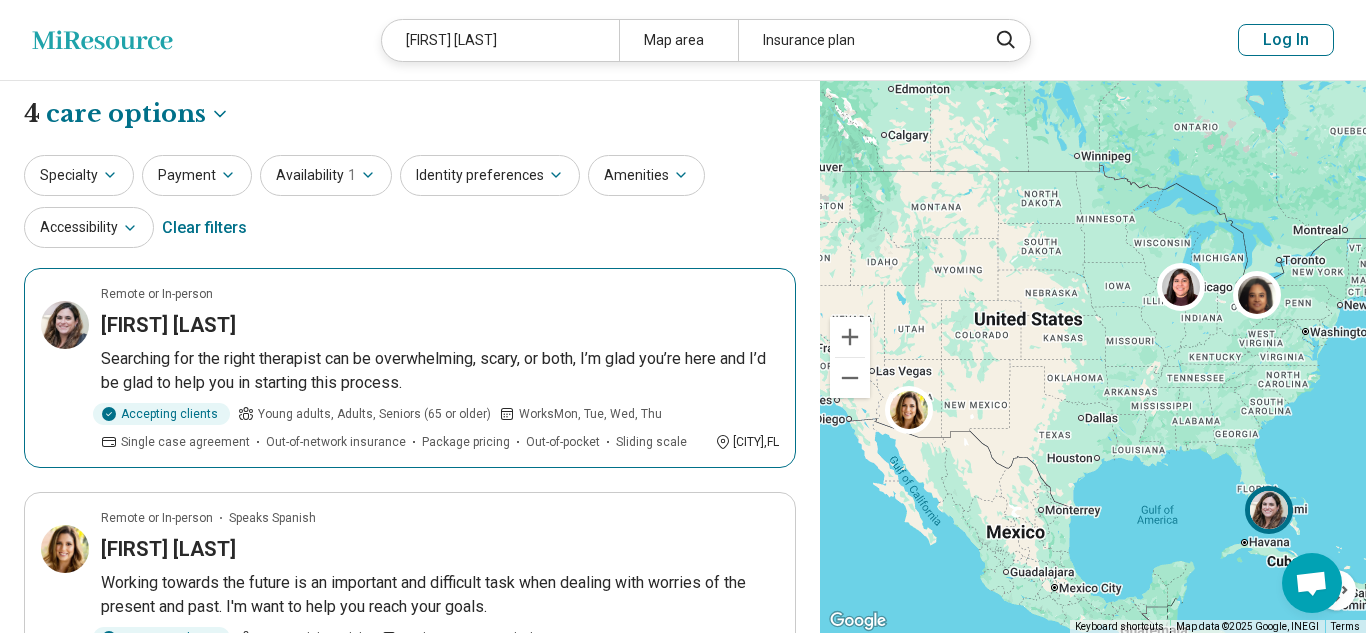 click on "Remote or In-person Lisa Jimenez Searching for the right therapist can be overwhelming, scary, or both, I’m glad you’re here and I’d be glad to help you in starting this process. Accepting clients Young adults, Adults, Seniors (65 or older) Works  Mon, Tue, Wed, Thu Single case agreement Out-of-network insurance Package pricing Out-of-pocket Sliding scale South Miami ,  FL" at bounding box center [410, 368] 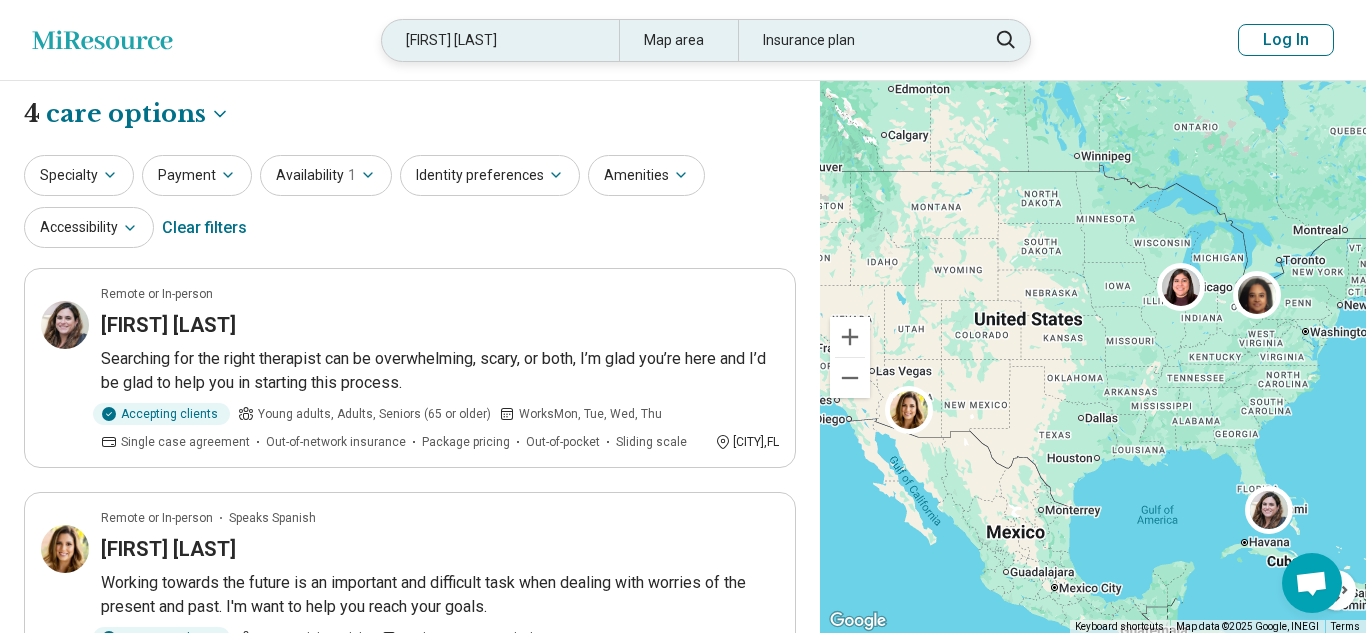 click on "Lisa Jimenez" at bounding box center [500, 40] 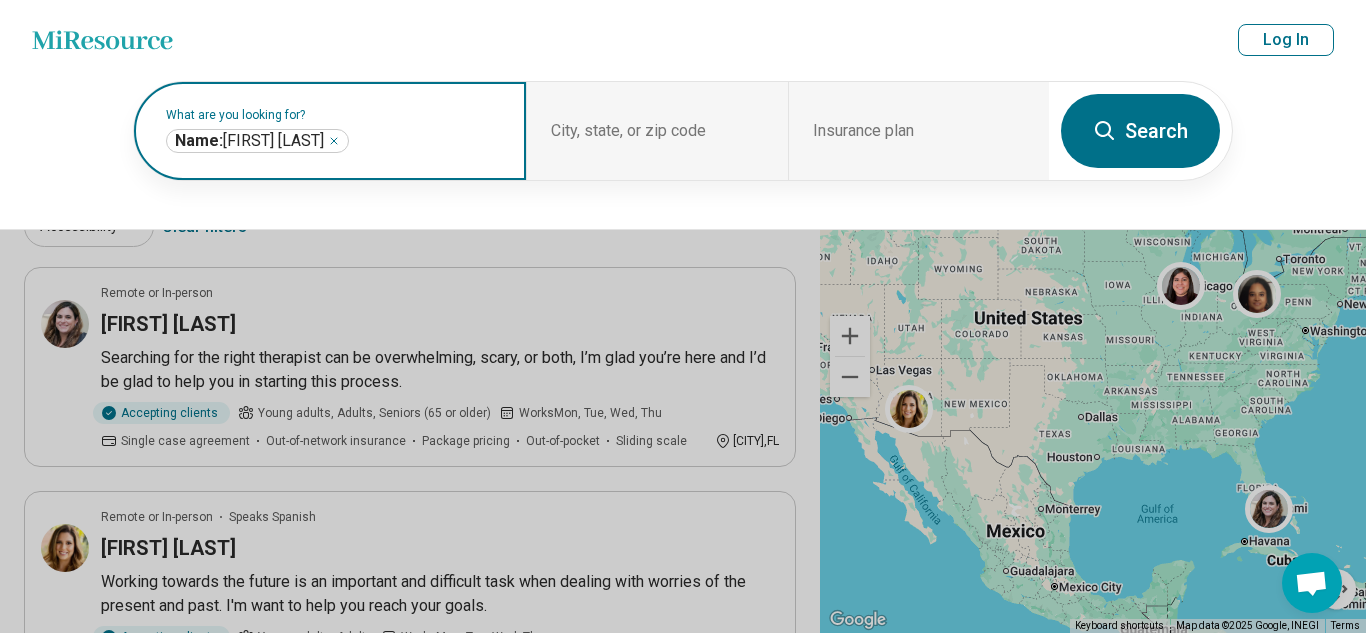 click 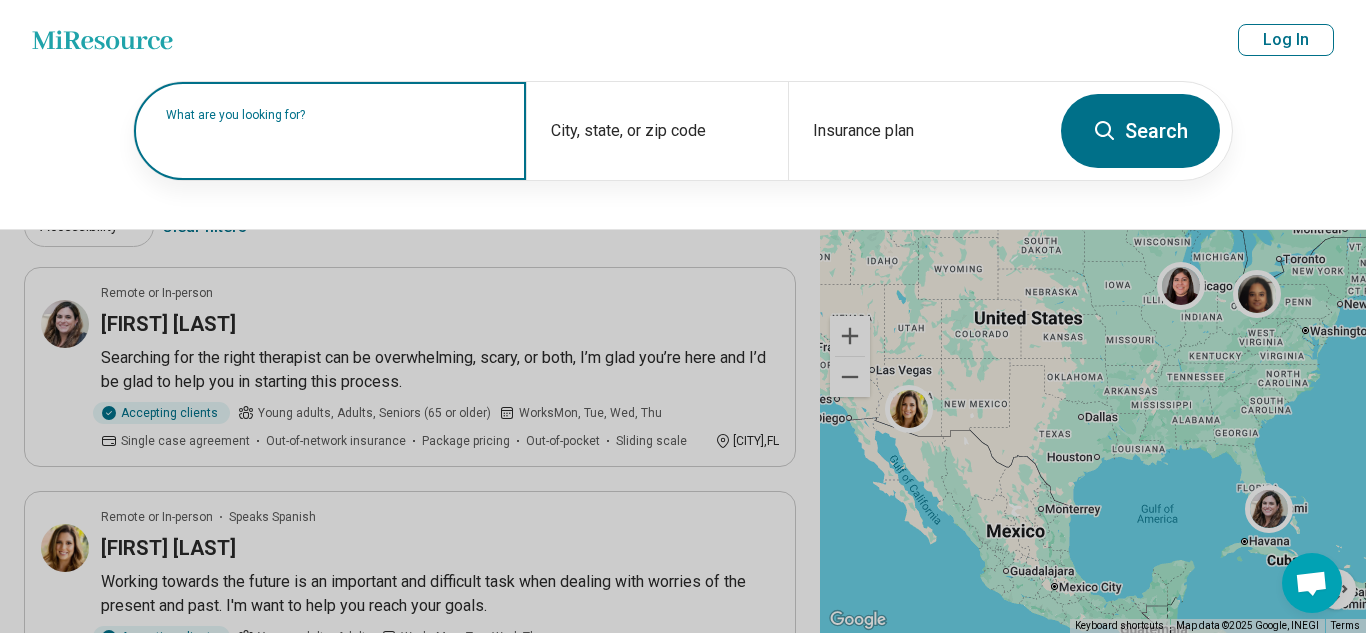 click on "What are you looking for?" at bounding box center [334, 115] 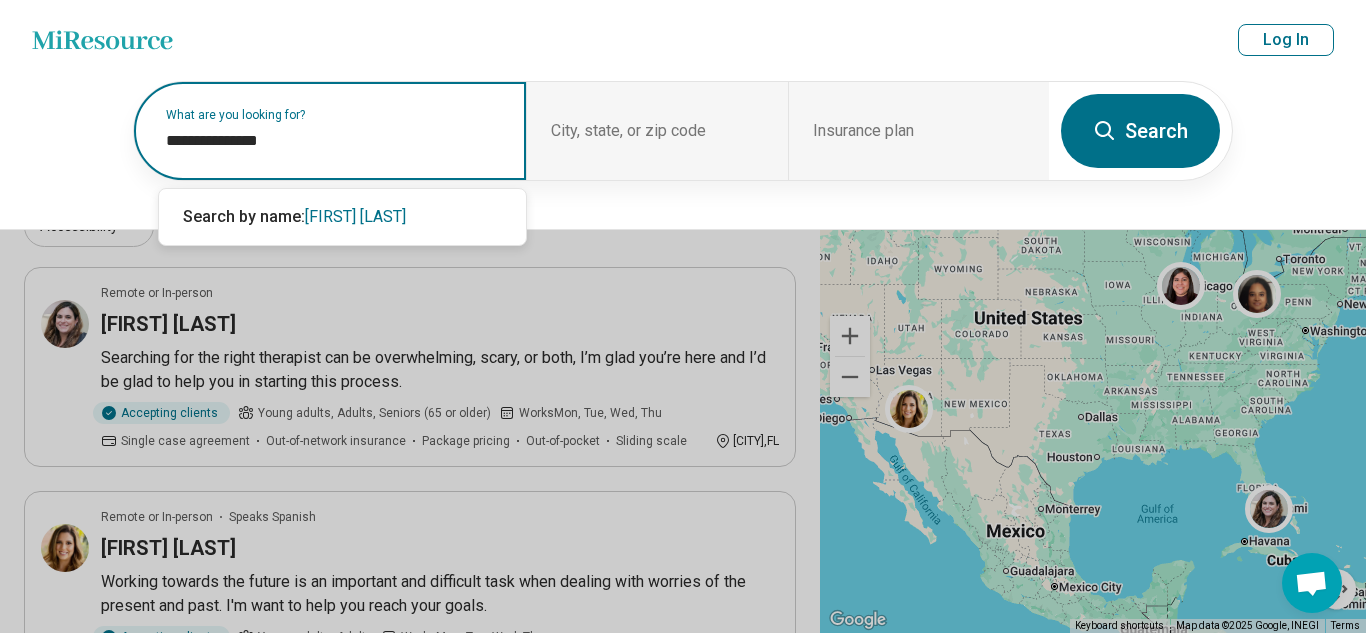 type on "**********" 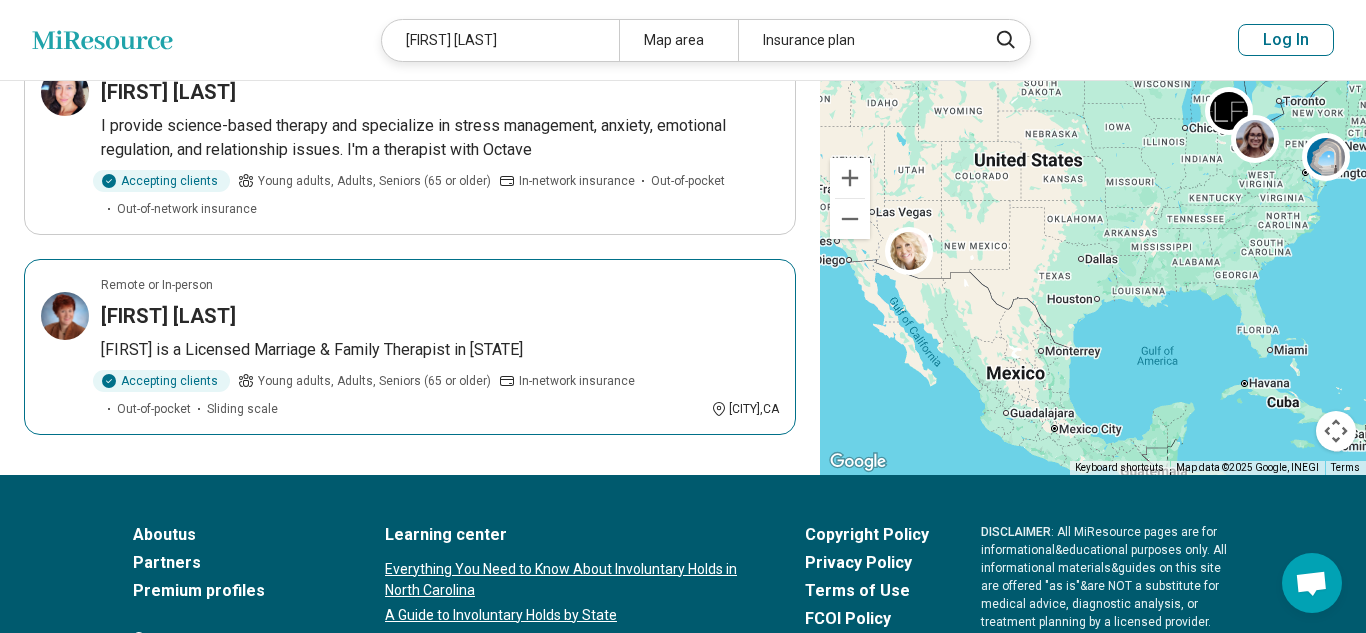scroll, scrollTop: 1273, scrollLeft: 0, axis: vertical 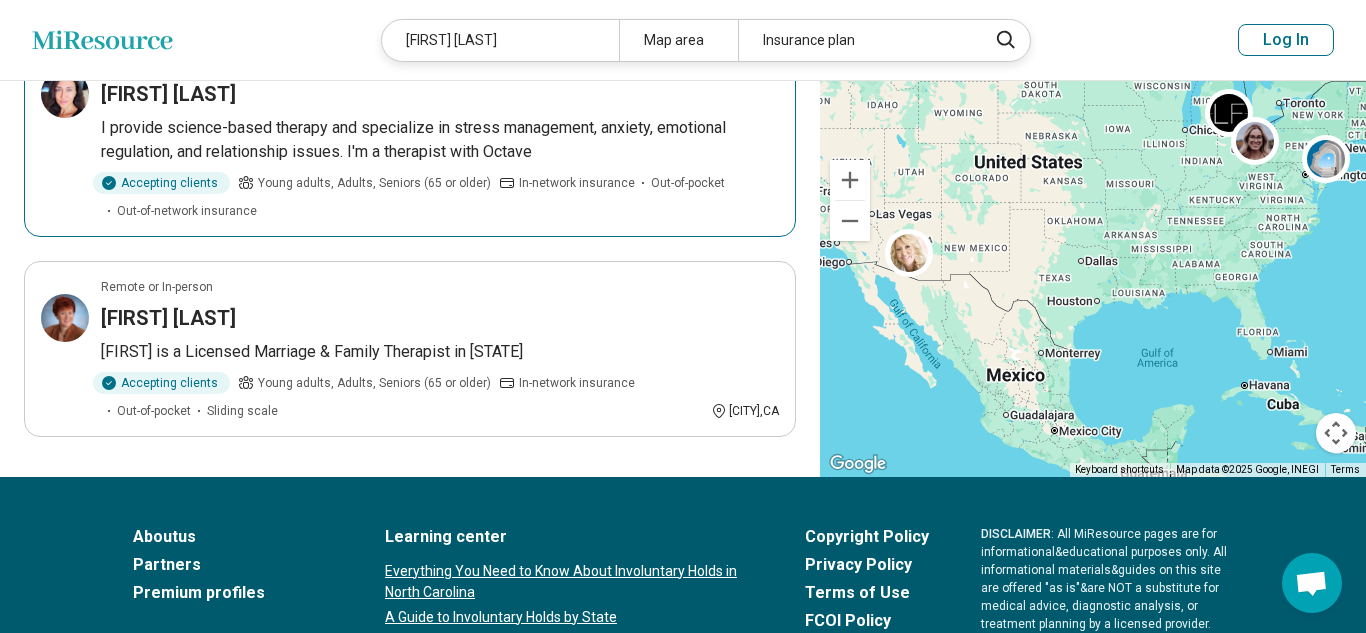 click on "I provide science-based therapy and specialize in stress management, anxiety, emotional regulation, and relationship issues.
I'm a therapist with Octave" at bounding box center [440, 140] 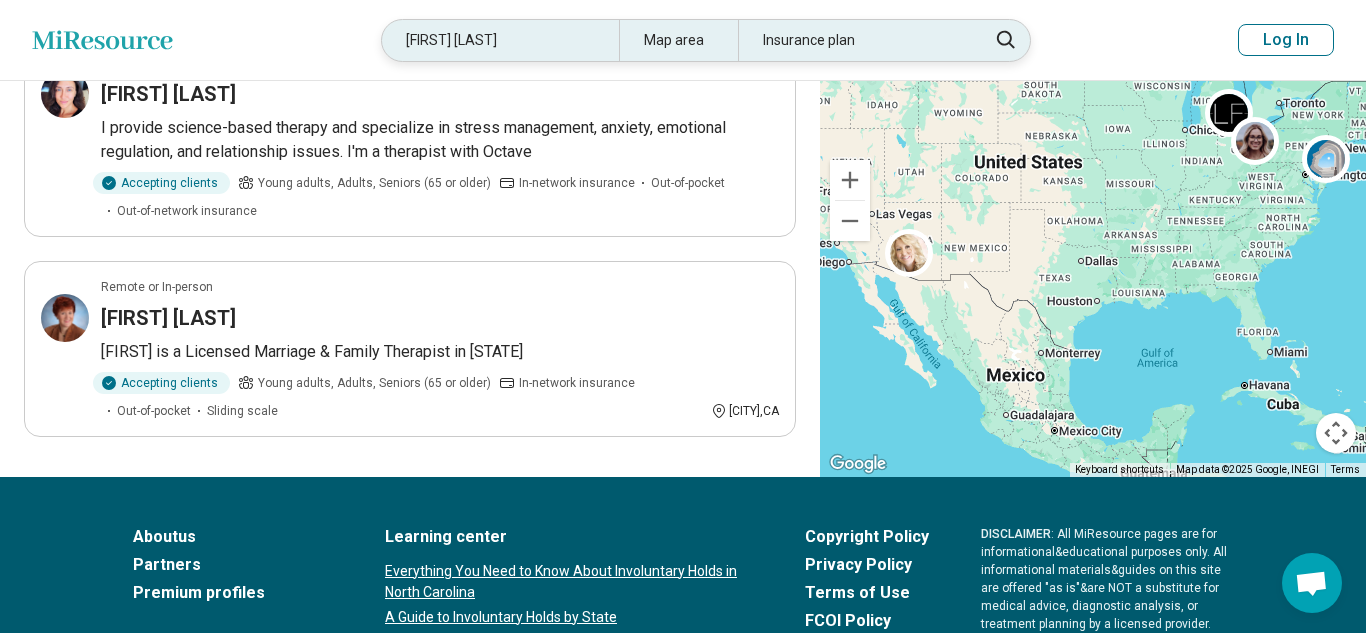 click on "Irina Fredericks" at bounding box center (500, 40) 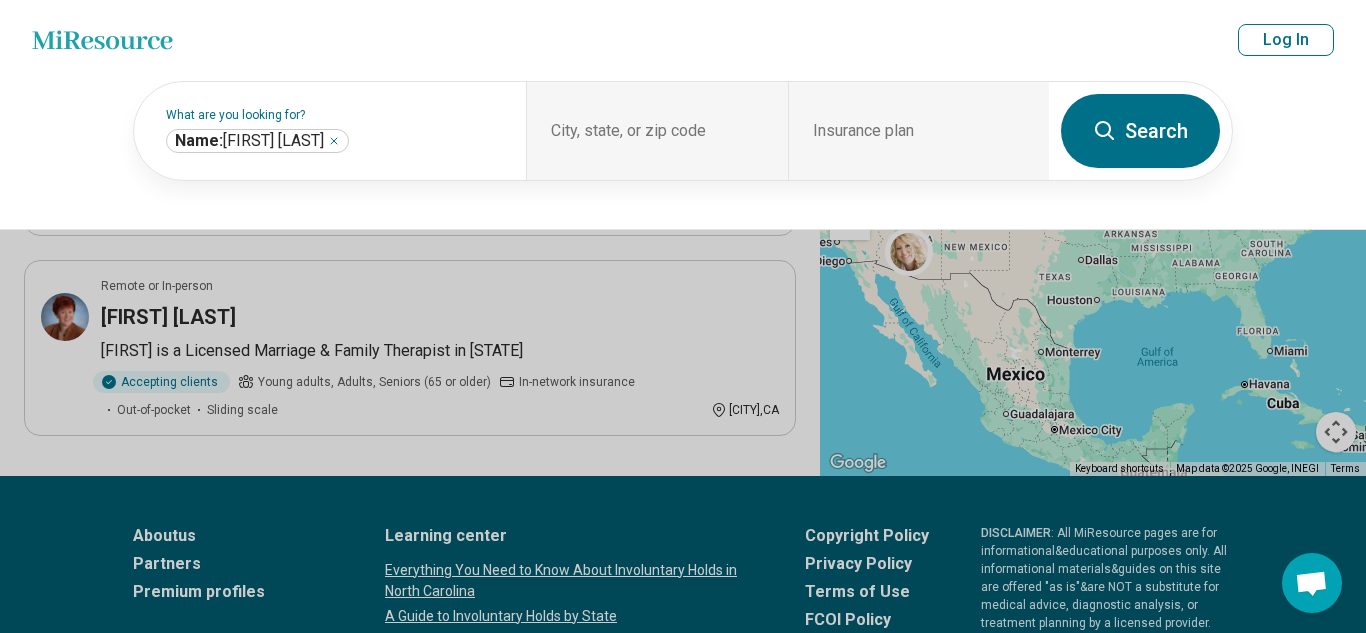 scroll, scrollTop: 1272, scrollLeft: 0, axis: vertical 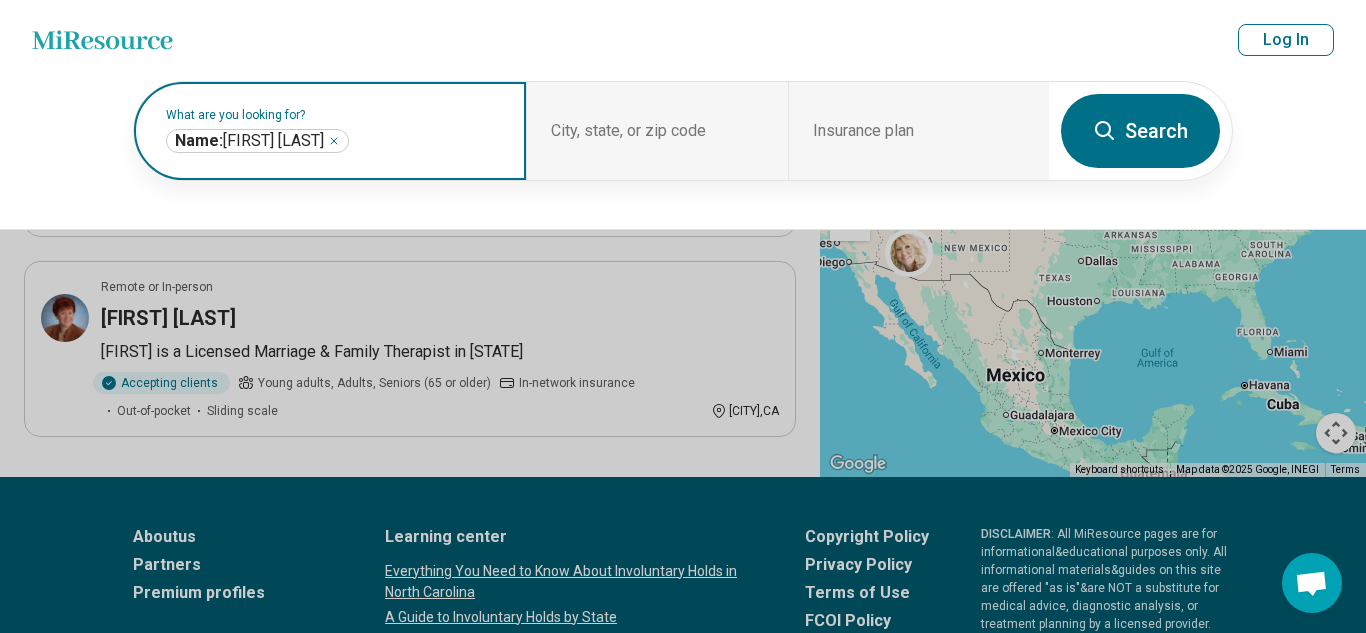 click 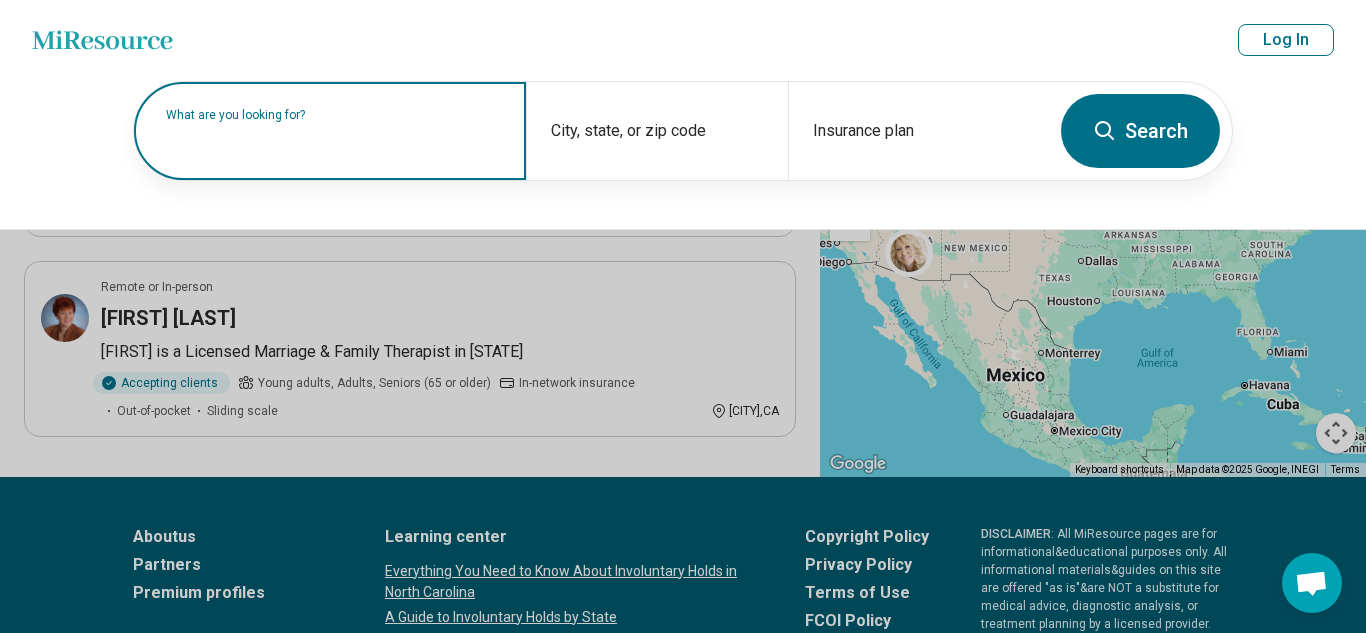 click on "What are you looking for?" at bounding box center [334, 115] 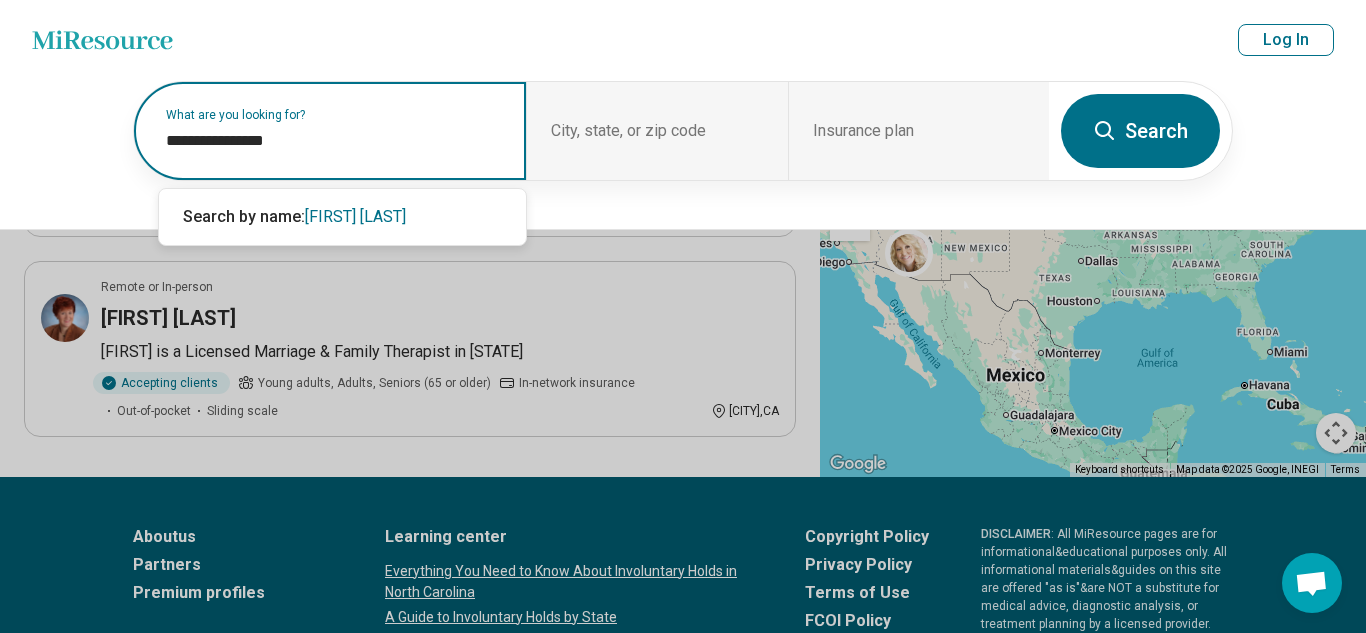 type on "**********" 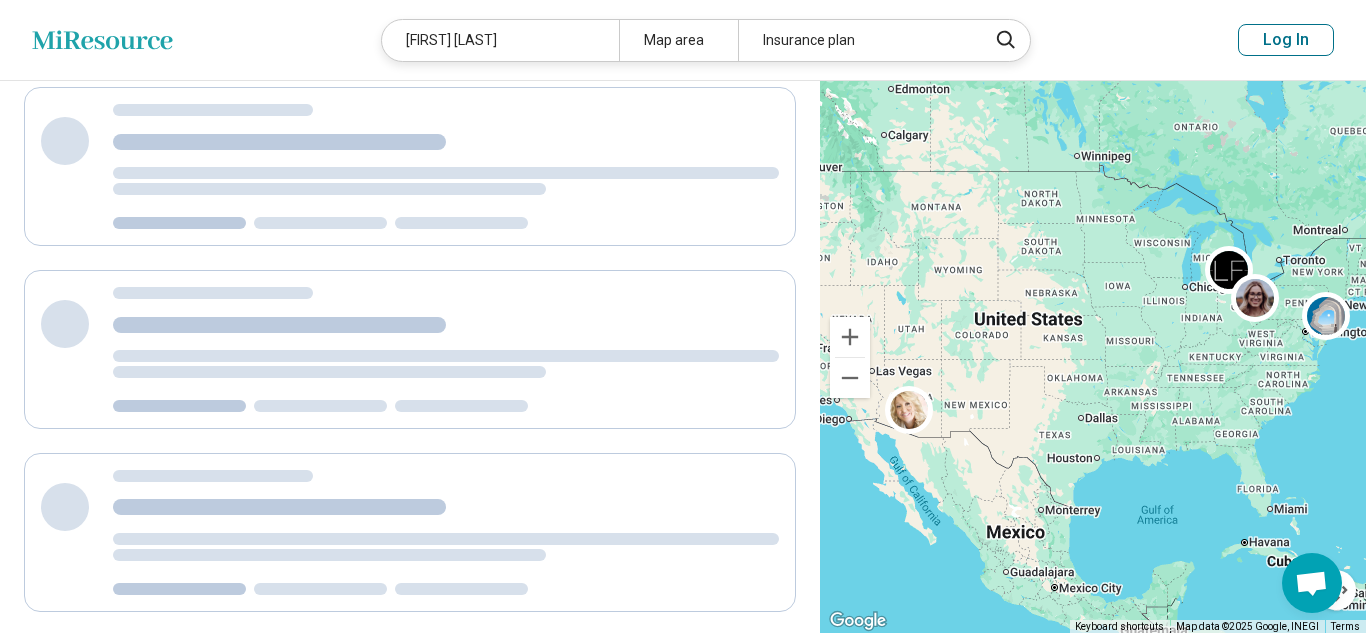 scroll, scrollTop: 26, scrollLeft: 0, axis: vertical 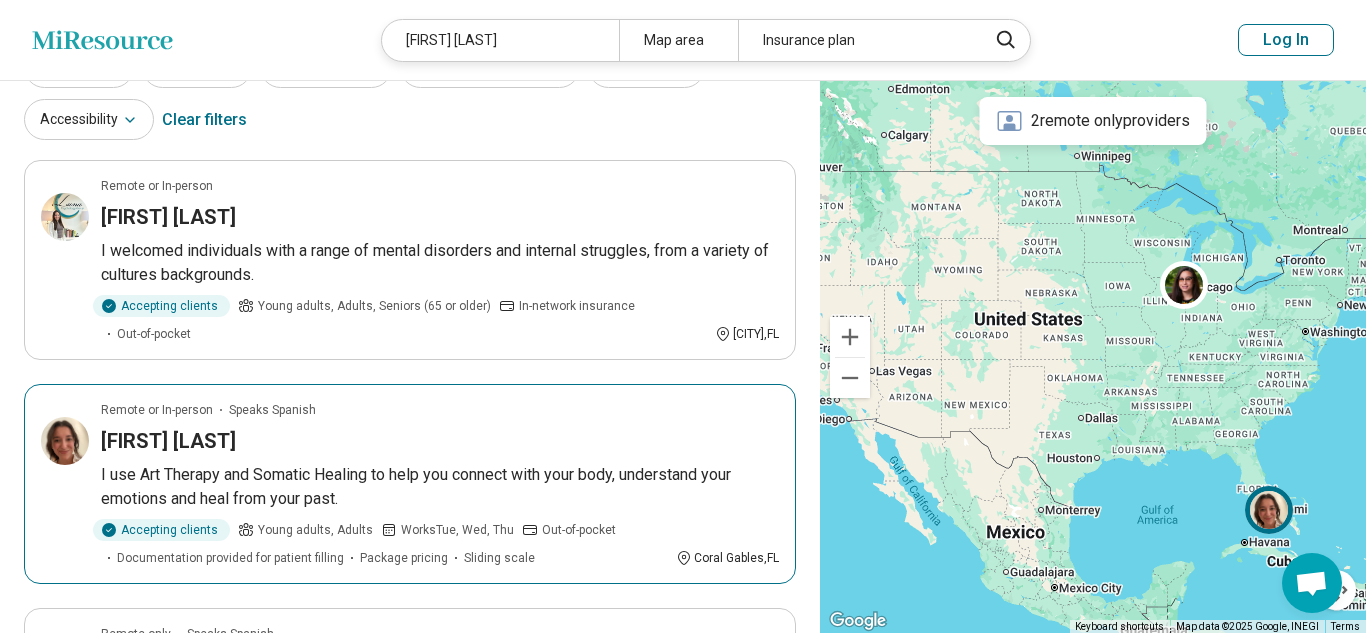 click on "Carolina Cordovez" at bounding box center [440, 441] 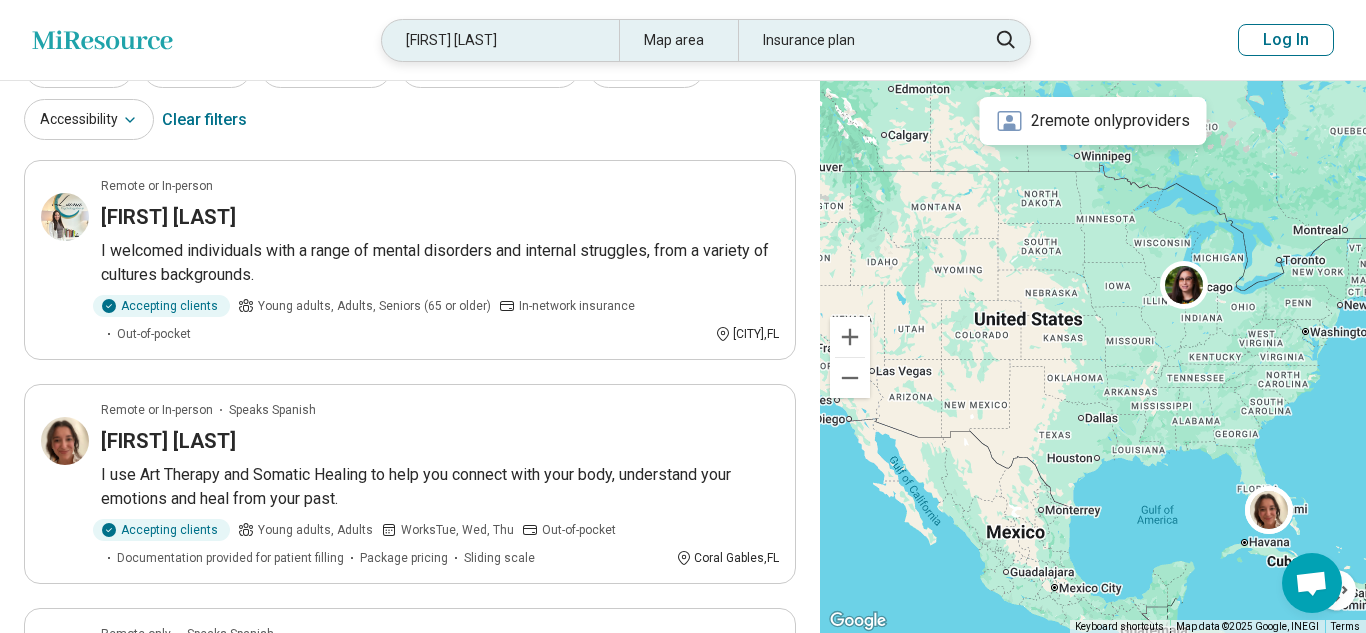 click on "Carolina Cordovez" at bounding box center [500, 40] 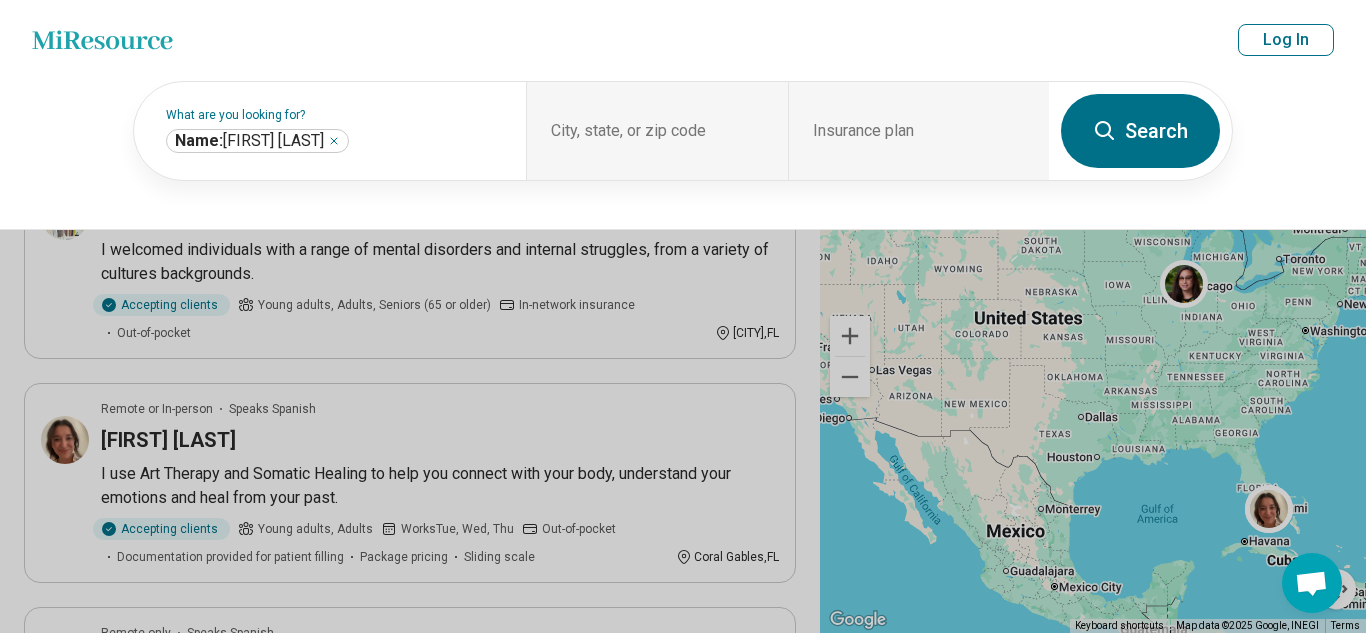 scroll, scrollTop: 107, scrollLeft: 0, axis: vertical 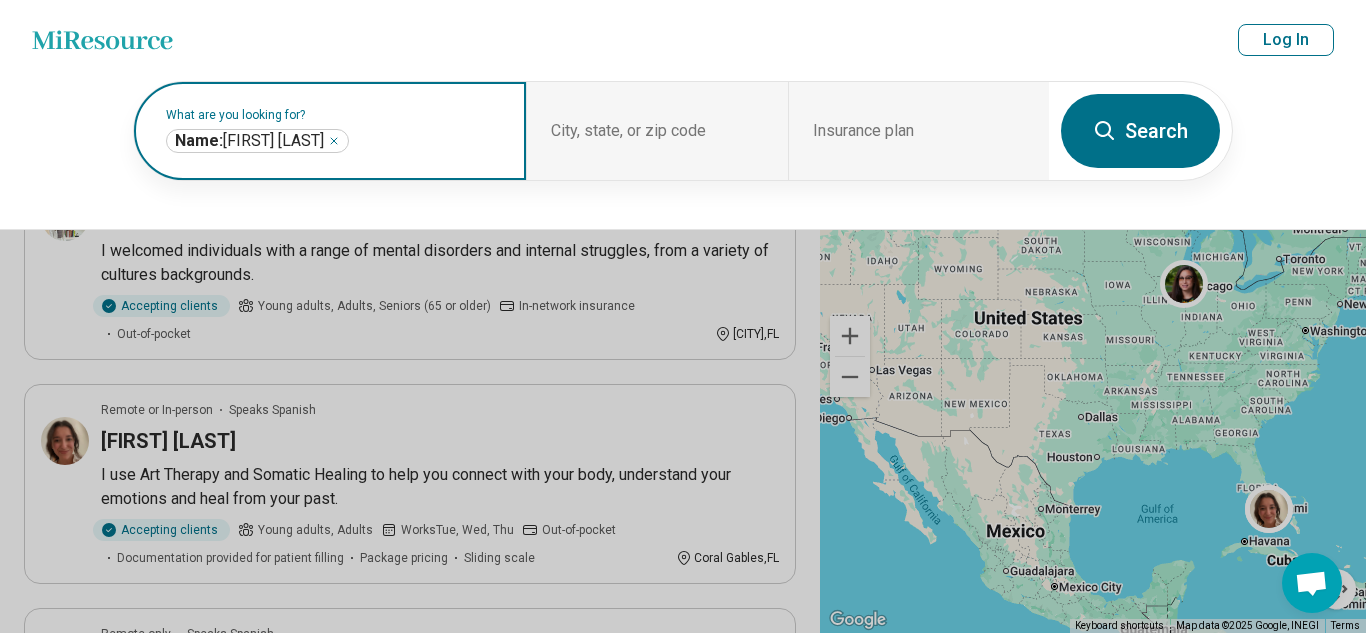 click 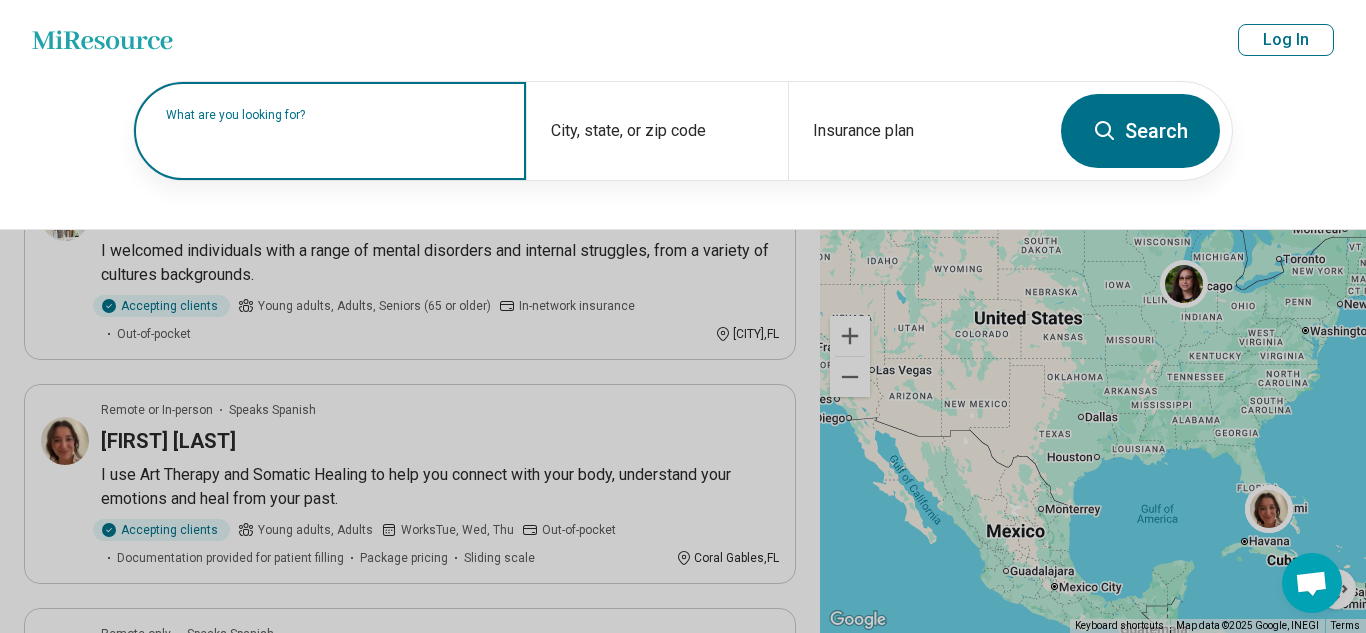 click on "What are you looking for?" at bounding box center [334, 115] 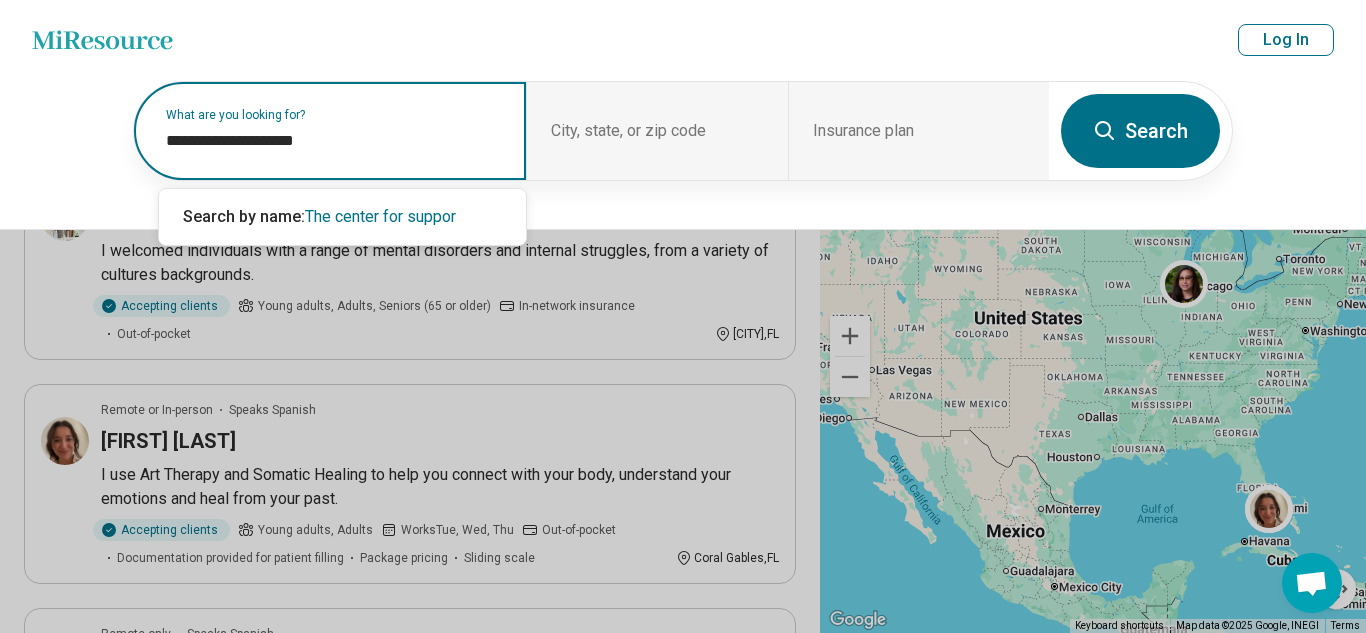 type on "**********" 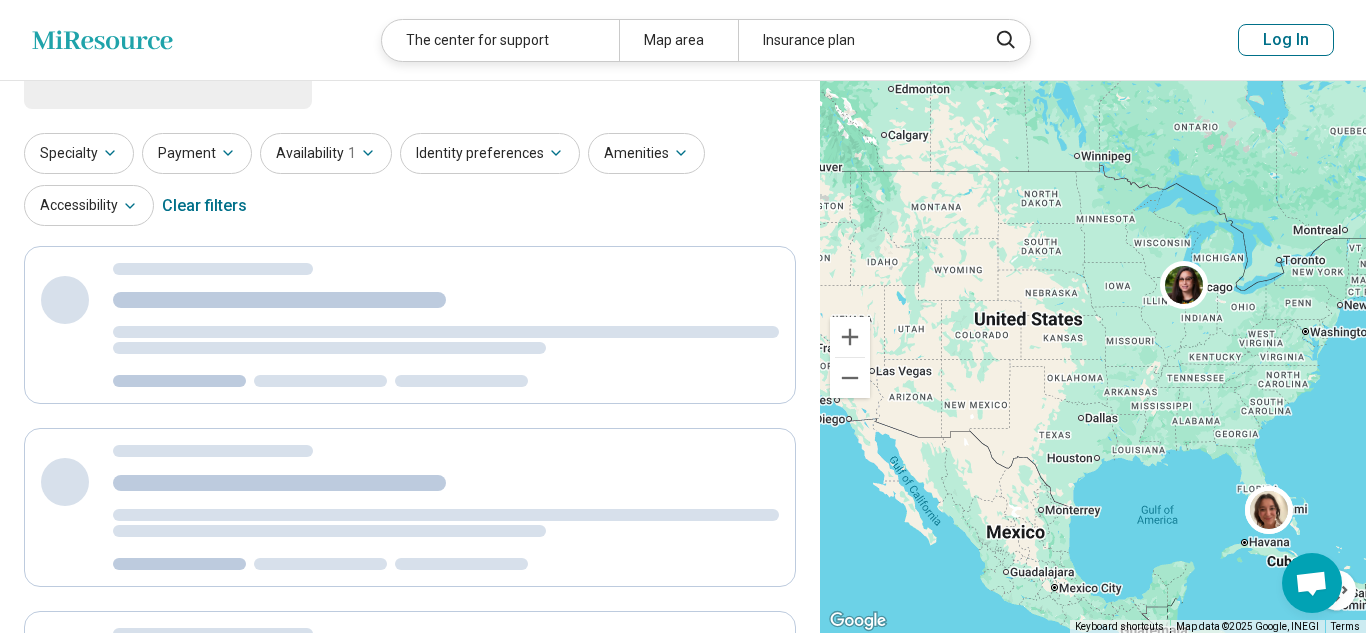 scroll, scrollTop: 0, scrollLeft: 0, axis: both 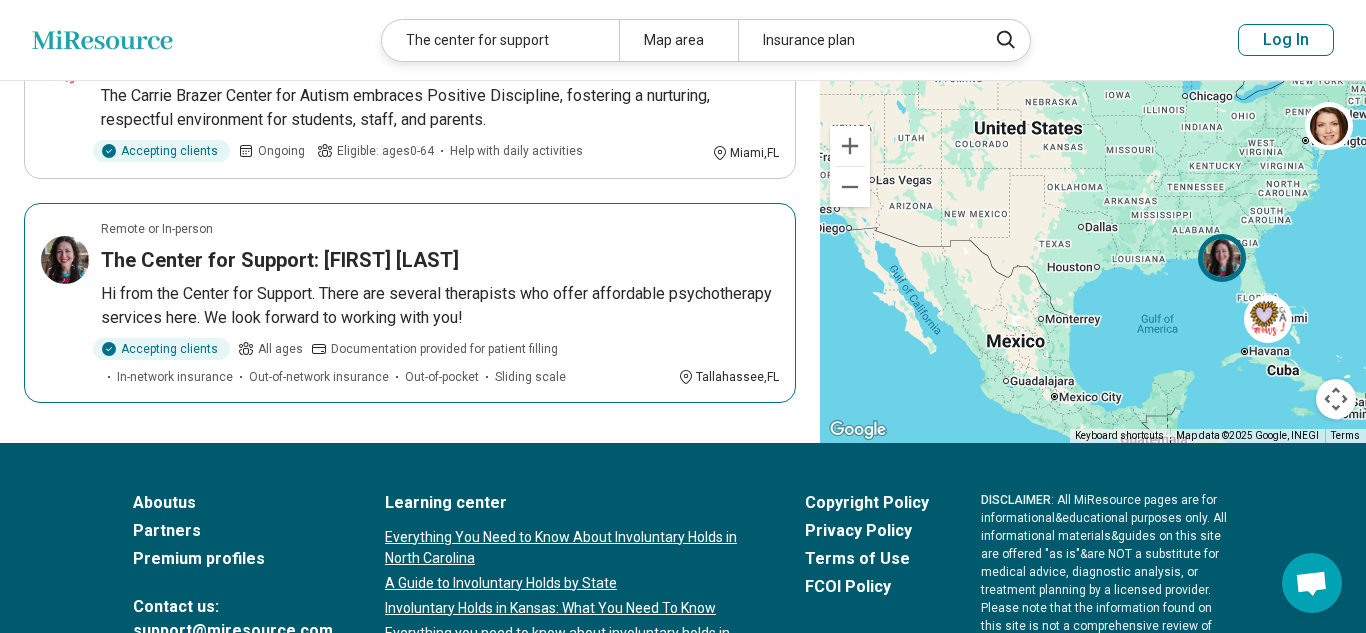 click on "The Center for Support: Rachel Mock" at bounding box center [440, 260] 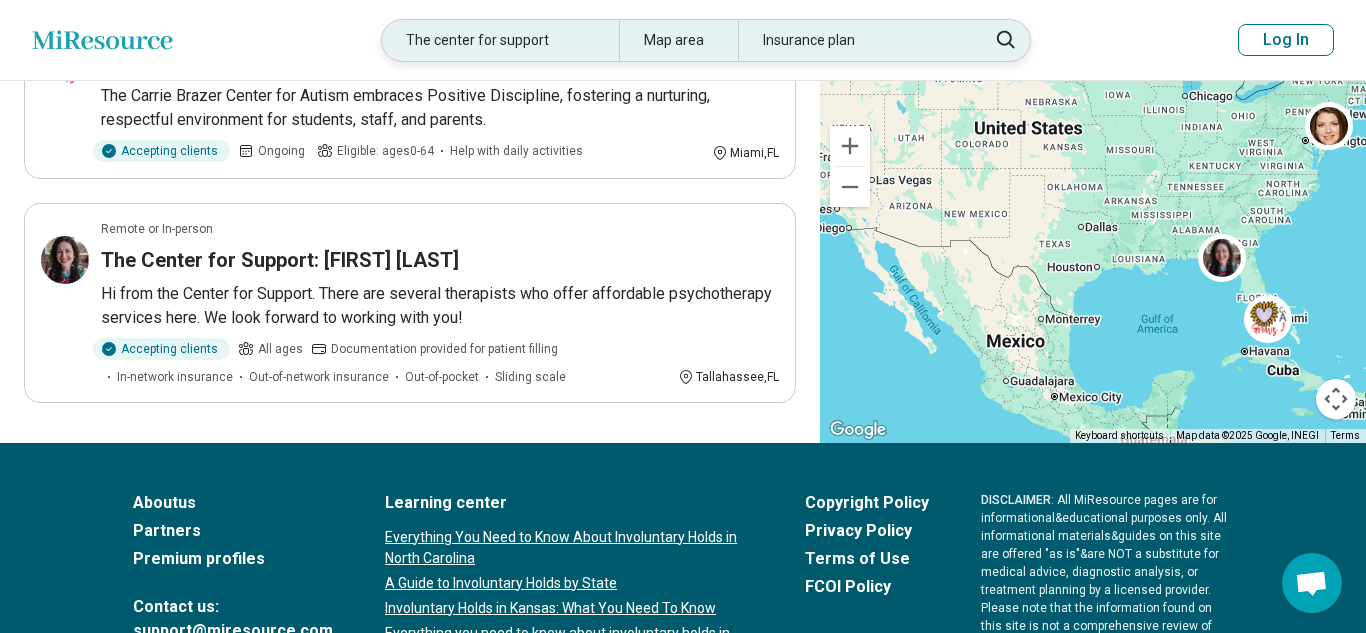click on "The center for support" at bounding box center [500, 40] 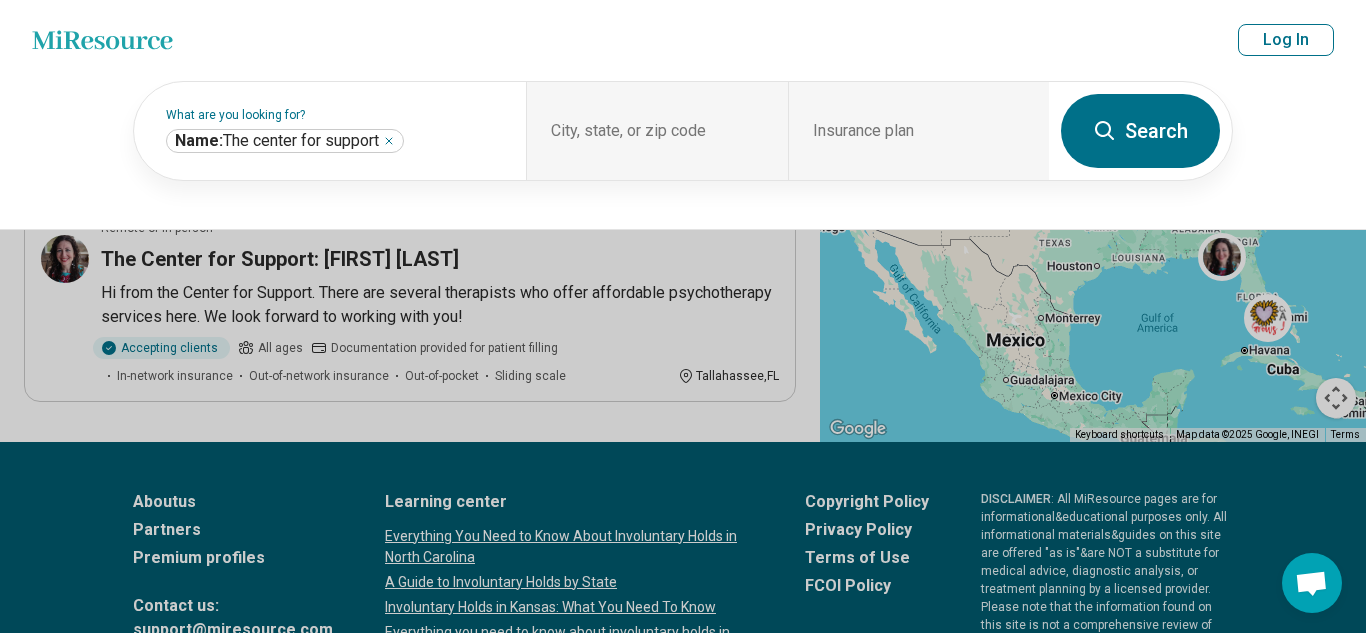 scroll, scrollTop: 486, scrollLeft: 0, axis: vertical 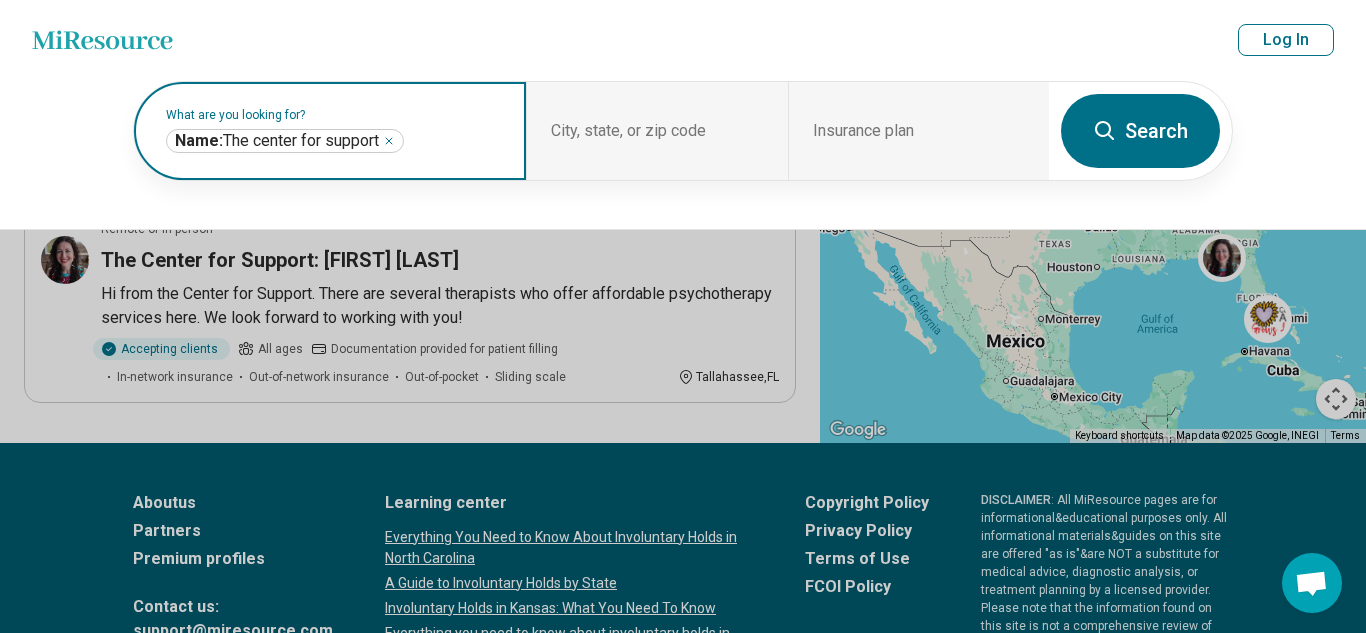 click 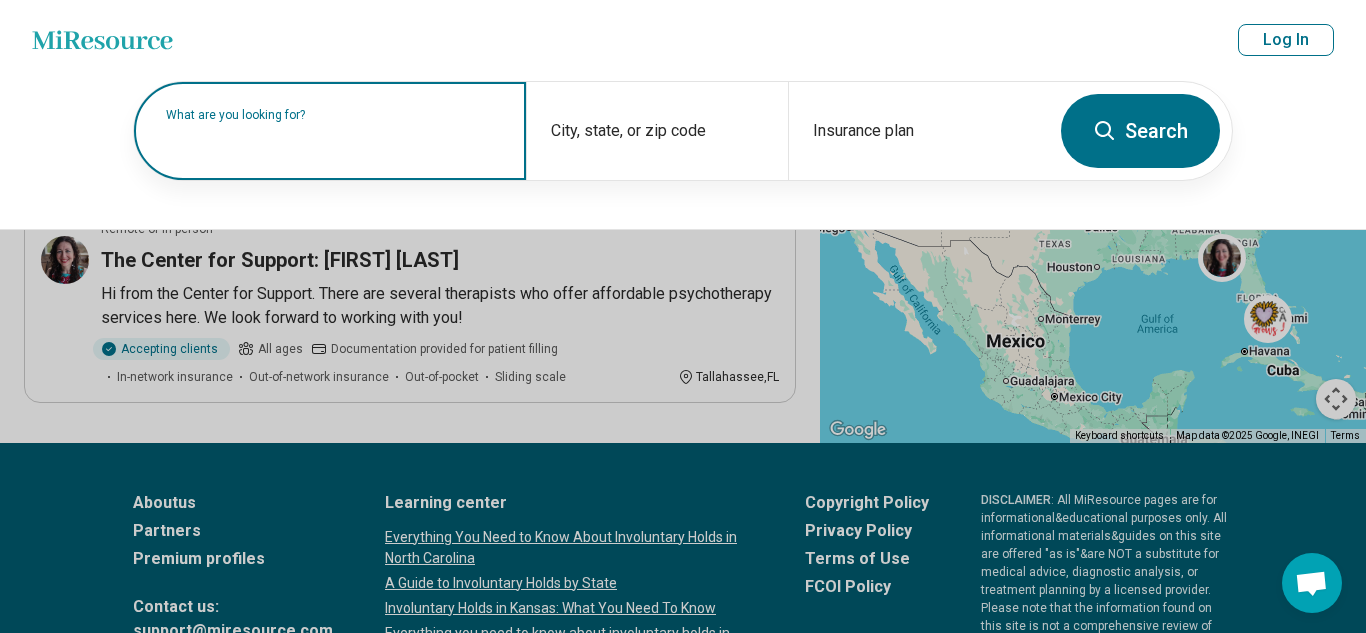 click at bounding box center [334, 141] 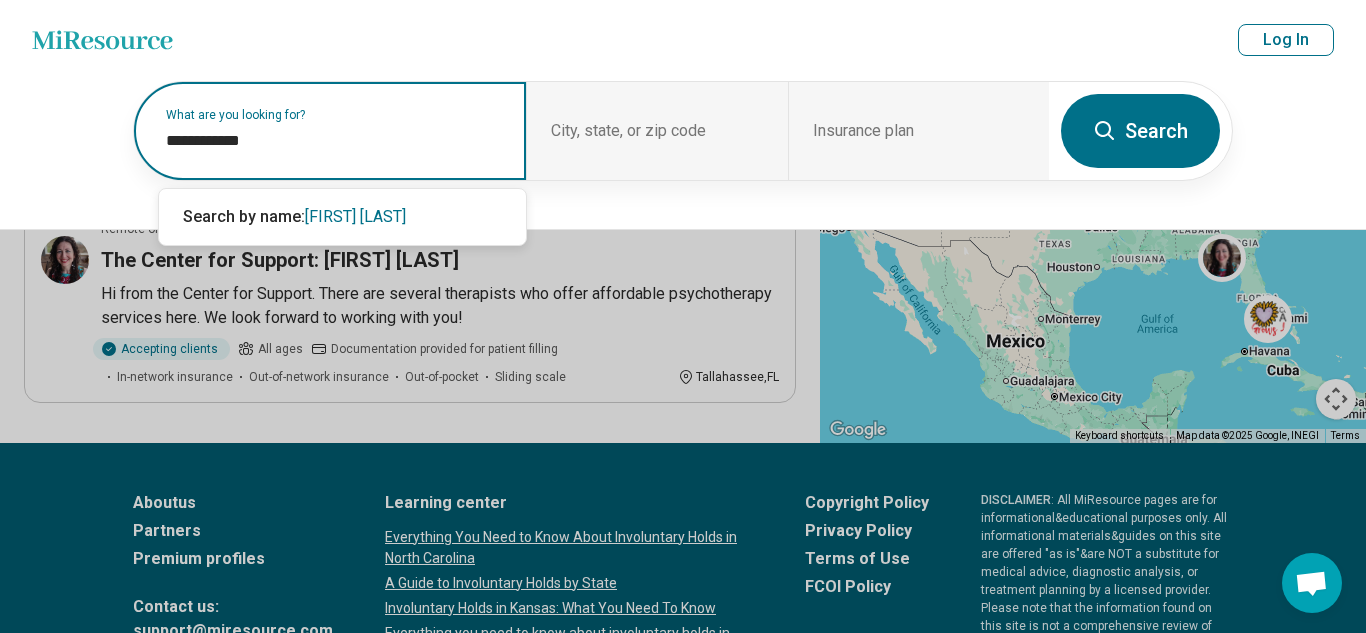 type on "**********" 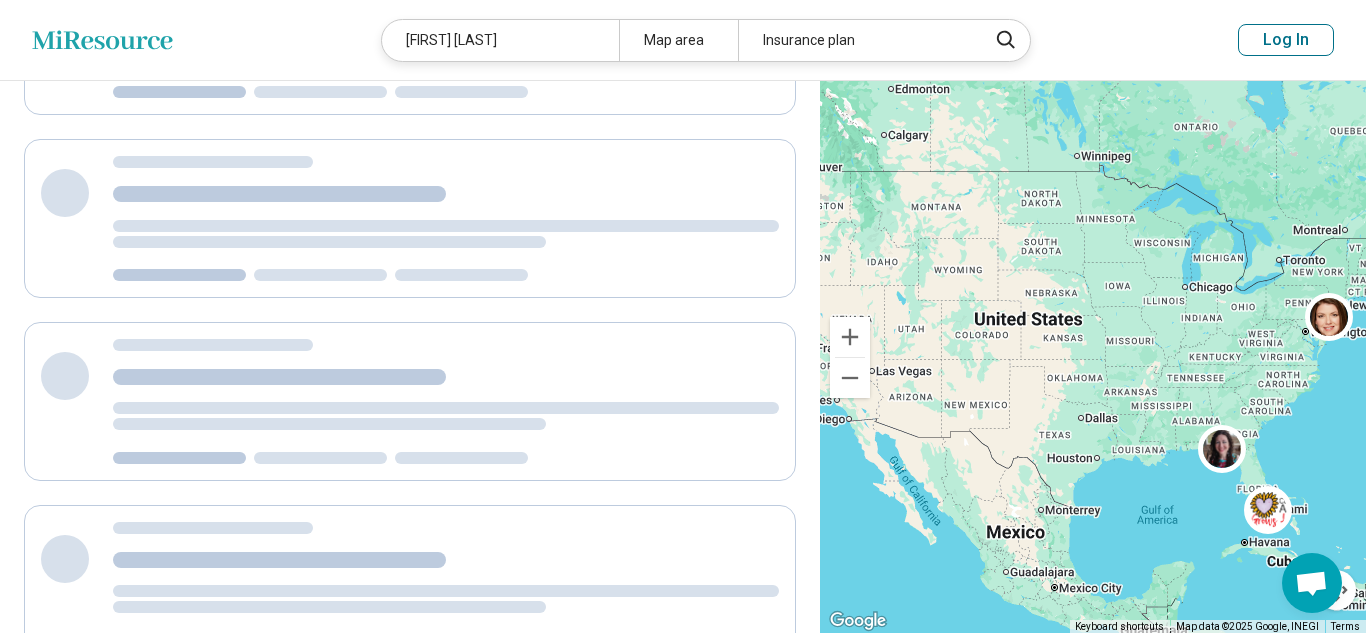 scroll, scrollTop: 78, scrollLeft: 0, axis: vertical 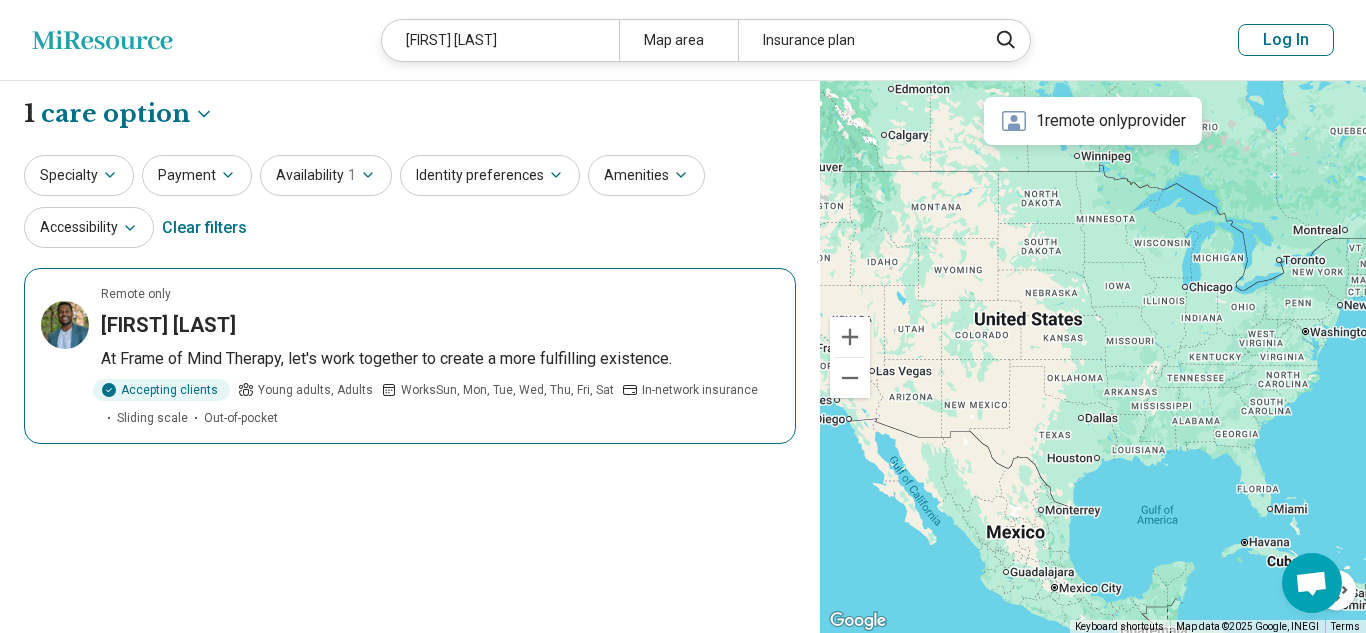 click on "[FIRST] [LAST]" at bounding box center [440, 325] 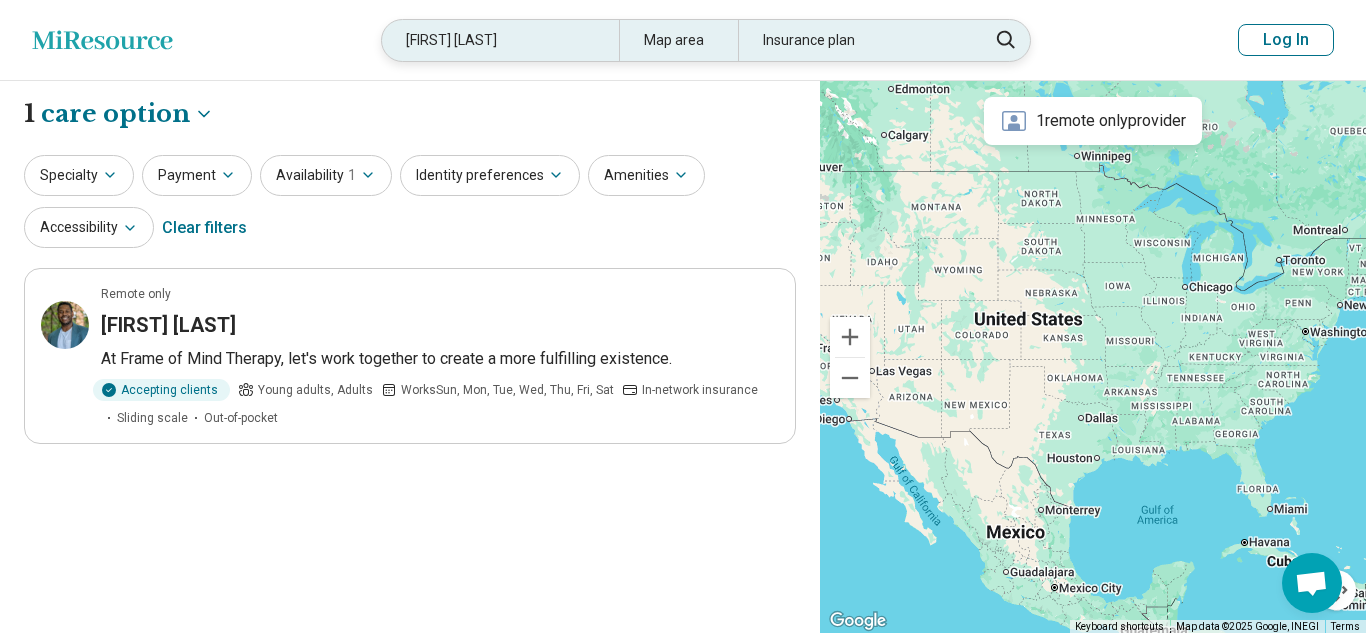 click on "Tyron slack" at bounding box center [500, 40] 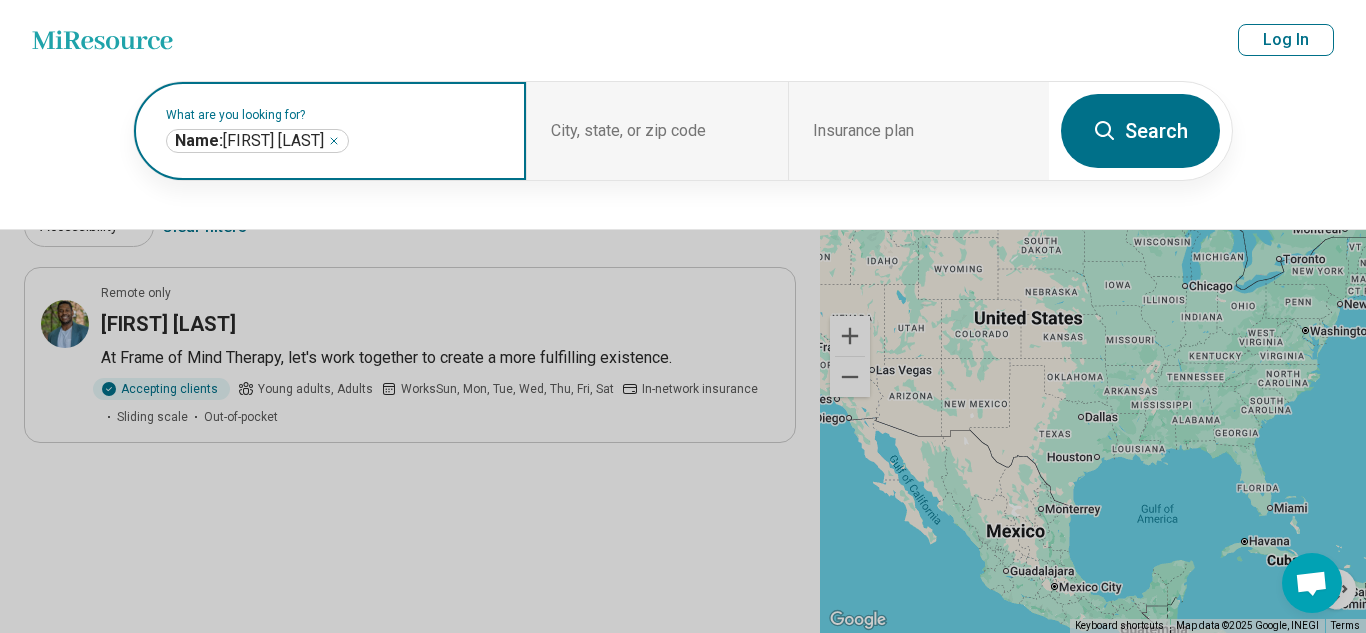click 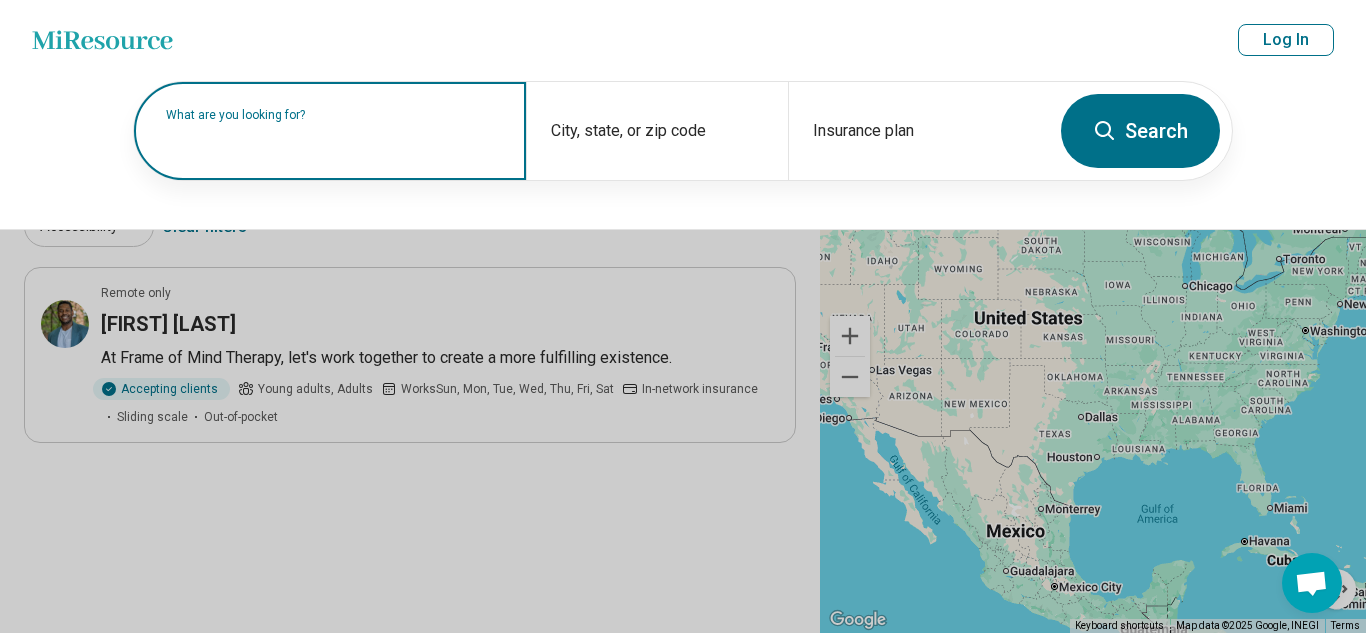 click on "What are you looking for?" at bounding box center [334, 115] 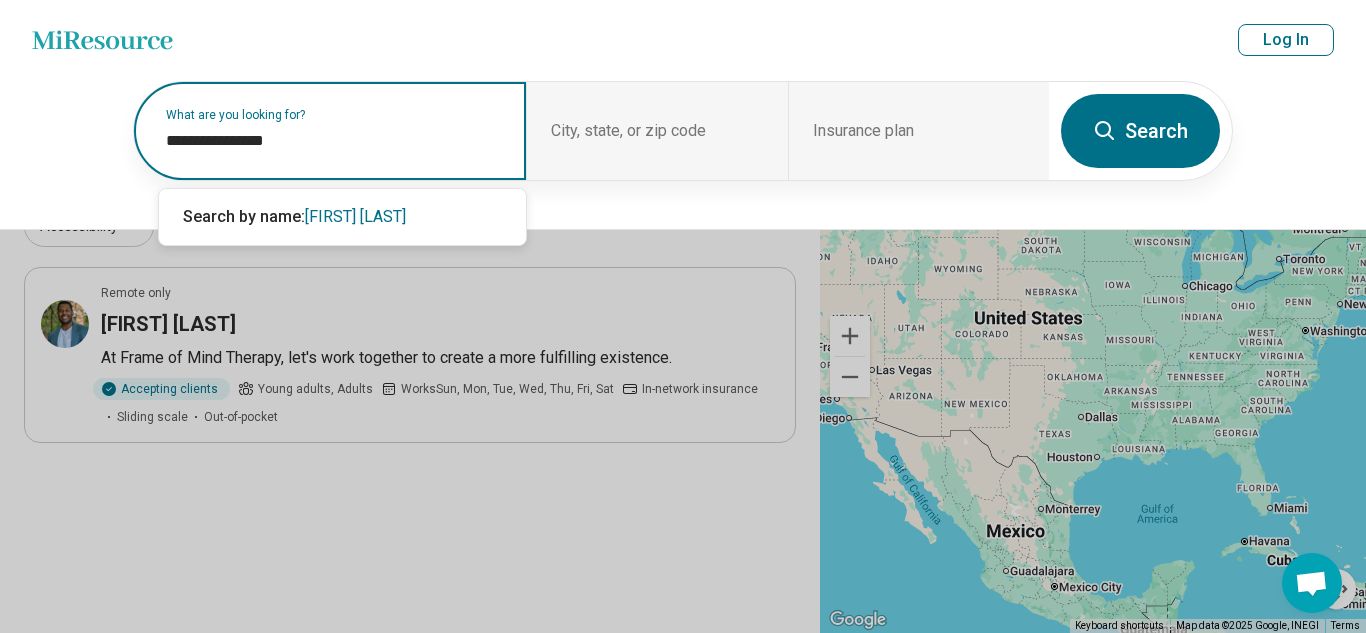 type on "**********" 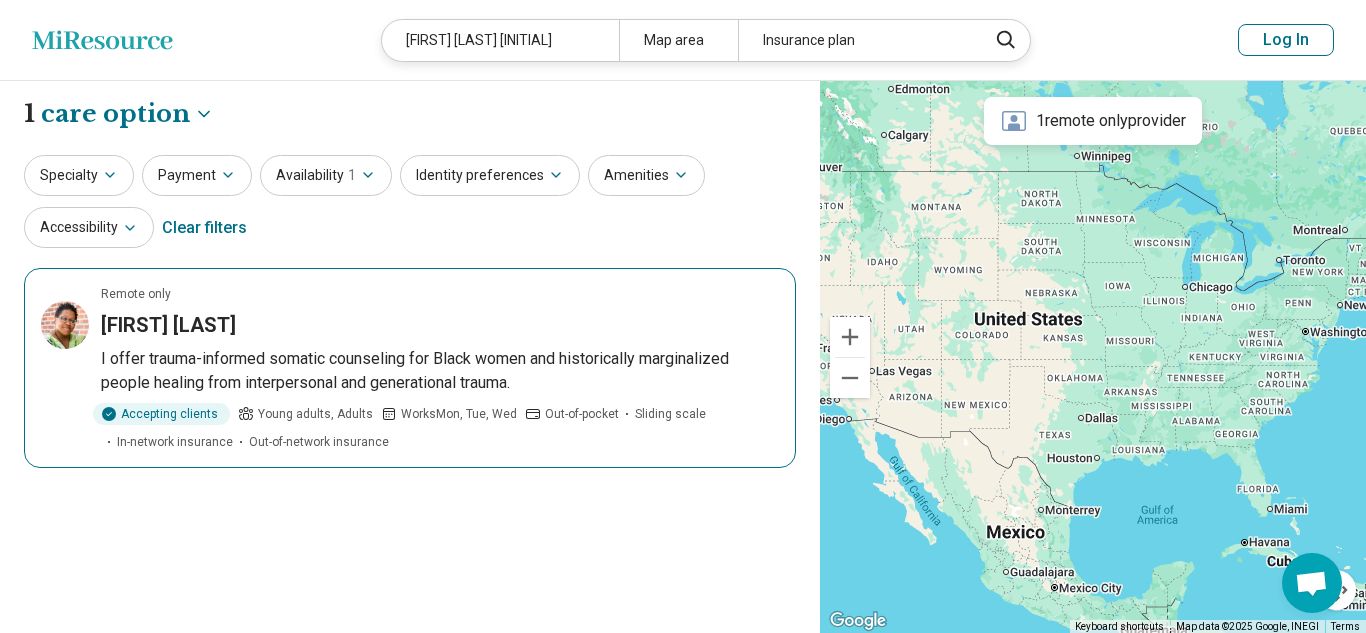 click on "I offer trauma-informed somatic counseling for Black women and historically marginalized people healing from interpersonal and generational trauma." at bounding box center (440, 371) 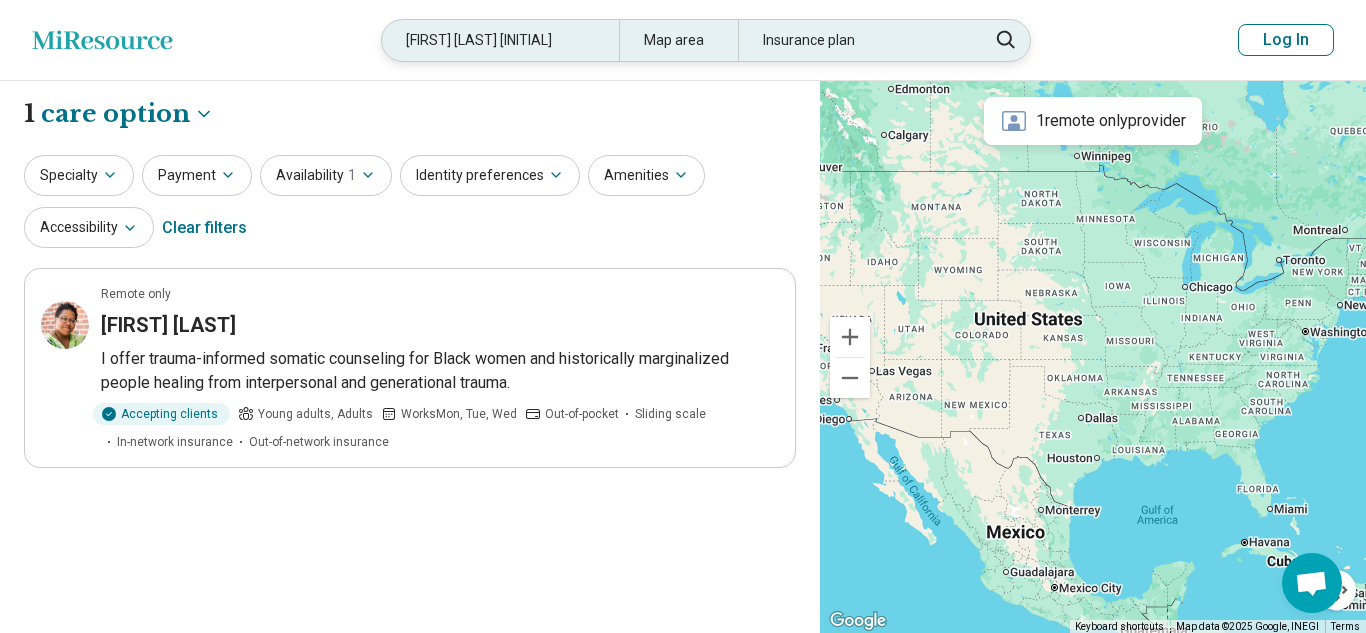 click on "robin dunn bryant" at bounding box center [500, 40] 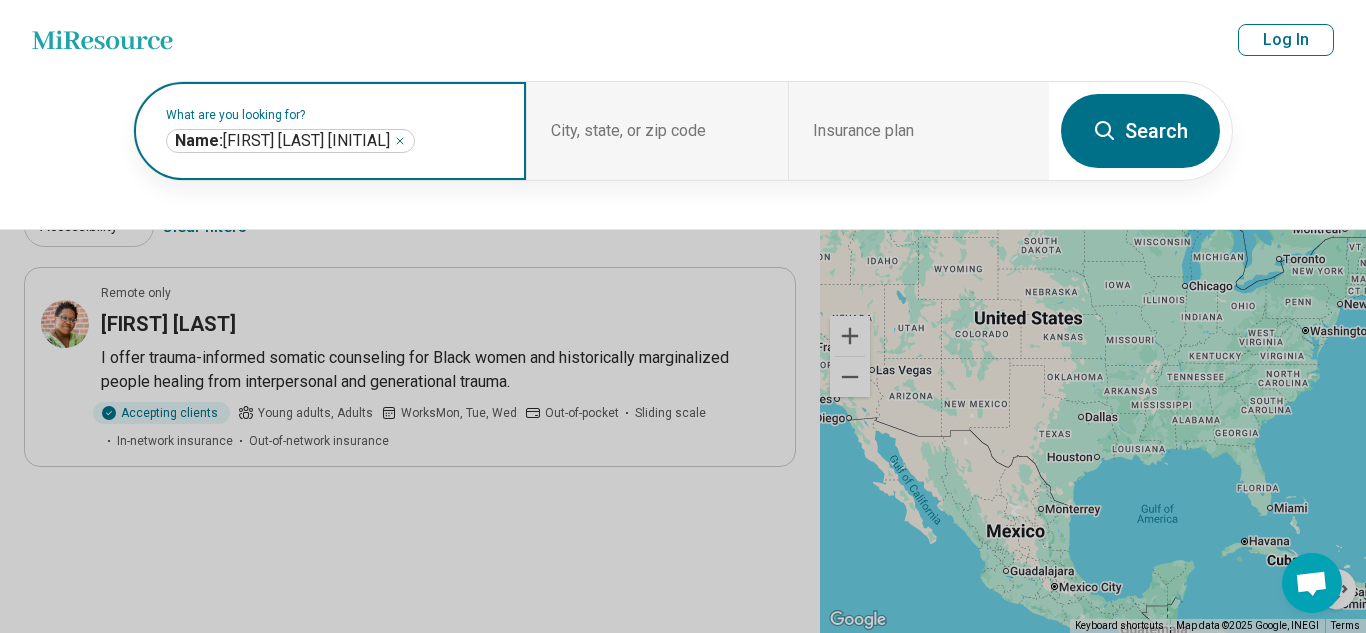 click 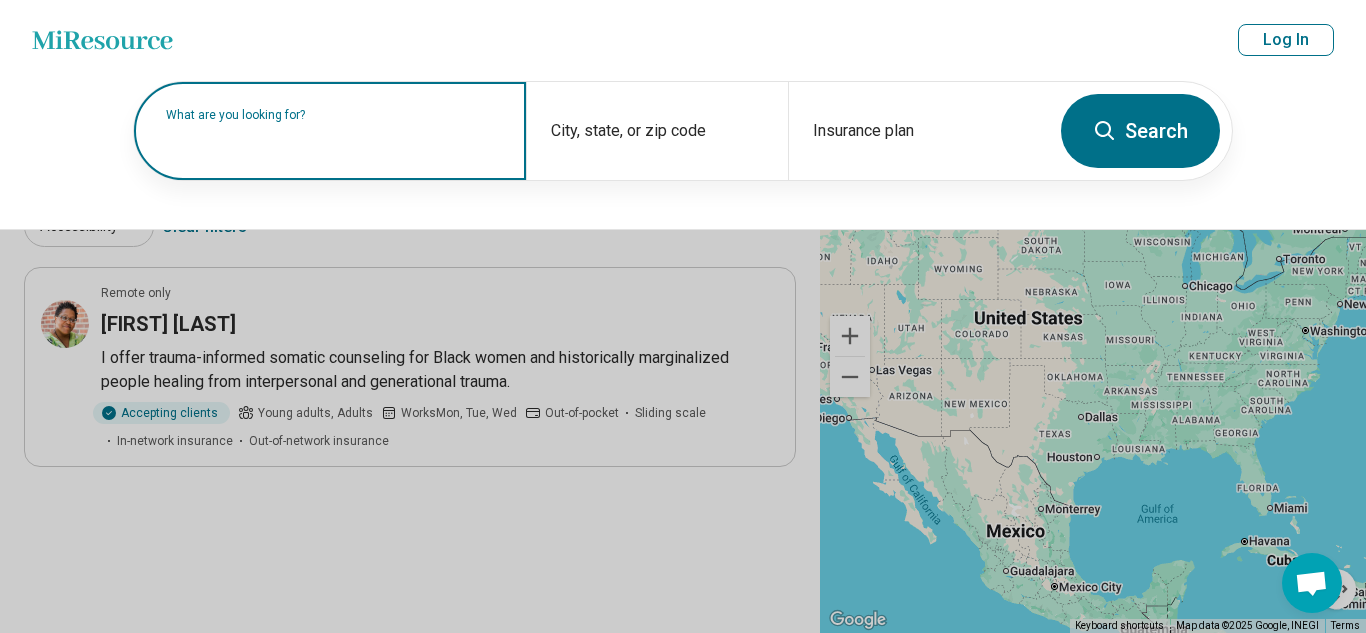click at bounding box center [334, 141] 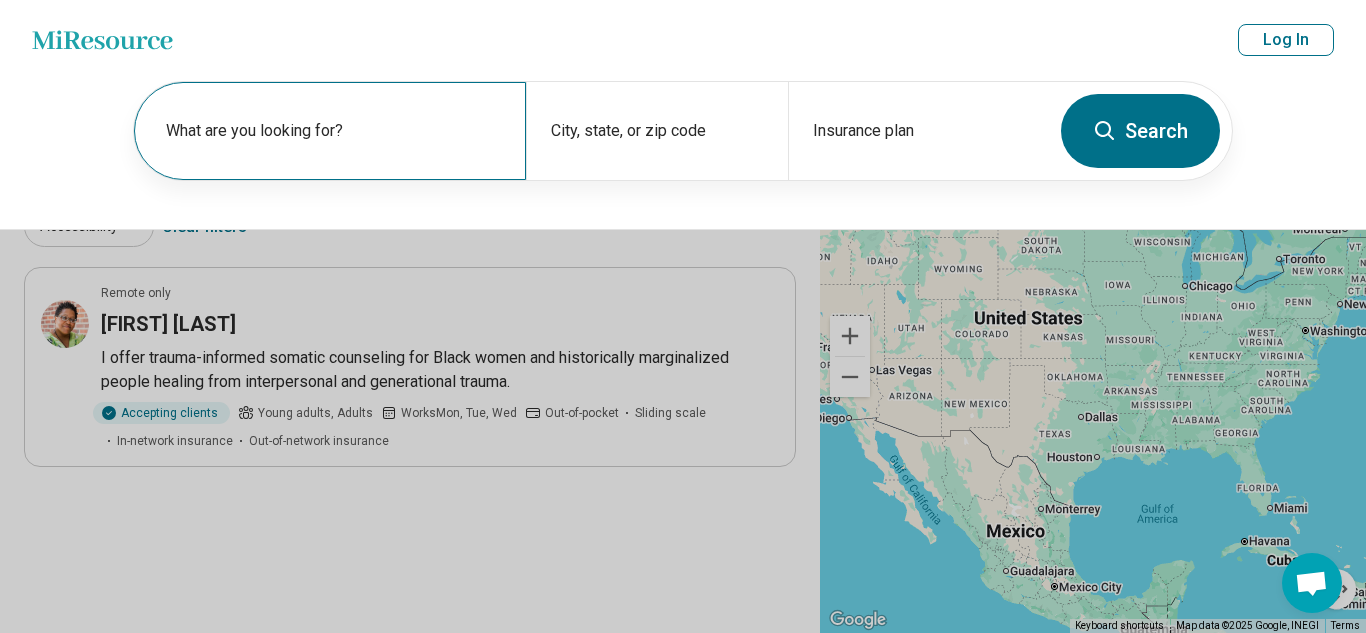 click on "What are you looking for?" at bounding box center (330, 131) 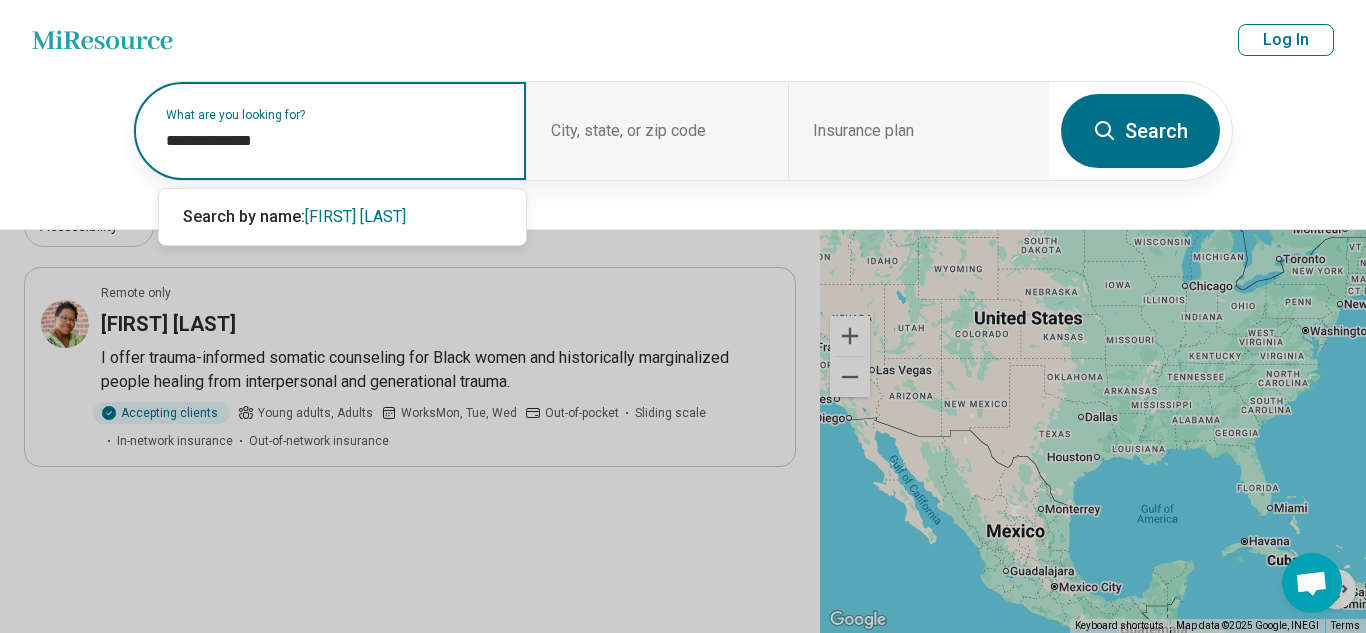 type on "**********" 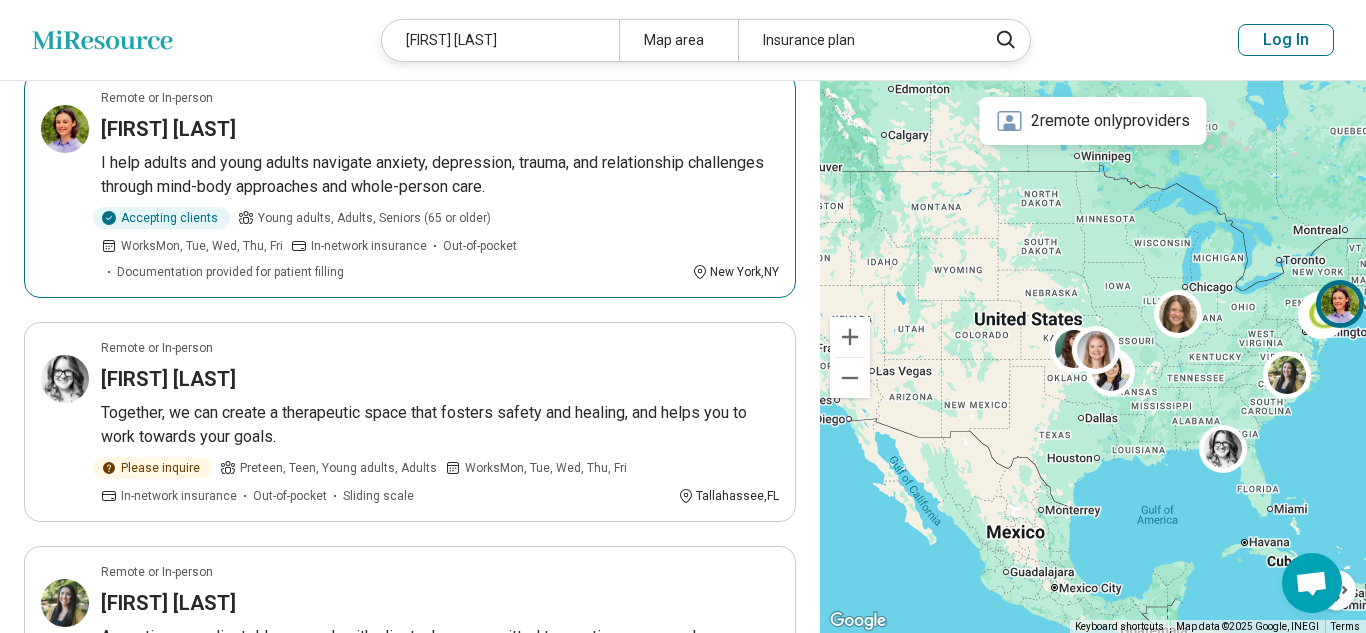 scroll, scrollTop: 200, scrollLeft: 0, axis: vertical 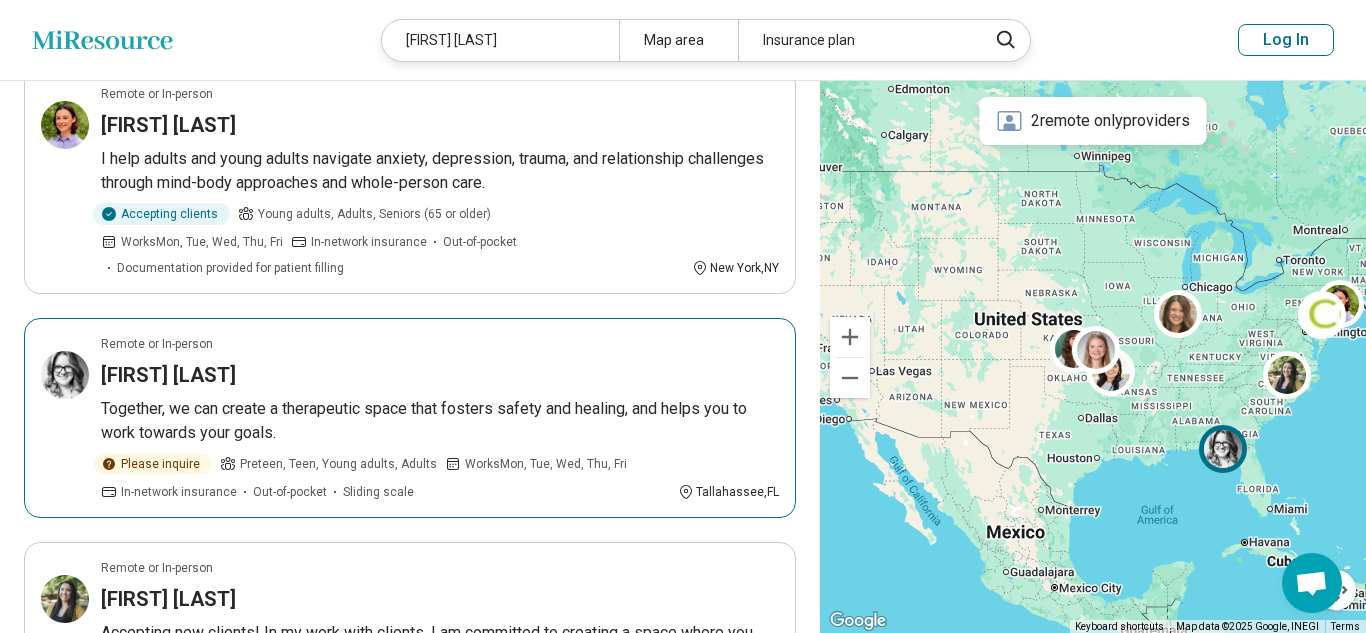 click on "Chelsea Plotner" at bounding box center (440, 375) 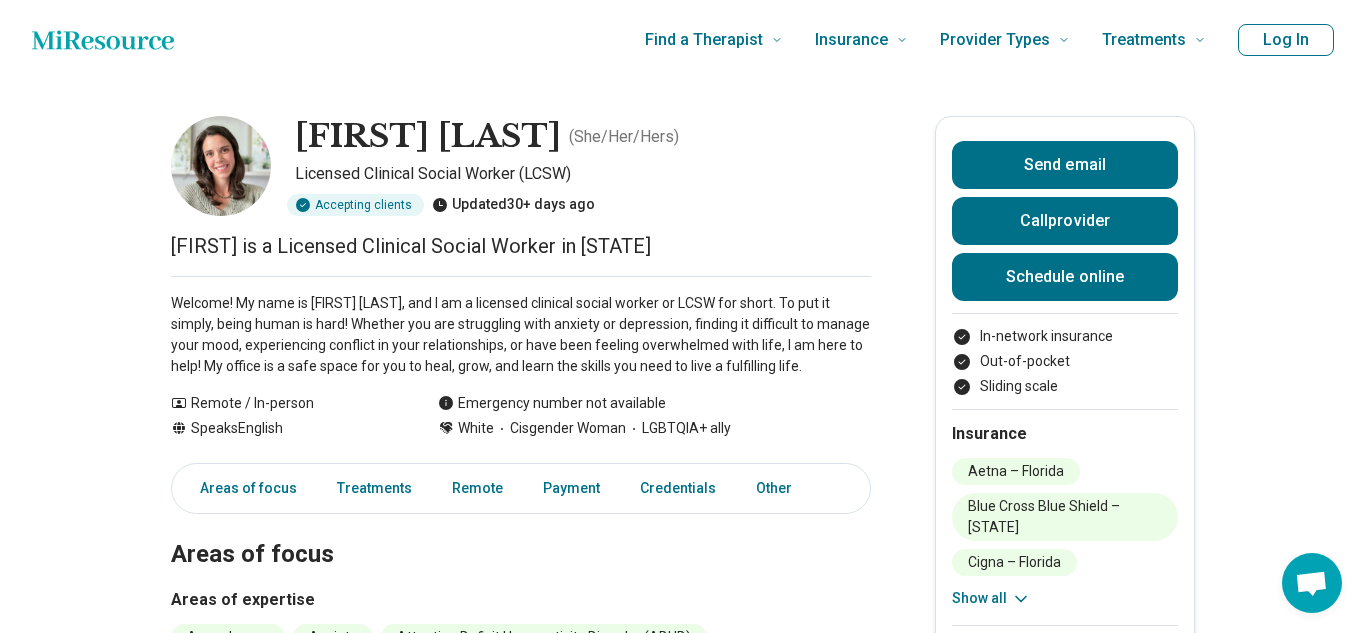 scroll, scrollTop: 0, scrollLeft: 0, axis: both 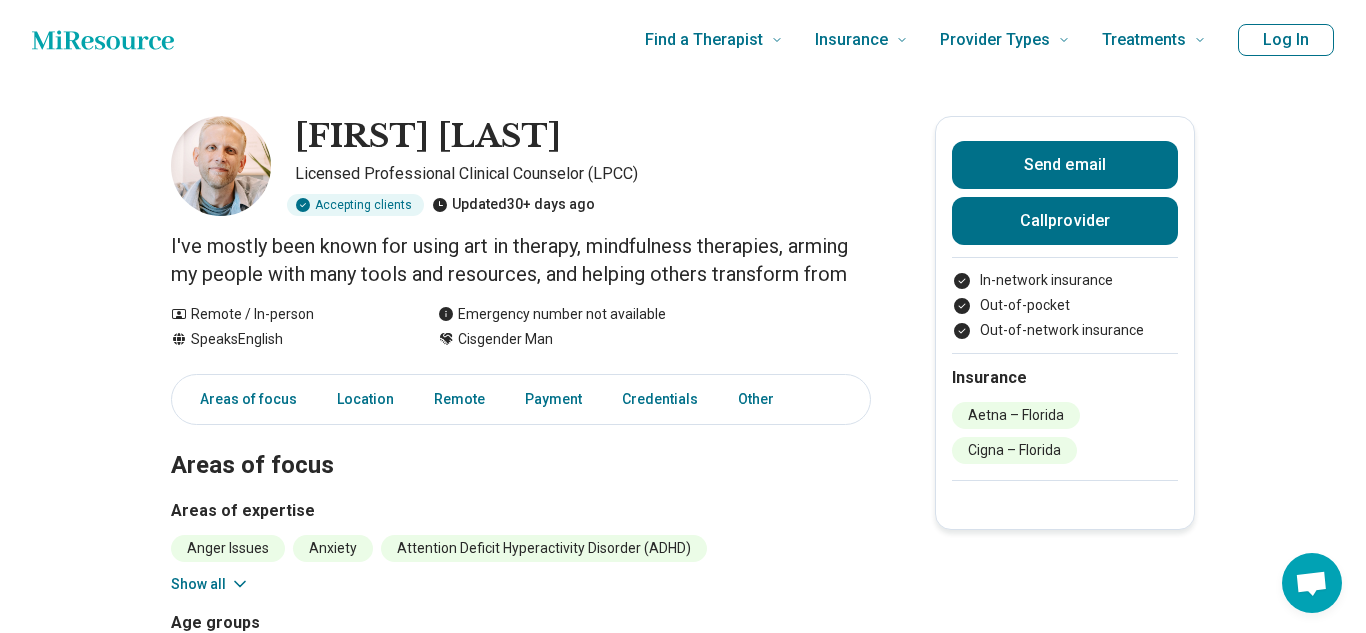click on "I've mostly been known for using art in therapy, mindfulness therapies, arming my people with many tools and resources, and helping others transform from" at bounding box center (521, 260) 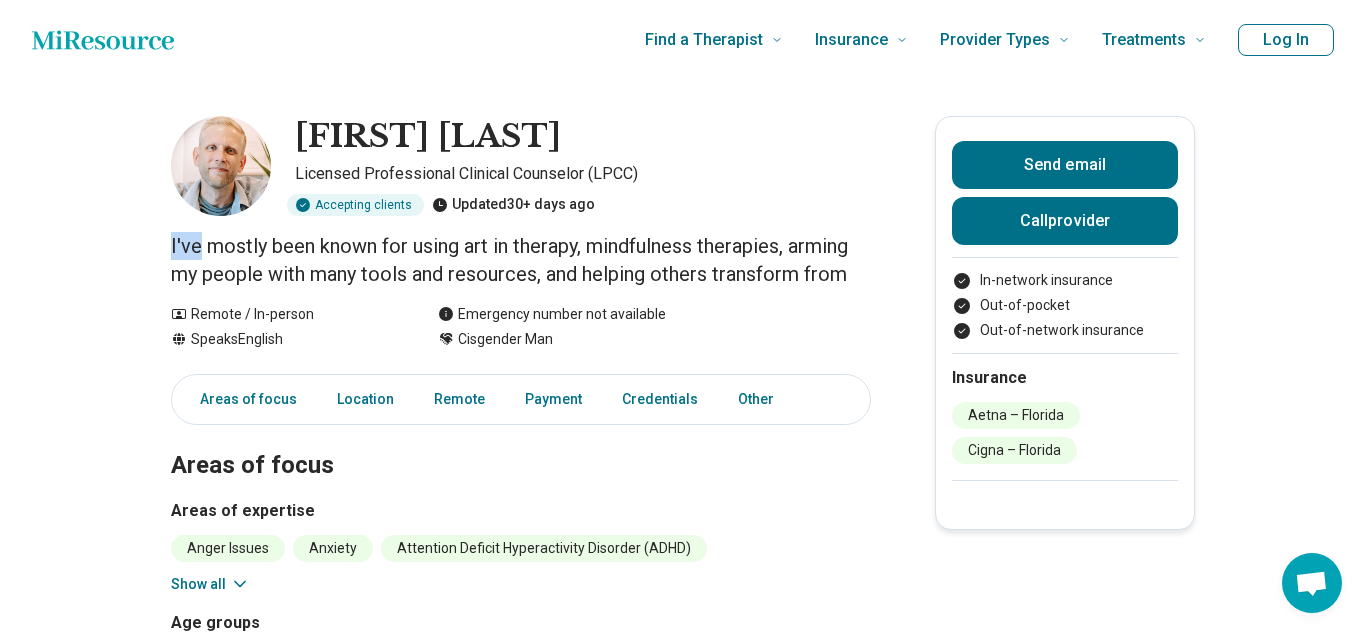 click on "I've mostly been known for using art in therapy, mindfulness therapies, arming my people with many tools and resources, and helping others transform from" at bounding box center [521, 260] 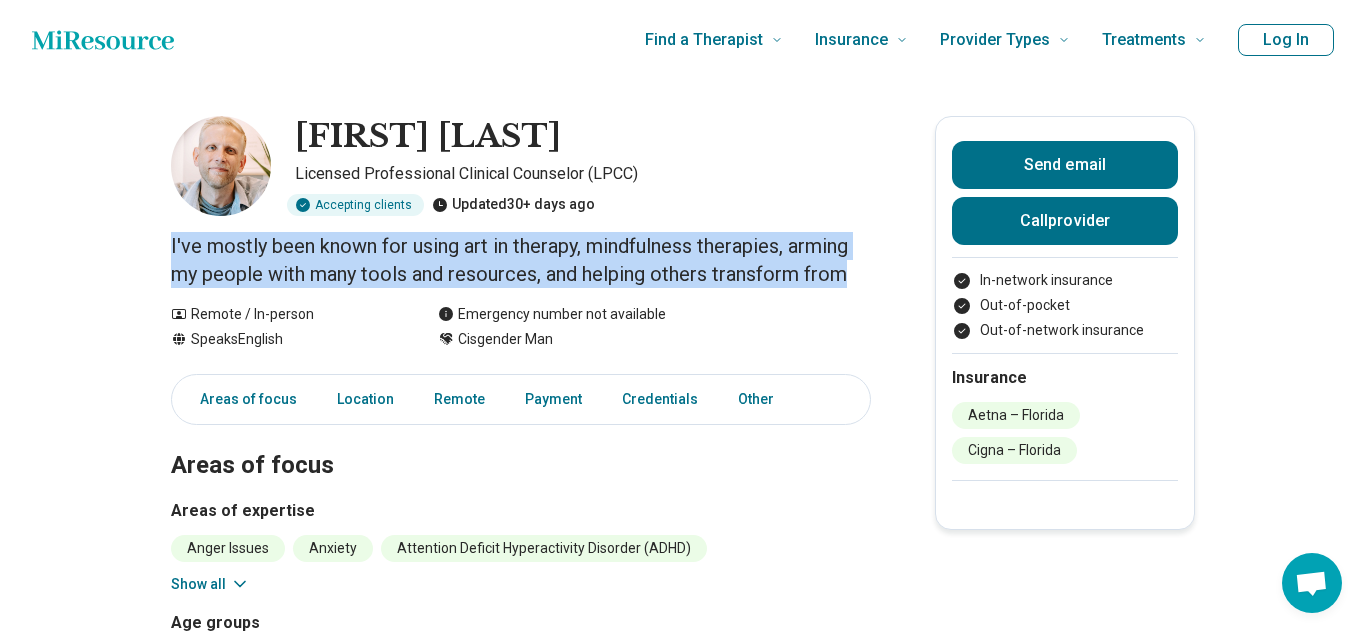 copy on "I've mostly been known for using art in therapy, mindfulness therapies, arming my people with many tools and resources, and helping others transform from" 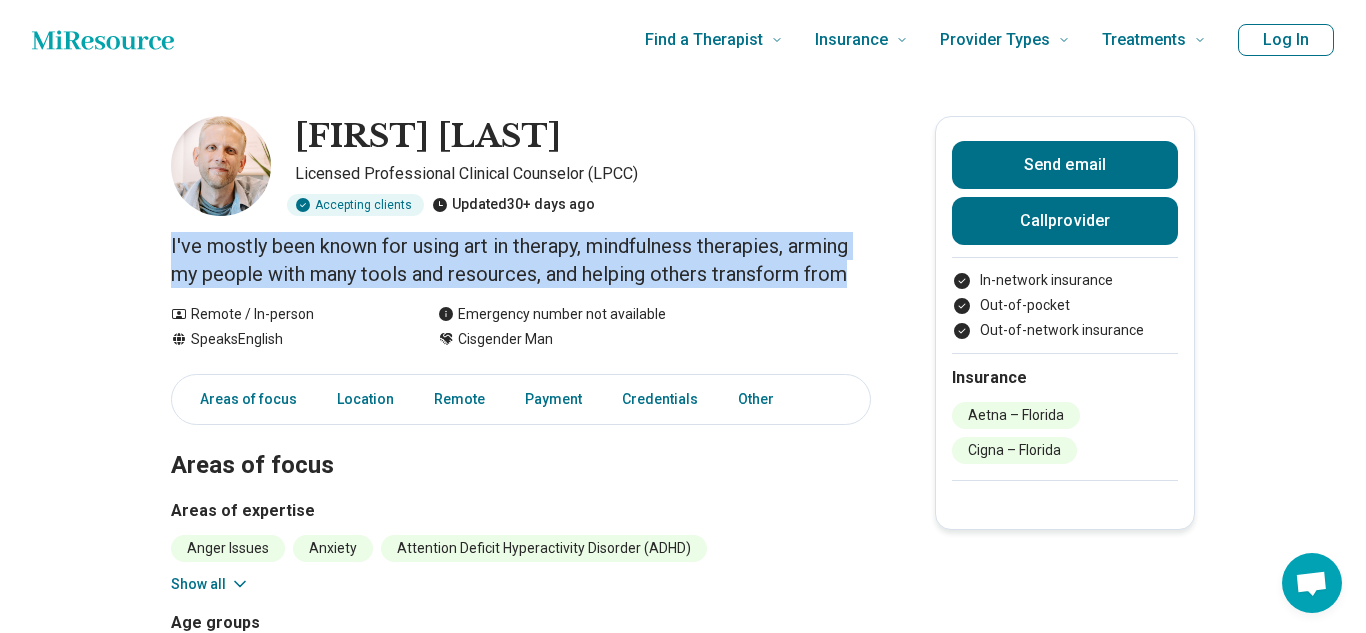 click on "Areas of focus" at bounding box center (521, 442) 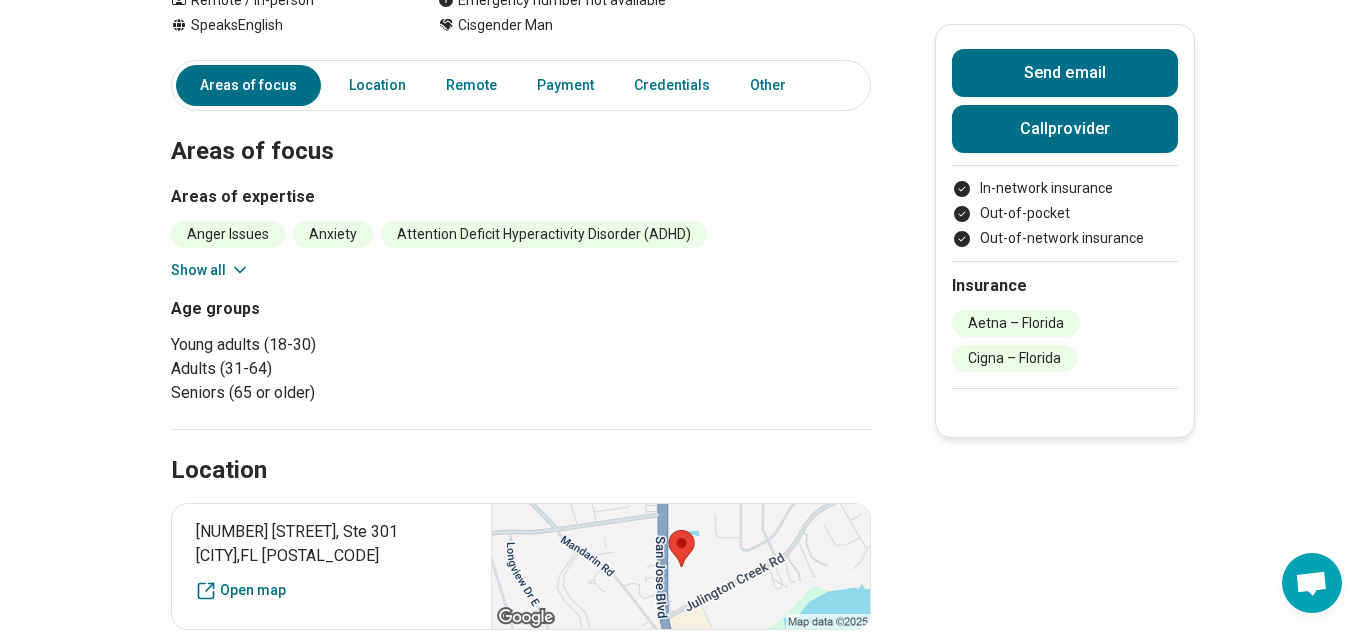 scroll, scrollTop: 0, scrollLeft: 0, axis: both 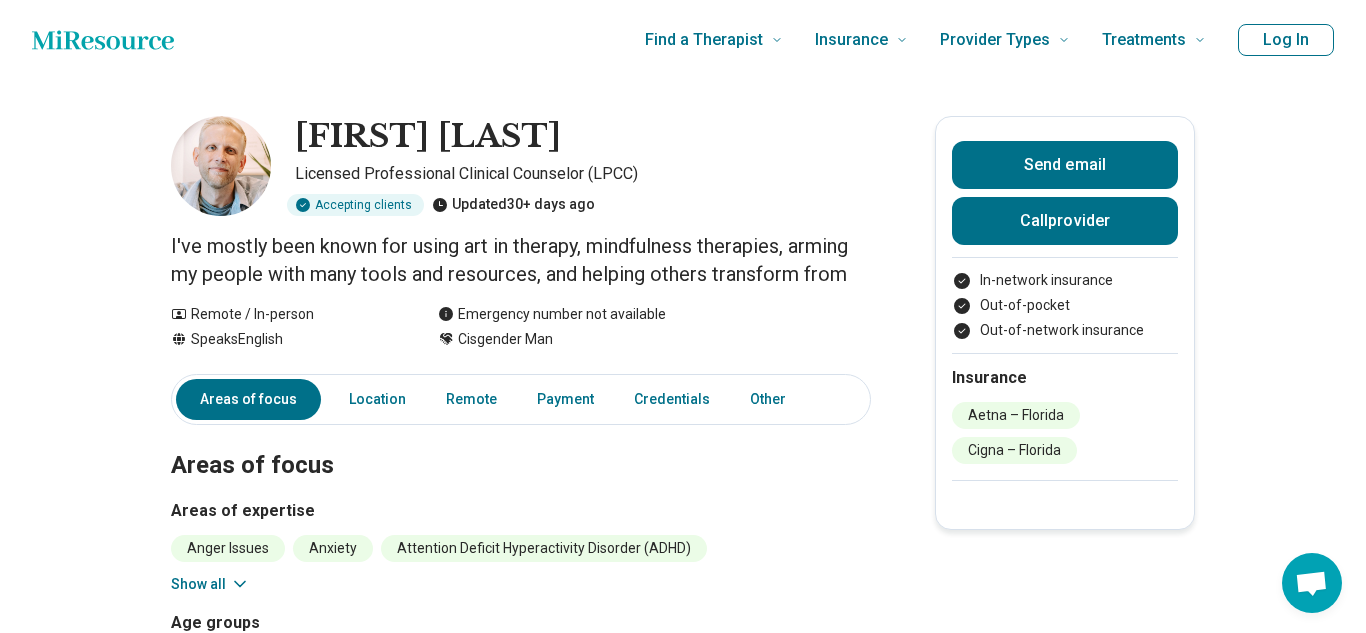 click on "I've mostly been known for using art in therapy, mindfulness therapies, arming my people with many tools and resources, and helping others transform from" at bounding box center (521, 260) 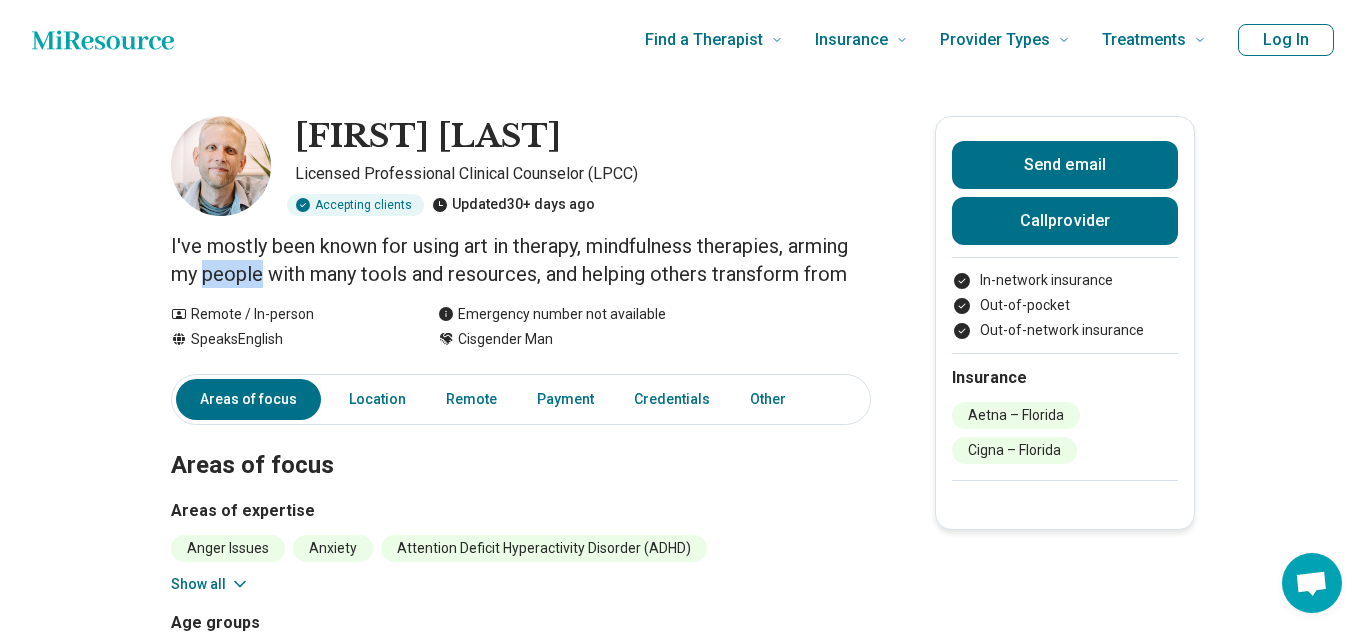 click on "I've mostly been known for using art in therapy, mindfulness therapies, arming my people with many tools and resources, and helping others transform from" at bounding box center [521, 260] 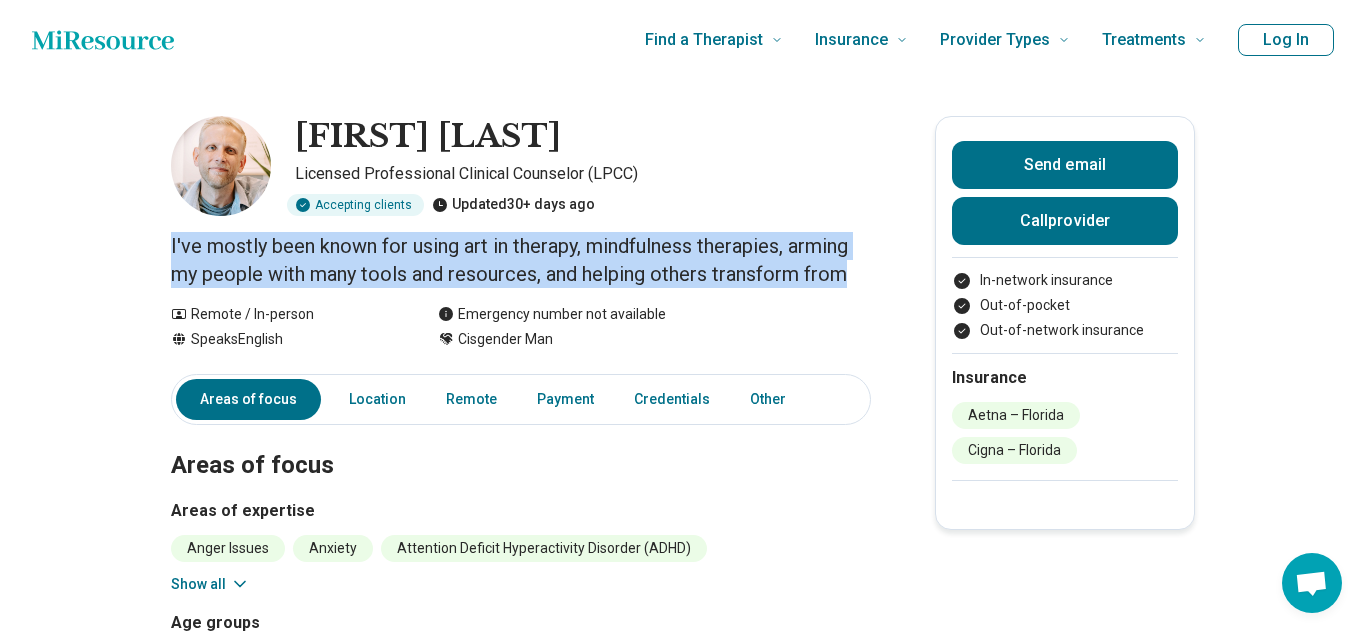click on "I've mostly been known for using art in therapy, mindfulness therapies, arming my people with many tools and resources, and helping others transform from" at bounding box center [521, 260] 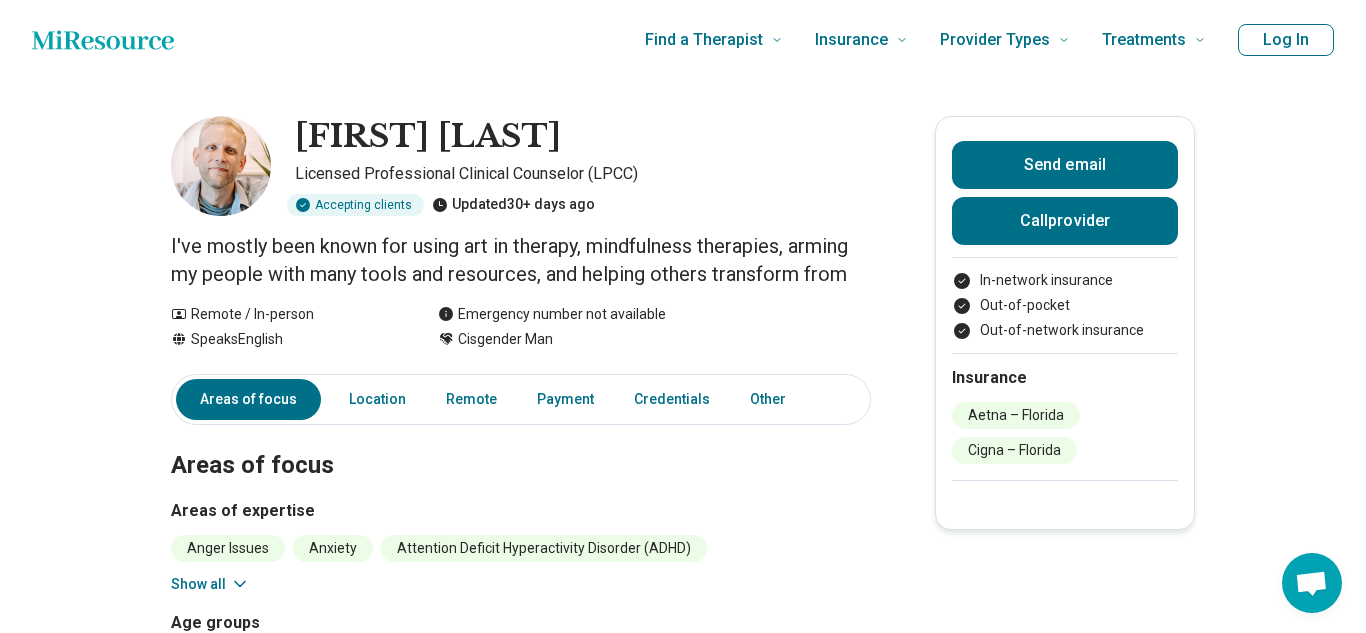 click on "I've mostly been known for using art in therapy, mindfulness therapies, arming my people with many tools and resources, and helping others transform from" at bounding box center (521, 260) 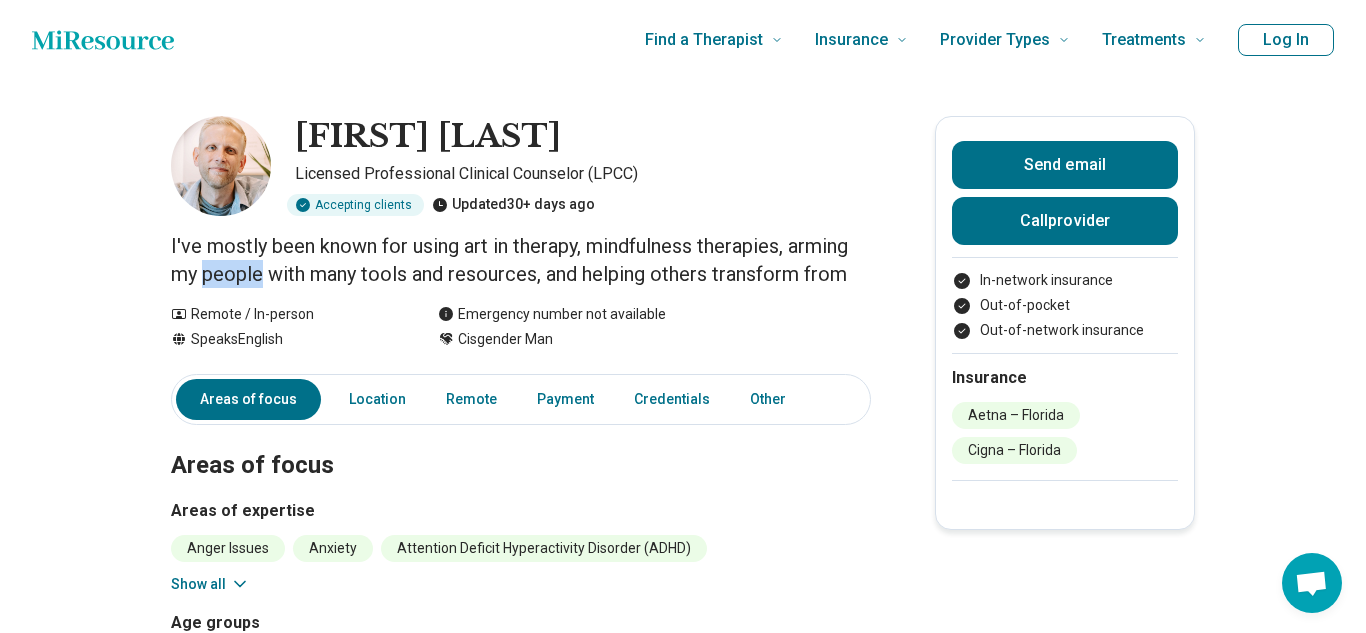 click on "I've mostly been known for using art in therapy, mindfulness therapies, arming my people with many tools and resources, and helping others transform from" at bounding box center (521, 260) 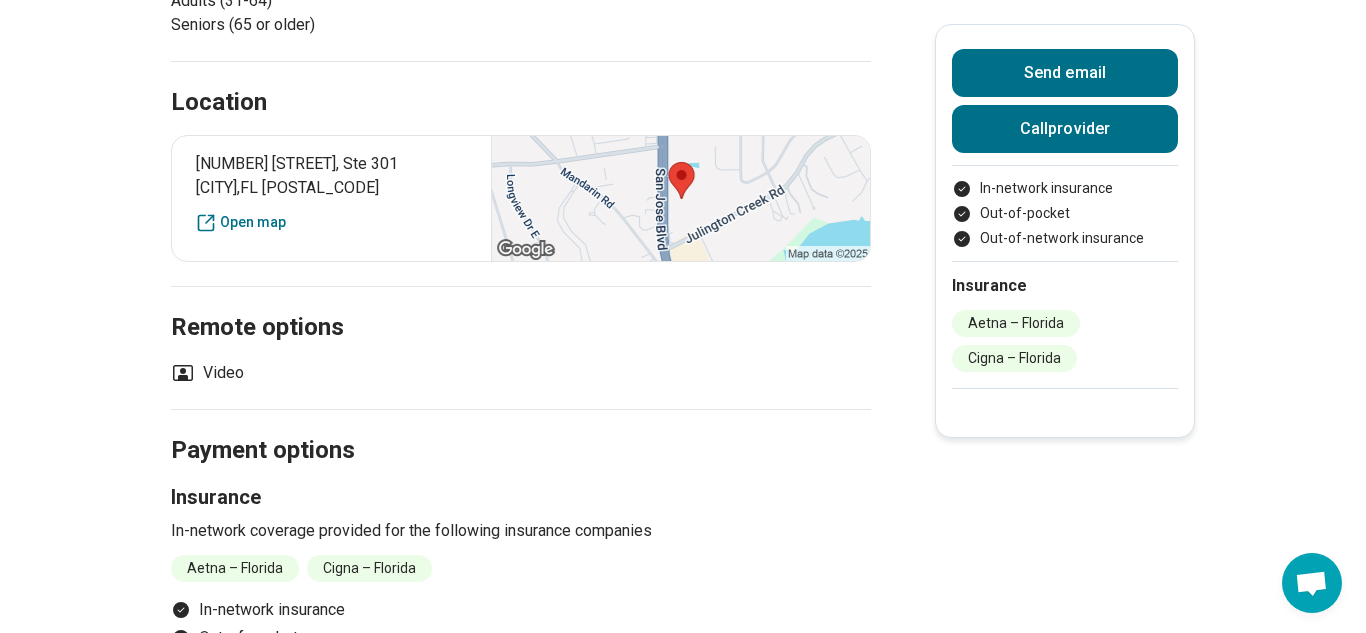 scroll, scrollTop: 674, scrollLeft: 0, axis: vertical 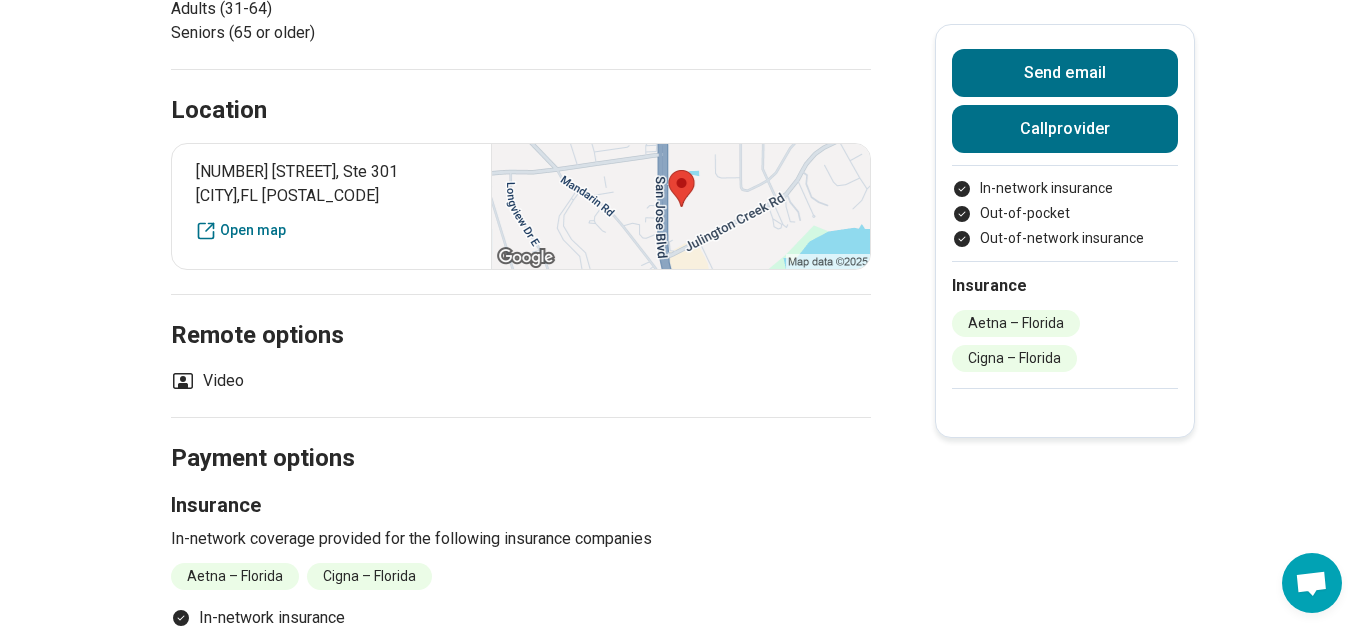 click on "Matthew Mewhorter Licensed Professional Clinical Counselor (LPCC) Accepting clients Updated  30+ days ago I've mostly been known for using art in therapy, mindfulness therapies, arming my people with many tools and resources, and helping others transform from Remote / In-person Speaks  English Emergency number not available Cisgender Man Send email Call  provider In-network insurance Out-of-pocket Out-of-network insurance Insurance Aetna – Florida Cigna – Florida Areas of focus Location Remote Payment Credentials Other Areas of focus Areas of expertise Anger Issues Anxiety Attention Deficit Hyperactivity Disorder (ADHD) Chronic Illness/Pain Depression Grief and Loss Physical Stress Posttraumatic Stress Disorder (PTSD) Trauma Show all Age groups Young adults (18-30) Adults (31-64) Seniors (65 or older) Location  12627 San Jose Blvd, Ste 301 Jacksonville ,  FL   32223 Open map Remote options Video Payment options Insurance In-network coverage provided for the following insurance companies Aetna – Florida" at bounding box center [683, 215] 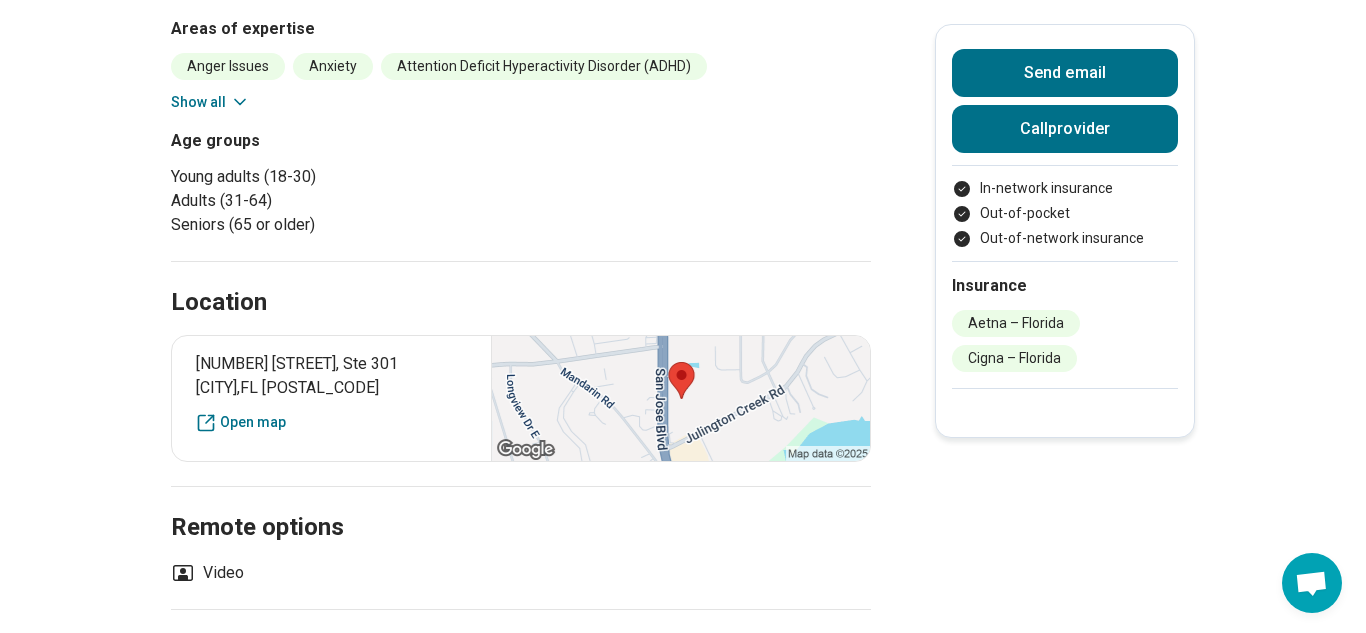 scroll, scrollTop: 480, scrollLeft: 0, axis: vertical 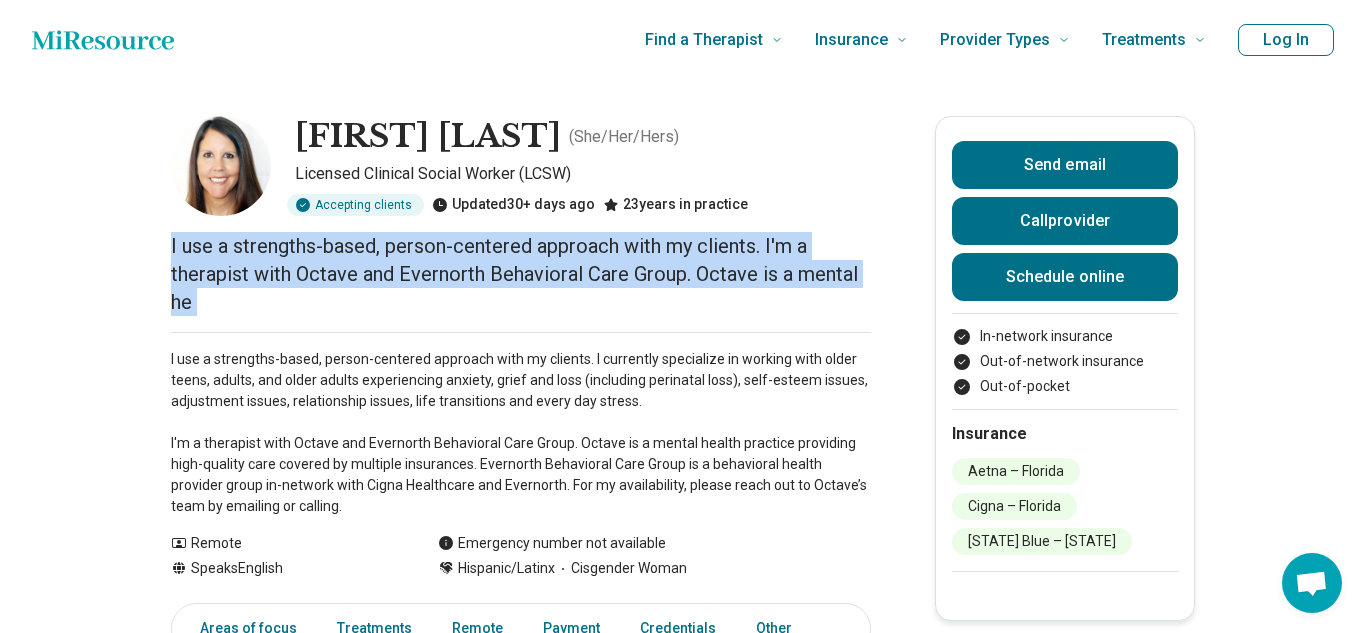 click on "I use a strengths-based, person-centered approach with my clients. I currently specialize in working with older teens, adults, and older adults experiencing anxiety, grief and loss (including perinatal loss), self-esteem issues, adjustment issues, relationship issues, life transitions and every day stress.
I'm a therapist with Octave and Evernorth Behavioral Care Group. Octave is a mental health practice providing high-quality care covered by multiple insurances. Evernorth Behavioral Care Group is a behavioral health provider group in-network with Cigna Healthcare and Evernorth. For my availability, please reach out to Octave’s team by emailing or calling." at bounding box center (521, 433) 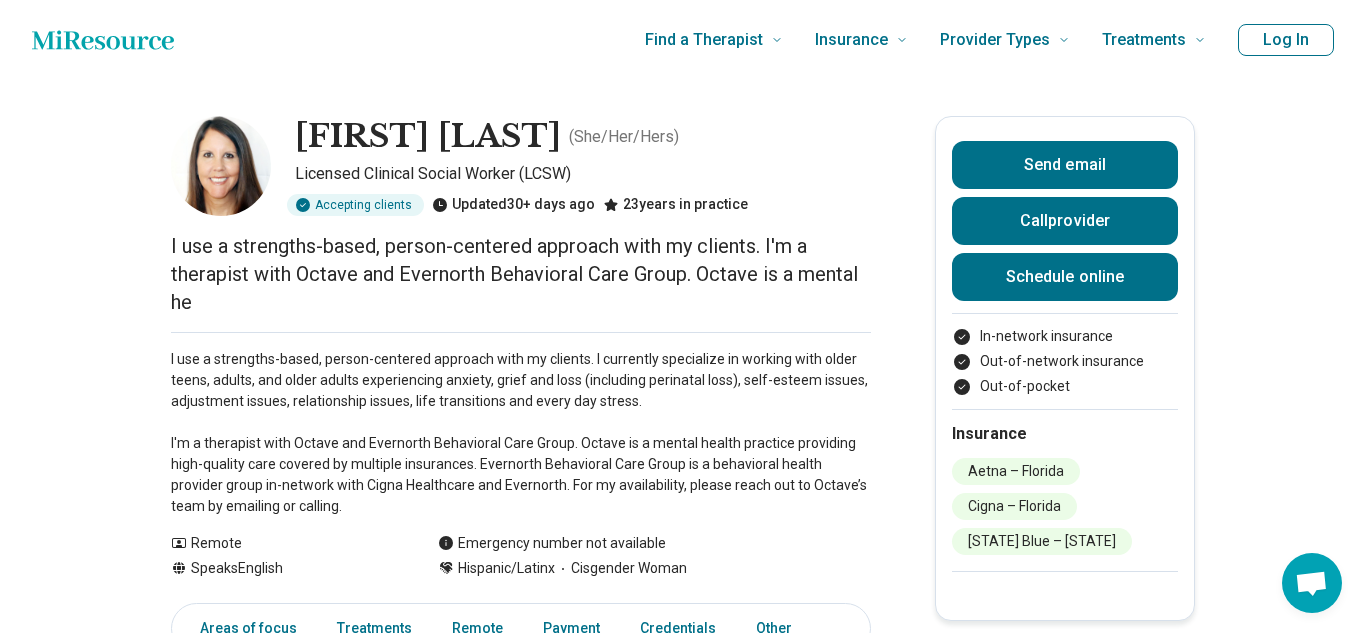 click on "I use a strengths-based, person-centered approach with my clients. I currently specialize in working with older teens, adults, and older adults experiencing anxiety, grief and loss (including perinatal loss), self-esteem issues, adjustment issues, relationship issues, life transitions and every day stress.
I'm a therapist with Octave and Evernorth Behavioral Care Group. Octave is a mental health practice providing high-quality care covered by multiple insurances. Evernorth Behavioral Care Group is a behavioral health provider group in-network with Cigna Healthcare and Evernorth. For my availability, please reach out to Octave’s team by emailing or calling." at bounding box center (521, 433) 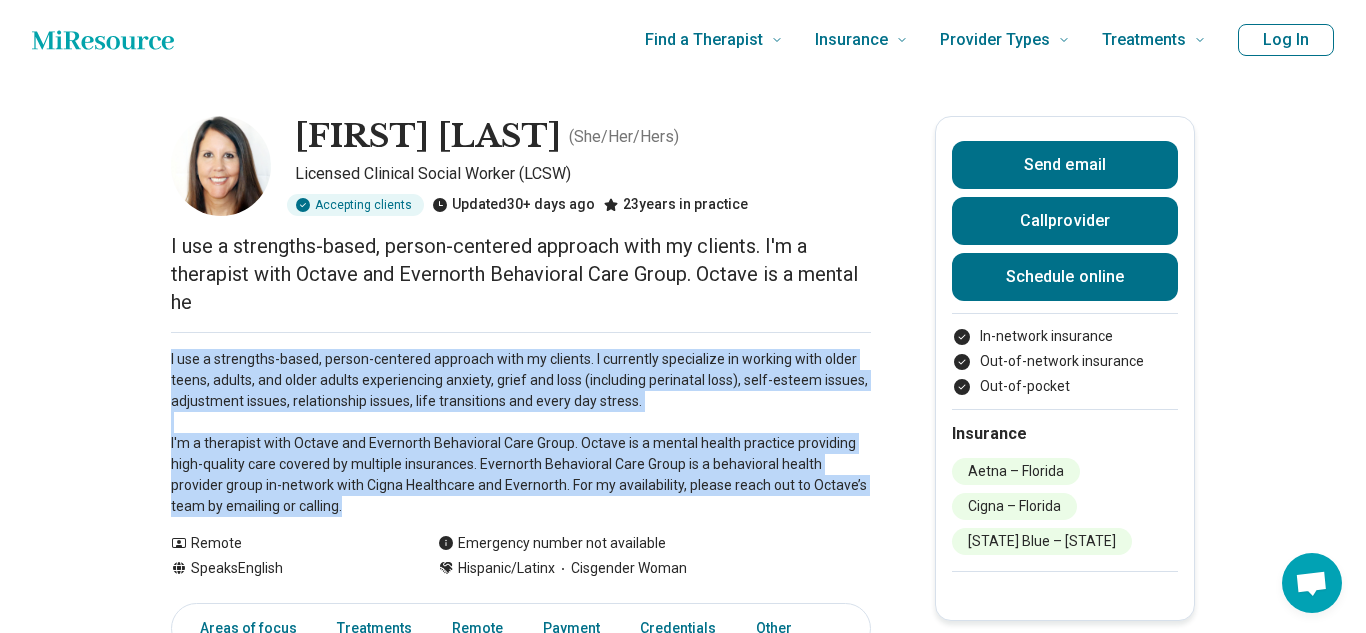 drag, startPoint x: 170, startPoint y: 360, endPoint x: 295, endPoint y: 521, distance: 203.82835 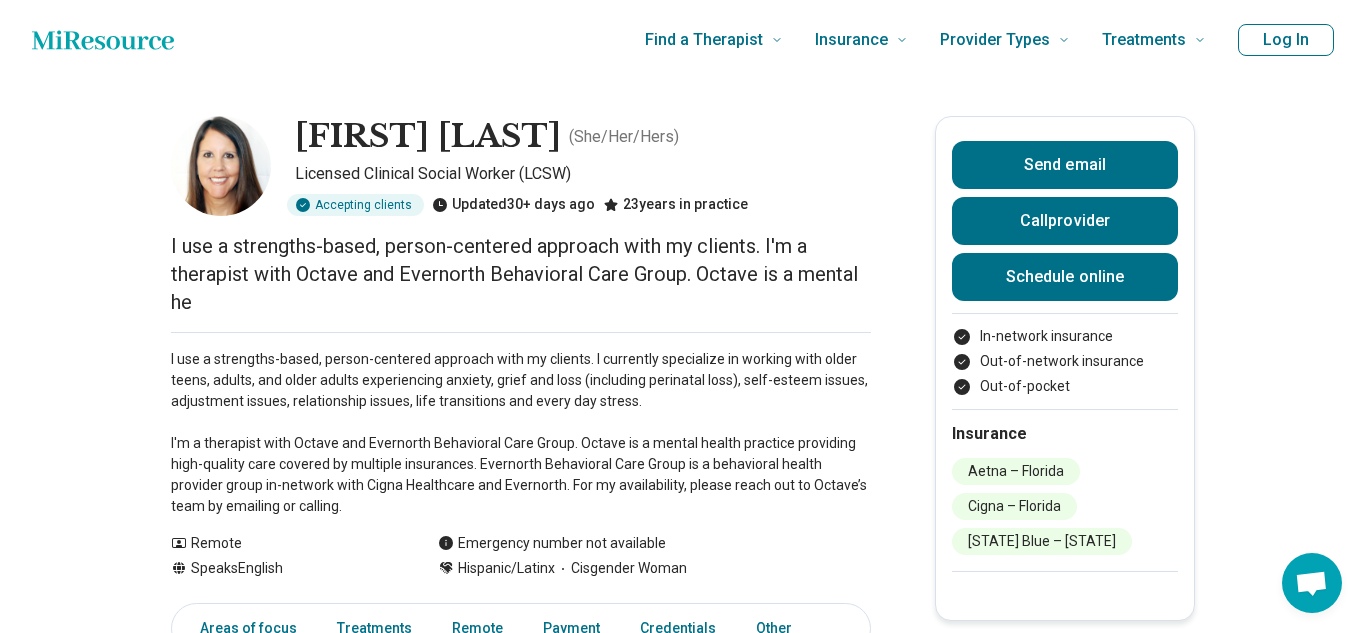 click on "I use a strengths-based, person-centered approach with my clients.
I'm a therapist with Octave and Evernorth Behavioral Care Group. Octave is a mental he" at bounding box center [521, 274] 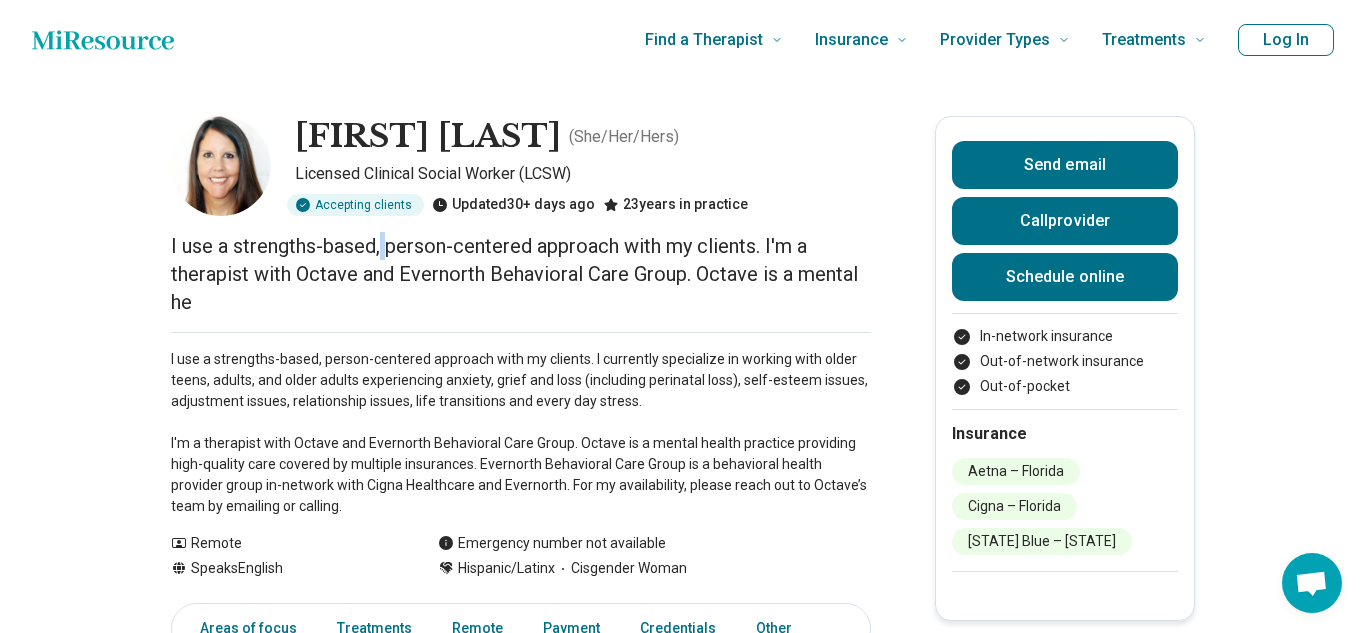 click on "I use a strengths-based, person-centered approach with my clients.
I'm a therapist with Octave and Evernorth Behavioral Care Group. Octave is a mental he" at bounding box center (521, 274) 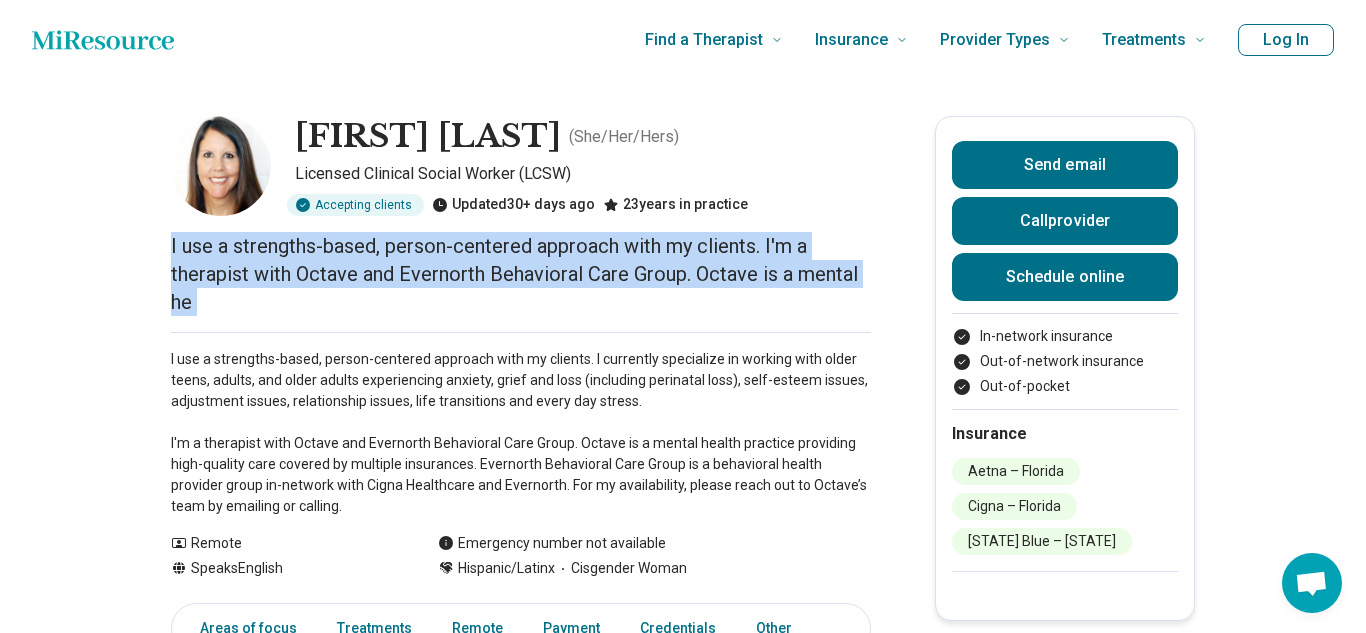 copy on "I use a strengths-based, person-centered approach with my clients.
I'm a therapist with Octave and Evernorth Behavioral Care Group. Octave is a mental he" 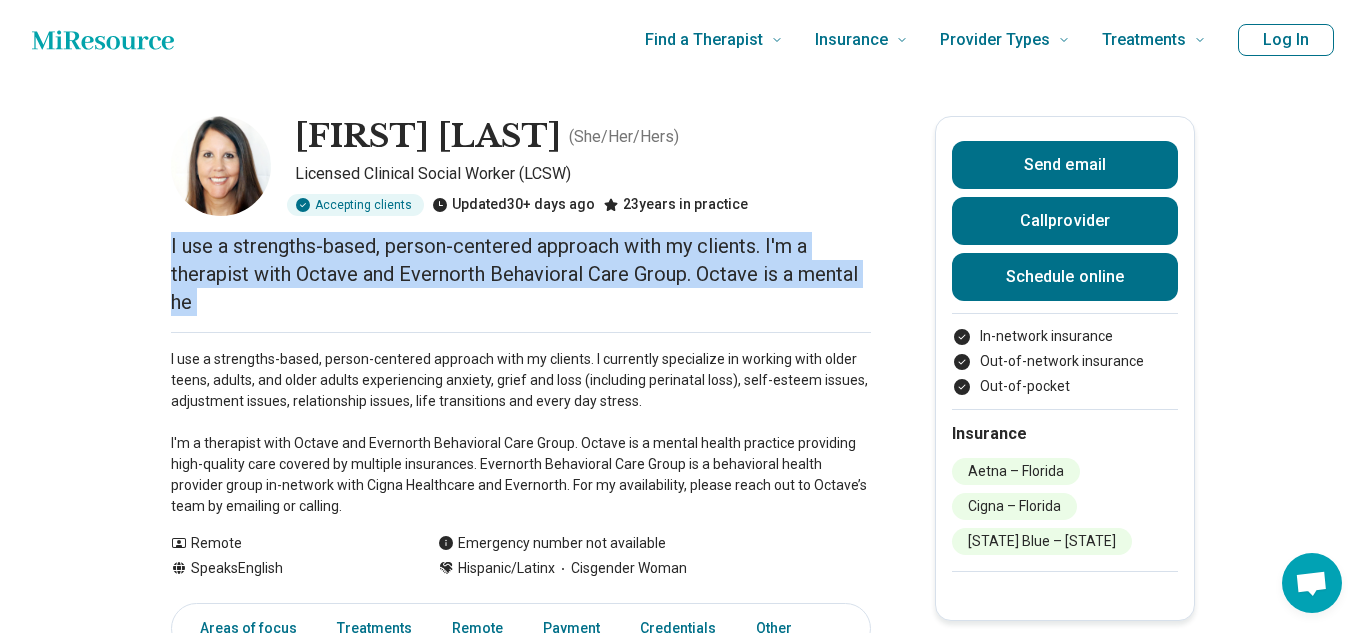click on "I use a strengths-based, person-centered approach with my clients. I currently specialize in working with older teens, adults, and older adults experiencing anxiety, grief and loss (including perinatal loss), self-esteem issues, adjustment issues, relationship issues, life transitions and every day stress.
I'm a therapist with Octave and Evernorth Behavioral Care Group. Octave is a mental health practice providing high-quality care covered by multiple insurances. Evernorth Behavioral Care Group is a behavioral health provider group in-network with Cigna Healthcare and Evernorth. For my availability, please reach out to Octave’s team by emailing or calling." at bounding box center (521, 433) 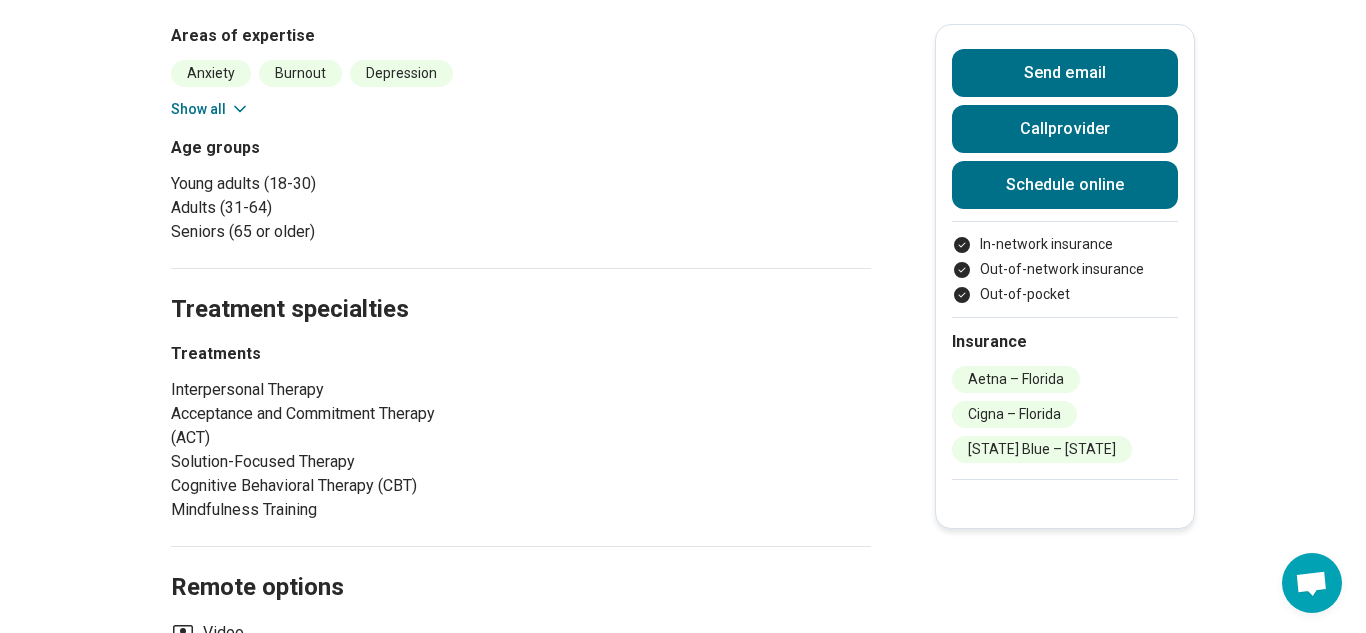 scroll, scrollTop: 0, scrollLeft: 0, axis: both 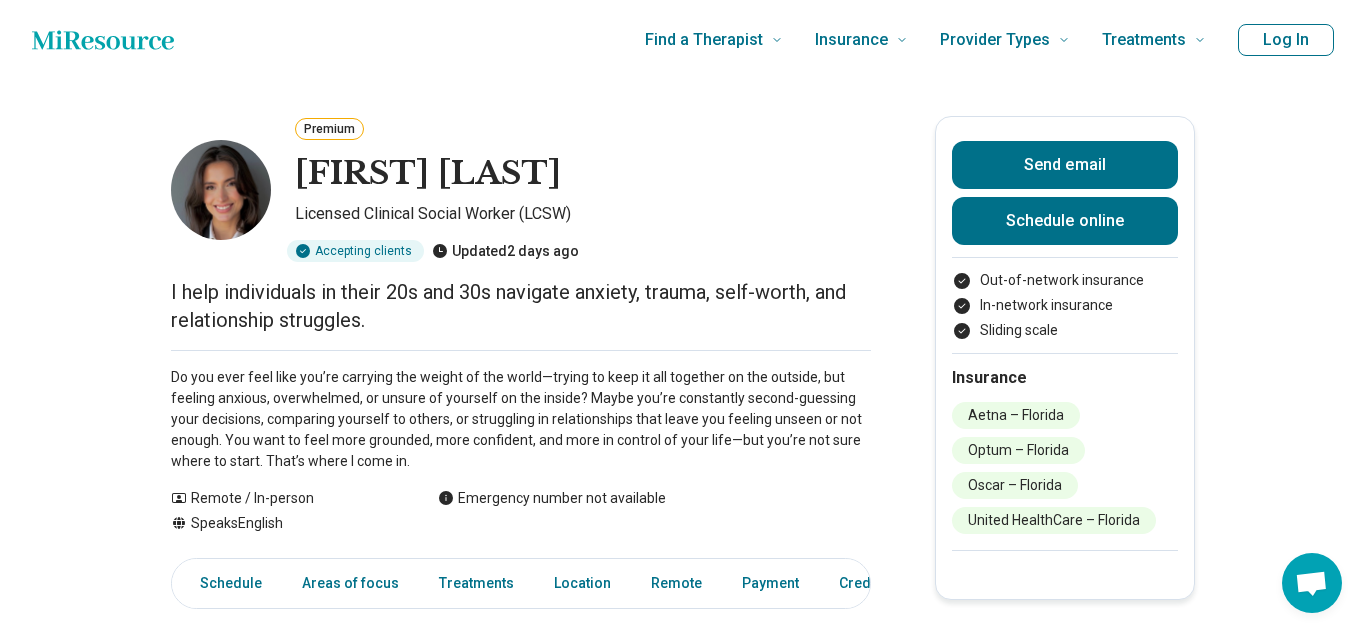 click on "Do you ever feel like you’re carrying the weight of the world—trying to keep it all together on the outside, but feeling anxious, overwhelmed, or unsure of yourself on the inside? Maybe you’re constantly second-guessing your decisions, comparing yourself to others, or struggling in relationships that leave you feeling unseen or not enough. You want to feel more grounded, more confident, and more in control of your life—but you’re not sure where to start. That’s where I come in." at bounding box center (521, 419) 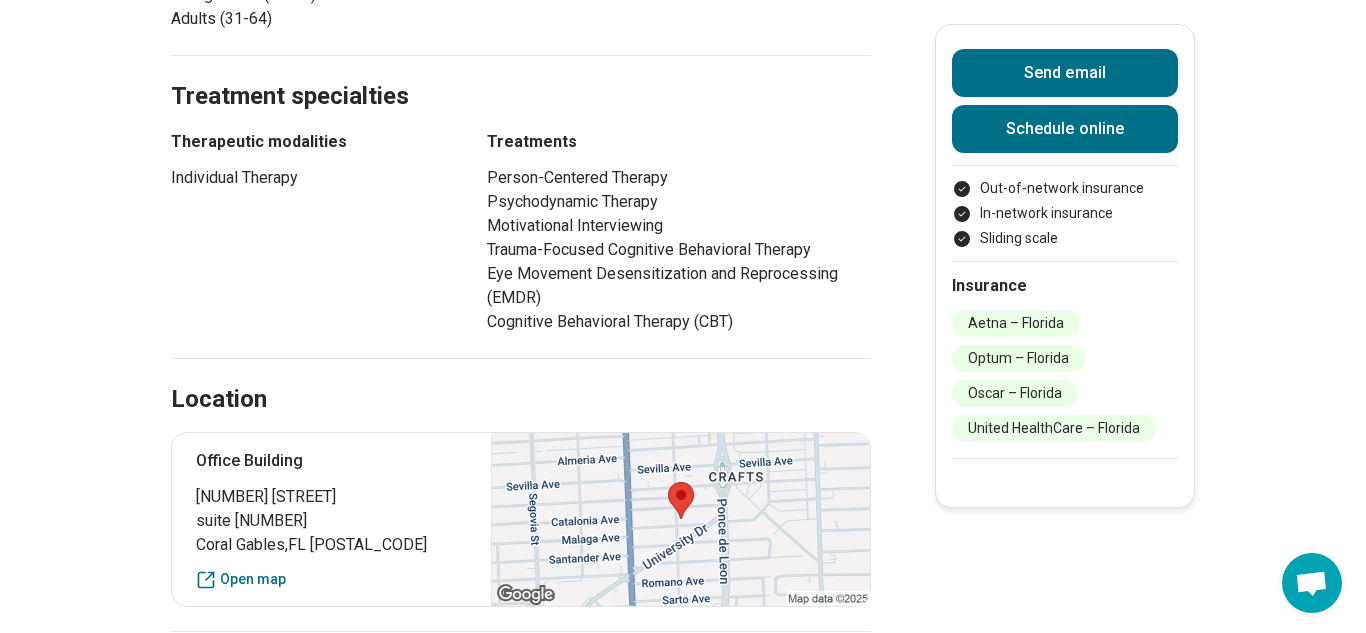 scroll, scrollTop: 0, scrollLeft: 0, axis: both 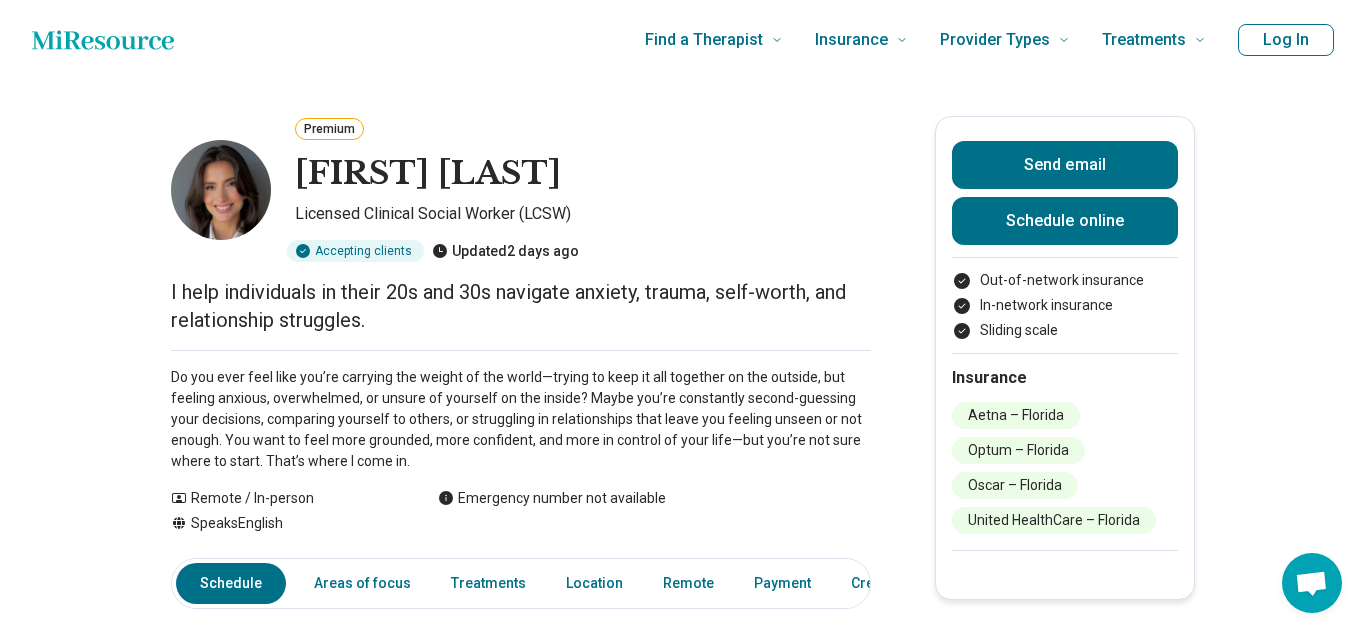 click on "I help individuals in their 20s and 30s navigate anxiety, trauma, self-worth, and relationship struggles." at bounding box center [521, 306] 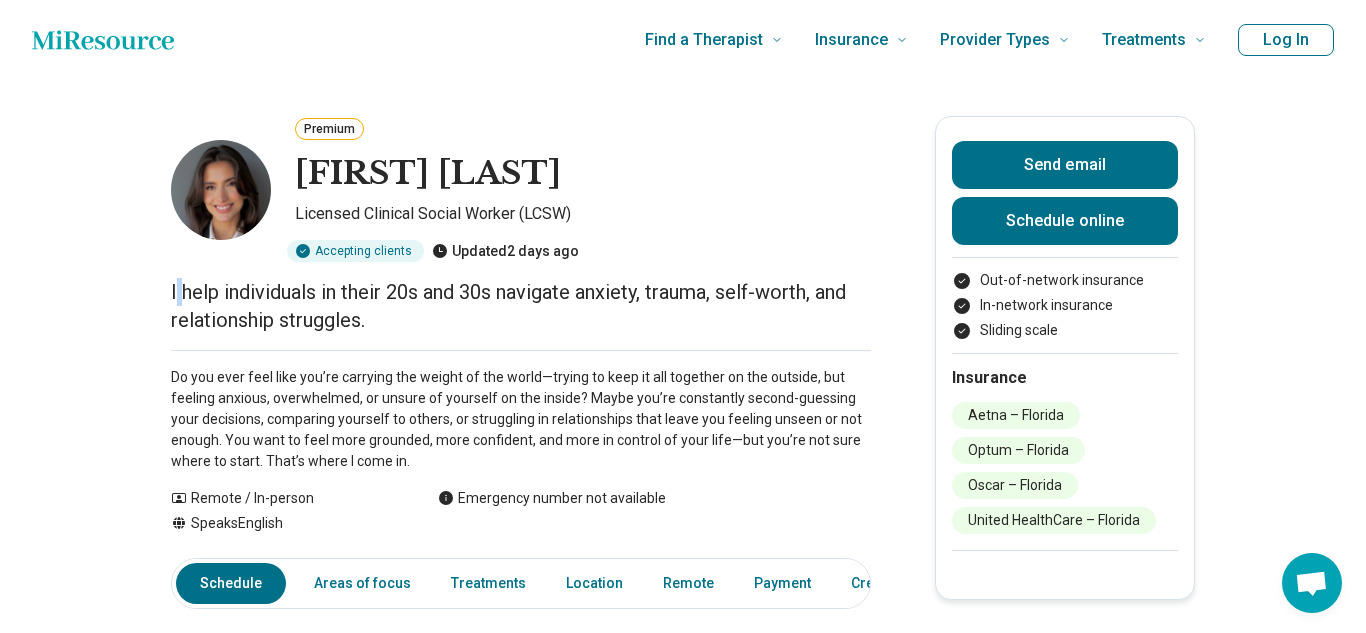click on "I help individuals in their 20s and 30s navigate anxiety, trauma, self-worth, and relationship struggles." at bounding box center (521, 306) 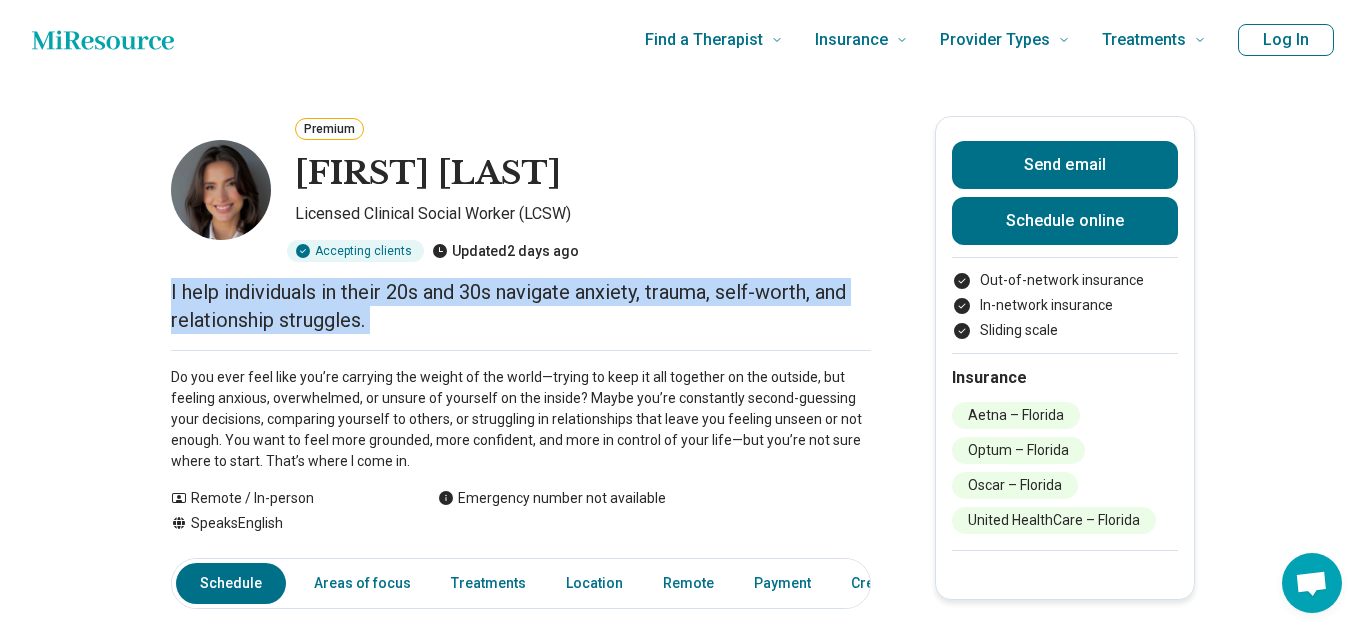 copy on "I help individuals in their 20s and 30s navigate anxiety, trauma, self-worth, and relationship struggles." 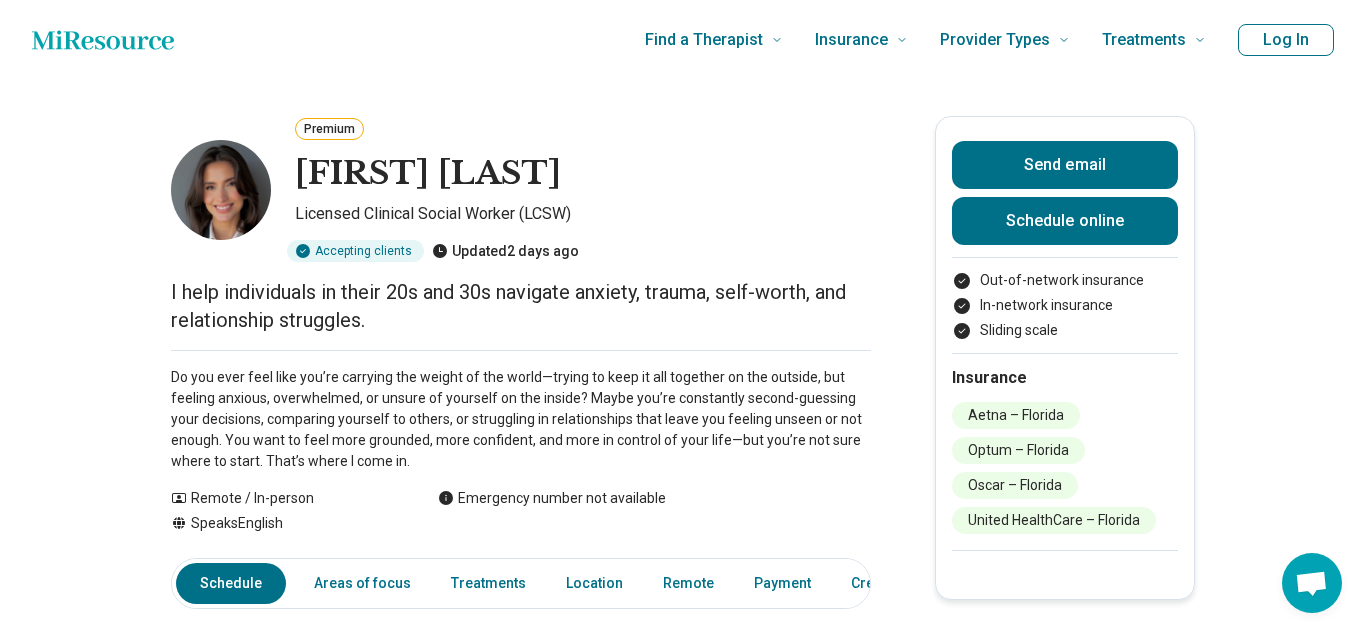 click on "Do you ever feel like you’re carrying the weight of the world—trying to keep it all together on the outside, but feeling anxious, overwhelmed, or unsure of yourself on the inside? Maybe you’re constantly second-guessing your decisions, comparing yourself to others, or struggling in relationships that leave you feeling unseen or not enough. You want to feel more grounded, more confident, and more in control of your life—but you’re not sure where to start. That’s where I come in." at bounding box center [521, 419] 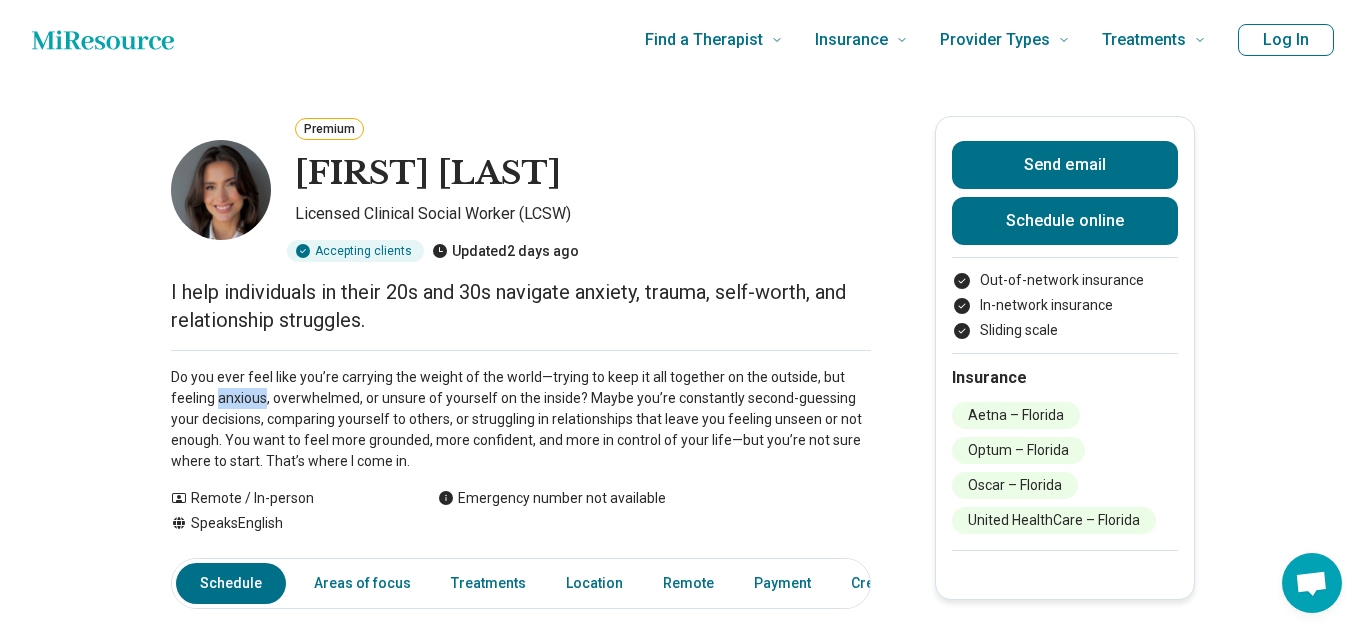 click on "Do you ever feel like you’re carrying the weight of the world—trying to keep it all together on the outside, but feeling anxious, overwhelmed, or unsure of yourself on the inside? Maybe you’re constantly second-guessing your decisions, comparing yourself to others, or struggling in relationships that leave you feeling unseen or not enough. You want to feel more grounded, more confident, and more in control of your life—but you’re not sure where to start. That’s where I come in." at bounding box center [521, 419] 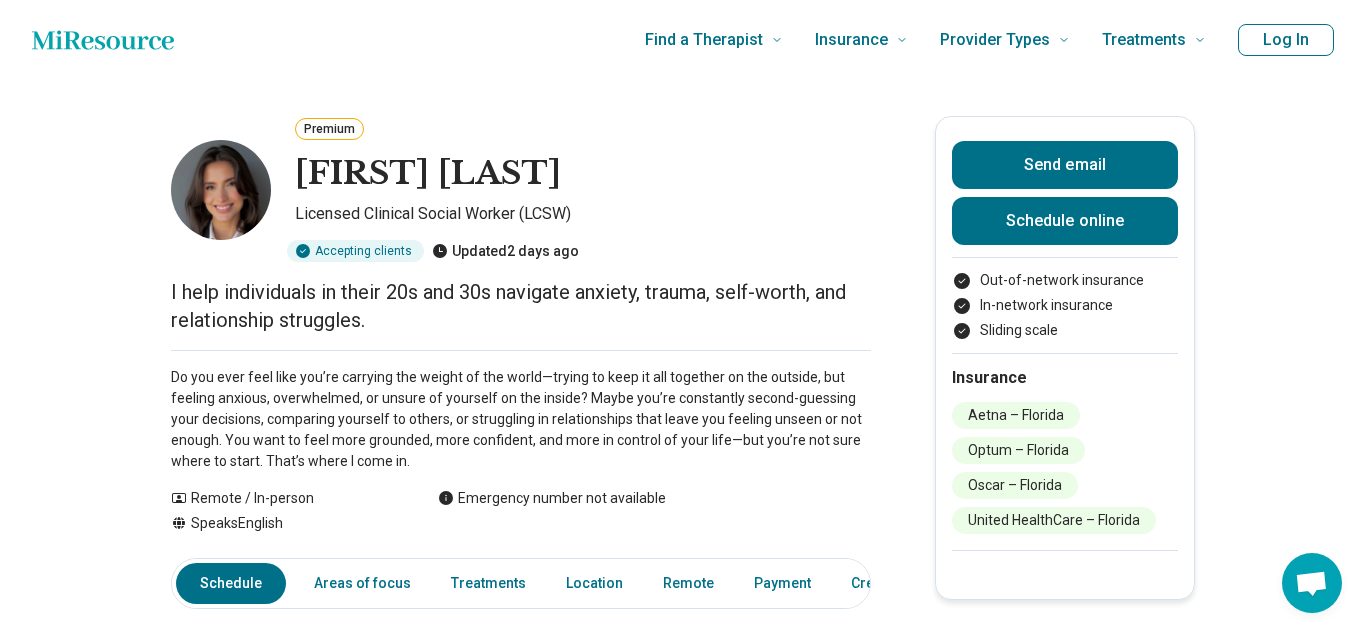 click on "Do you ever feel like you’re carrying the weight of the world—trying to keep it all together on the outside, but feeling anxious, overwhelmed, or unsure of yourself on the inside? Maybe you’re constantly second-guessing your decisions, comparing yourself to others, or struggling in relationships that leave you feeling unseen or not enough. You want to feel more grounded, more confident, and more in control of your life—but you’re not sure where to start. That’s where I come in." at bounding box center [521, 419] 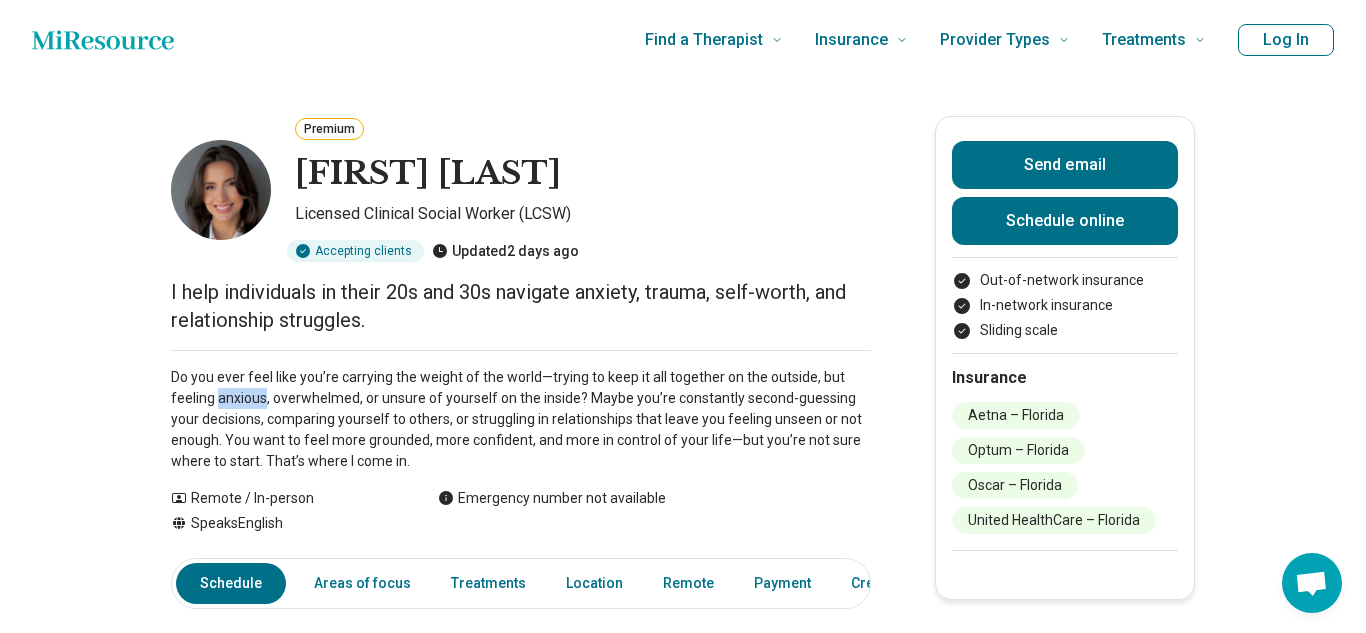 click on "Do you ever feel like you’re carrying the weight of the world—trying to keep it all together on the outside, but feeling anxious, overwhelmed, or unsure of yourself on the inside? Maybe you’re constantly second-guessing your decisions, comparing yourself to others, or struggling in relationships that leave you feeling unseen or not enough. You want to feel more grounded, more confident, and more in control of your life—but you’re not sure where to start. That’s where I come in." at bounding box center [521, 419] 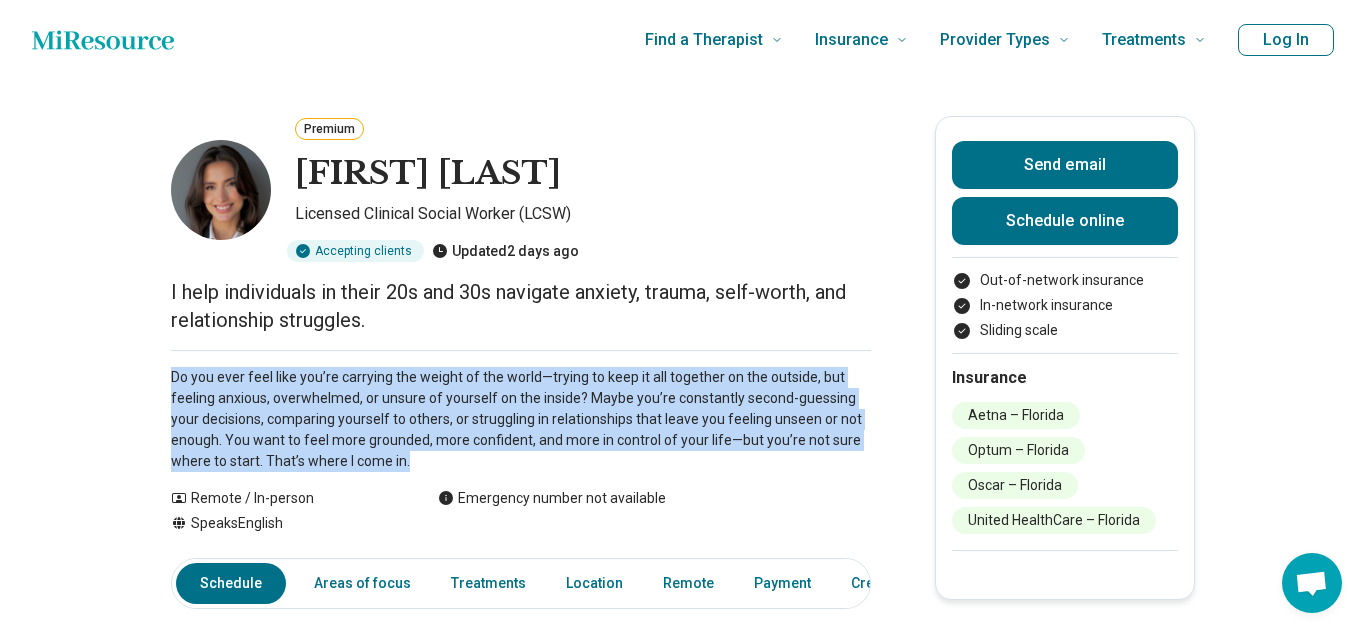 click on "Do you ever feel like you’re carrying the weight of the world—trying to keep it all together on the outside, but feeling anxious, overwhelmed, or unsure of yourself on the inside? Maybe you’re constantly second-guessing your decisions, comparing yourself to others, or struggling in relationships that leave you feeling unseen or not enough. You want to feel more grounded, more confident, and more in control of your life—but you’re not sure where to start. That’s where I come in." at bounding box center (521, 419) 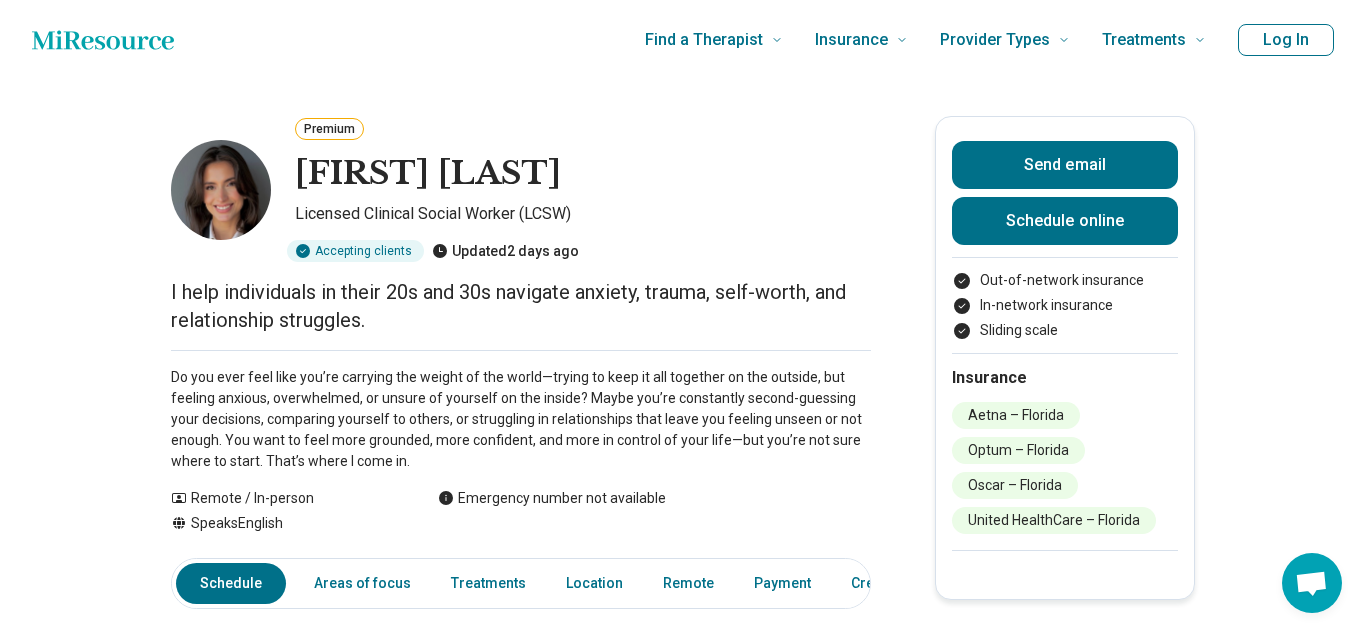 click on "Do you ever feel like you’re carrying the weight of the world—trying to keep it all together on the outside, but feeling anxious, overwhelmed, or unsure of yourself on the inside? Maybe you’re constantly second-guessing your decisions, comparing yourself to others, or struggling in relationships that leave you feeling unseen or not enough. You want to feel more grounded, more confident, and more in control of your life—but you’re not sure where to start. That’s where I come in." at bounding box center (521, 419) 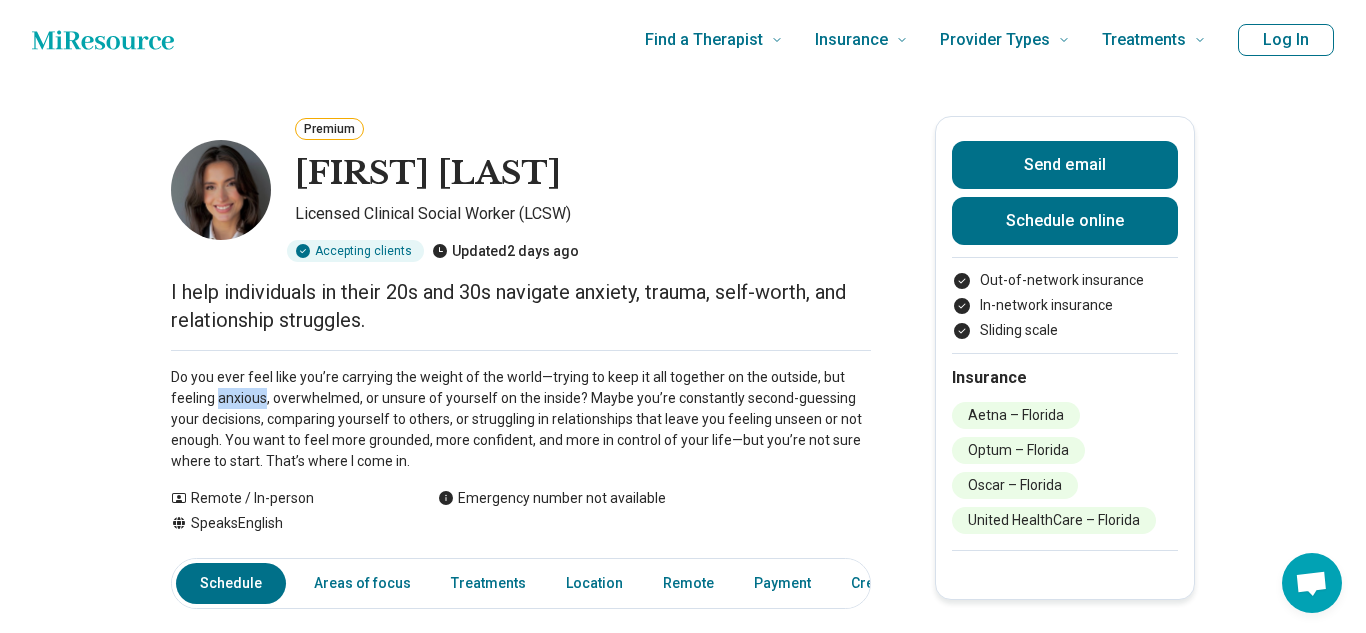 click on "Do you ever feel like you’re carrying the weight of the world—trying to keep it all together on the outside, but feeling anxious, overwhelmed, or unsure of yourself on the inside? Maybe you’re constantly second-guessing your decisions, comparing yourself to others, or struggling in relationships that leave you feeling unseen or not enough. You want to feel more grounded, more confident, and more in control of your life—but you’re not sure where to start. That’s where I come in." at bounding box center [521, 419] 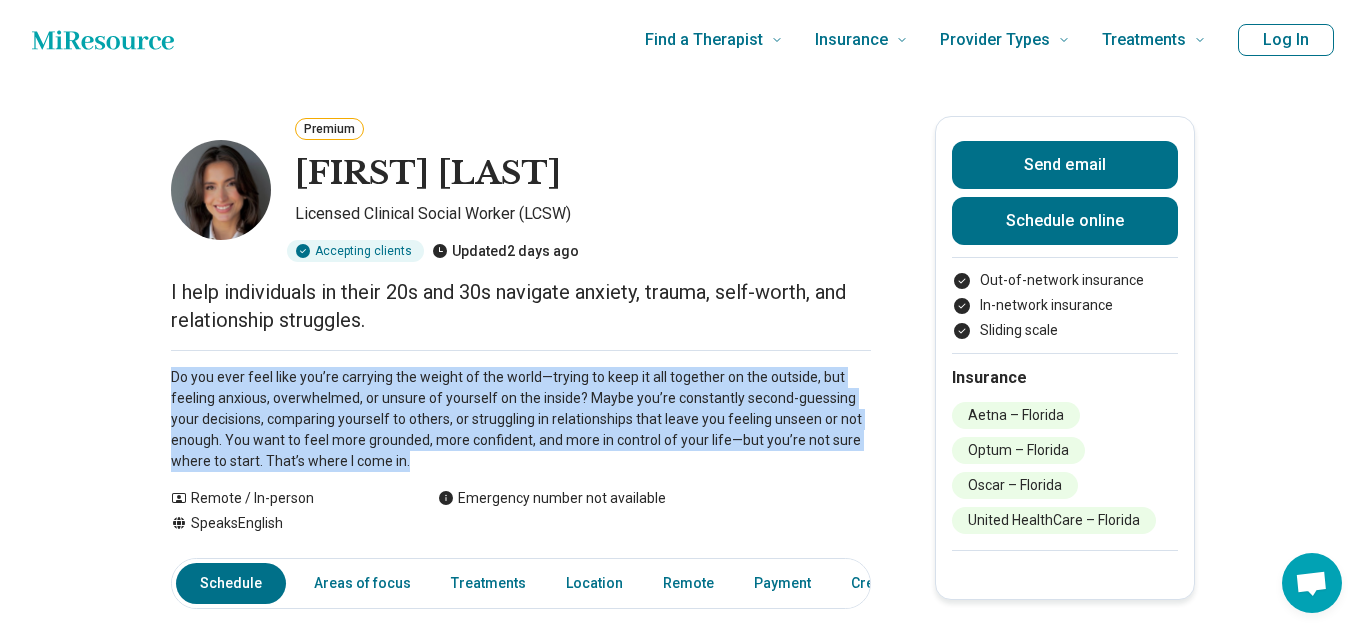 click on "Premium Danielle Handal Licensed Clinical Social Worker (LCSW) Accepting clients Updated  2 days ago I help individuals in their 20s and 30s navigate anxiety, trauma, self-worth, and relationship struggles. Do you ever feel like you’re carrying the weight of the world—trying to keep it all together on the outside, but feeling anxious, overwhelmed, or unsure of yourself on the inside? Maybe you’re constantly second-guessing your decisions, comparing yourself to others, or struggling in relationships that leave you feeling unseen or not enough. You want to feel more grounded, more confident, and more in control of your life—but you’re not sure where to start. That’s where I come in. Show all Remote / In-person Speaks  English Emergency number not available Send email Schedule online Out-of-network insurance In-network insurance Sliding scale Insurance Aetna – Florida Optum – Florida Oscar – Florida United HealthCare – Florida Schedule Areas of focus Treatments Location Remote Payment Other" at bounding box center [683, 1255] 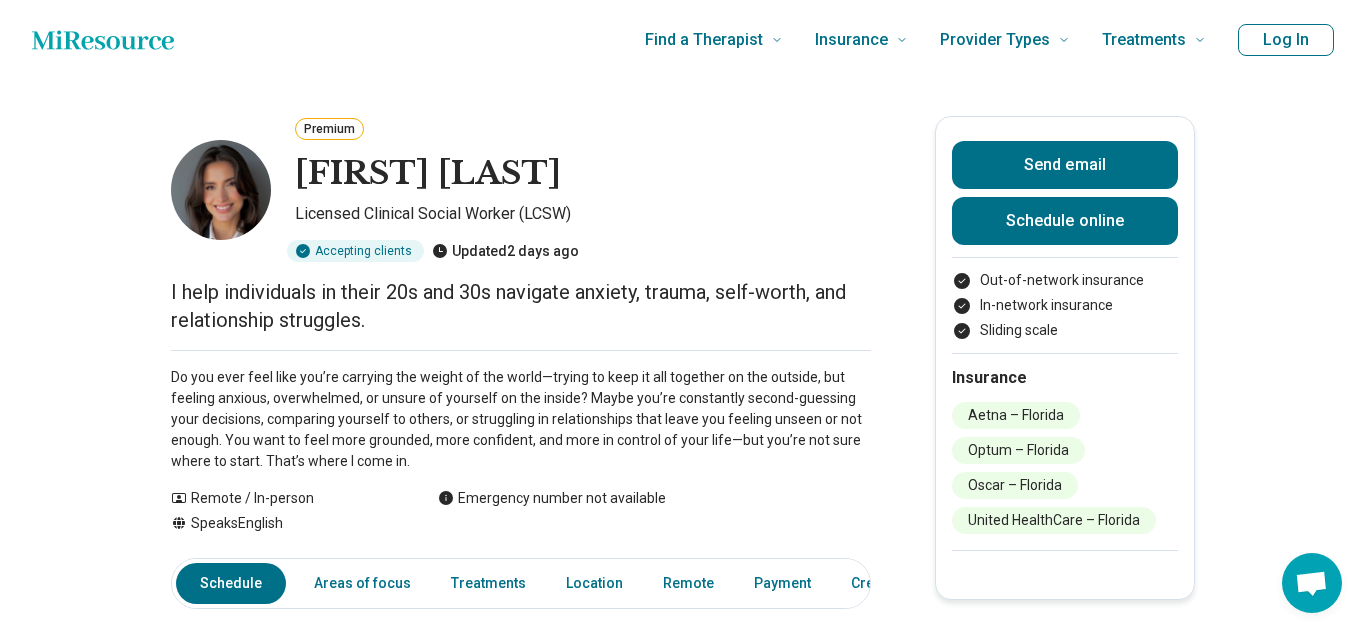 scroll, scrollTop: 4, scrollLeft: 0, axis: vertical 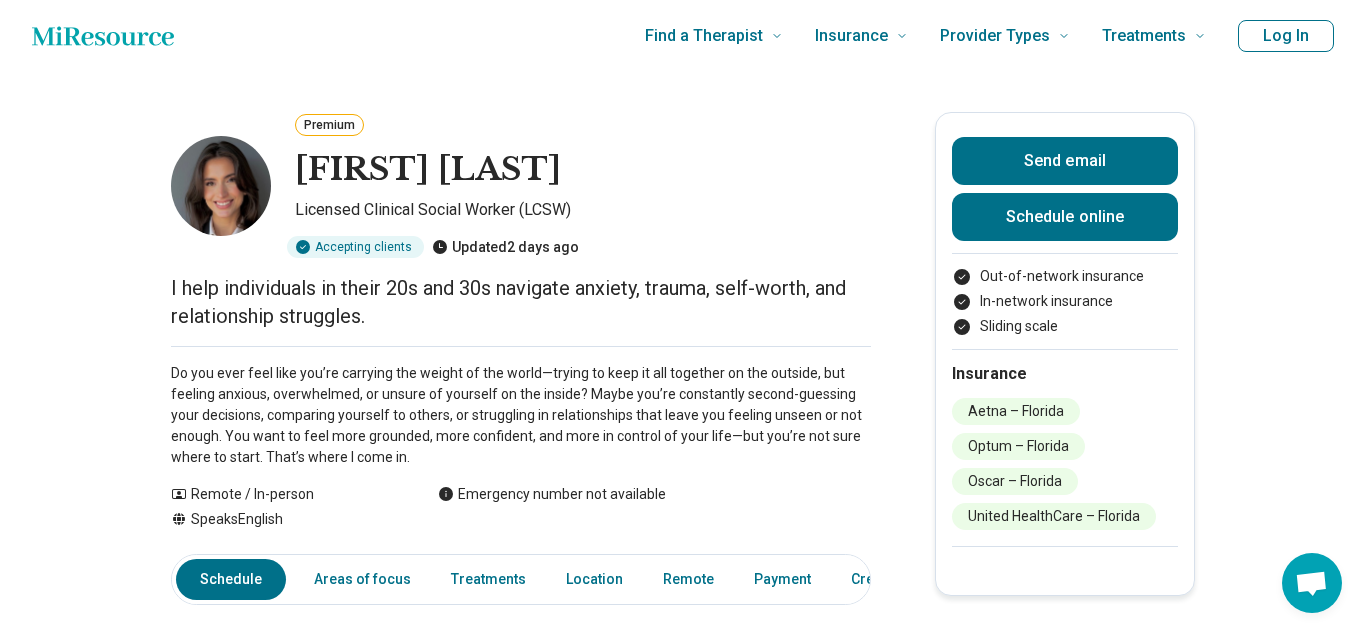 click on "I help individuals in their 20s and 30s navigate anxiety, trauma, self-worth, and relationship struggles." at bounding box center (521, 302) 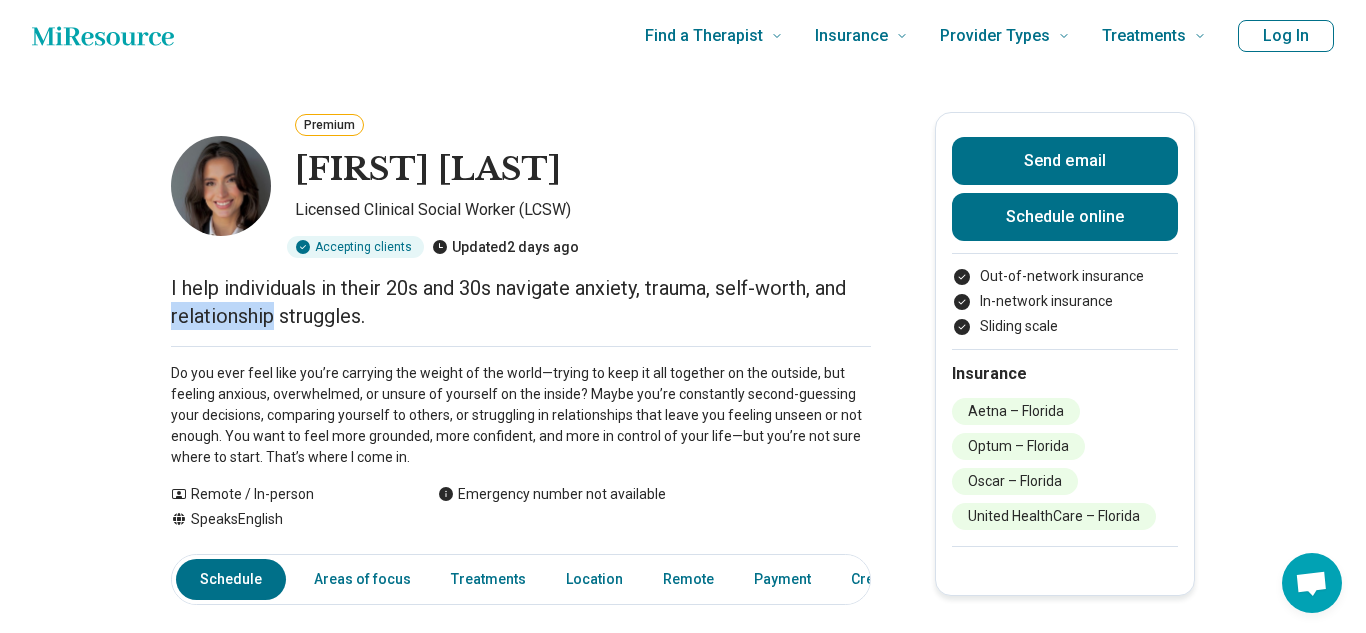 click on "I help individuals in their 20s and 30s navigate anxiety, trauma, self-worth, and relationship struggles." at bounding box center [521, 302] 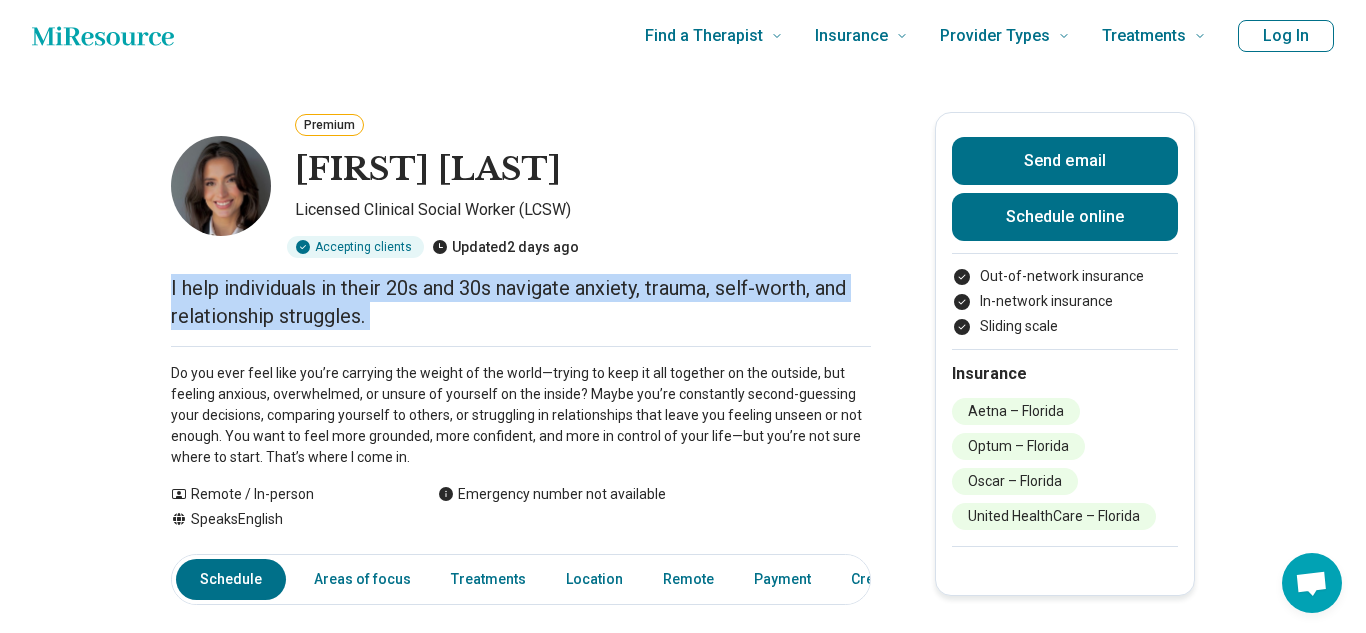 copy on "I help individuals in their 20s and 30s navigate anxiety, trauma, self-worth, and relationship struggles." 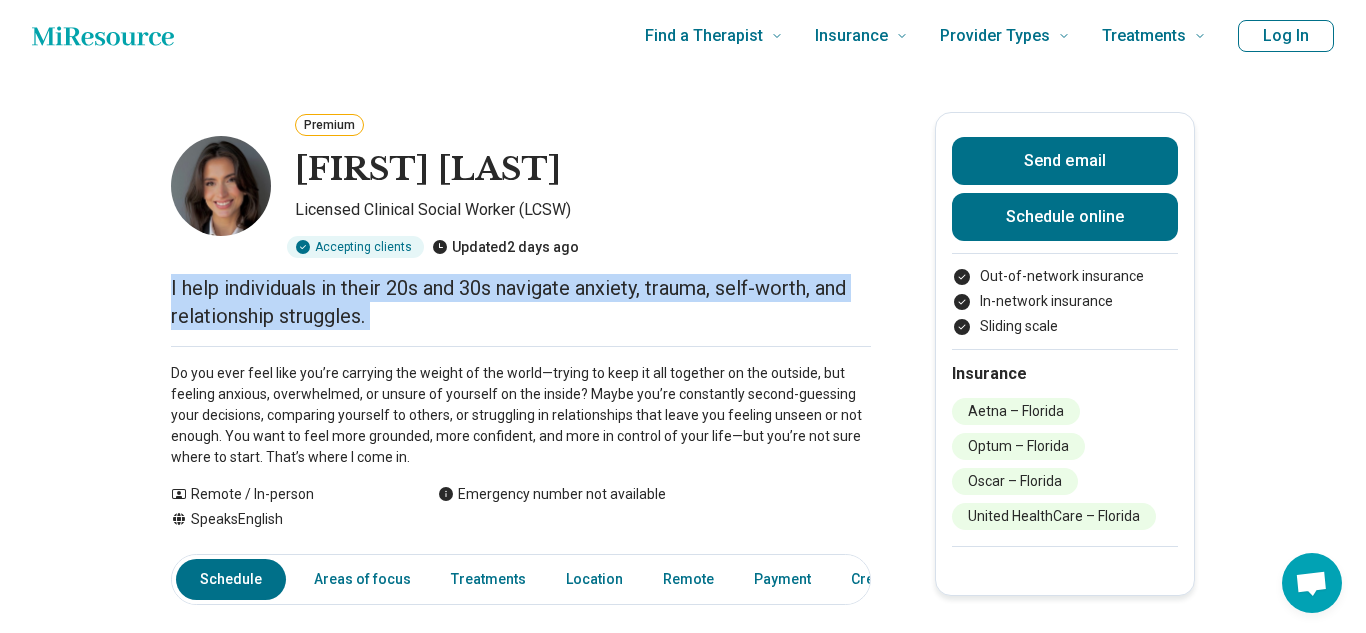 click on "Do you ever feel like you’re carrying the weight of the world—trying to keep it all together on the outside, but feeling anxious, overwhelmed, or unsure of yourself on the inside? Maybe you’re constantly second-guessing your decisions, comparing yourself to others, or struggling in relationships that leave you feeling unseen or not enough. You want to feel more grounded, more confident, and more in control of your life—but you’re not sure where to start. That’s where I come in." at bounding box center (521, 415) 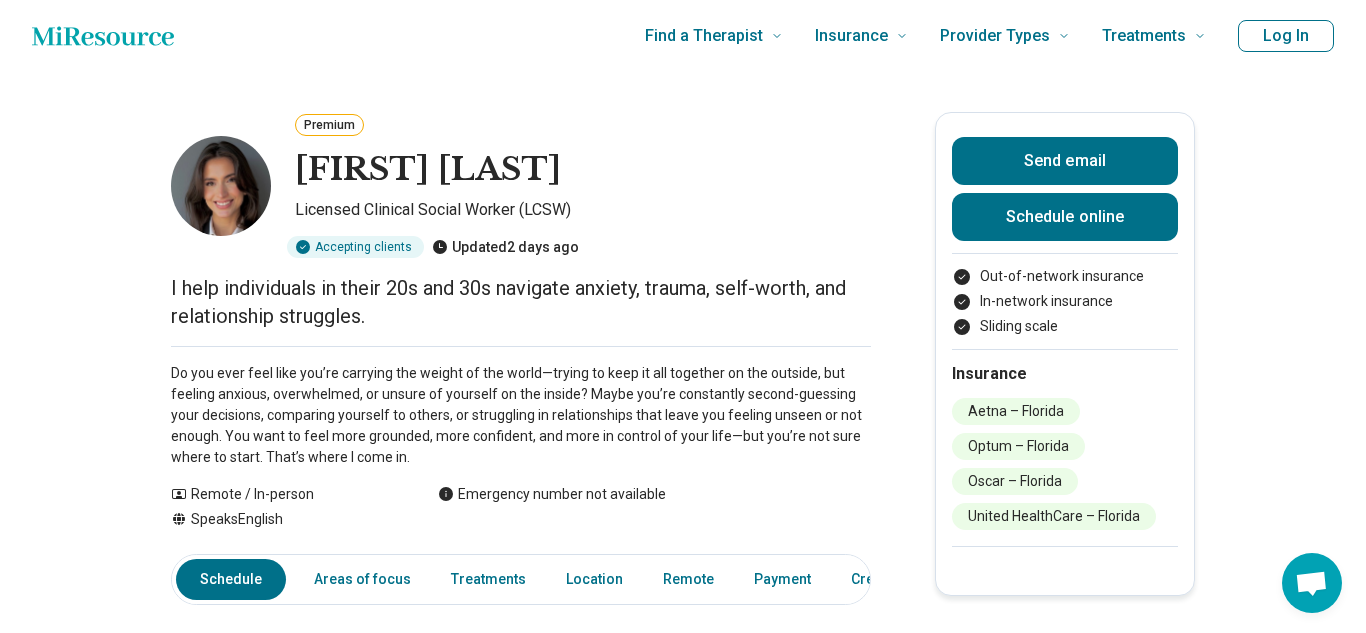 click on "Do you ever feel like you’re carrying the weight of the world—trying to keep it all together on the outside, but feeling anxious, overwhelmed, or unsure of yourself on the inside? Maybe you’re constantly second-guessing your decisions, comparing yourself to others, or struggling in relationships that leave you feeling unseen or not enough. You want to feel more grounded, more confident, and more in control of your life—but you’re not sure where to start. That’s where I come in." at bounding box center (521, 415) 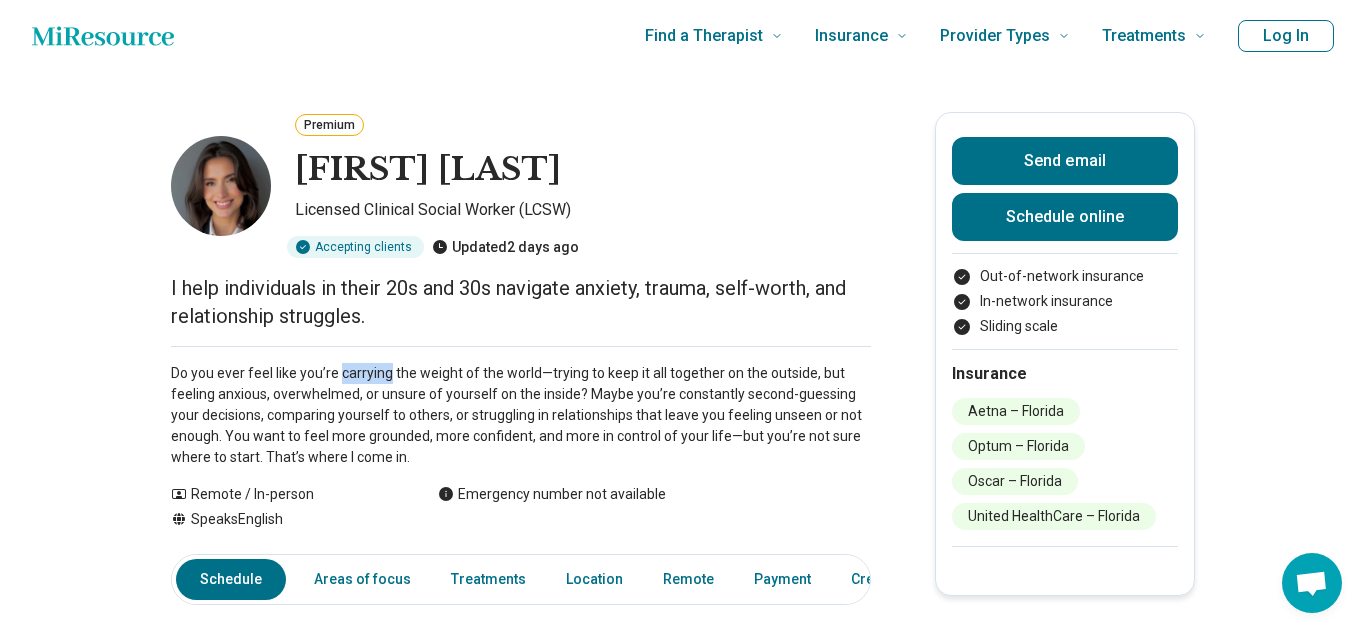click on "Do you ever feel like you’re carrying the weight of the world—trying to keep it all together on the outside, but feeling anxious, overwhelmed, or unsure of yourself on the inside? Maybe you’re constantly second-guessing your decisions, comparing yourself to others, or struggling in relationships that leave you feeling unseen or not enough. You want to feel more grounded, more confident, and more in control of your life—but you’re not sure where to start. That’s where I come in." at bounding box center (521, 415) 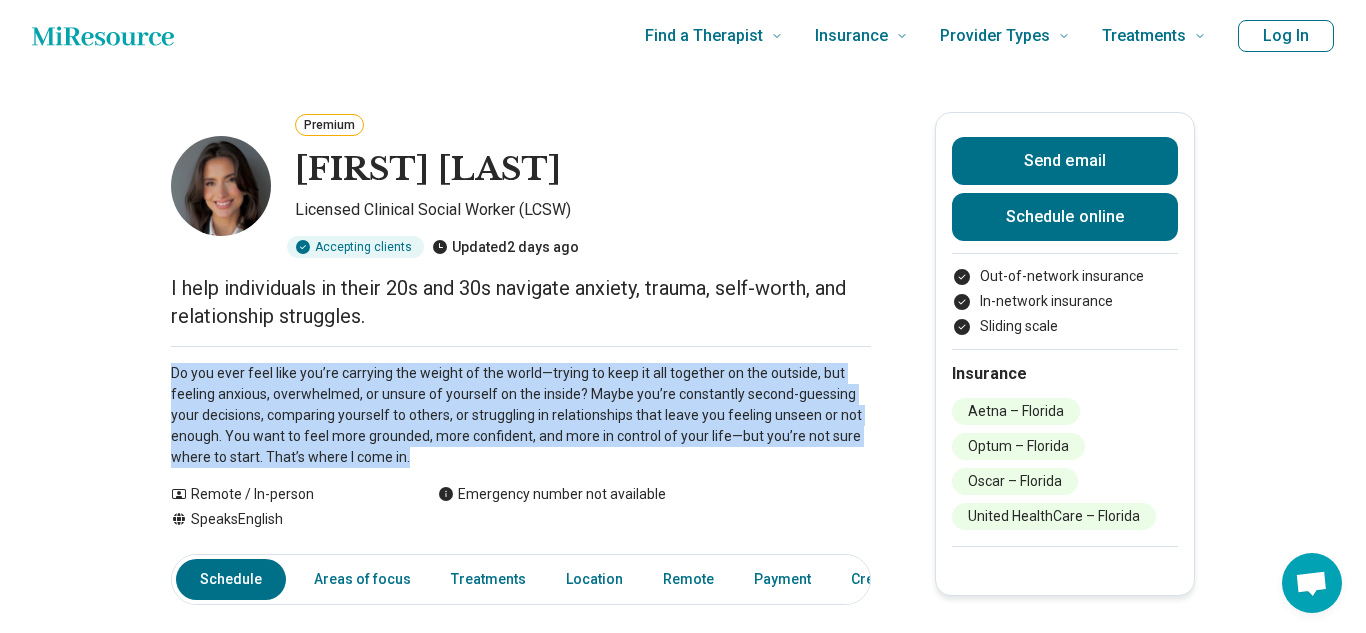 copy on "Do you ever feel like you’re carrying the weight of the world—trying to keep it all together on the outside, but feeling anxious, overwhelmed, or unsure of yourself on the inside? Maybe you’re constantly second-guessing your decisions, comparing yourself to others, or struggling in relationships that leave you feeling unseen or not enough. You want to feel more grounded, more confident, and more in control of your life—but you’re not sure where to start. That’s where I come in. Show all" 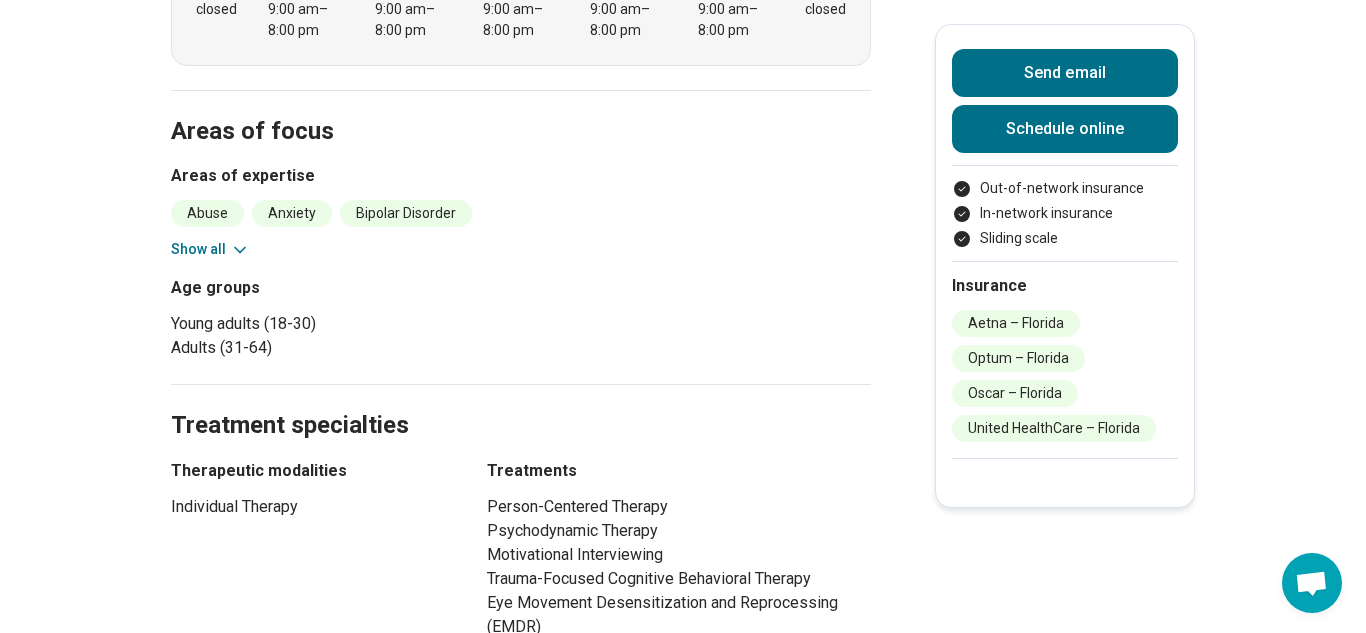 scroll, scrollTop: 789, scrollLeft: 0, axis: vertical 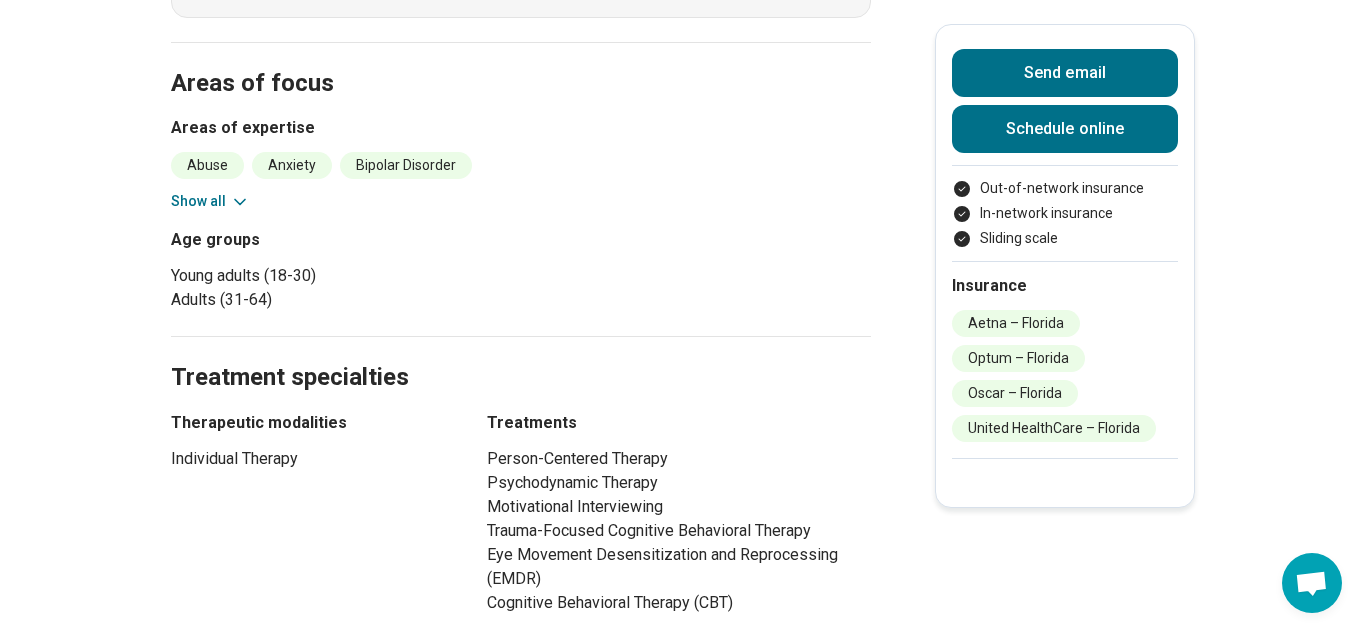 click on "Show all" at bounding box center (210, 201) 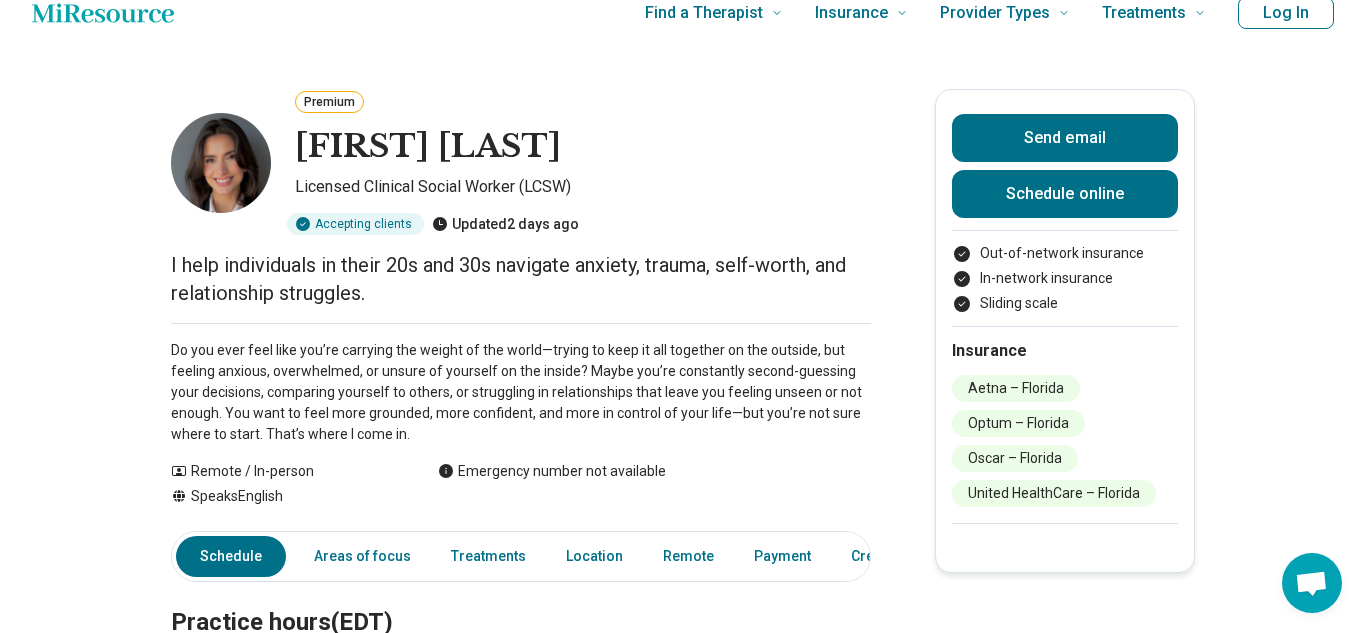 scroll, scrollTop: 24, scrollLeft: 0, axis: vertical 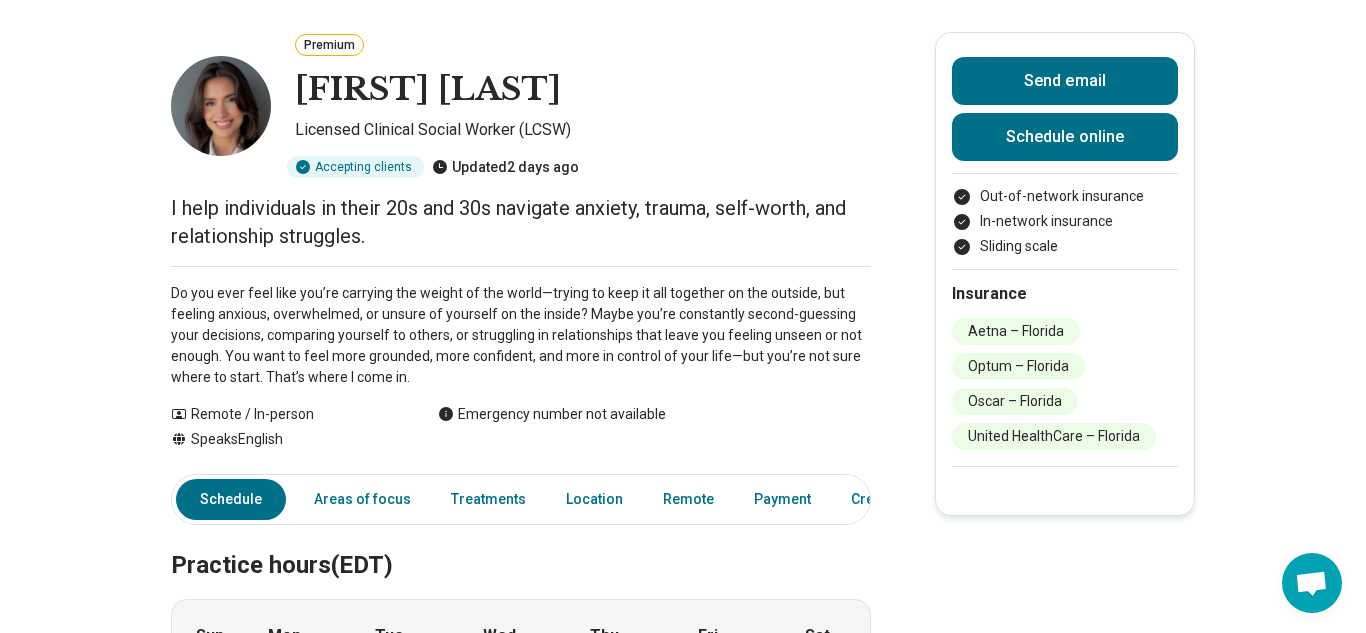 click on "Do you ever feel like you’re carrying the weight of the world—trying to keep it all together on the outside, but feeling anxious, overwhelmed, or unsure of yourself on the inside? Maybe you’re constantly second-guessing your decisions, comparing yourself to others, or struggling in relationships that leave you feeling unseen or not enough. You want to feel more grounded, more confident, and more in control of your life—but you’re not sure where to start. That’s where I come in." at bounding box center [521, 335] 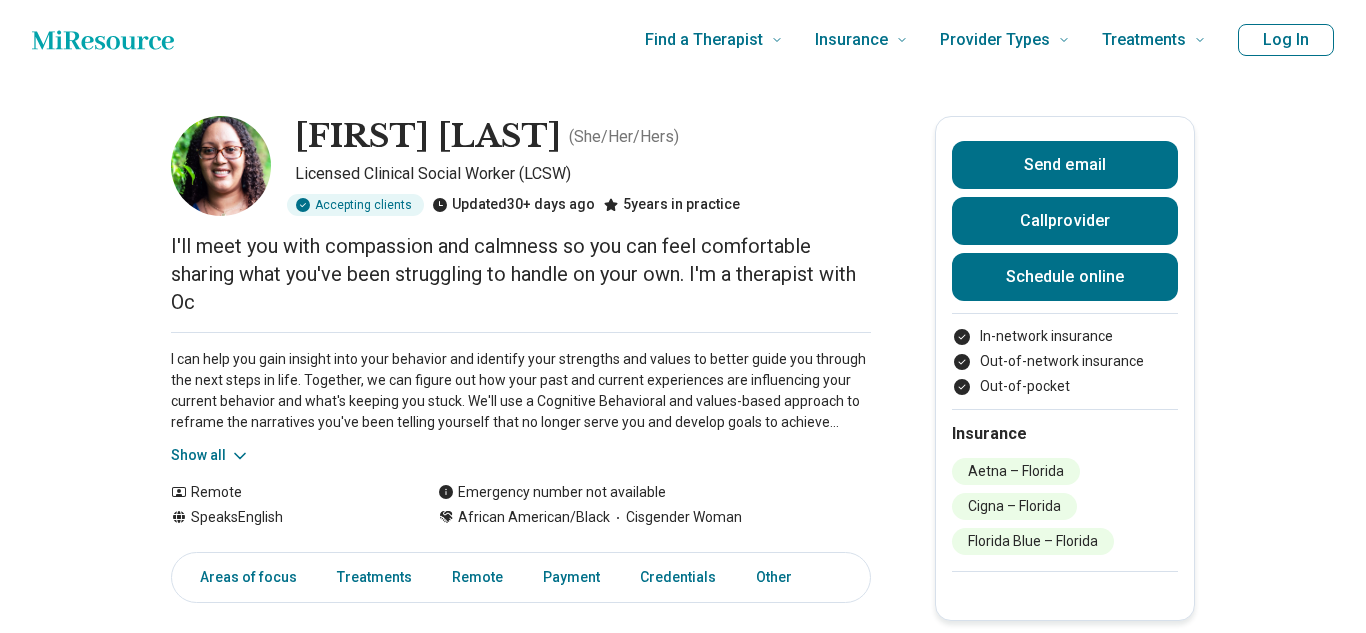 scroll, scrollTop: 0, scrollLeft: 0, axis: both 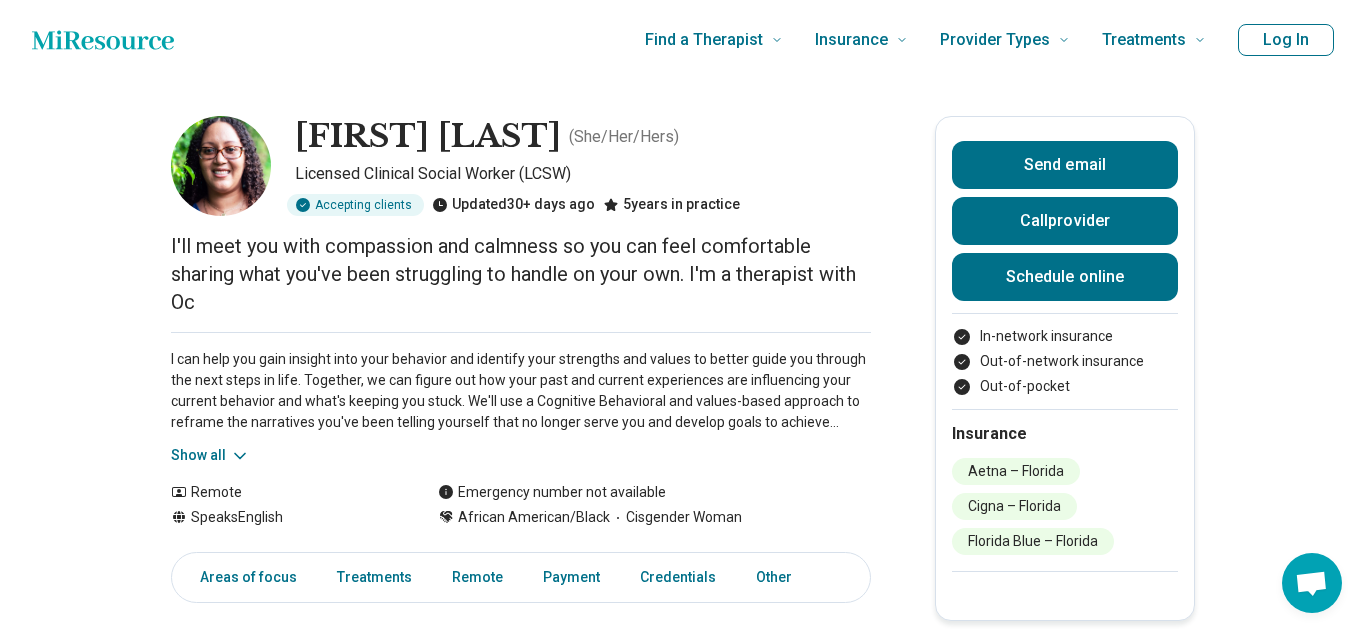 click on "I'll meet you with compassion and calmness so you can feel comfortable sharing what you've been struggling to handle on your own.
I'm a therapist with Oc" at bounding box center [521, 274] 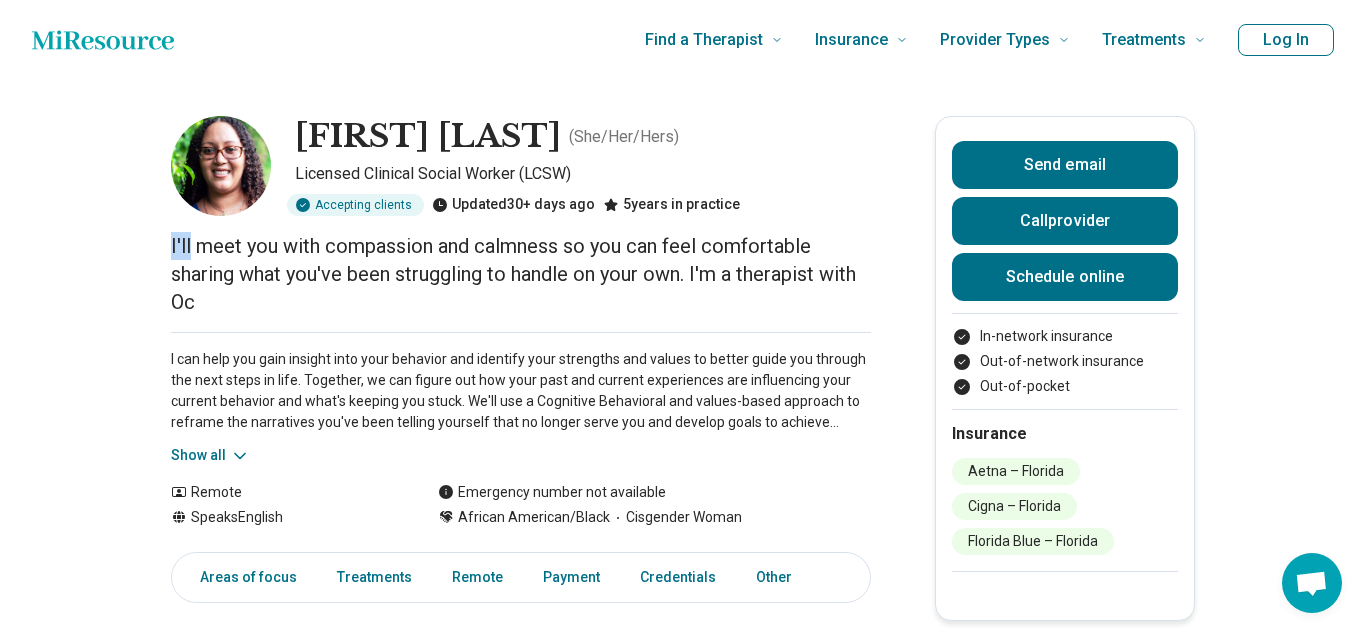 click on "I'll meet you with compassion and calmness so you can feel comfortable sharing what you've been struggling to handle on your own.
I'm a therapist with Oc" at bounding box center (521, 274) 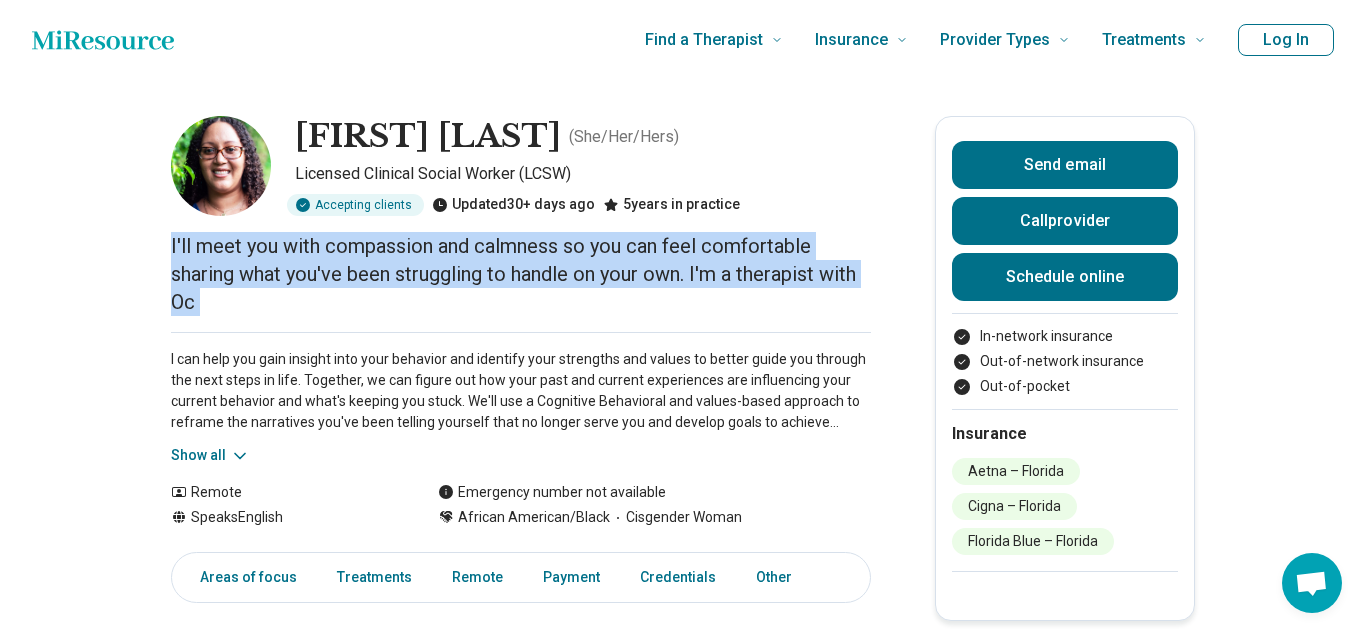 click on "I'll meet you with compassion and calmness so you can feel comfortable sharing what you've been struggling to handle on your own.
I'm a therapist with Oc" at bounding box center [521, 274] 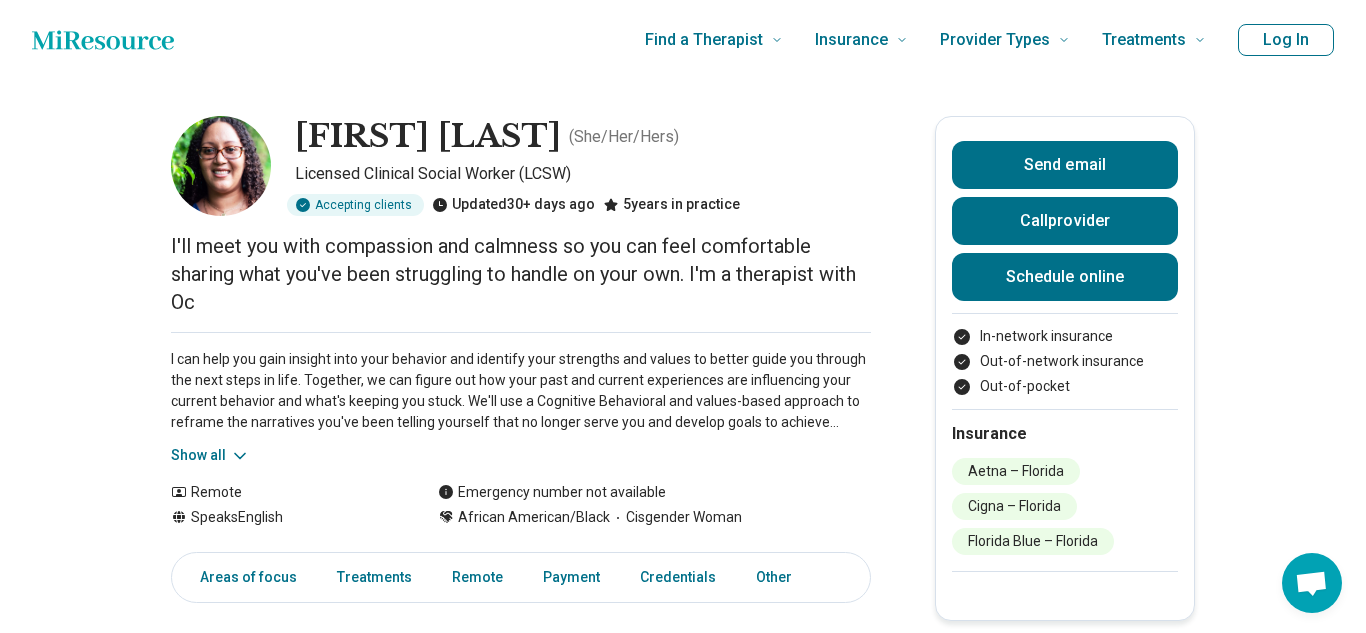 click on "I'll meet you with compassion and calmness so you can feel comfortable sharing what you've been struggling to handle on your own.
I'm a therapist with Oc" at bounding box center (521, 274) 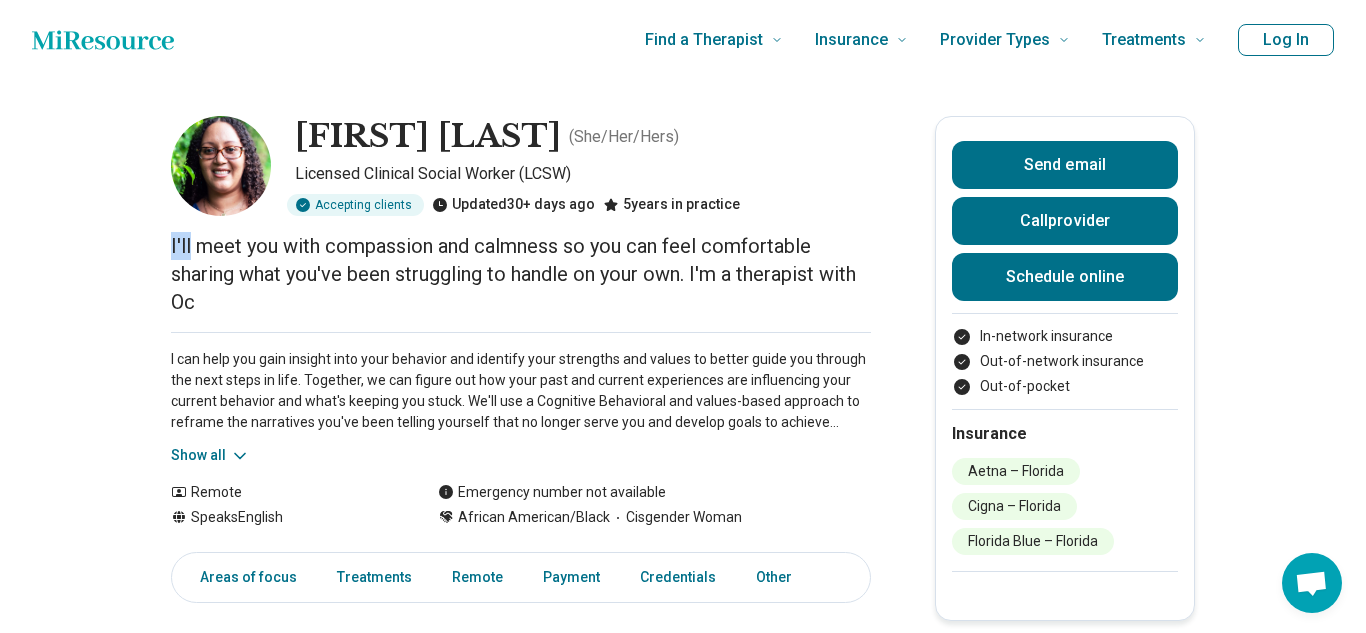 click on "I'll meet you with compassion and calmness so you can feel comfortable sharing what you've been struggling to handle on your own.
I'm a therapist with Oc" at bounding box center [521, 274] 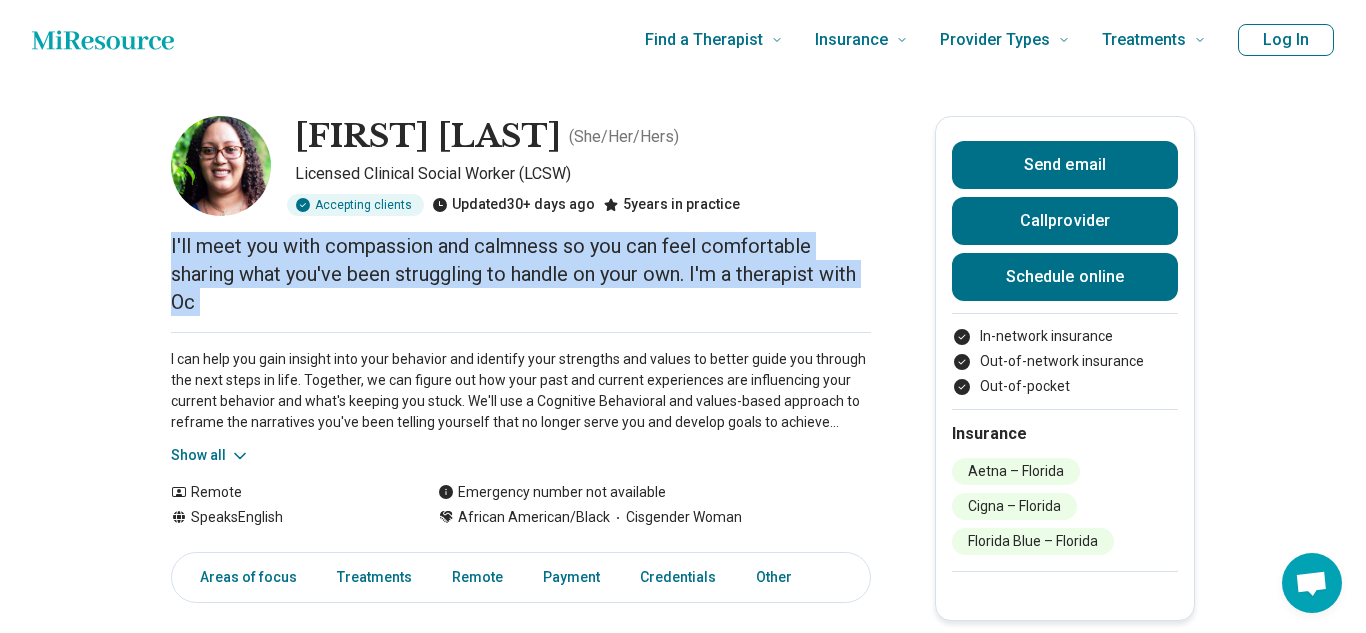 click on "I can help you gain insight into your behavior and identify your strengths and values to better guide you through the next steps in life. Together, we can figure out how your past and current experiences are influencing your current behavior and what's keeping you stuck. We'll use a Cognitive Behavioral and values-based approach to reframe the narratives you've been telling yourself that no longer serve you and develop goals to achieve better alignment with your values. I'll meet you with compassion and calmness so you can feel comfortable sharing what you've been struggling to handle on your own and ready to start making progress.
I'm a therapist with [COMPANY] and [COMPANY]. [COMPANY] is a mental health practice providing high-quality care covered by multiple insurances. [COMPANY] is a behavioral health provider group in-network with [INSURANCE] and [INSURANCE]. For my availability, please reach out to [COMPANY]’s team by emailing or calling." at bounding box center (521, 391) 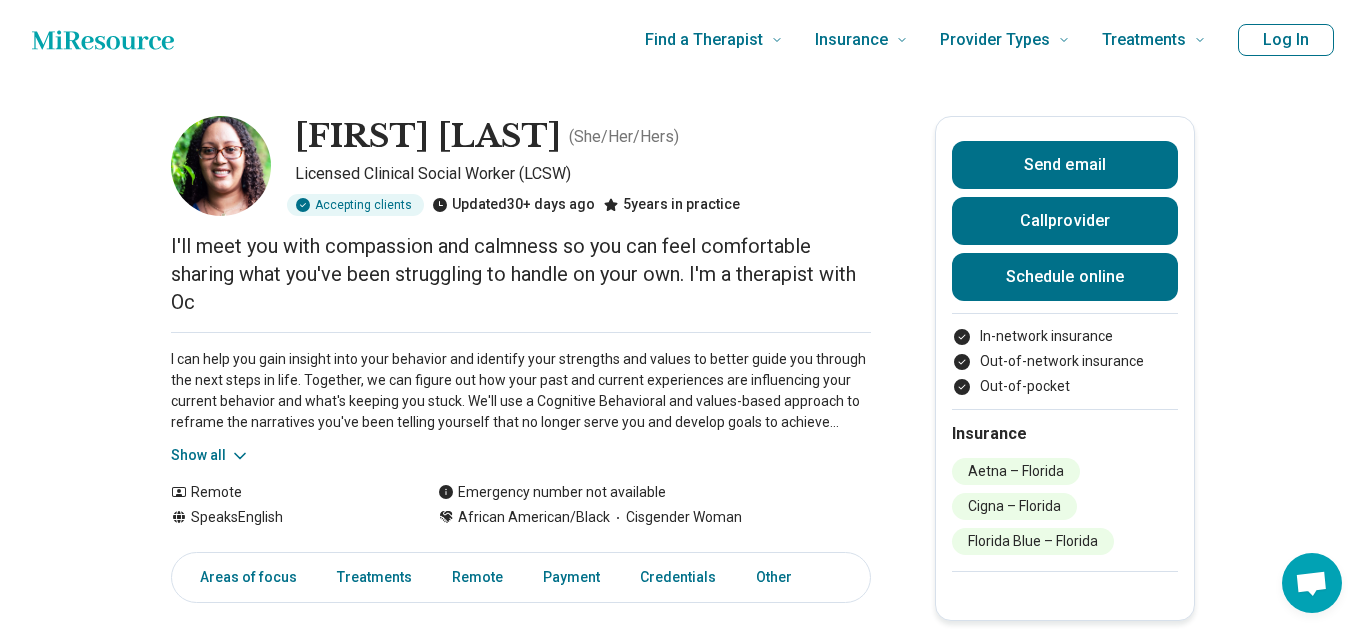 click on "I can help you gain insight into your behavior and identify your strengths and values to better guide you through the next steps in life. Together, we can figure out how your past and current experiences are influencing your current behavior and what's keeping you stuck. We'll use a Cognitive Behavioral and values-based approach to reframe the narratives you've been telling yourself that no longer serve you and develop goals to achieve better alignment with your values. I'll meet you with compassion and calmness so you can feel comfortable sharing what you've been struggling to handle on your own and ready to start making progress.
I'm a therapist with [COMPANY] and [COMPANY]. [COMPANY] is a mental health practice providing high-quality care covered by multiple insurances. [COMPANY] is a behavioral health provider group in-network with [INSURANCE] and [INSURANCE]. For my availability, please reach out to [COMPANY]’s team by emailing or calling." at bounding box center (521, 391) 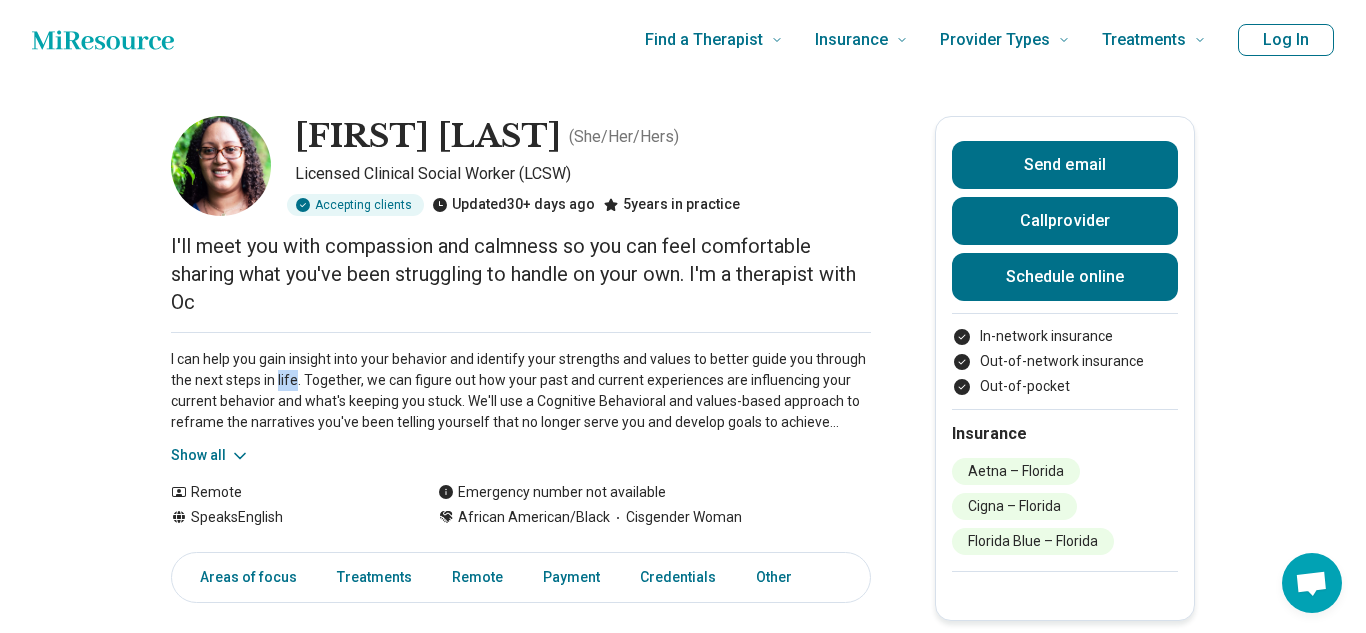 click on "Show all" at bounding box center [210, 455] 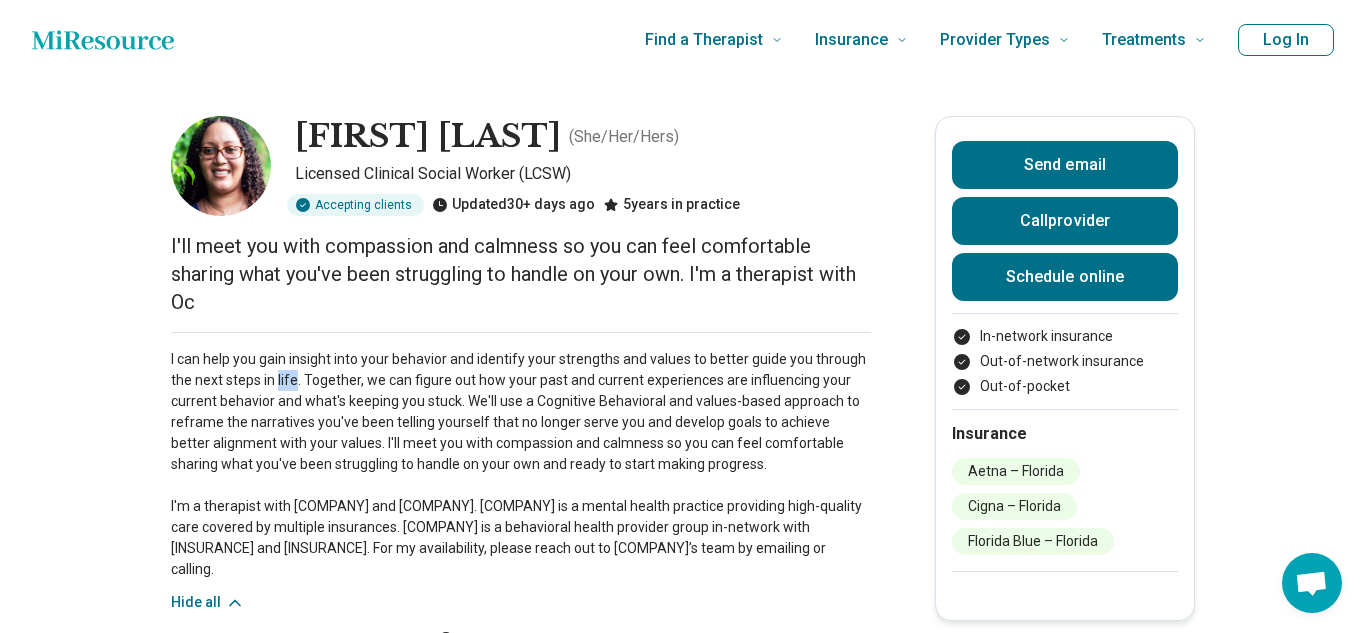 drag, startPoint x: 170, startPoint y: 381, endPoint x: 306, endPoint y: 592, distance: 251.03188 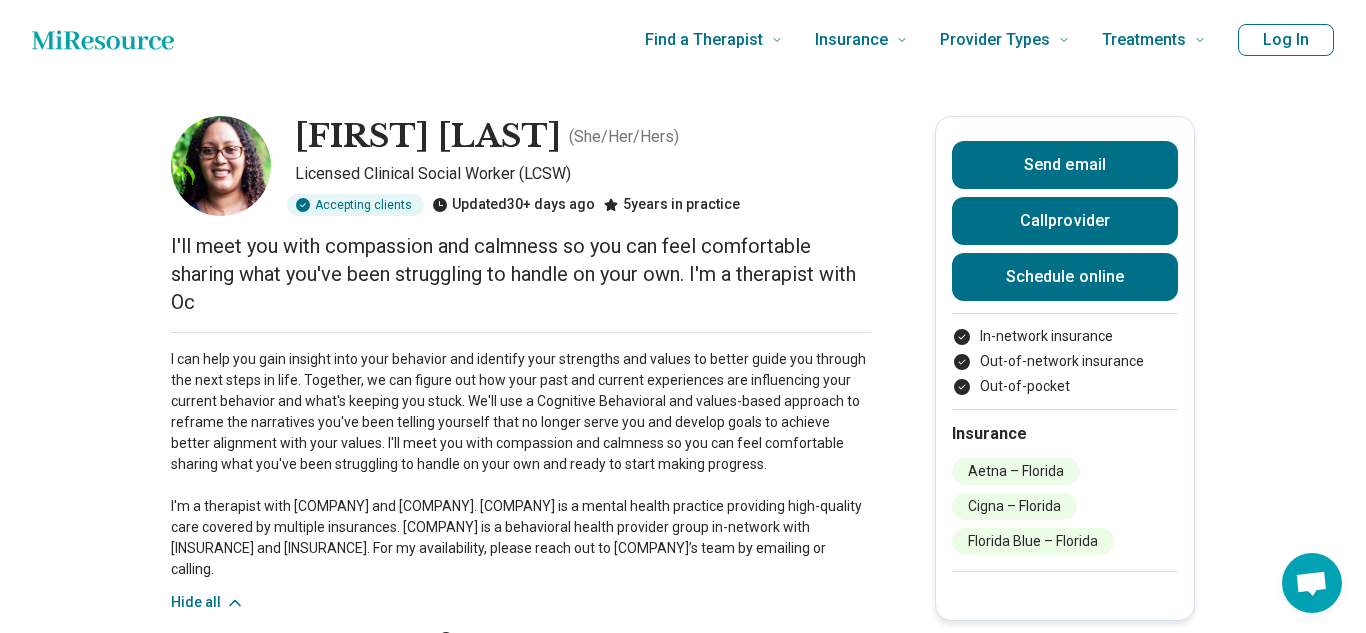 click on "I'll meet you with compassion and calmness so you can feel comfortable sharing what you've been struggling to handle on your own.
I'm a therapist with Oc" at bounding box center [521, 274] 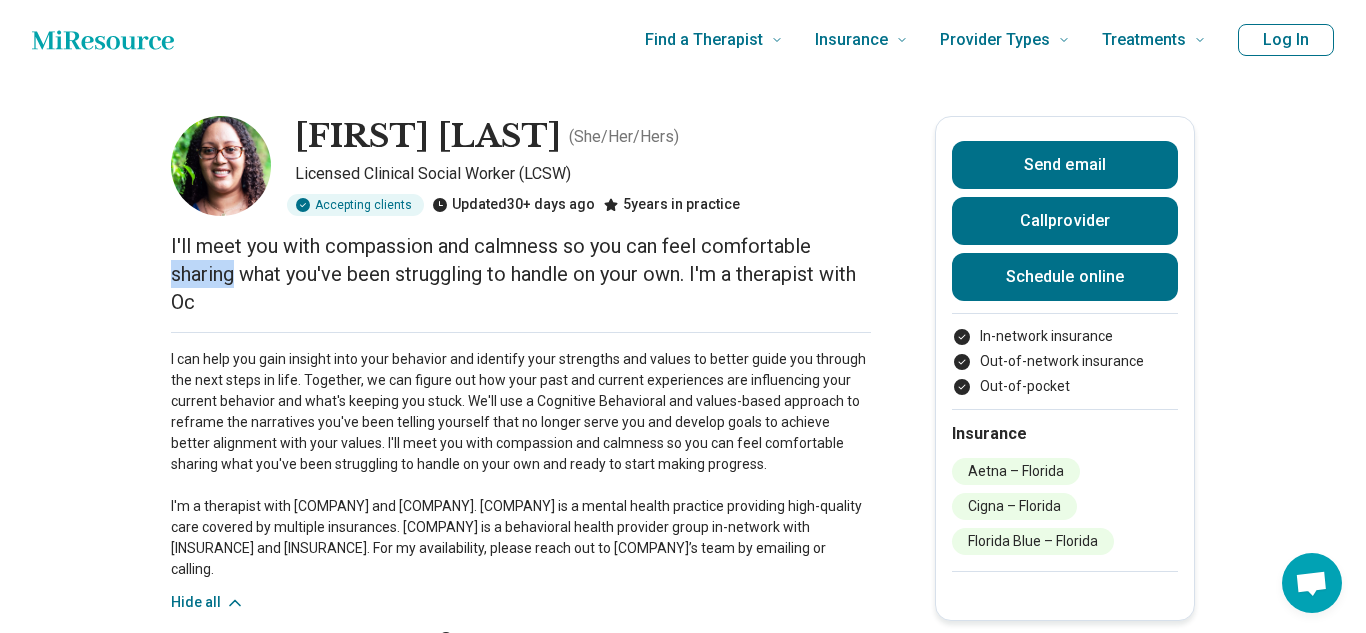 click on "I'll meet you with compassion and calmness so you can feel comfortable sharing what you've been struggling to handle on your own.
I'm a therapist with Oc" at bounding box center (521, 274) 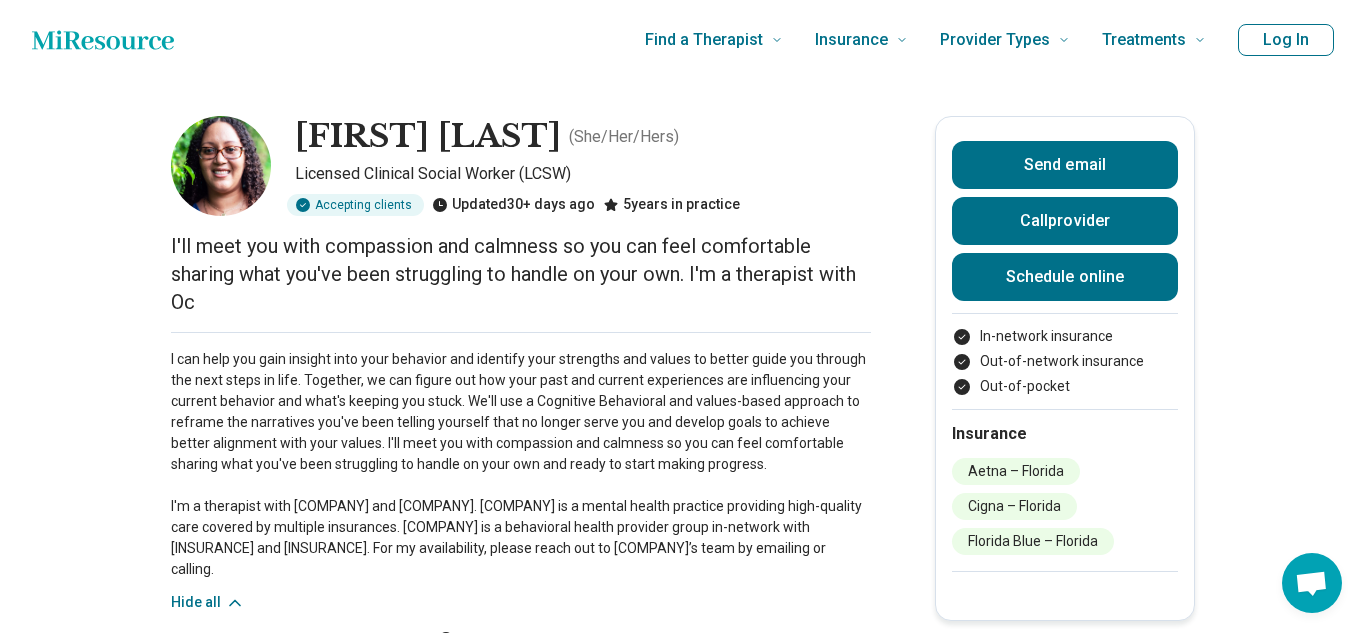 click on "I'll meet you with compassion and calmness so you can feel comfortable sharing what you've been struggling to handle on your own.
I'm a therapist with Oc" at bounding box center [521, 274] 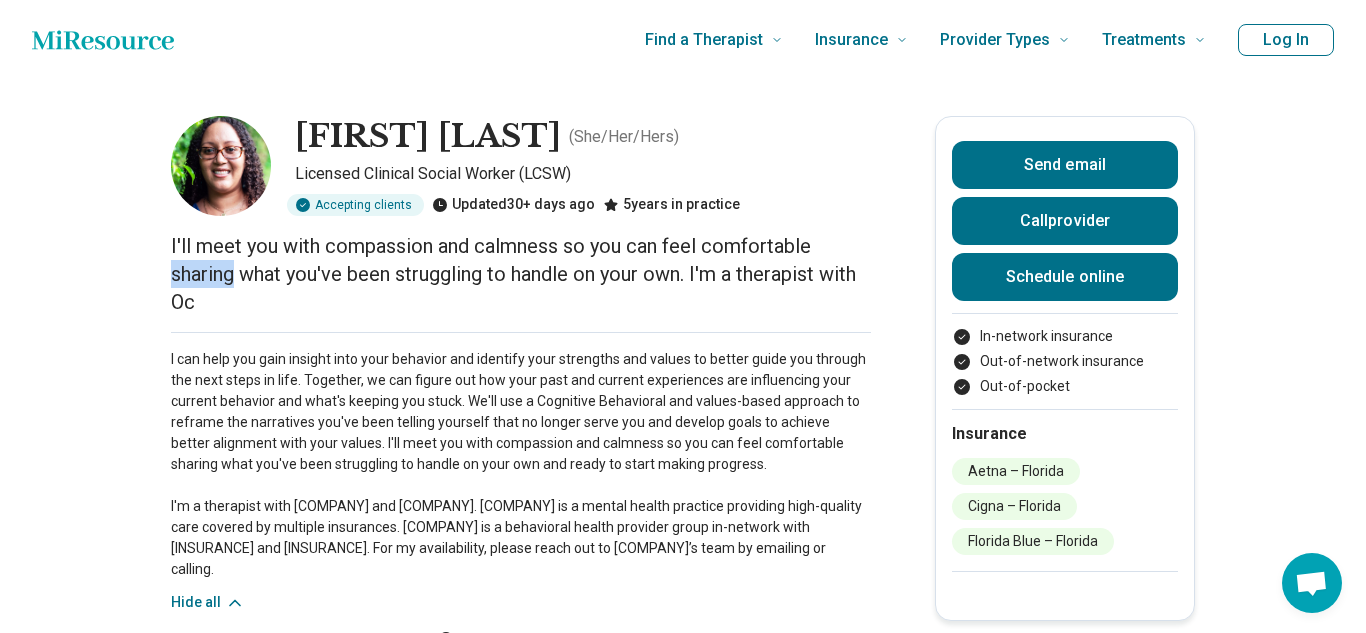 click on "I'll meet you with compassion and calmness so you can feel comfortable sharing what you've been struggling to handle on your own.
I'm a therapist with Oc" at bounding box center (521, 274) 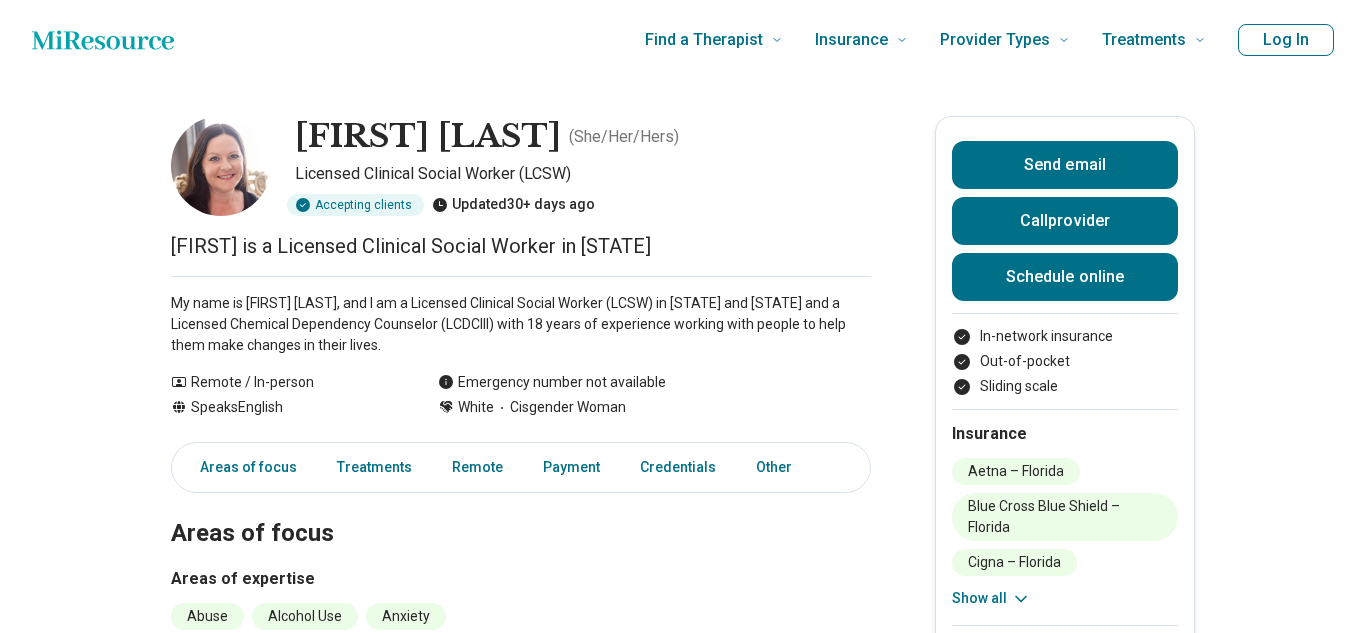 scroll, scrollTop: 0, scrollLeft: 0, axis: both 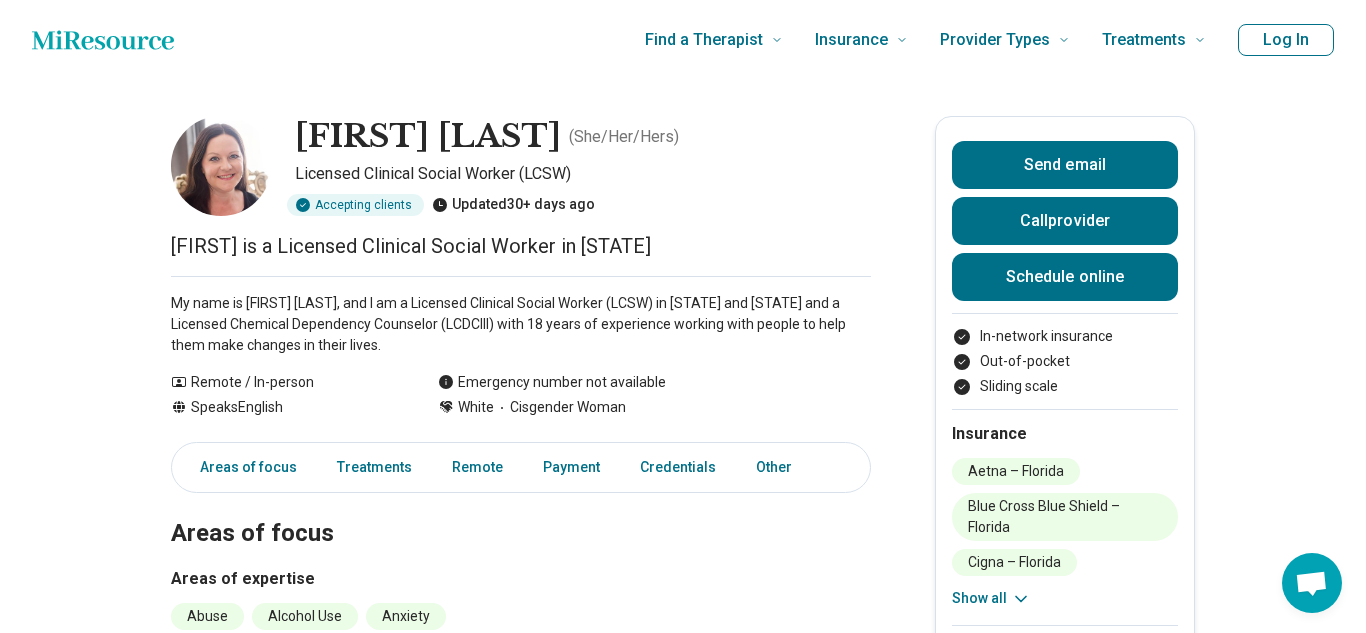 click on "My name is Margaret Fowee, and I am a Licensed Clinical Social Worker (LCSW) in Florida and Ohio and a Licensed Chemical Dependency Counselor (LCDCIII) with 18 years of experience working with people to help them make changes in their lives." at bounding box center [521, 324] 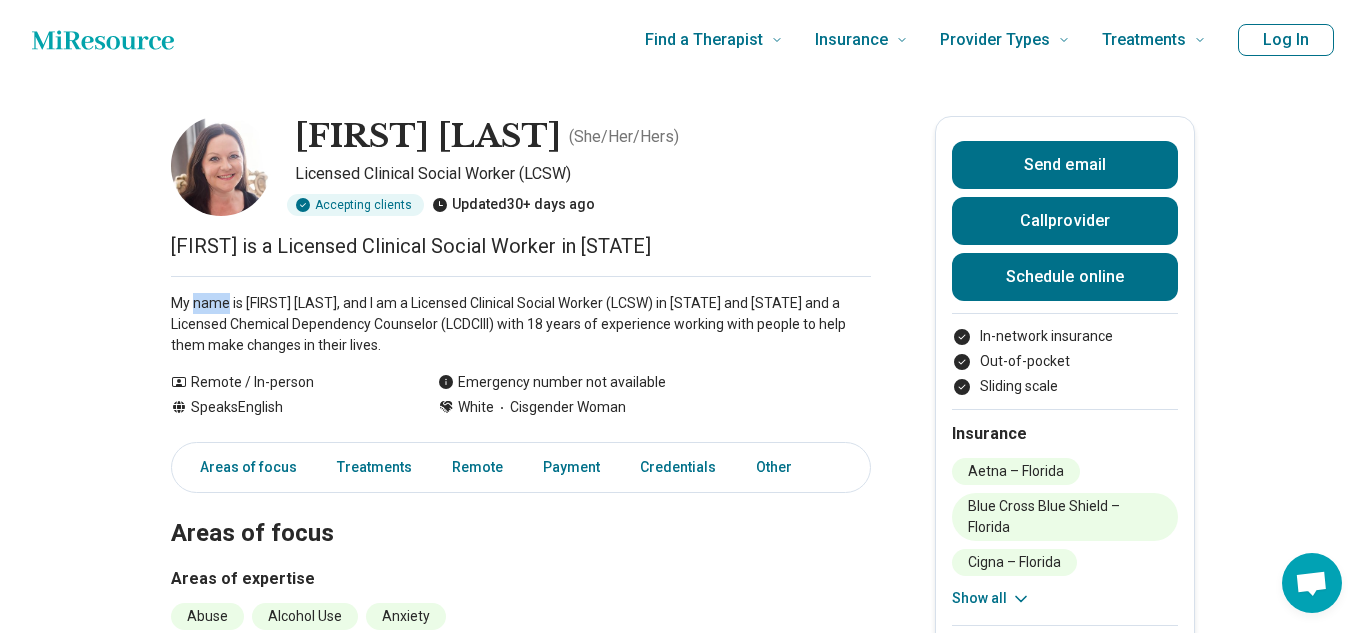 click on "My name is Margaret Fowee, and I am a Licensed Clinical Social Worker (LCSW) in Florida and Ohio and a Licensed Chemical Dependency Counselor (LCDCIII) with 18 years of experience working with people to help them make changes in their lives." at bounding box center [521, 324] 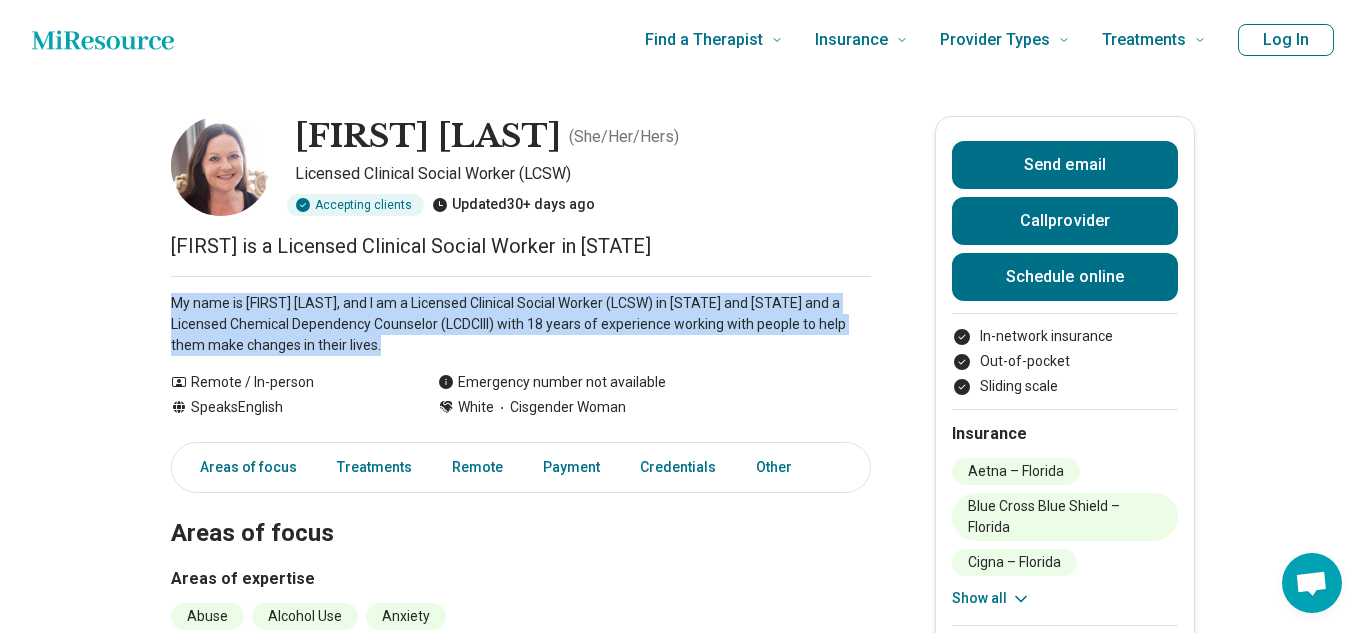 click on "My name is Margaret Fowee, and I am a Licensed Clinical Social Worker (LCSW) in Florida and Ohio and a Licensed Chemical Dependency Counselor (LCDCIII) with 18 years of experience working with people to help them make changes in their lives." at bounding box center (521, 324) 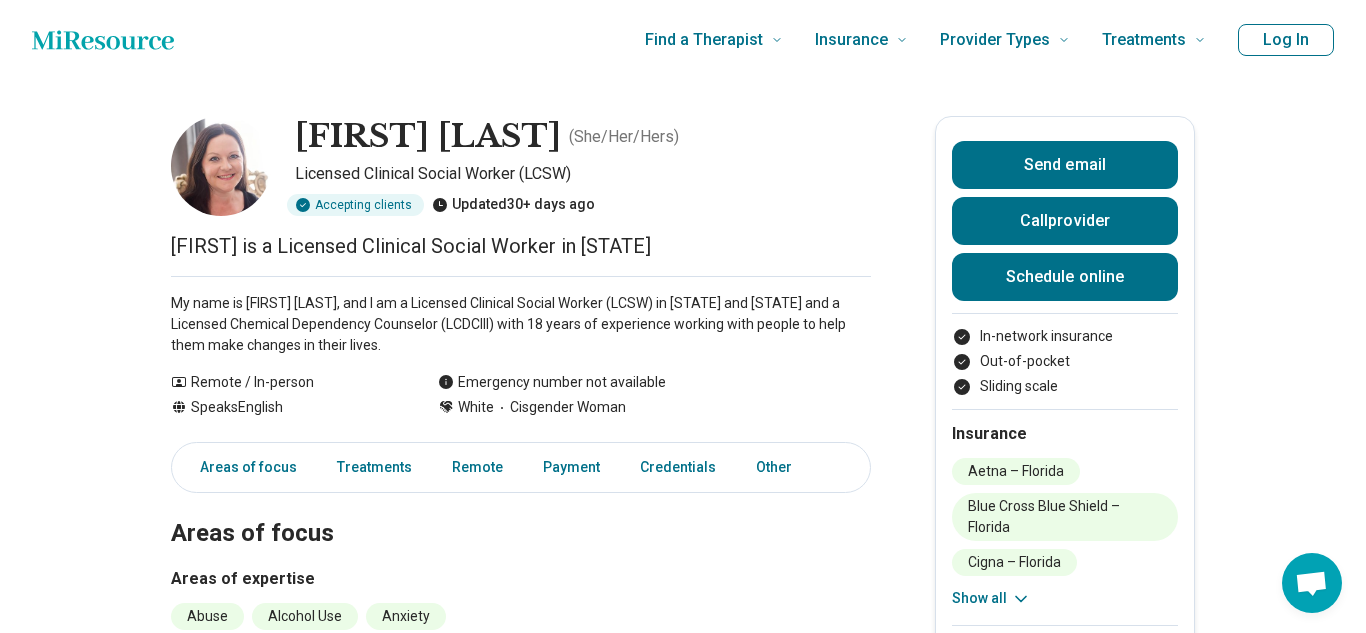 click on "My name is Margaret Fowee, and I am a Licensed Clinical Social Worker (LCSW) in Florida and Ohio and a Licensed Chemical Dependency Counselor (LCDCIII) with 18 years of experience working with people to help them make changes in their lives." at bounding box center (521, 324) 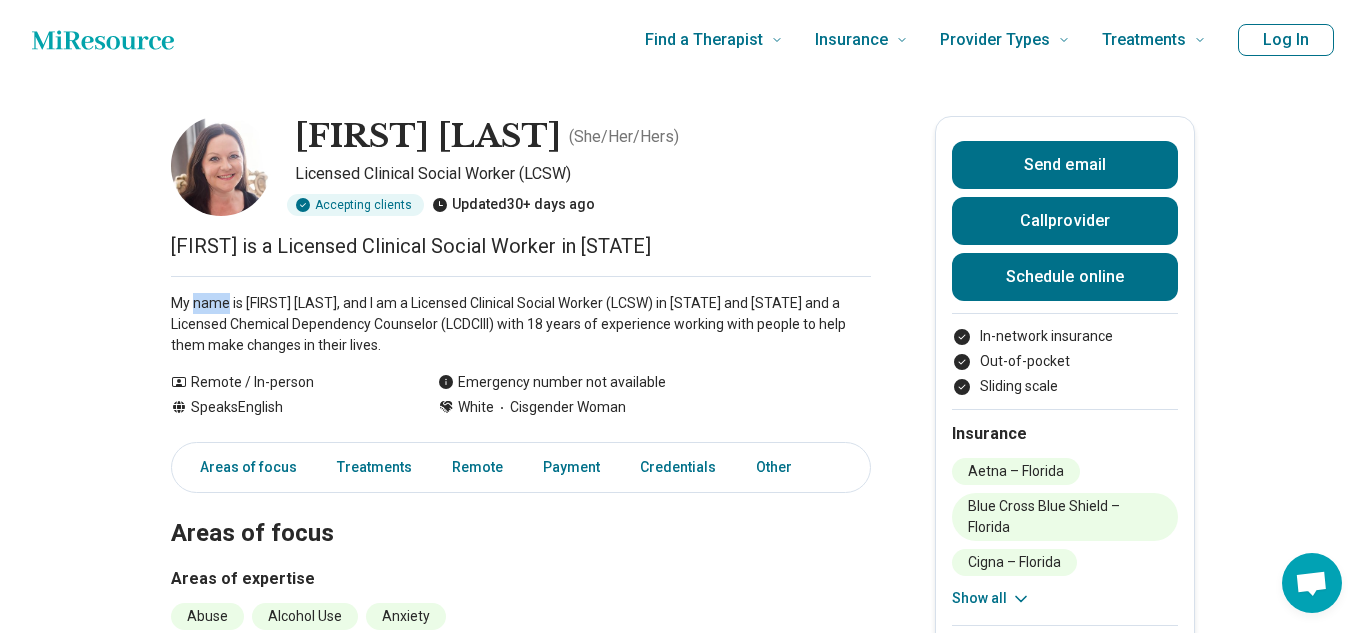 click on "My name is Margaret Fowee, and I am a Licensed Clinical Social Worker (LCSW) in Florida and Ohio and a Licensed Chemical Dependency Counselor (LCDCIII) with 18 years of experience working with people to help them make changes in their lives." at bounding box center (521, 324) 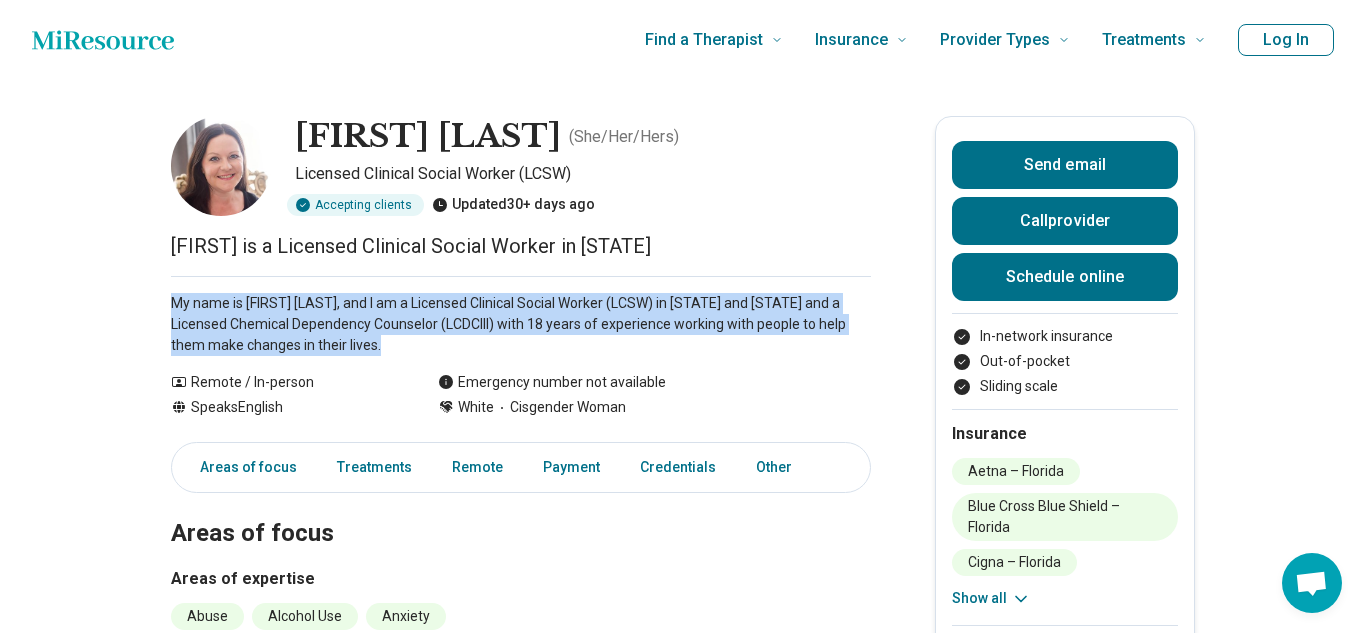 click on "Margaret is a Licensed Clinical Social Worker in Florida" at bounding box center [521, 246] 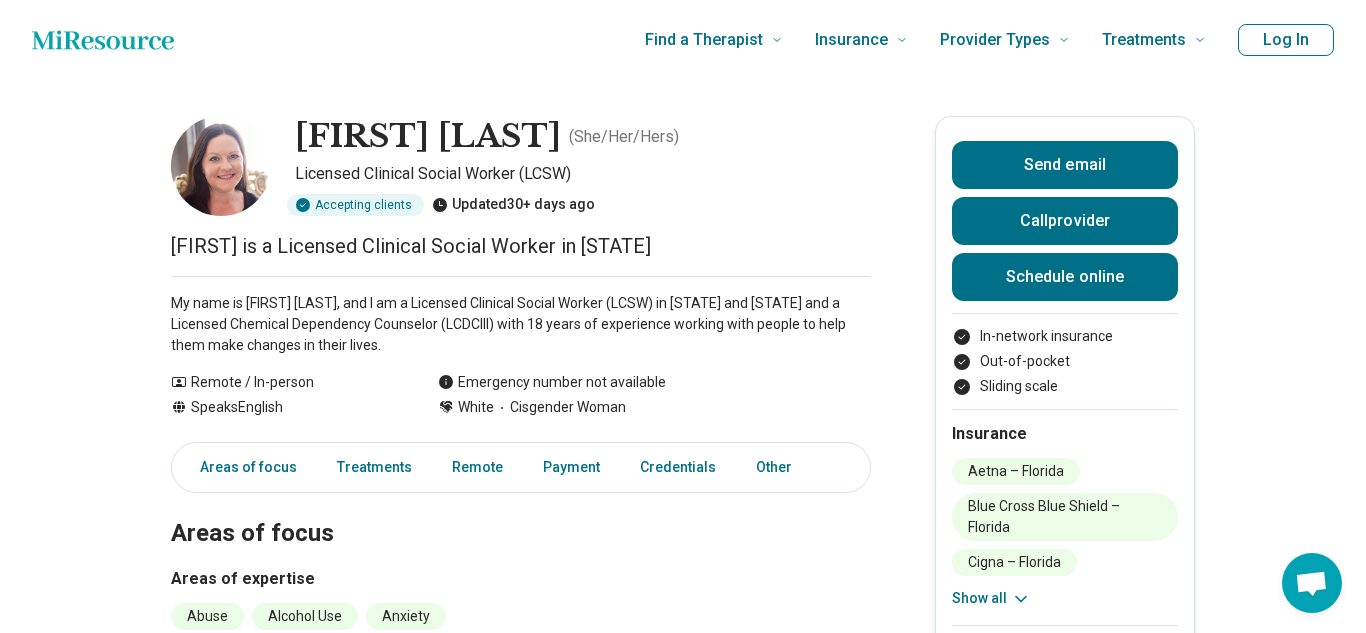 click on "Margaret is a Licensed Clinical Social Worker in Florida" at bounding box center (521, 246) 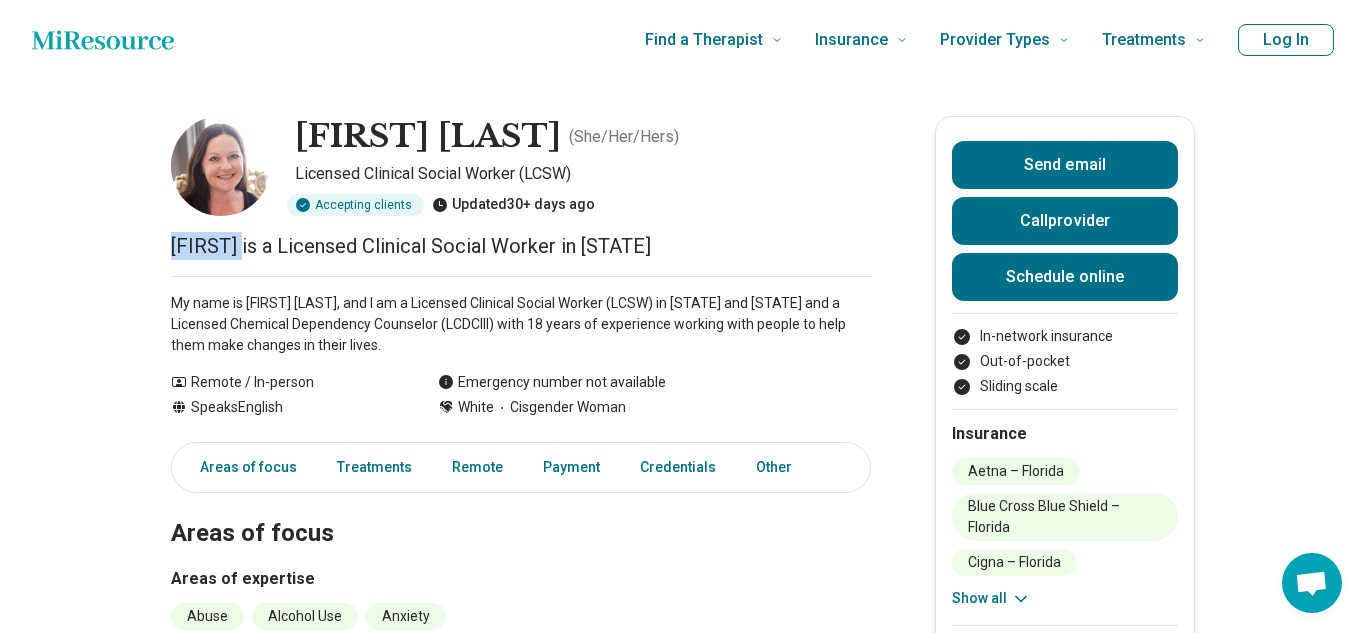 click on "Margaret is a Licensed Clinical Social Worker in Florida" at bounding box center [521, 246] 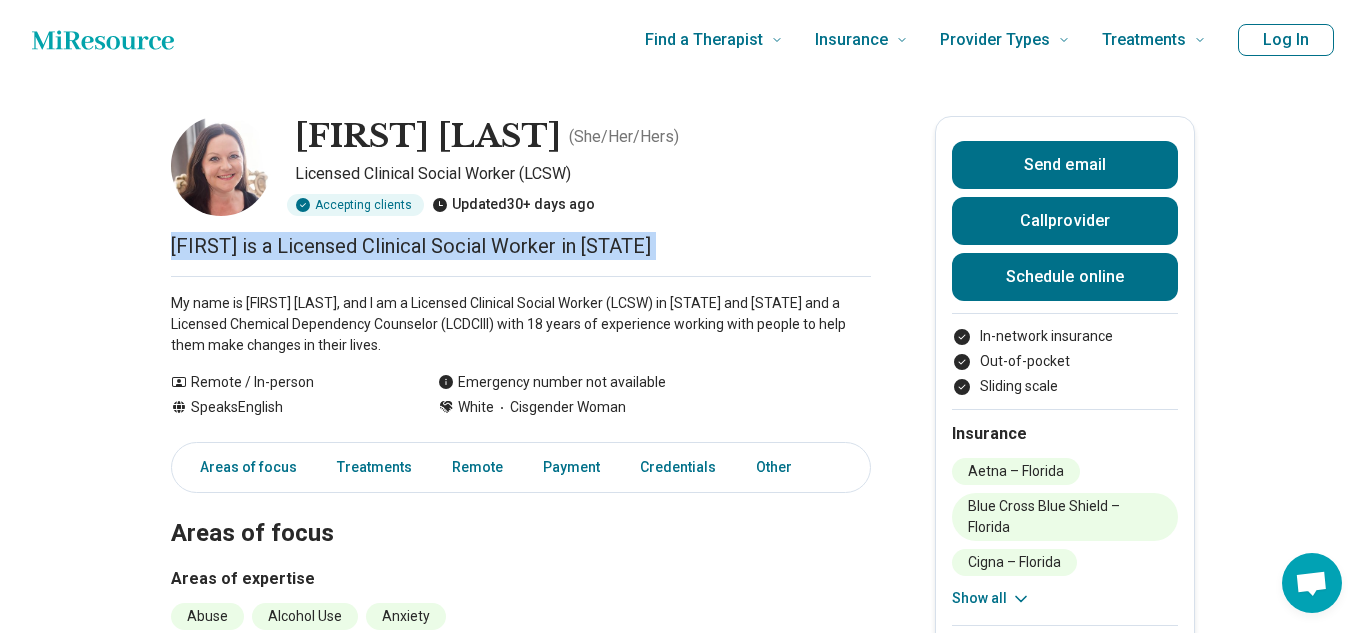 copy on "Margaret is a Licensed Clinical Social Worker in Florida" 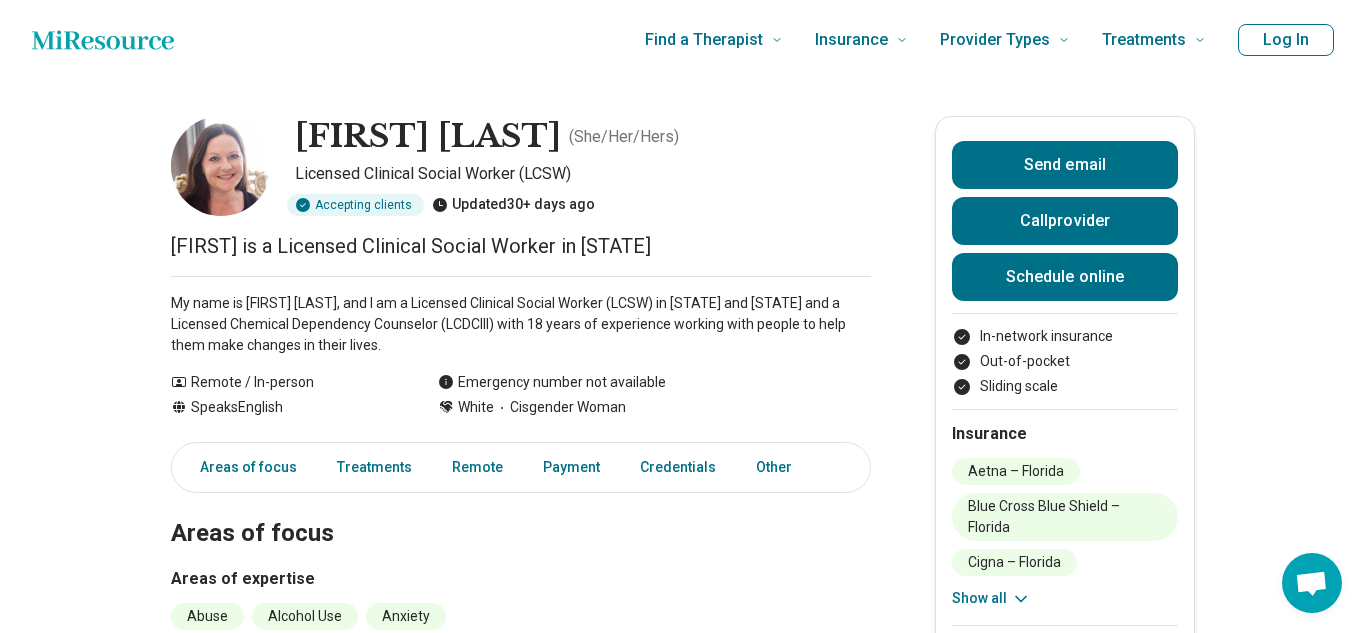 click on "My name is Margaret Fowee, and I am a Licensed Clinical Social Worker (LCSW) in Florida and Ohio and a Licensed Chemical Dependency Counselor (LCDCIII) with 18 years of experience working with people to help them make changes in their lives." at bounding box center [521, 324] 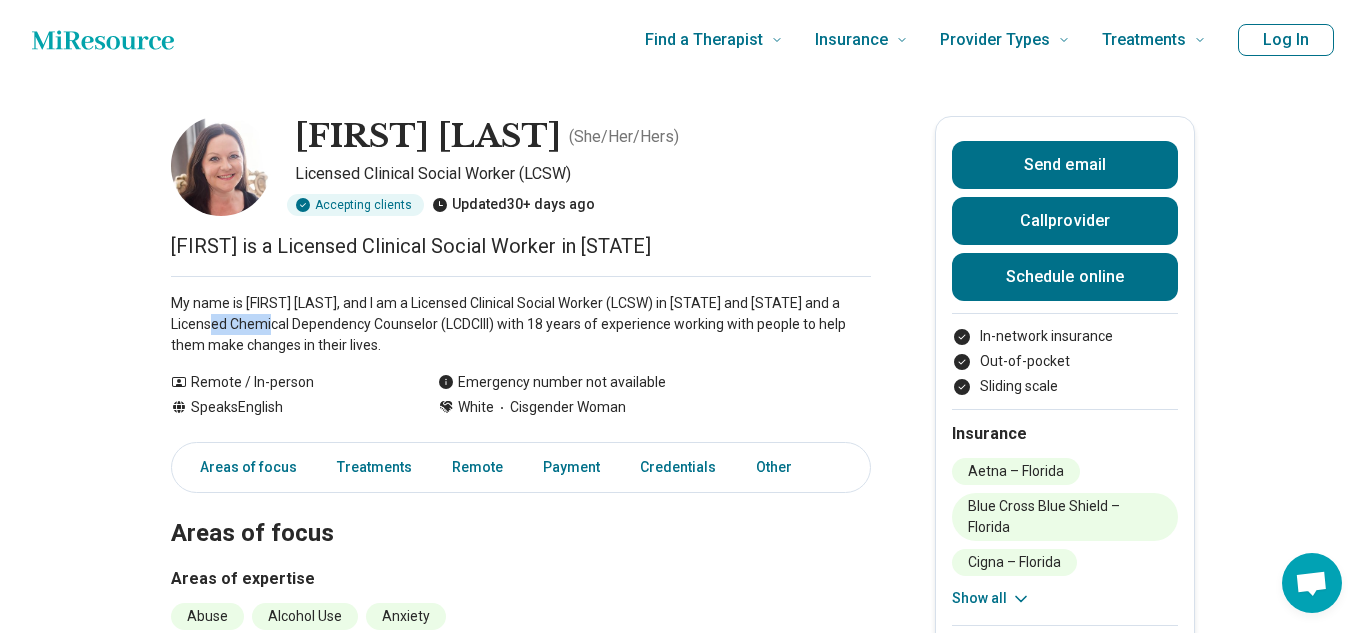 click on "My name is Margaret Fowee, and I am a Licensed Clinical Social Worker (LCSW) in Florida and Ohio and a Licensed Chemical Dependency Counselor (LCDCIII) with 18 years of experience working with people to help them make changes in their lives." at bounding box center (521, 324) 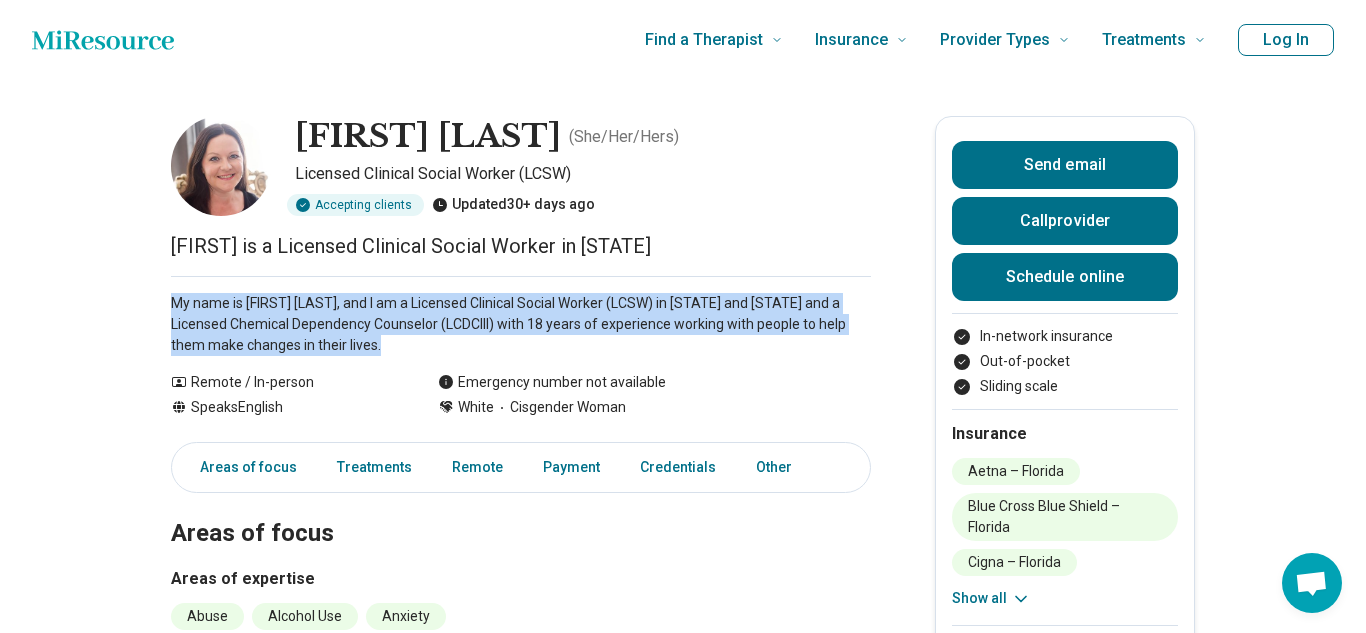 copy on "My name is Margaret Fowee, and I am a Licensed Clinical Social Worker (LCSW) in Florida and Ohio and a Licensed Chemical Dependency Counselor (LCDCIII) with 18 years of experience working with people to help them make changes in their lives. Show all" 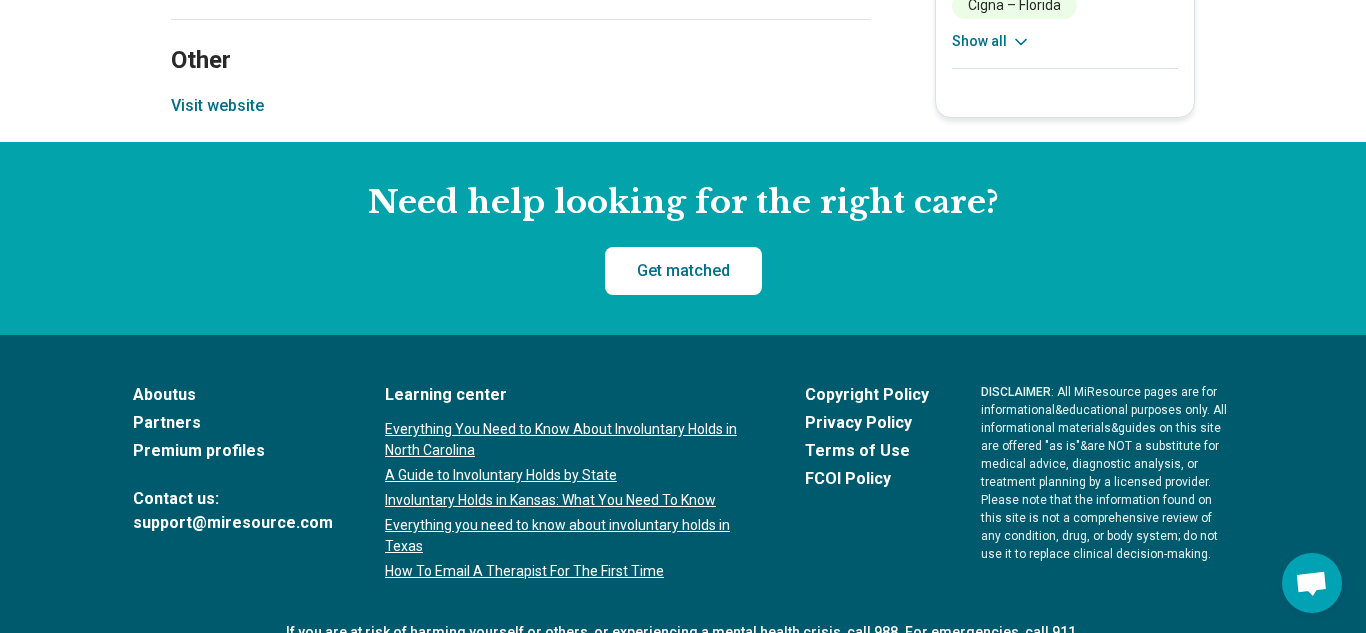 scroll, scrollTop: 1767, scrollLeft: 0, axis: vertical 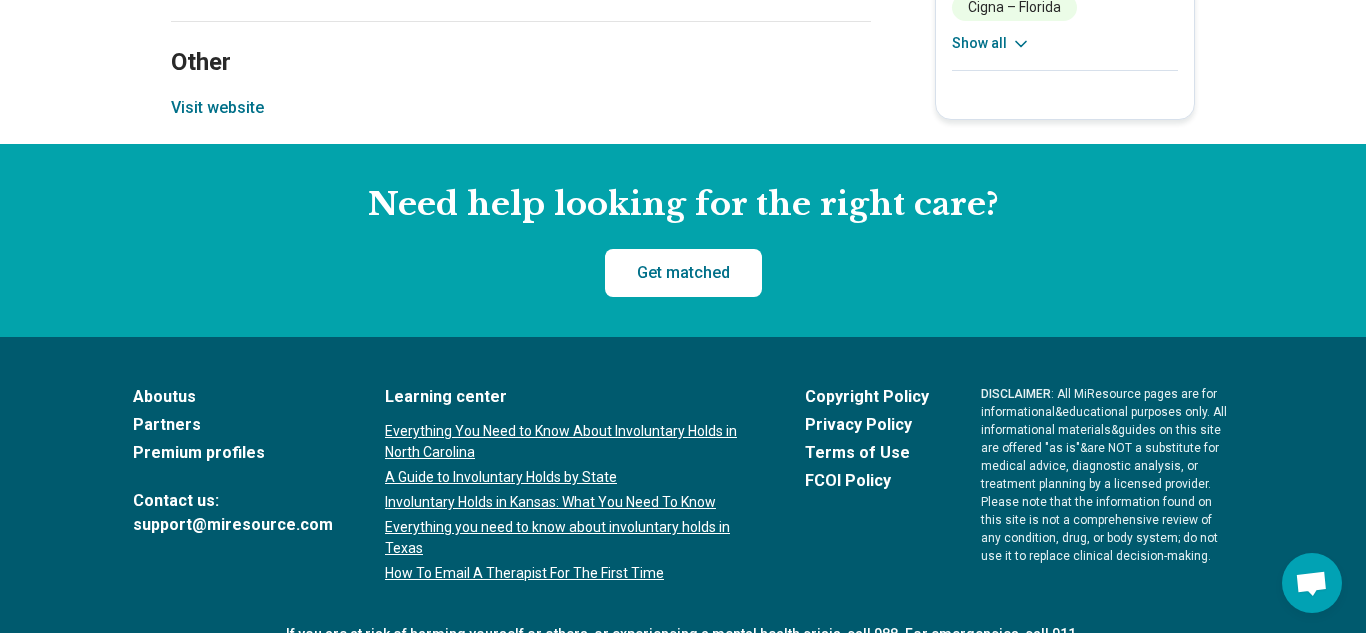 click on "Visit website" at bounding box center [217, 108] 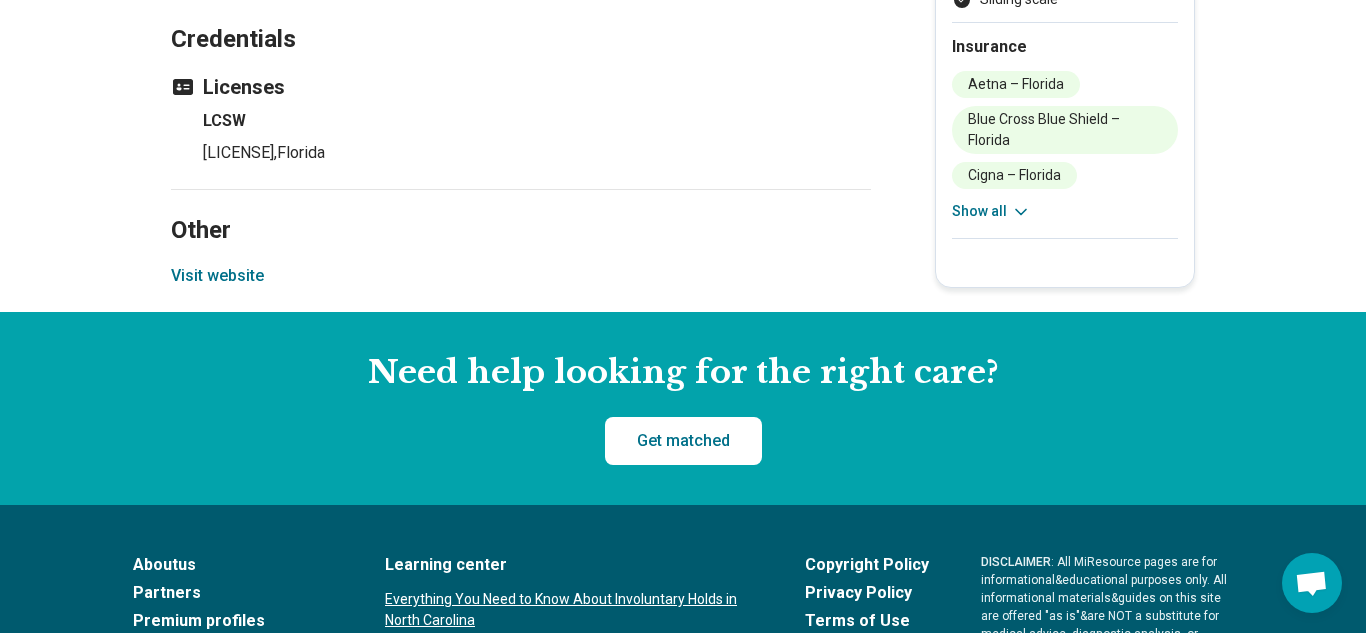 scroll, scrollTop: 1593, scrollLeft: 0, axis: vertical 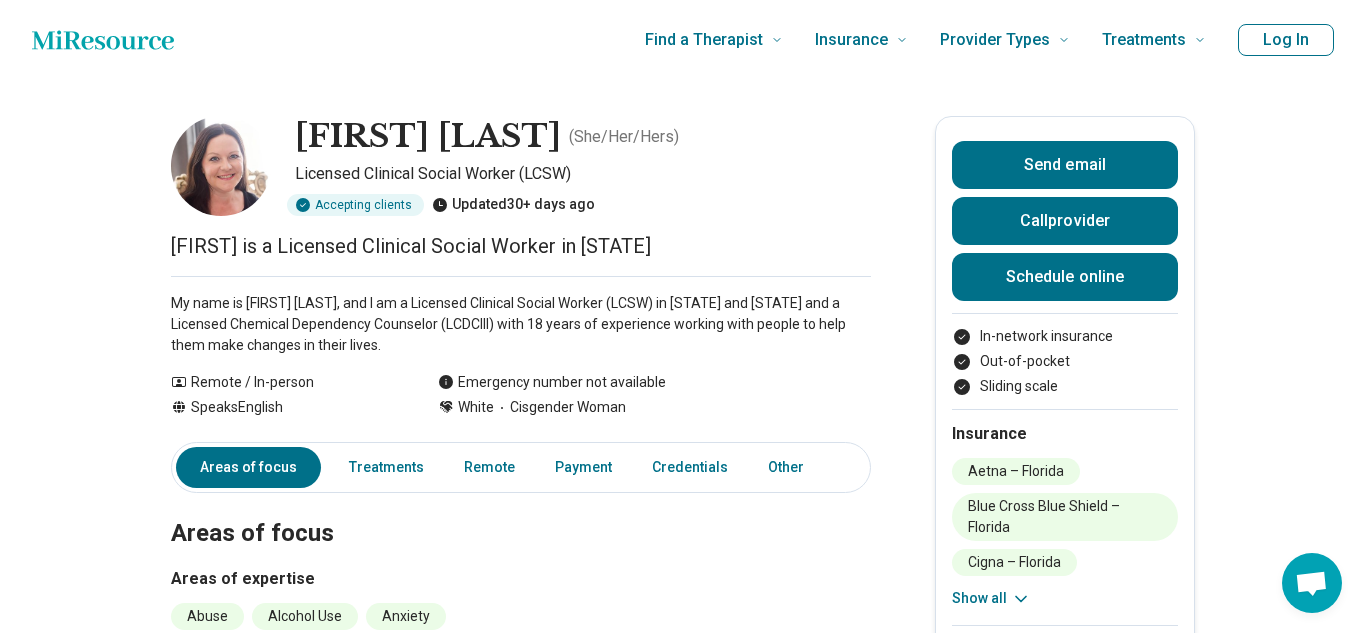click on "My name is Margaret Fowee, and I am a Licensed Clinical Social Worker (LCSW) in Florida and Ohio and a Licensed Chemical Dependency Counselor (LCDCIII) with 18 years of experience working with people to help them make changes in their lives." at bounding box center (521, 324) 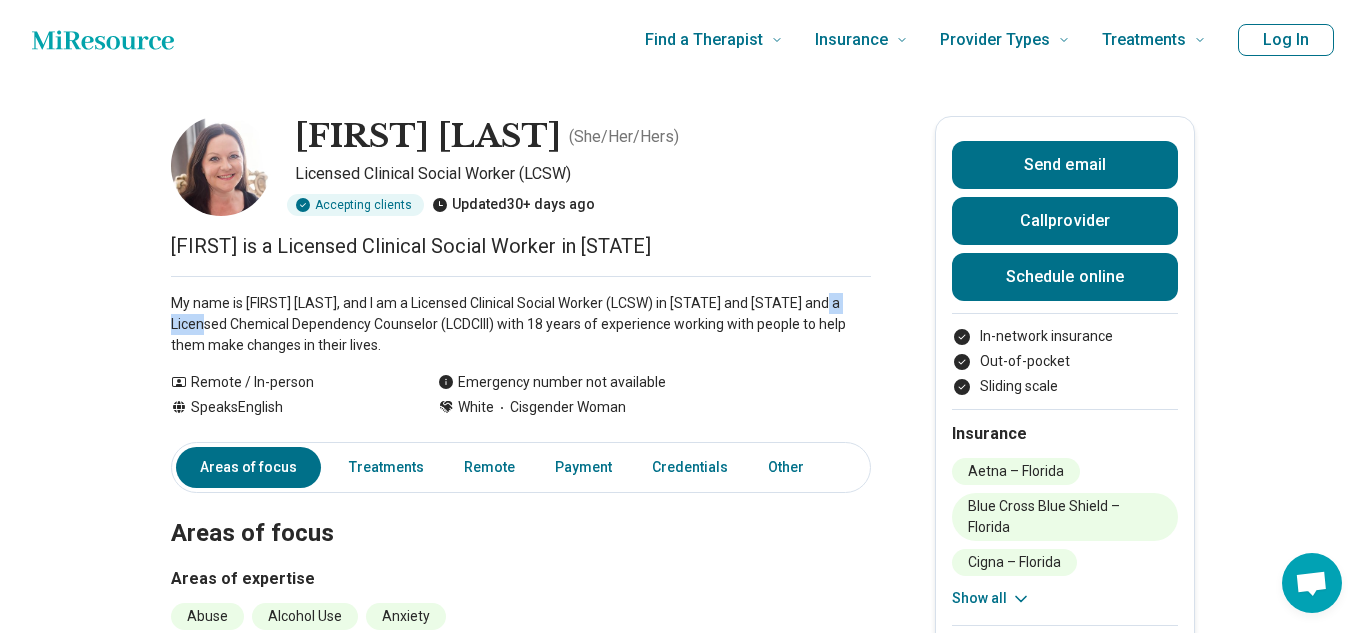 click on "My name is Margaret Fowee, and I am a Licensed Clinical Social Worker (LCSW) in Florida and Ohio and a Licensed Chemical Dependency Counselor (LCDCIII) with 18 years of experience working with people to help them make changes in their lives." at bounding box center [521, 324] 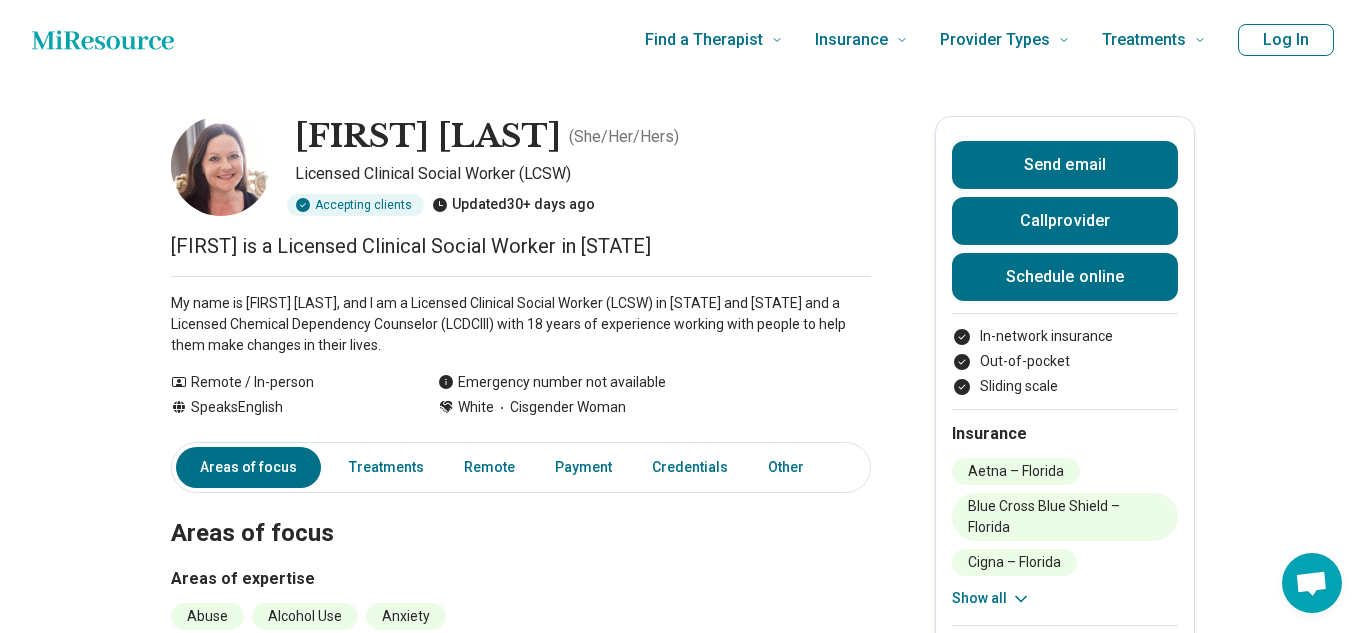 click on "My name is Margaret Fowee, and I am a Licensed Clinical Social Worker (LCSW) in Florida and Ohio and a Licensed Chemical Dependency Counselor (LCDCIII) with 18 years of experience working with people to help them make changes in their lives." at bounding box center [521, 324] 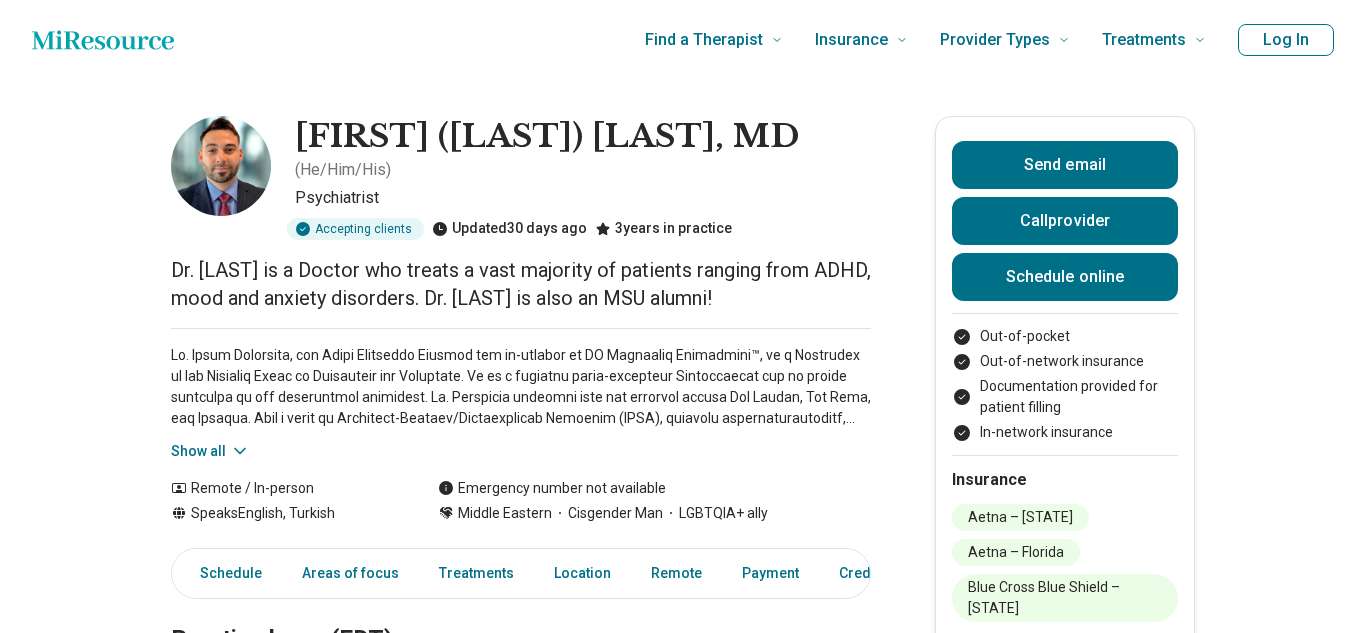 scroll, scrollTop: 0, scrollLeft: 0, axis: both 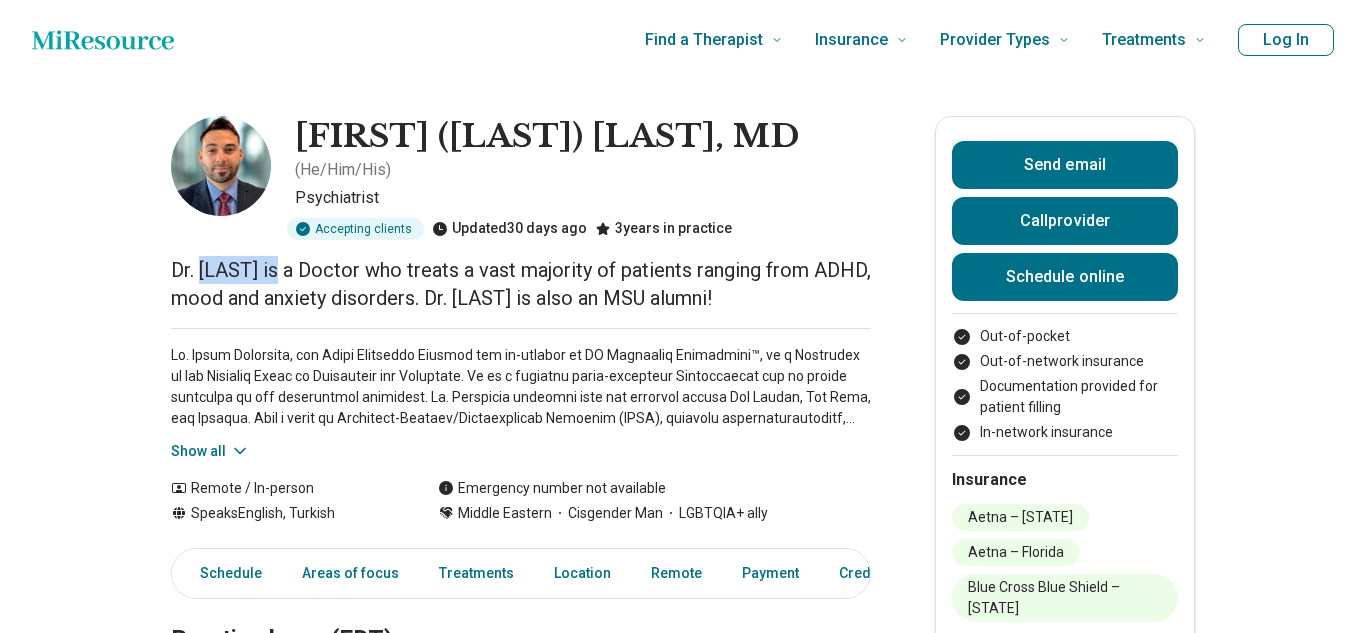 click on "Dr. [LAST] is a Doctor who treats a vast majority of patients ranging from ADHD, mood and anxiety disorders. Dr. [LAST] is also an MSU alumni!" at bounding box center [521, 284] 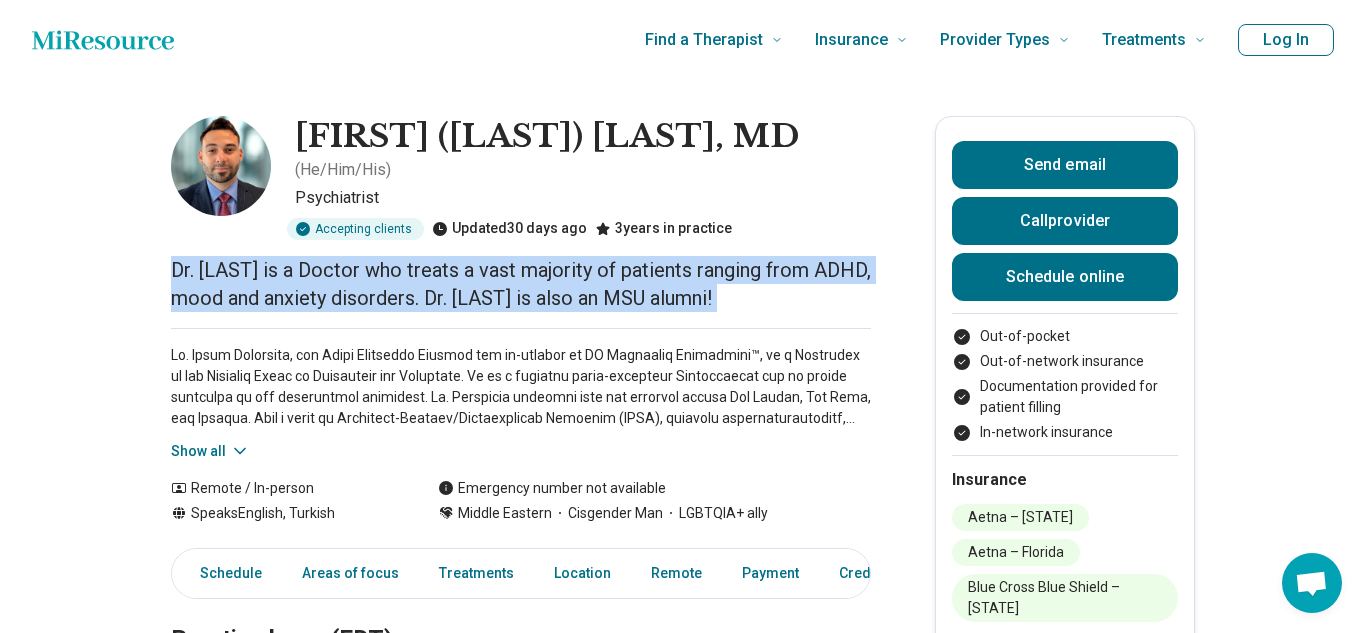 copy on "Dr. Galiboglu is a Doctor who treats a vast majority of patients ranging from ADHD, mood and anxiety disorders. Dr. Galiboglu is also an MSU alumni!" 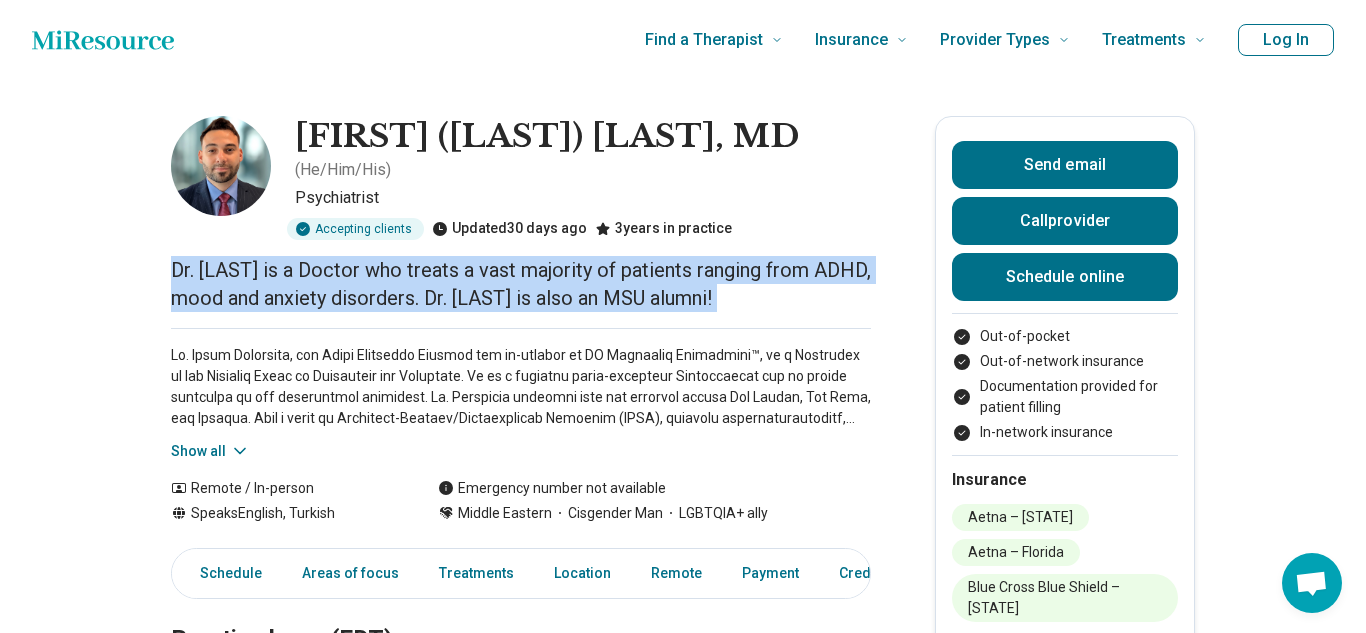 click on "Show all" at bounding box center (210, 451) 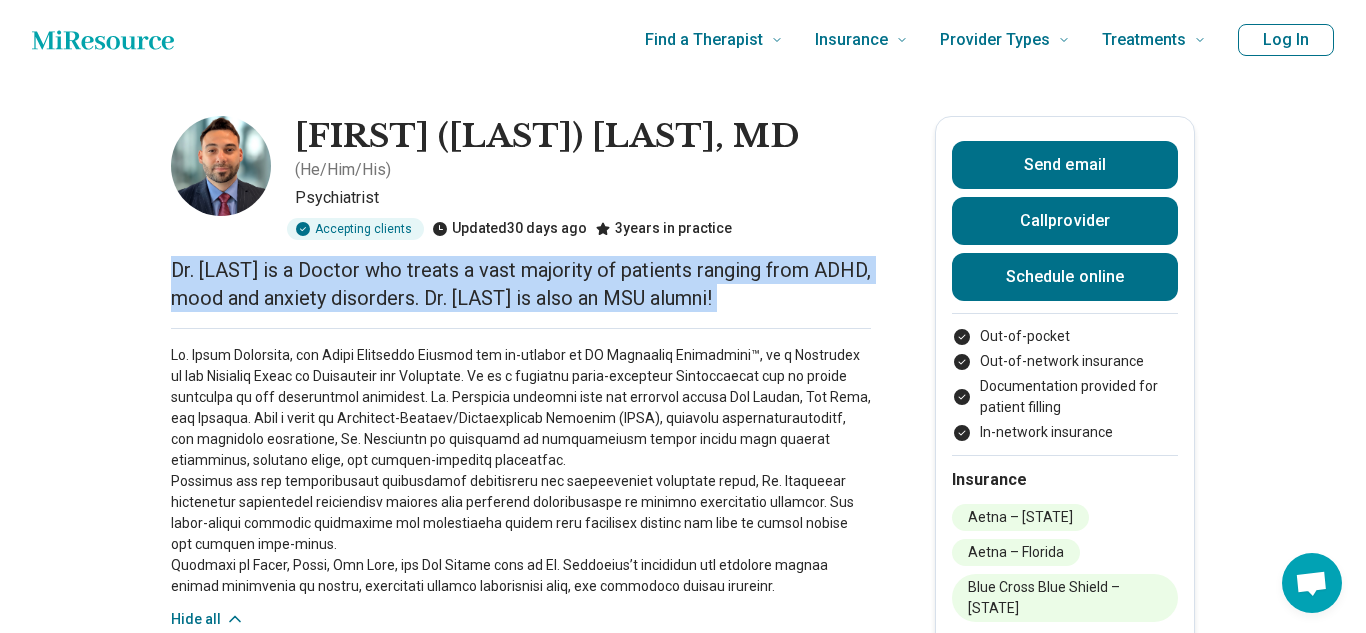 scroll, scrollTop: 210, scrollLeft: 0, axis: vertical 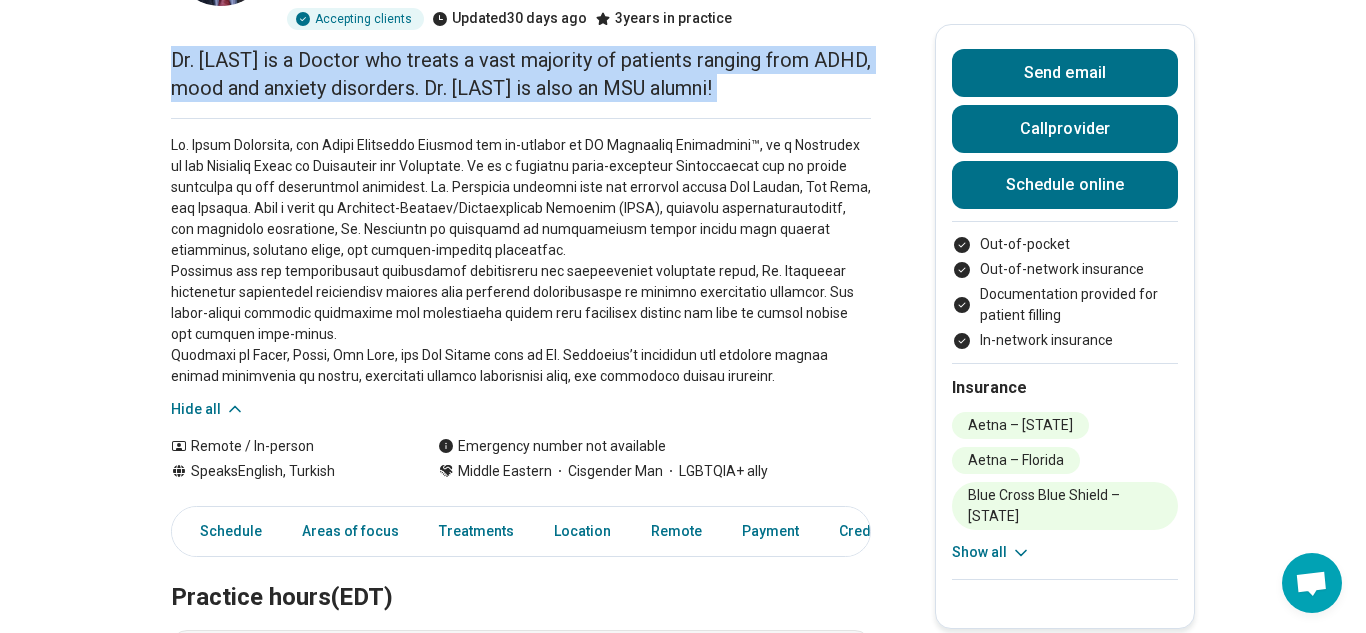 click at bounding box center (521, 261) 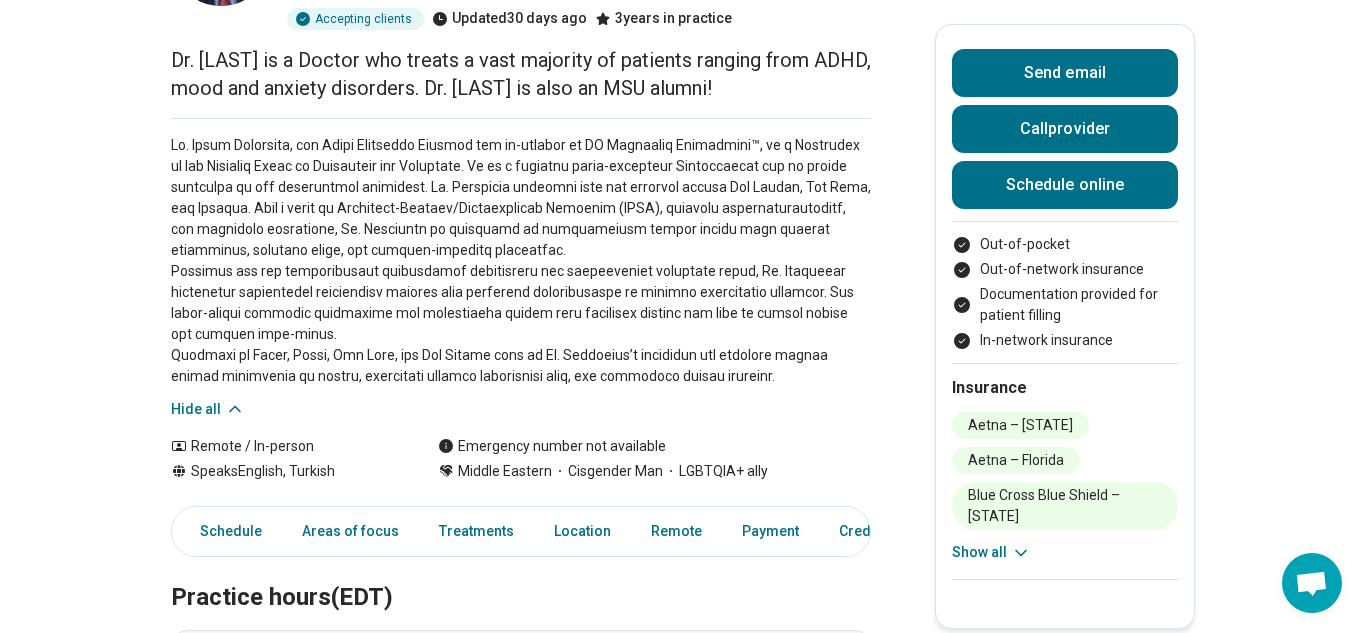 click at bounding box center (521, 261) 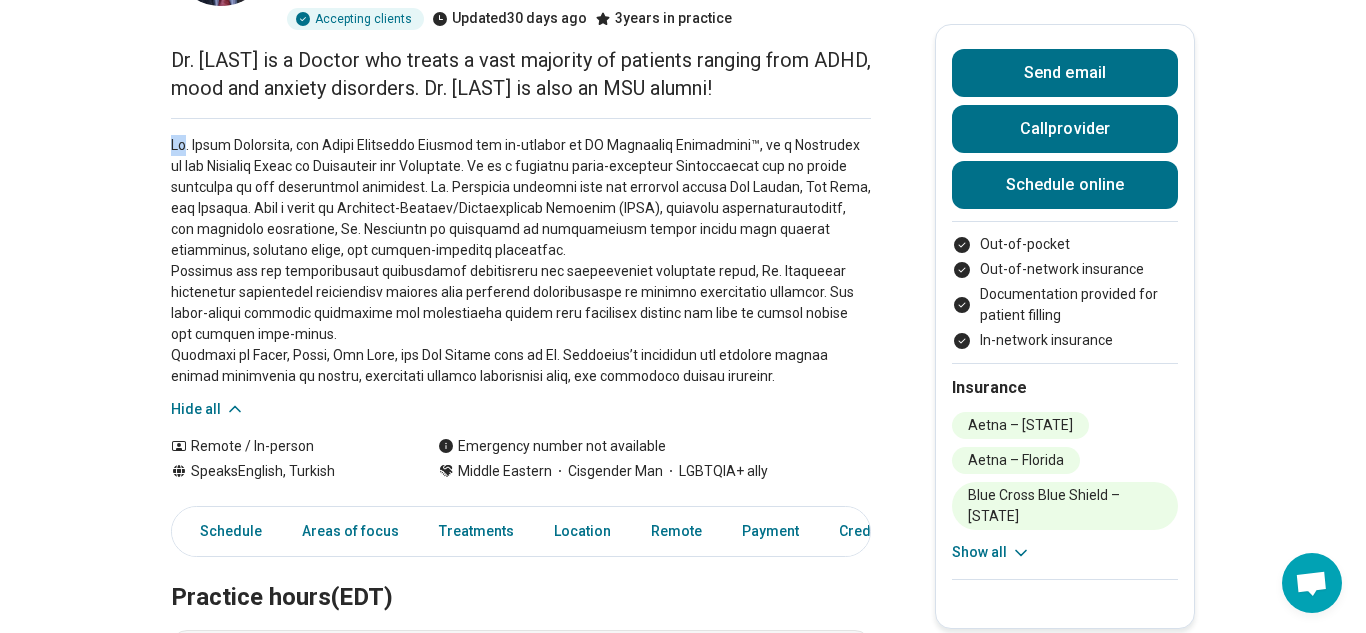 click at bounding box center [521, 261] 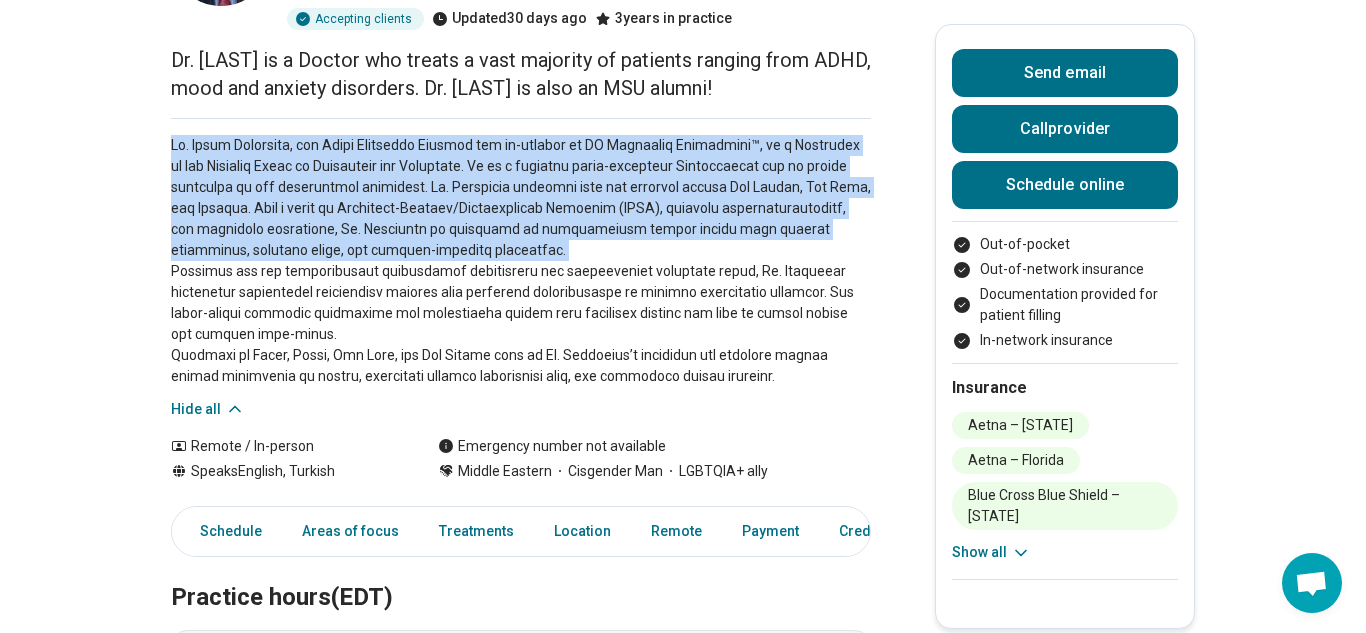 click at bounding box center (521, 261) 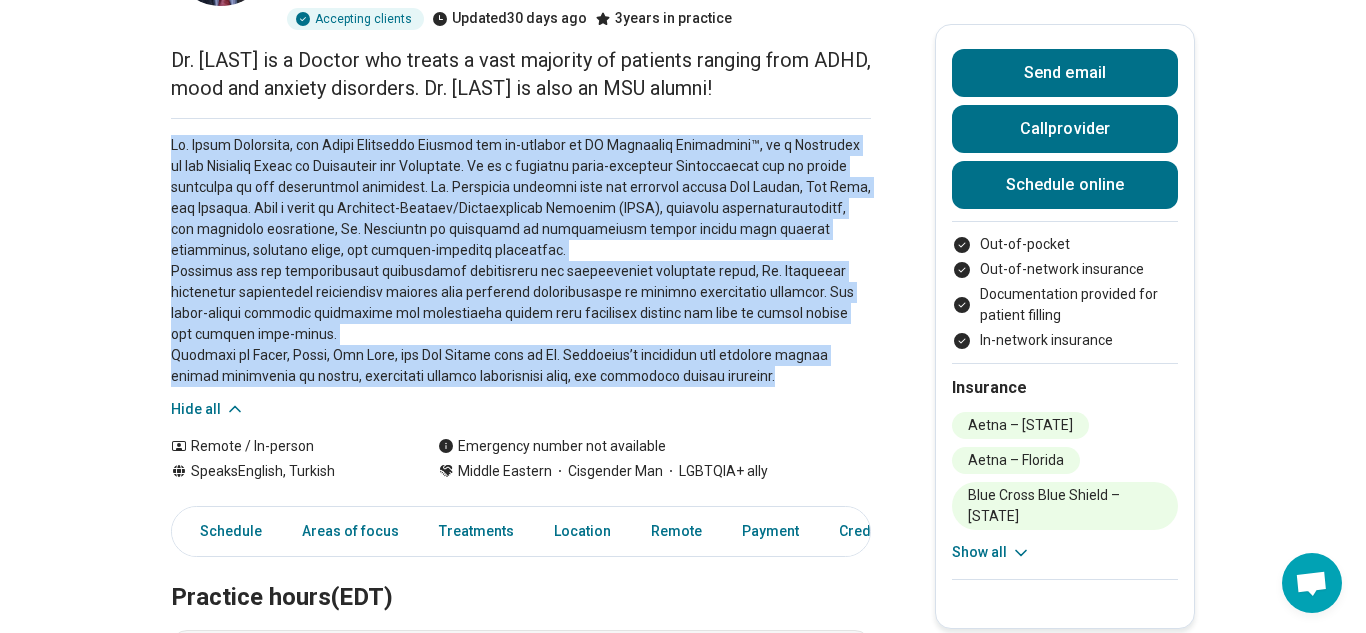 drag, startPoint x: 173, startPoint y: 188, endPoint x: 785, endPoint y: 423, distance: 655.5677 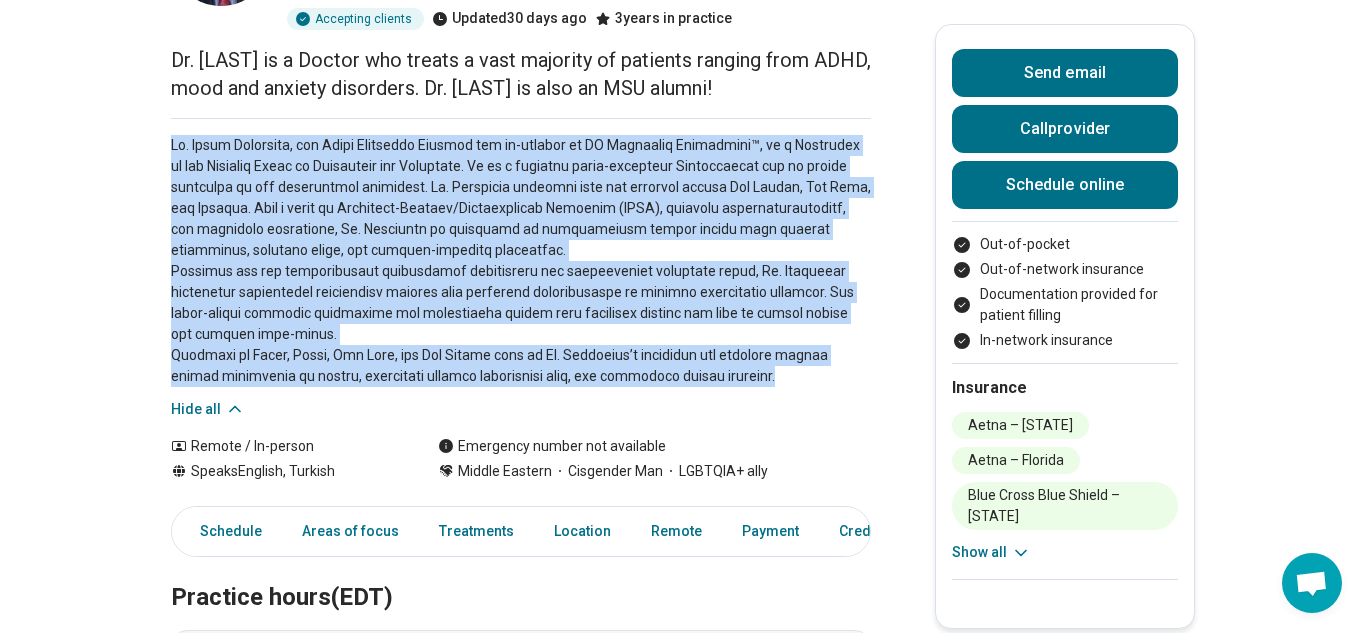 click at bounding box center (521, 261) 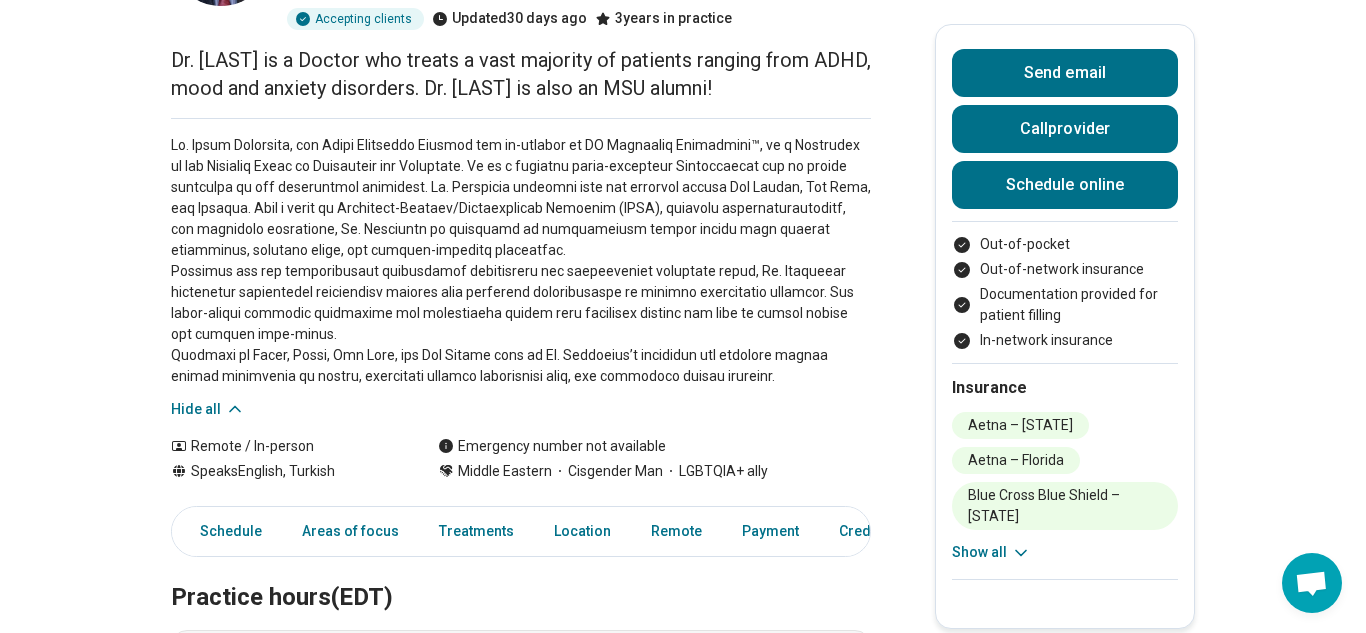 click on "Show all" at bounding box center [991, 552] 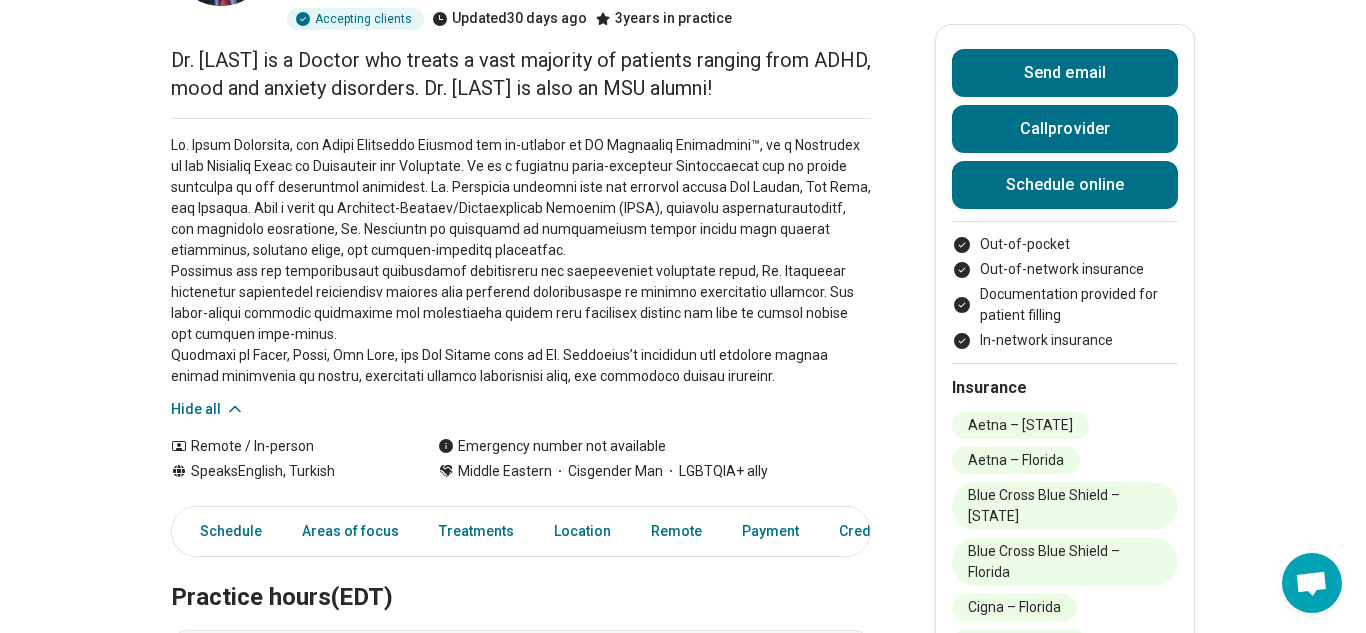 scroll, scrollTop: 282, scrollLeft: 0, axis: vertical 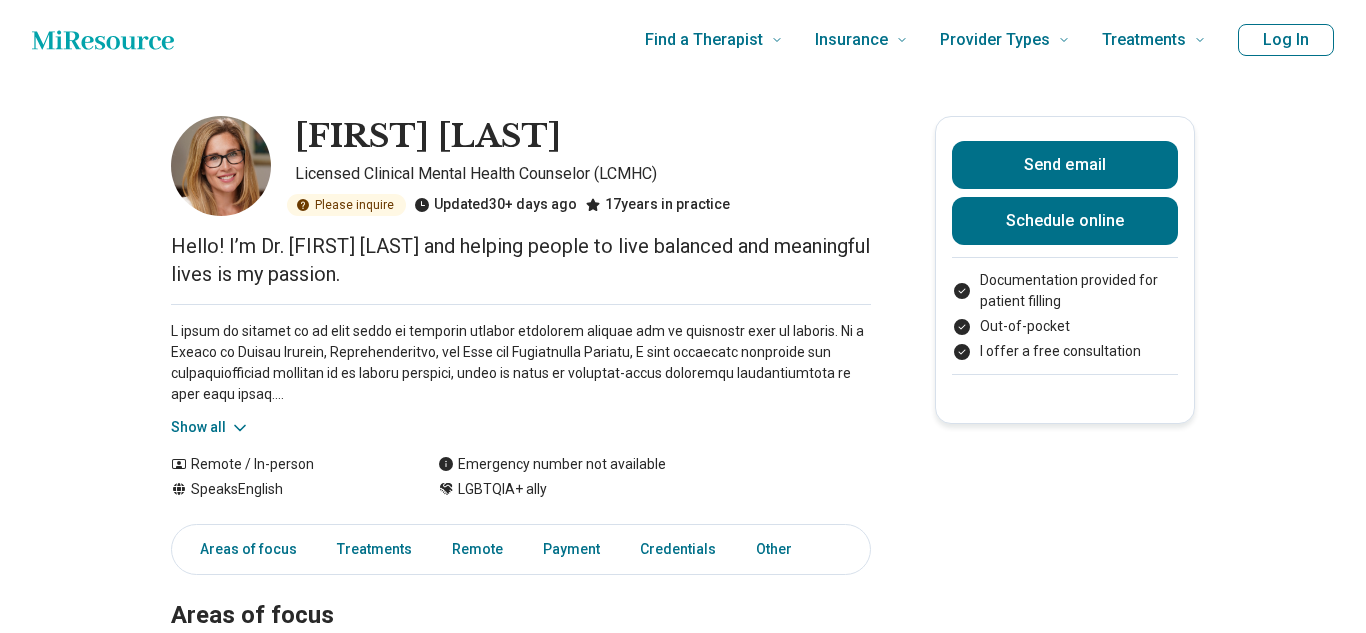 click on "Hello! I’m Dr. [FIRST] [LAST] and helping people to live balanced and meaningful lives is my passion." at bounding box center (521, 260) 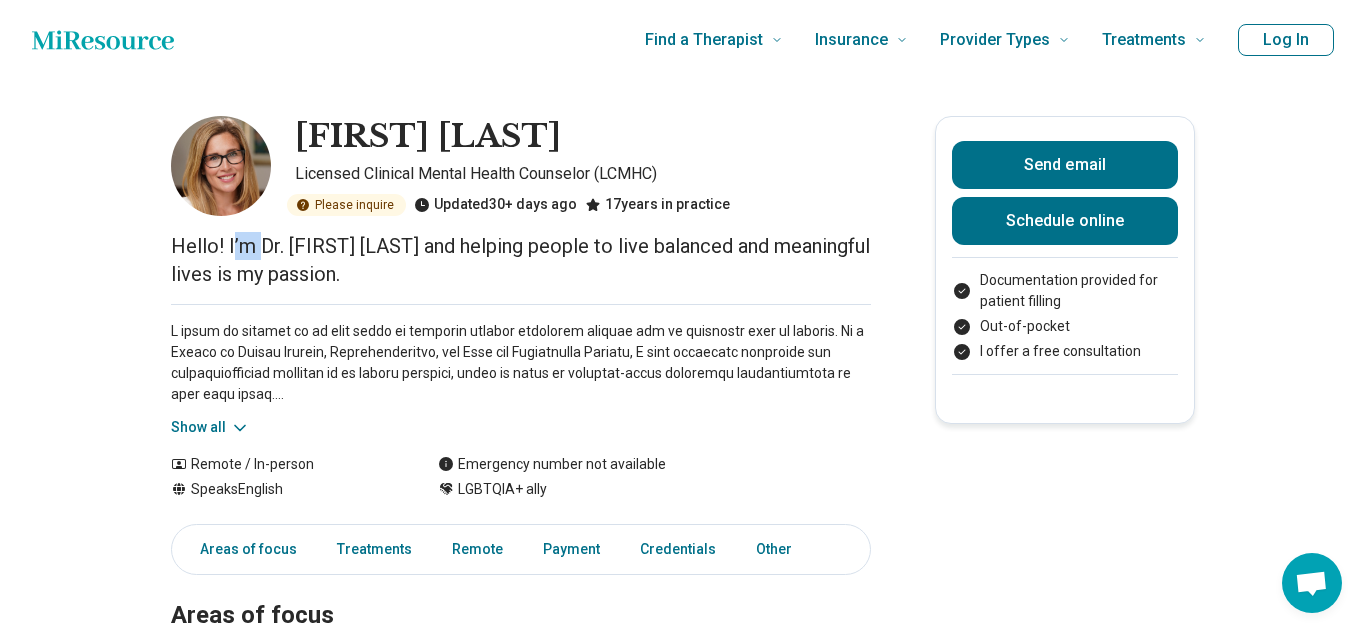 click on "Hello! I’m Dr. [FIRST] [LAST] and helping people to live balanced and meaningful lives is my passion." at bounding box center (521, 260) 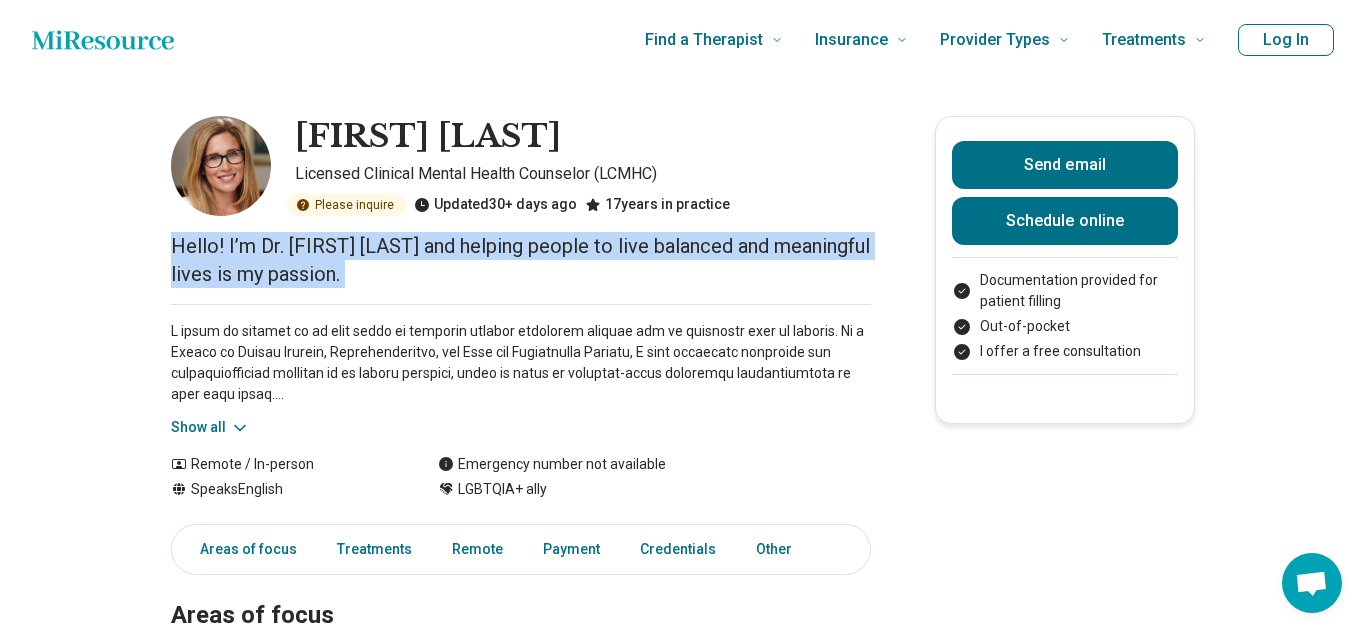 copy on "Hello! I’m Dr. [FIRST] [LAST] and helping people to live balanced and meaningful lives is my passion." 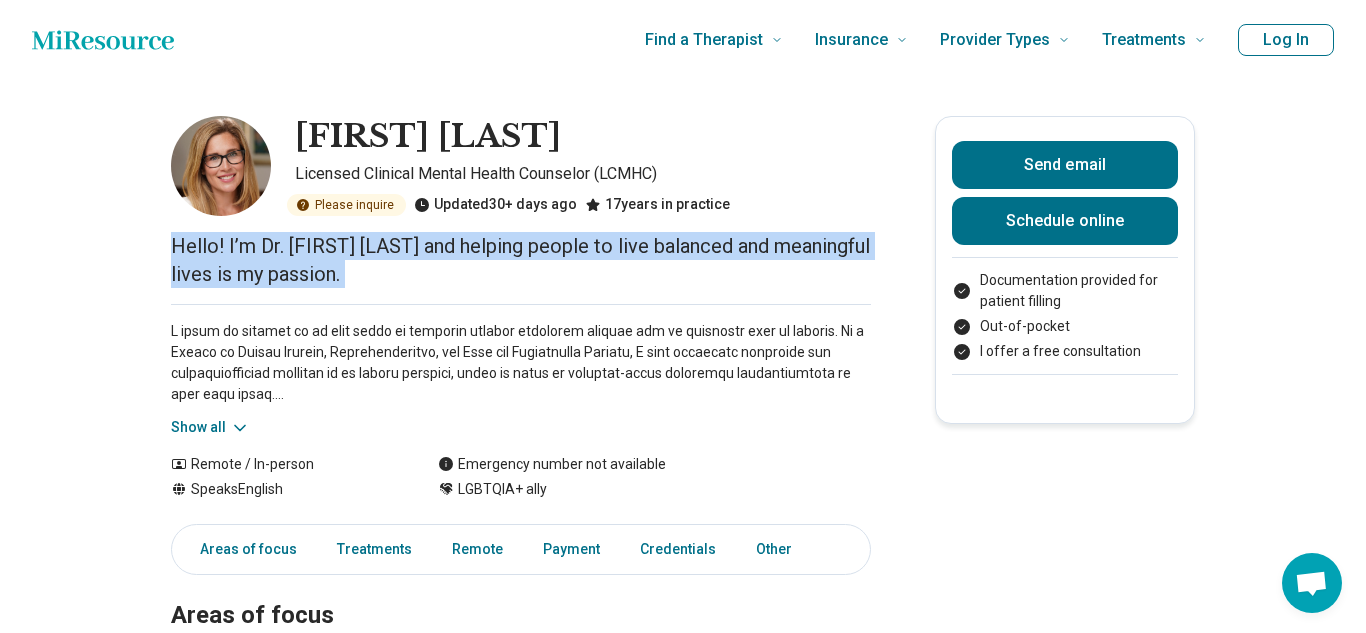 click on "Show all" at bounding box center (521, 371) 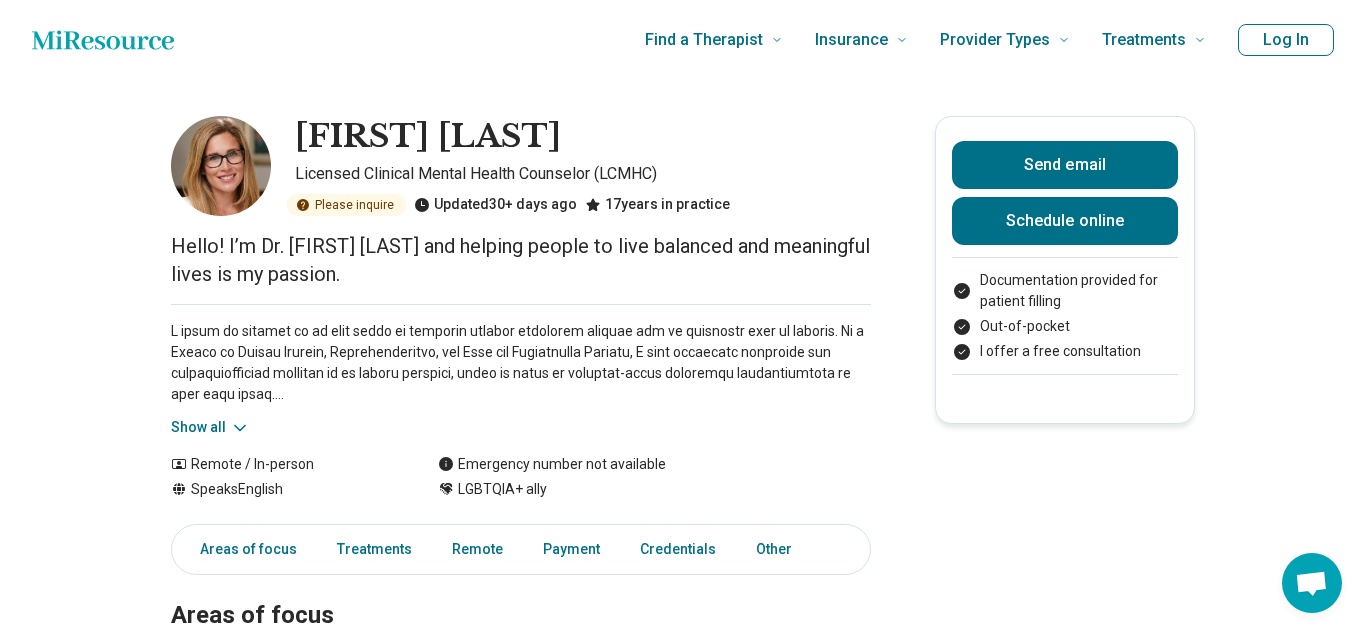 click on "Show all" at bounding box center (210, 427) 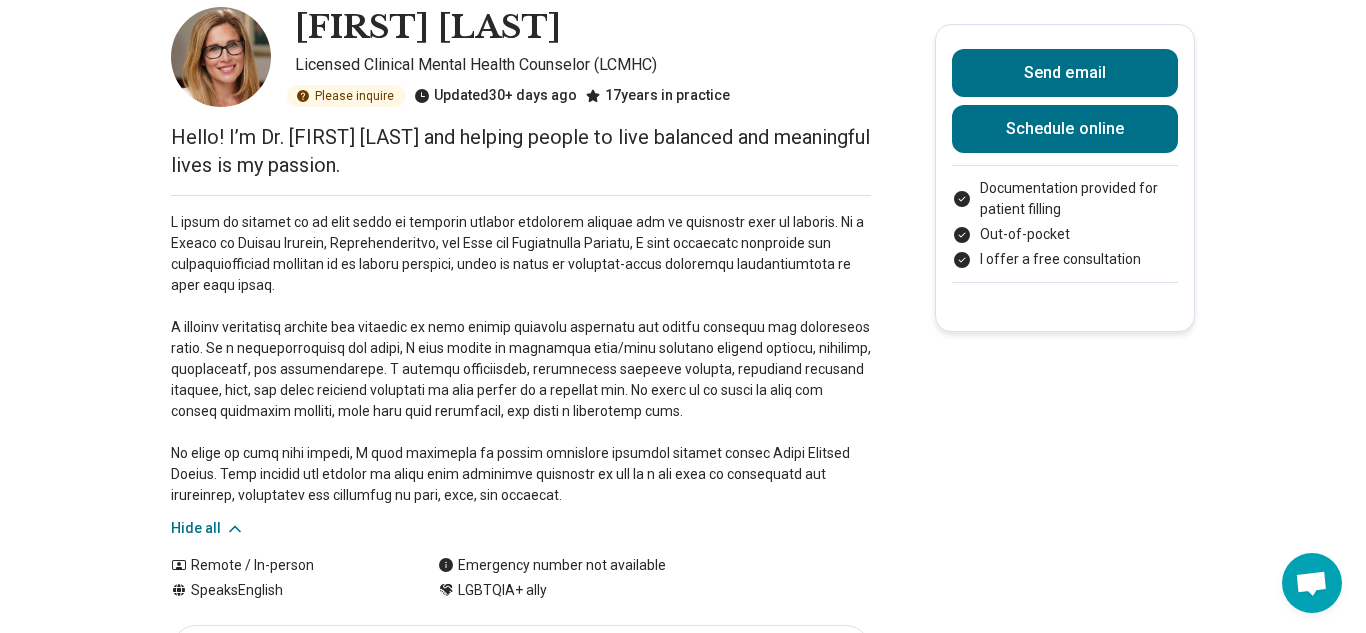 scroll, scrollTop: 110, scrollLeft: 0, axis: vertical 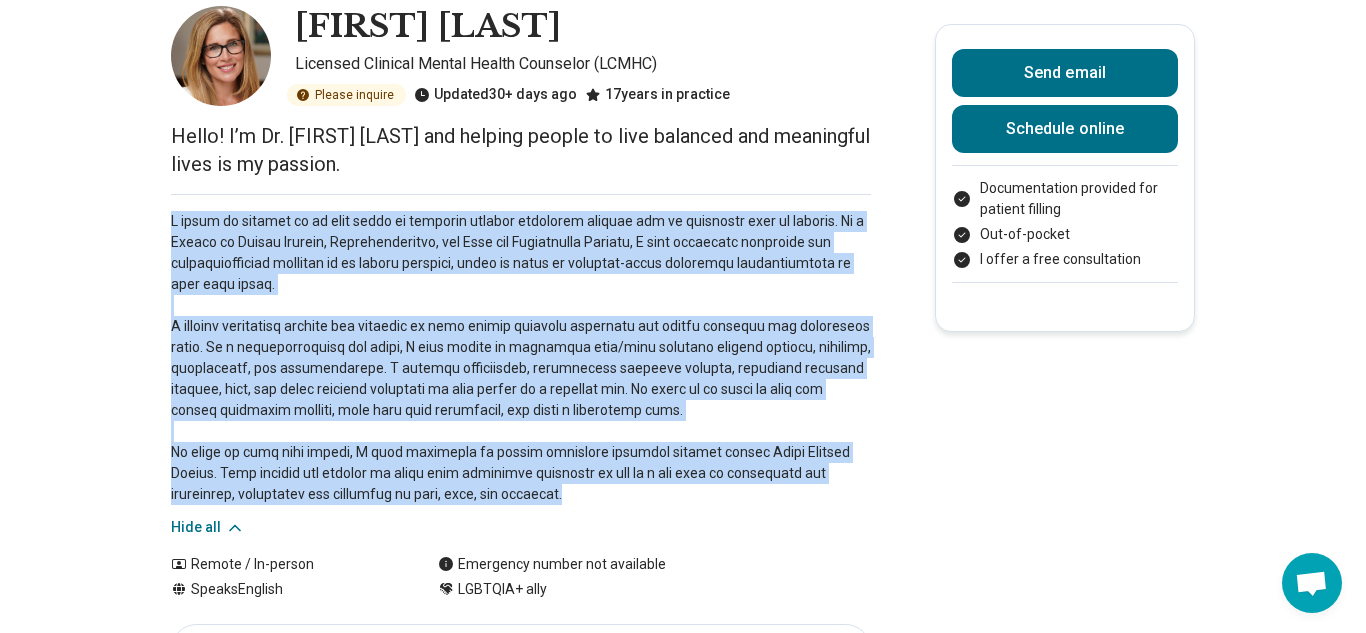 drag, startPoint x: 172, startPoint y: 220, endPoint x: 612, endPoint y: 496, distance: 519.39966 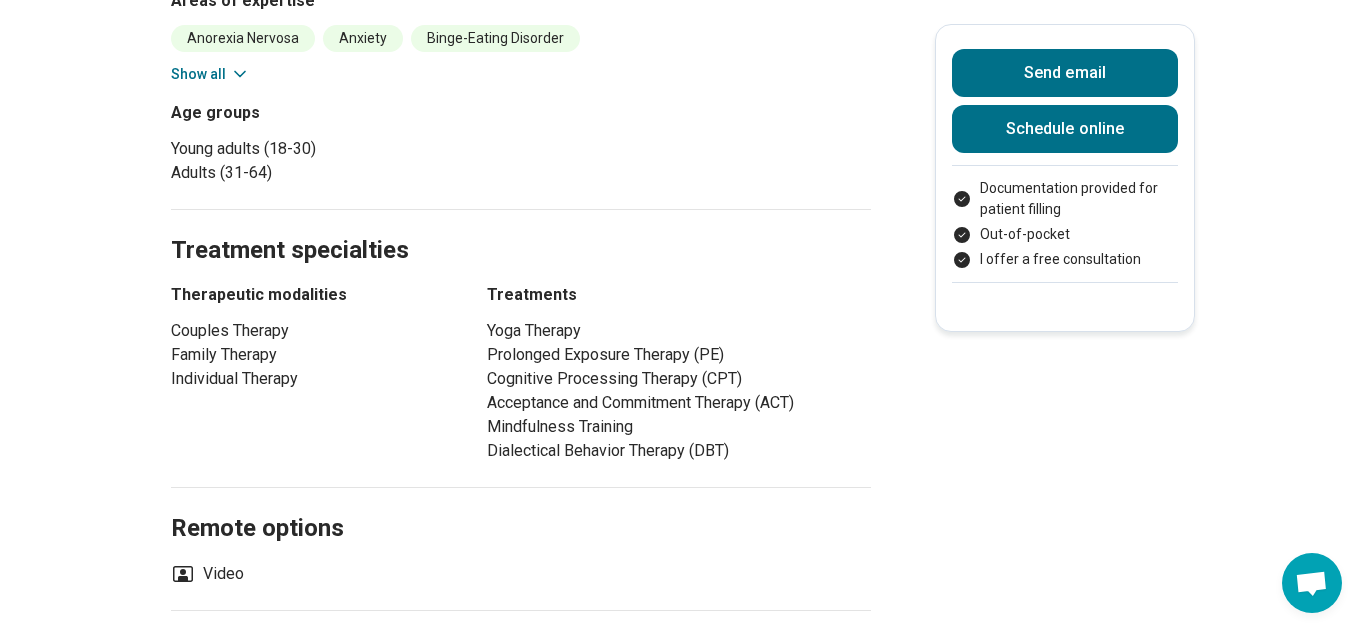 scroll, scrollTop: 887, scrollLeft: 0, axis: vertical 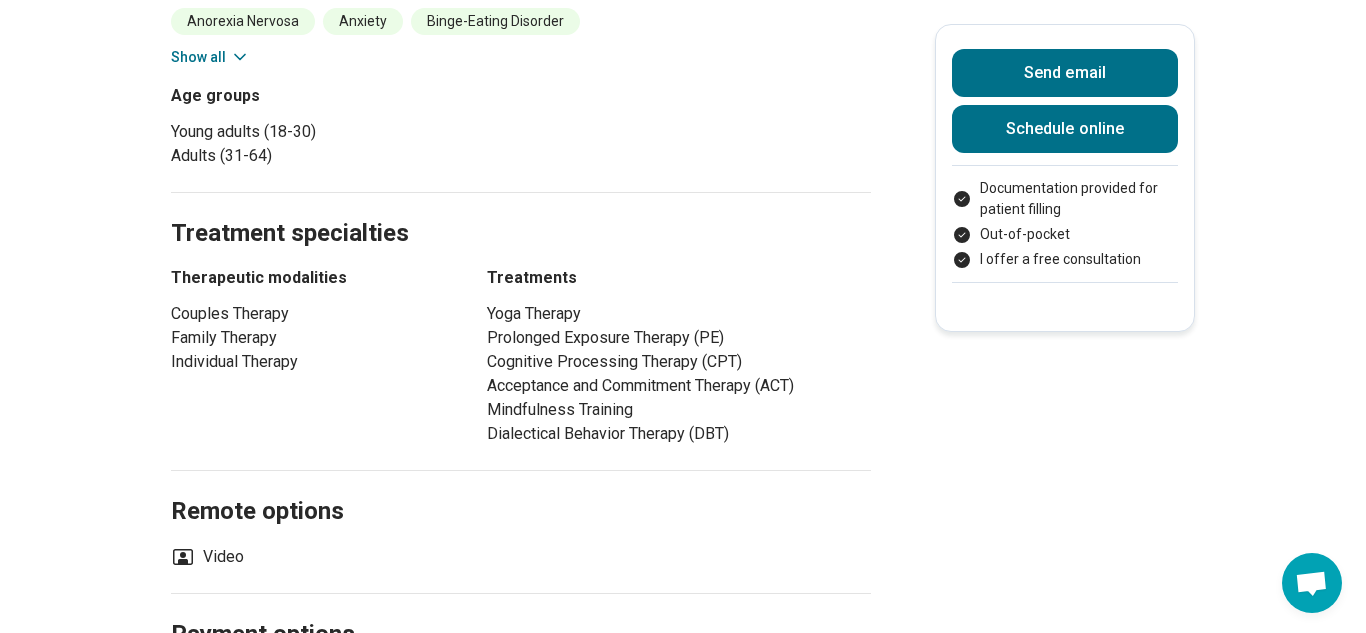 click on "Treatment specialties Therapeutic modalities Couples Therapy Family Therapy Individual Therapy Treatments Yoga Therapy Prolonged Exposure Therapy (PE) Cognitive Processing Therapy (CPT) Acceptance and Commitment Therapy (ACT) Mindfulness Training Dialectical Behavior Therapy (DBT)" at bounding box center [521, 331] 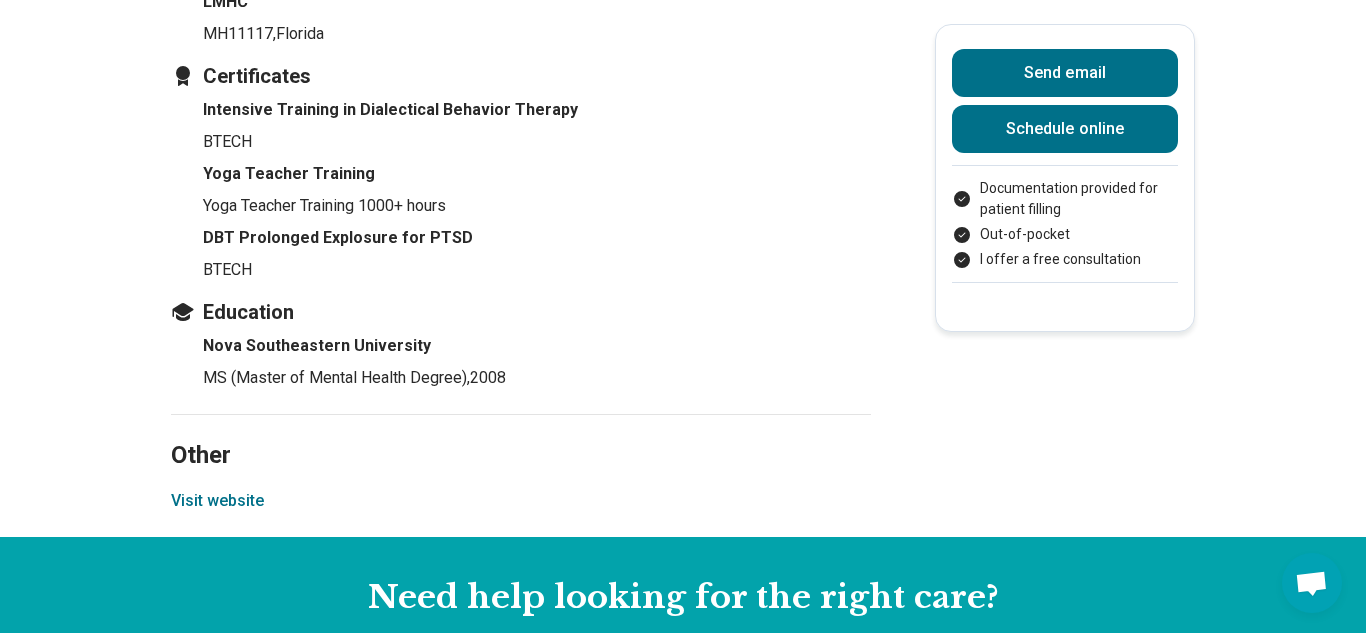 scroll, scrollTop: 1910, scrollLeft: 0, axis: vertical 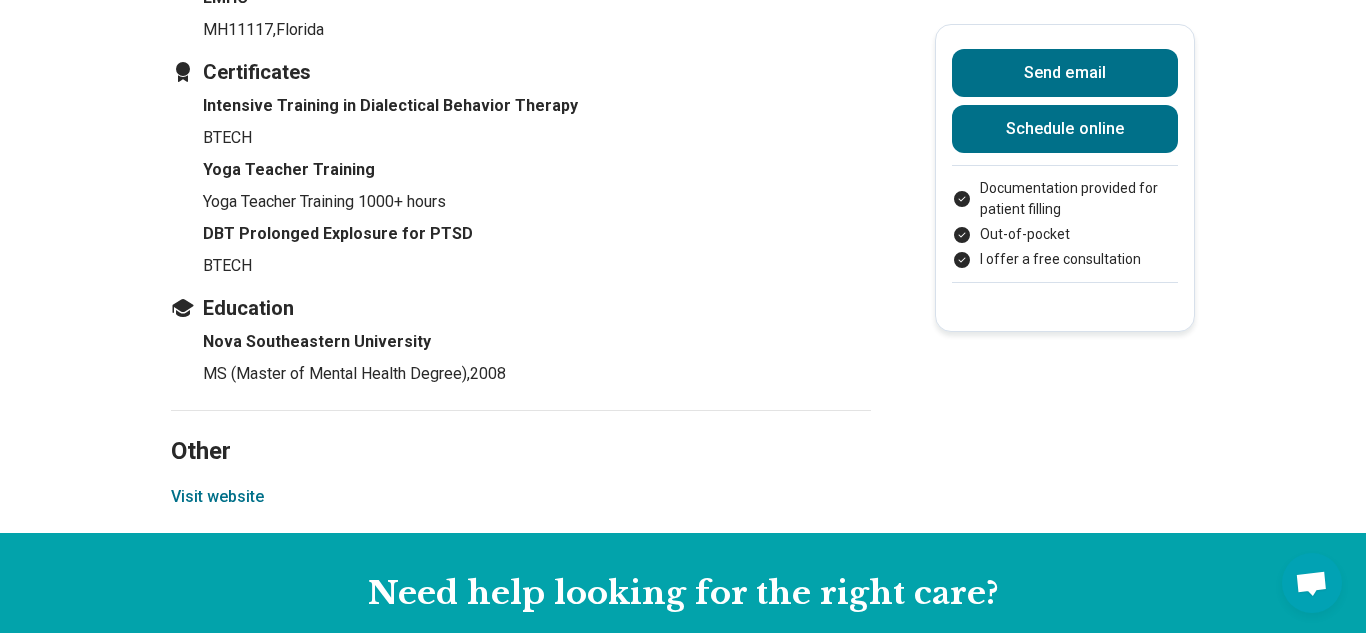click on "Visit website" at bounding box center [217, 497] 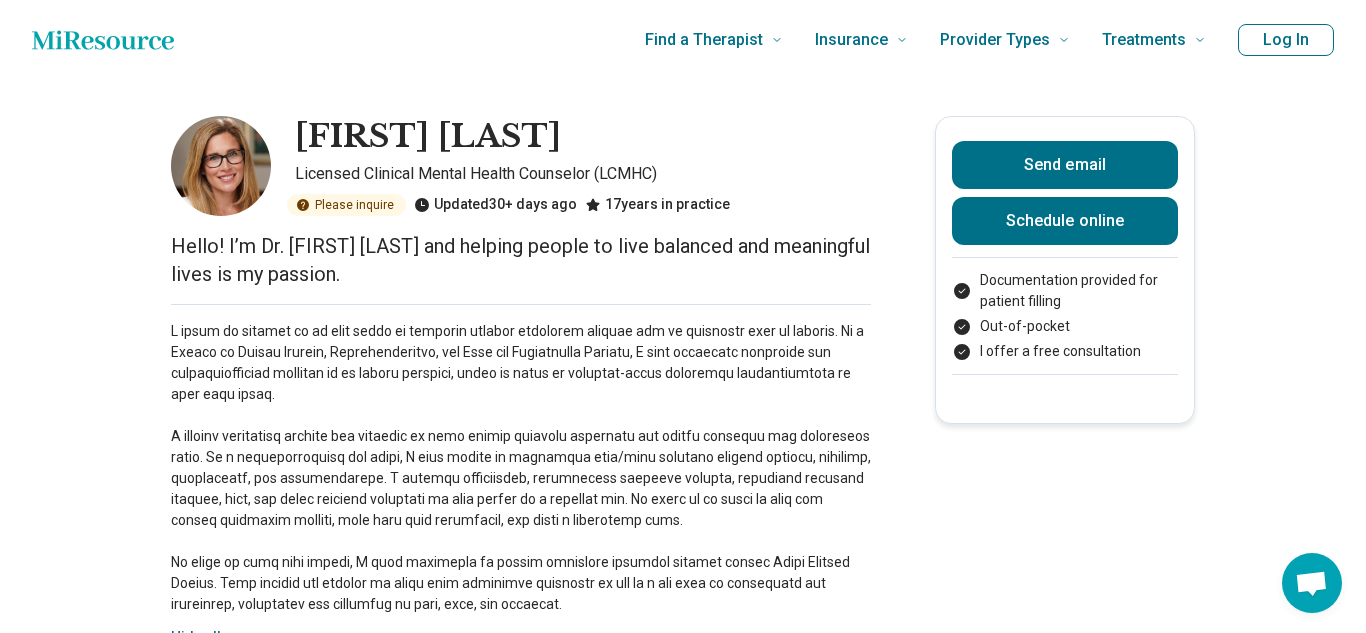 click on "Hello!  I’m Dr. Kristin Jones and helping people to live balanced and meaningful lives is my passion." at bounding box center [521, 260] 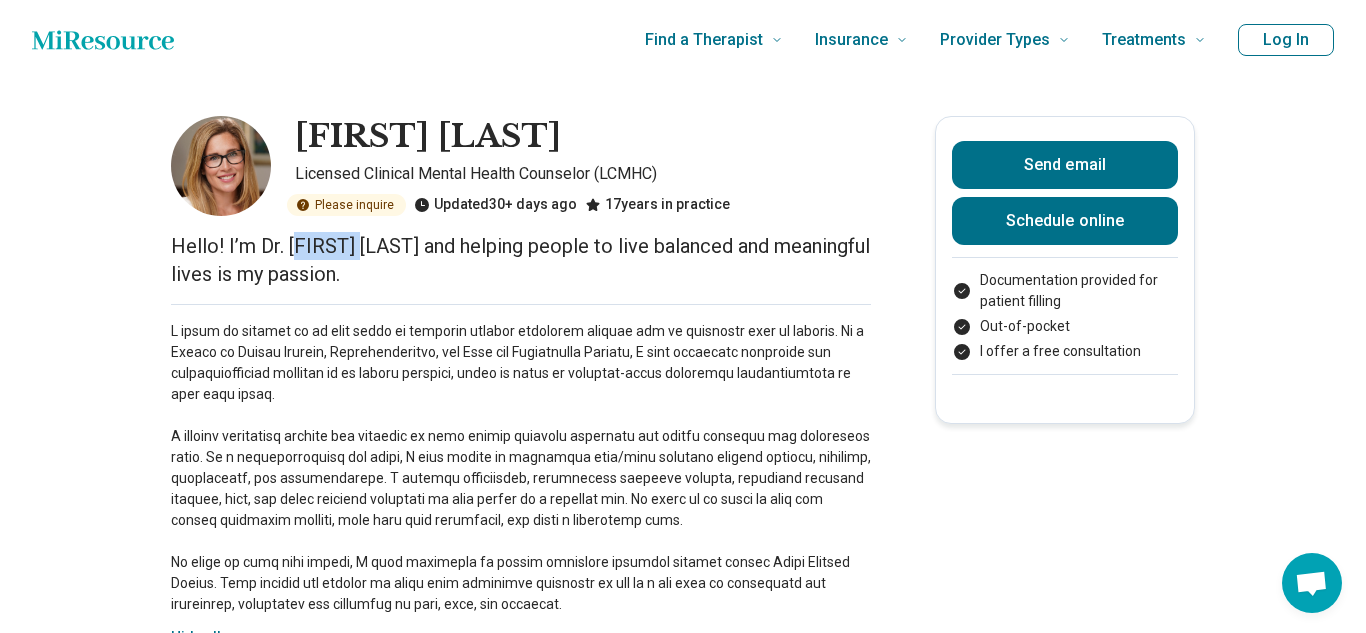 click on "Hello!  I’m Dr. Kristin Jones and helping people to live balanced and meaningful lives is my passion." at bounding box center [521, 260] 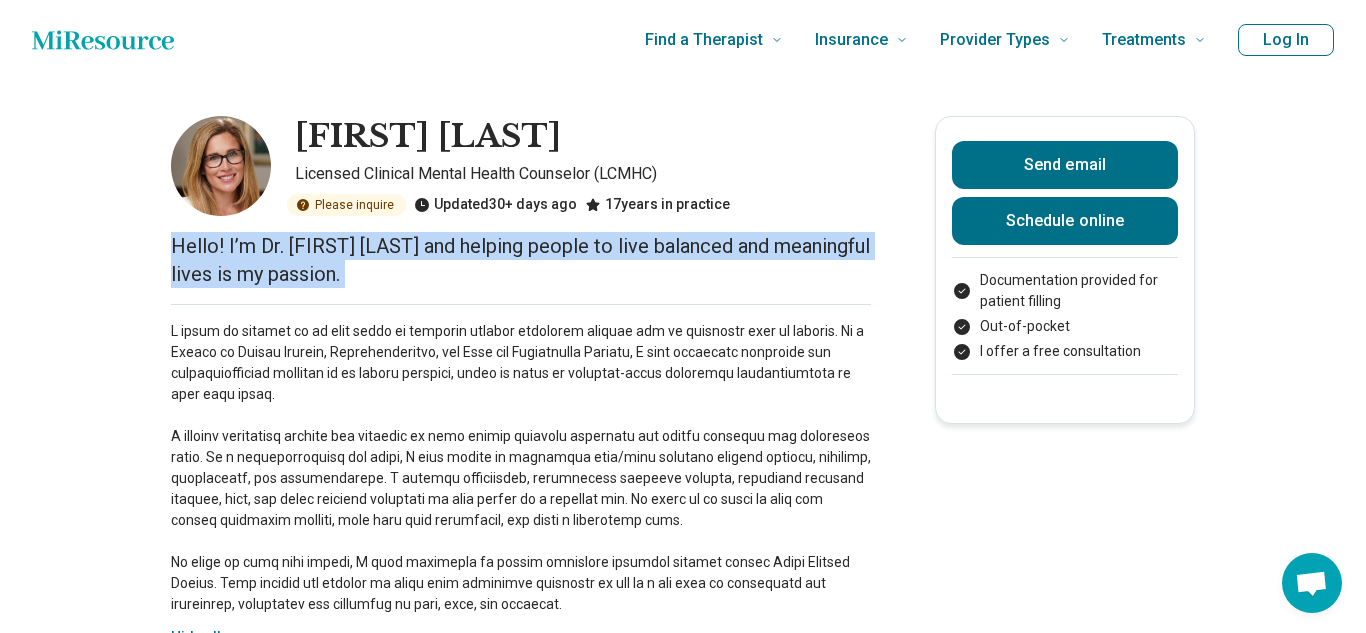 copy on "Hello!  I’m Dr. Kristin Jones and helping people to live balanced and meaningful lives is my passion." 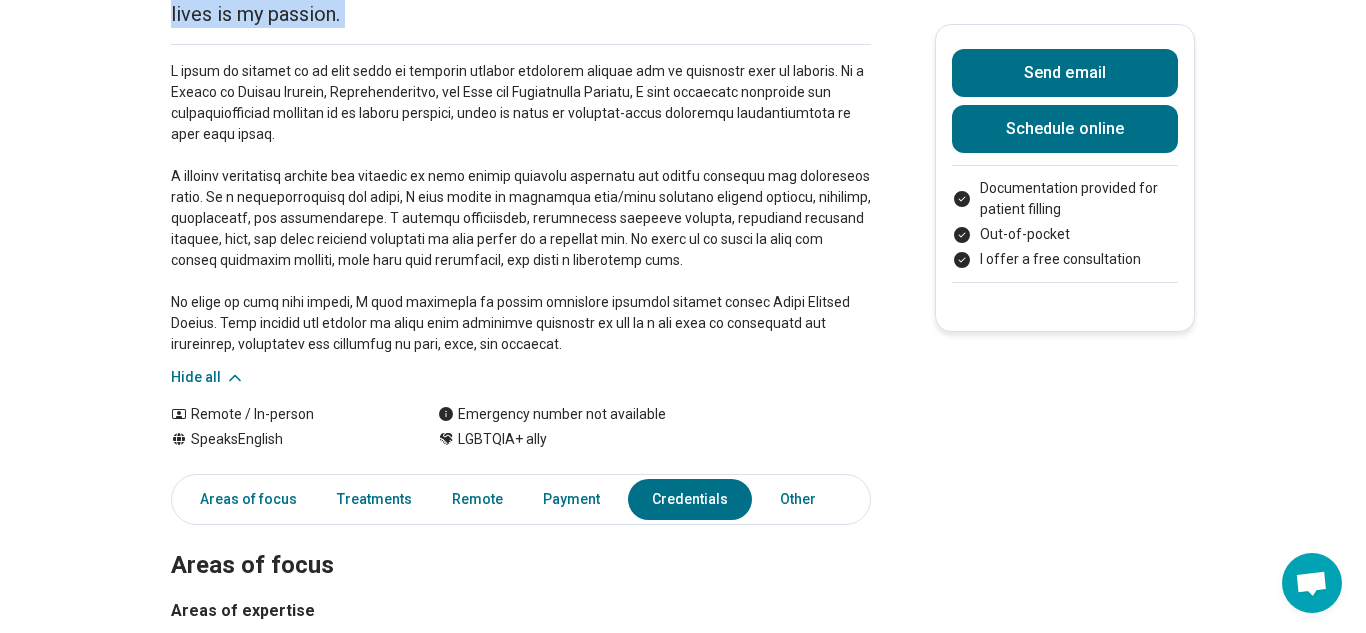 scroll, scrollTop: 264, scrollLeft: 0, axis: vertical 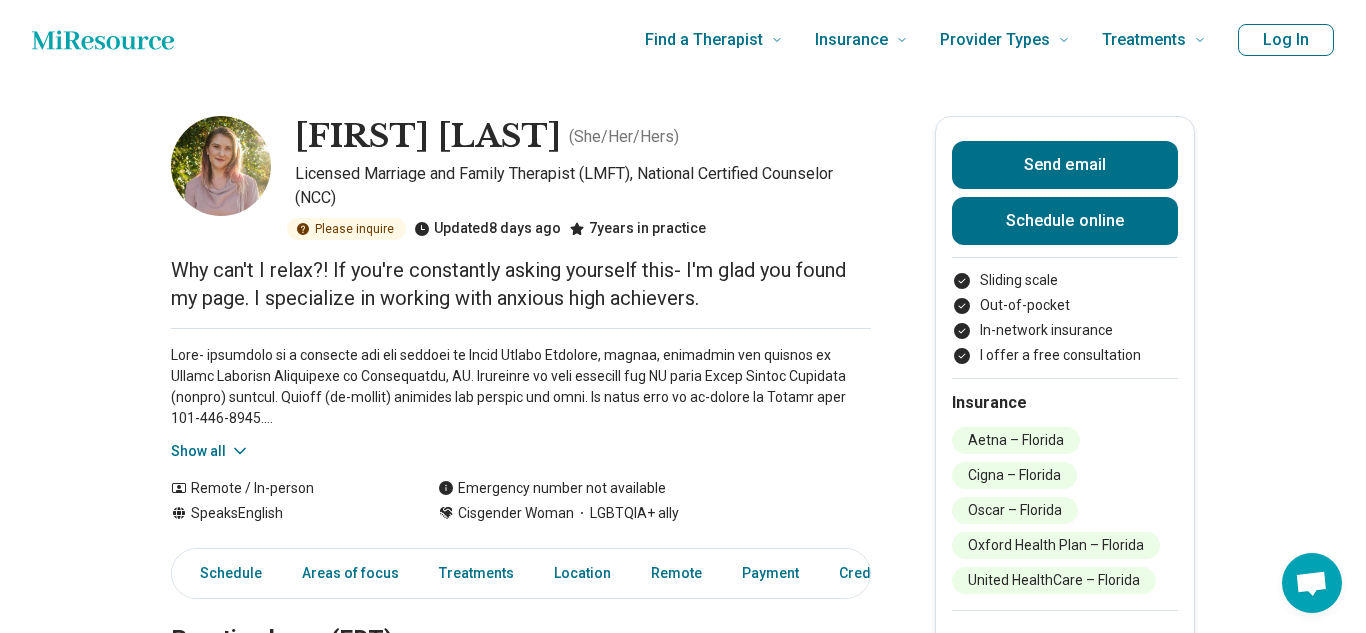 click on "Why can't I relax?! If you're constantly asking yourself this- I'm glad you found my page. I specialize in working with anxious high achievers." at bounding box center (521, 284) 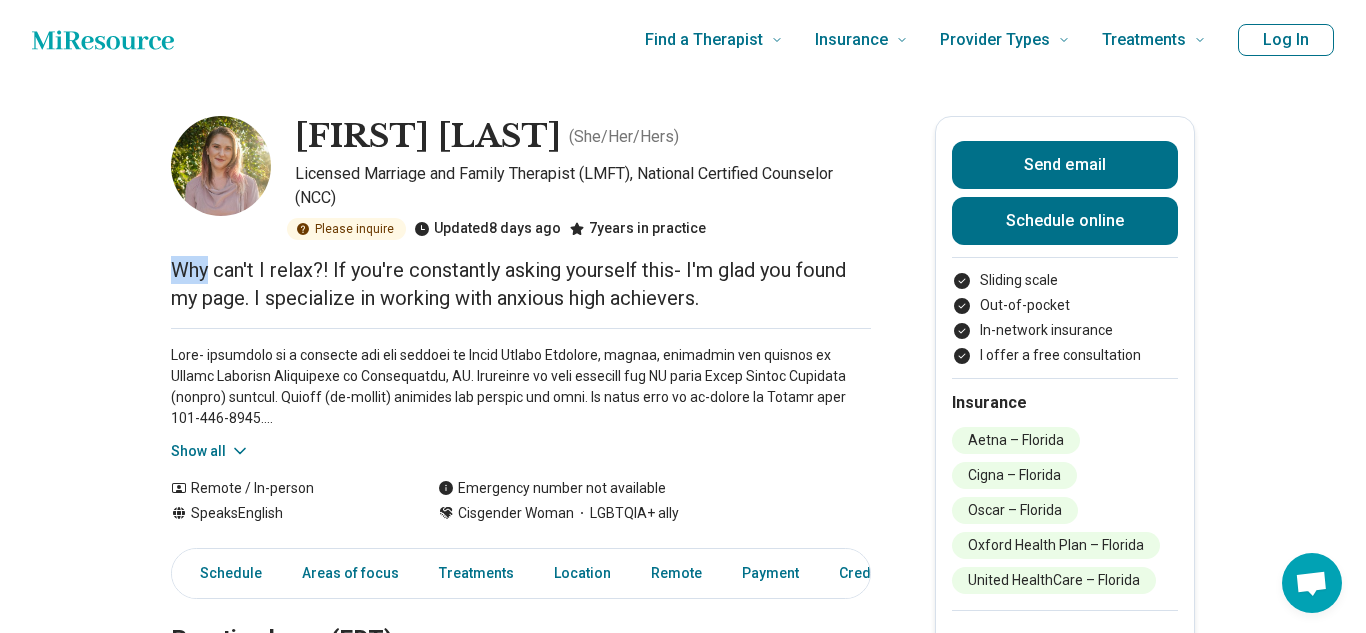 click on "Why can't I relax?! If you're constantly asking yourself this- I'm glad you found my page. I specialize in working with anxious high achievers." at bounding box center [521, 284] 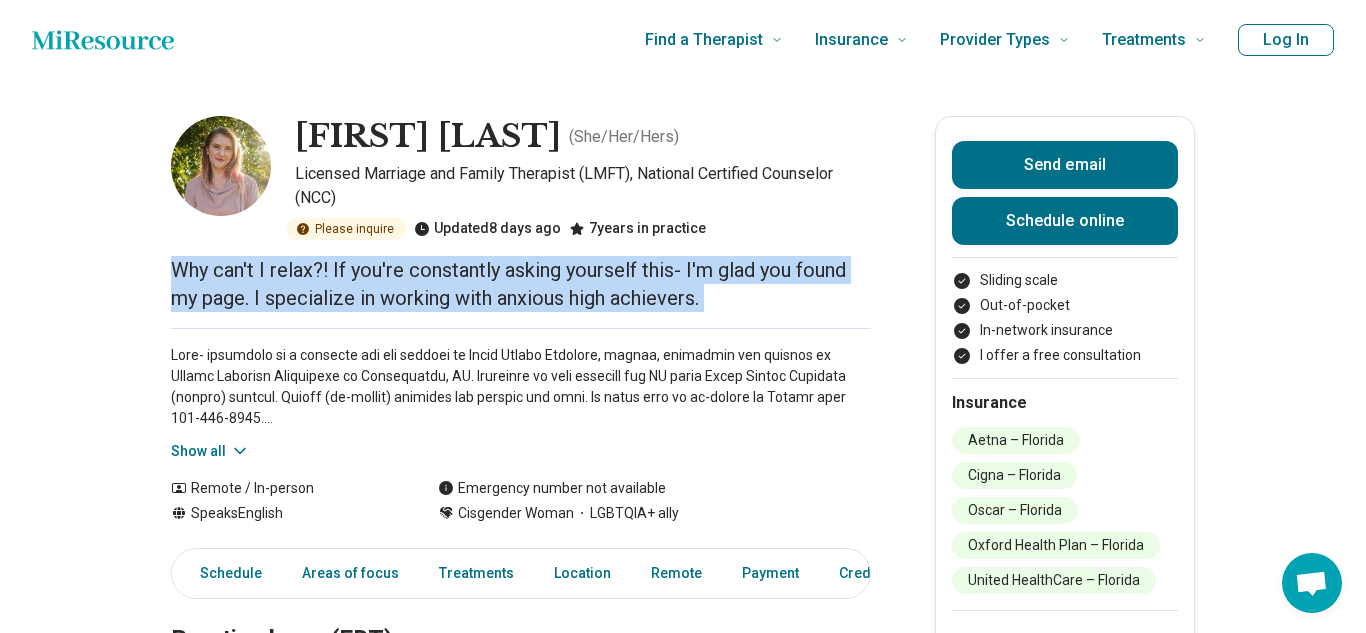 copy on "Why can't I relax?! If you're constantly asking yourself this- I'm glad you found my page. I specialize in working with anxious high achievers." 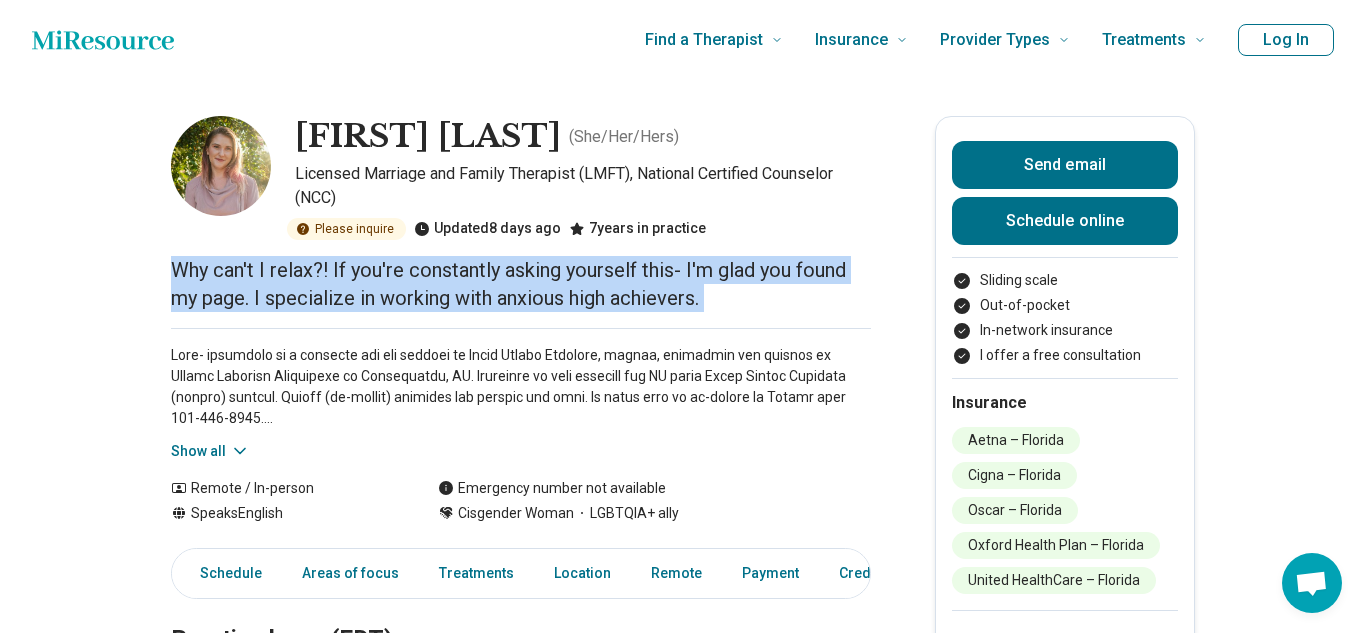 click on "Show all" at bounding box center (210, 451) 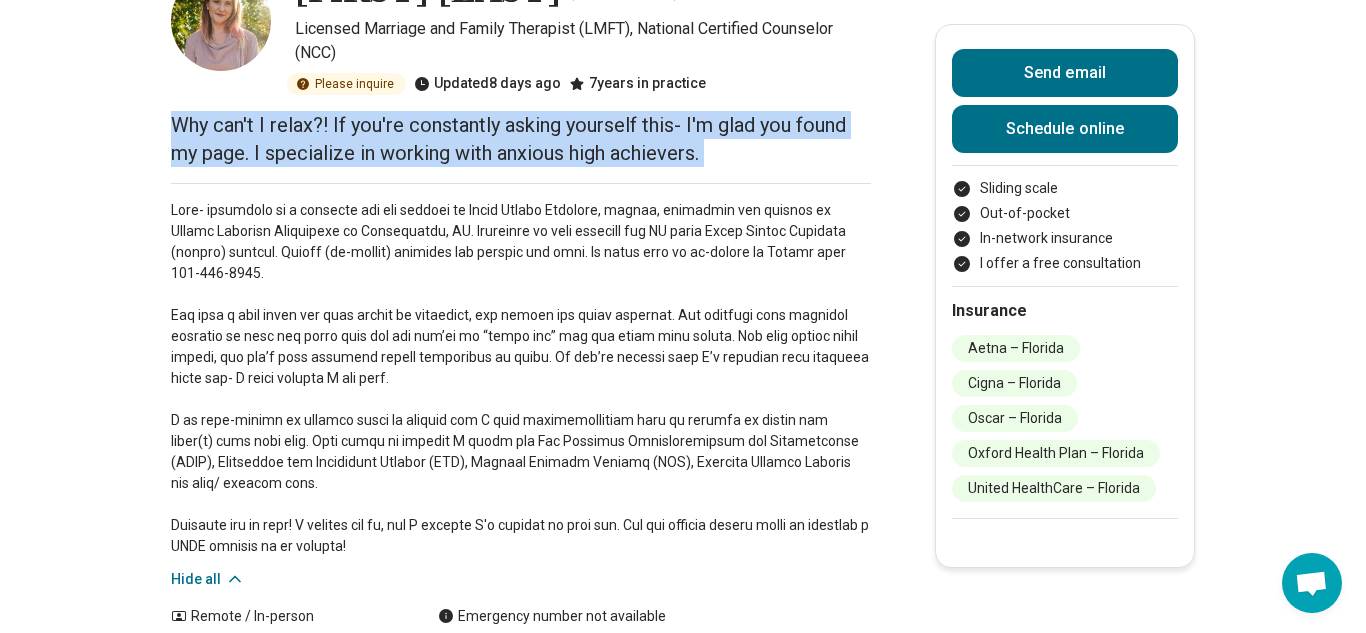 scroll, scrollTop: 152, scrollLeft: 0, axis: vertical 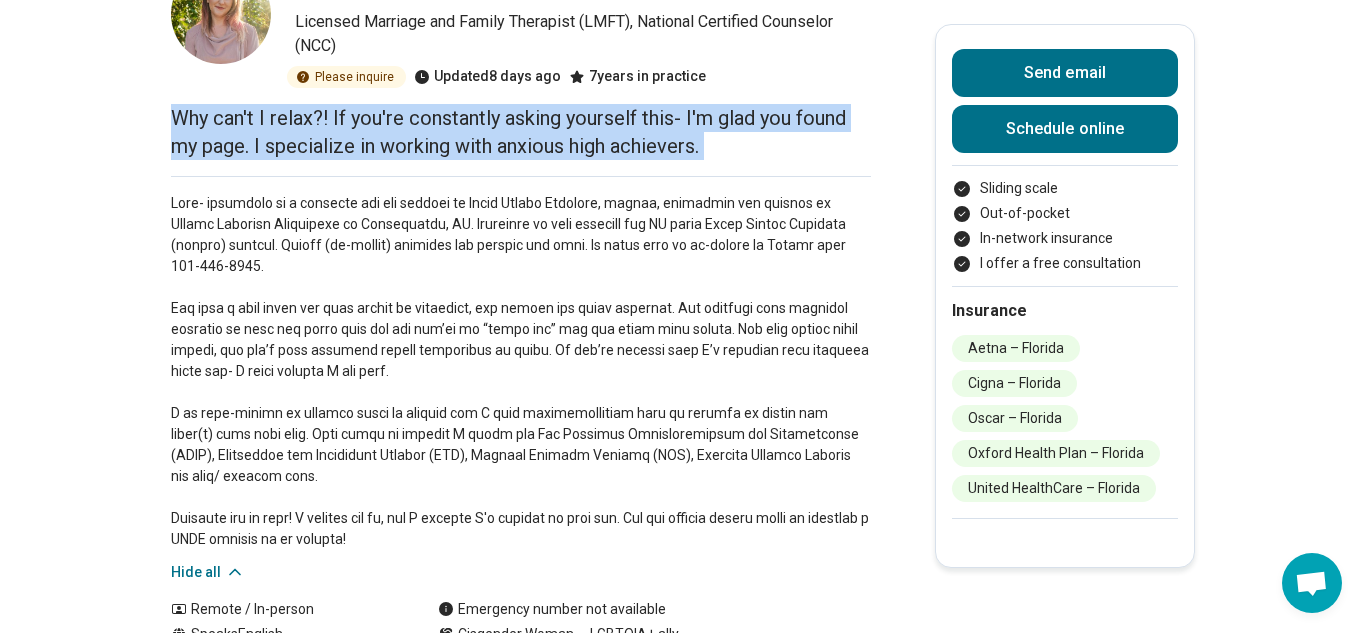 click at bounding box center (521, 371) 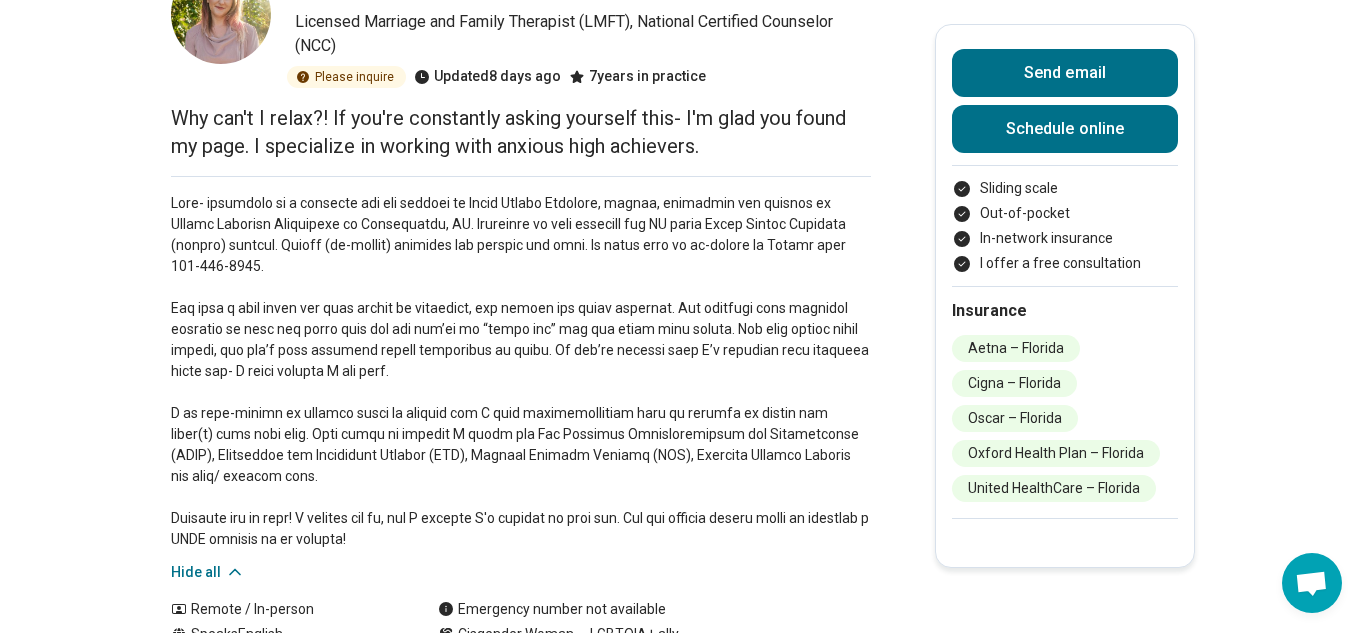 click at bounding box center [521, 371] 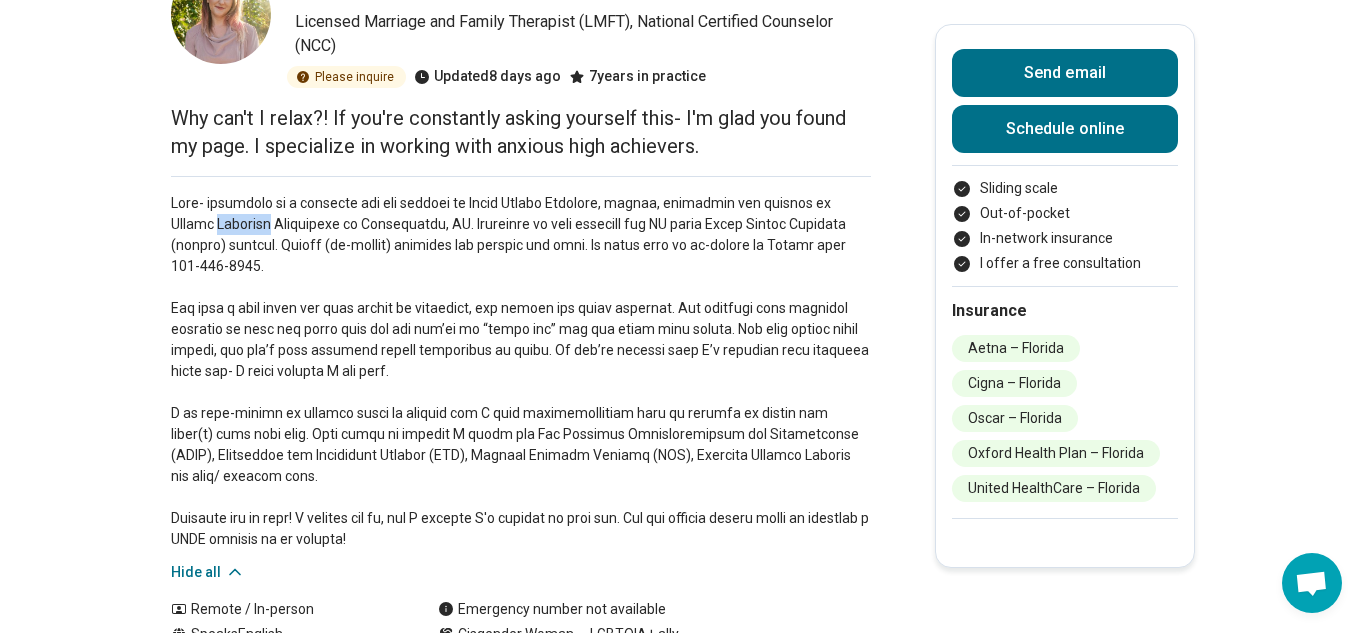 click at bounding box center [521, 371] 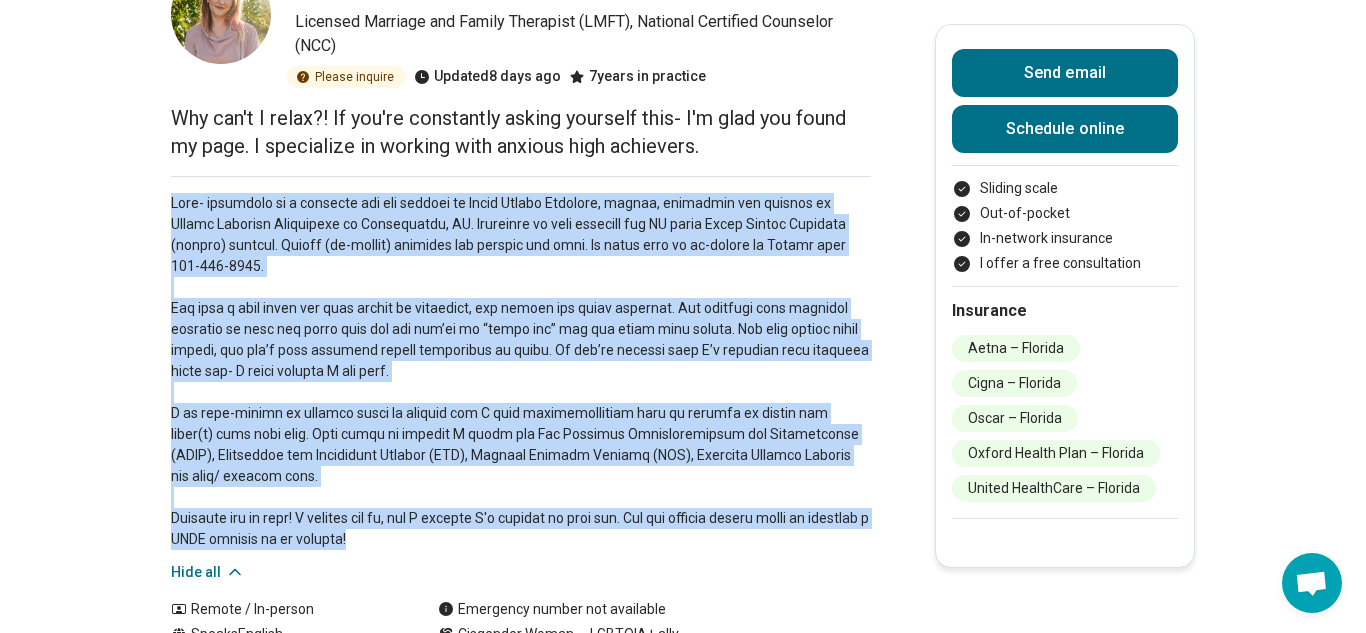 drag, startPoint x: 172, startPoint y: 200, endPoint x: 489, endPoint y: 530, distance: 457.59042 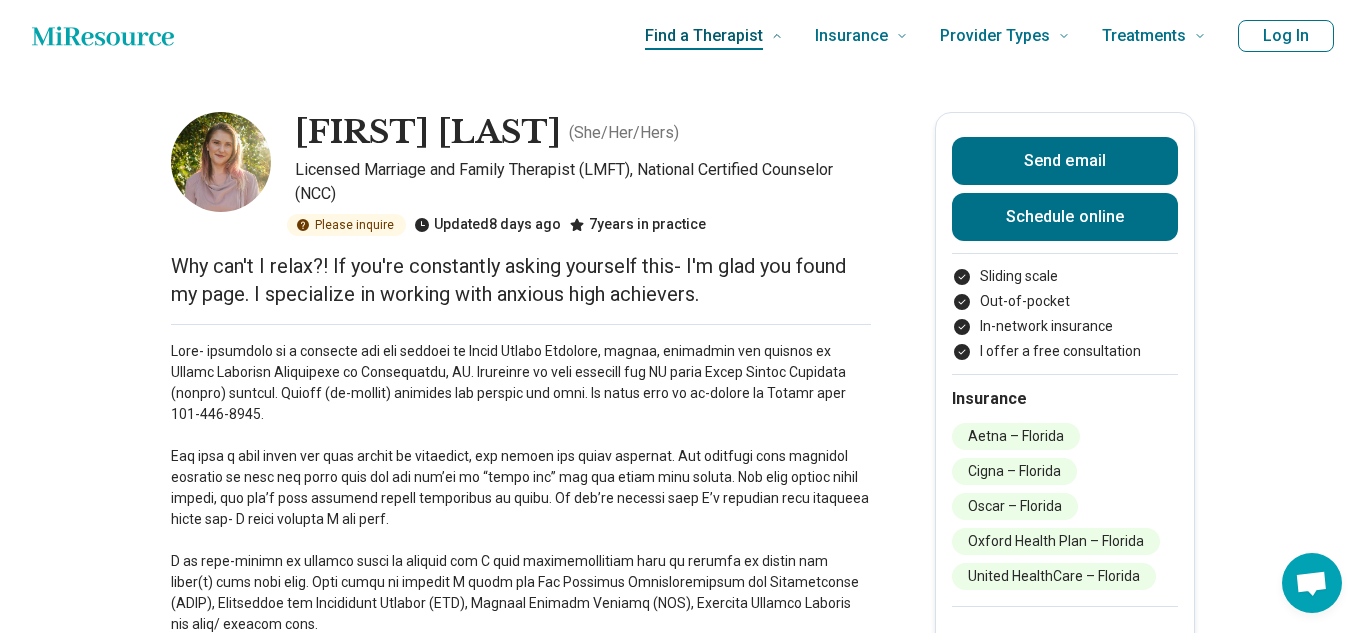scroll, scrollTop: 1, scrollLeft: 0, axis: vertical 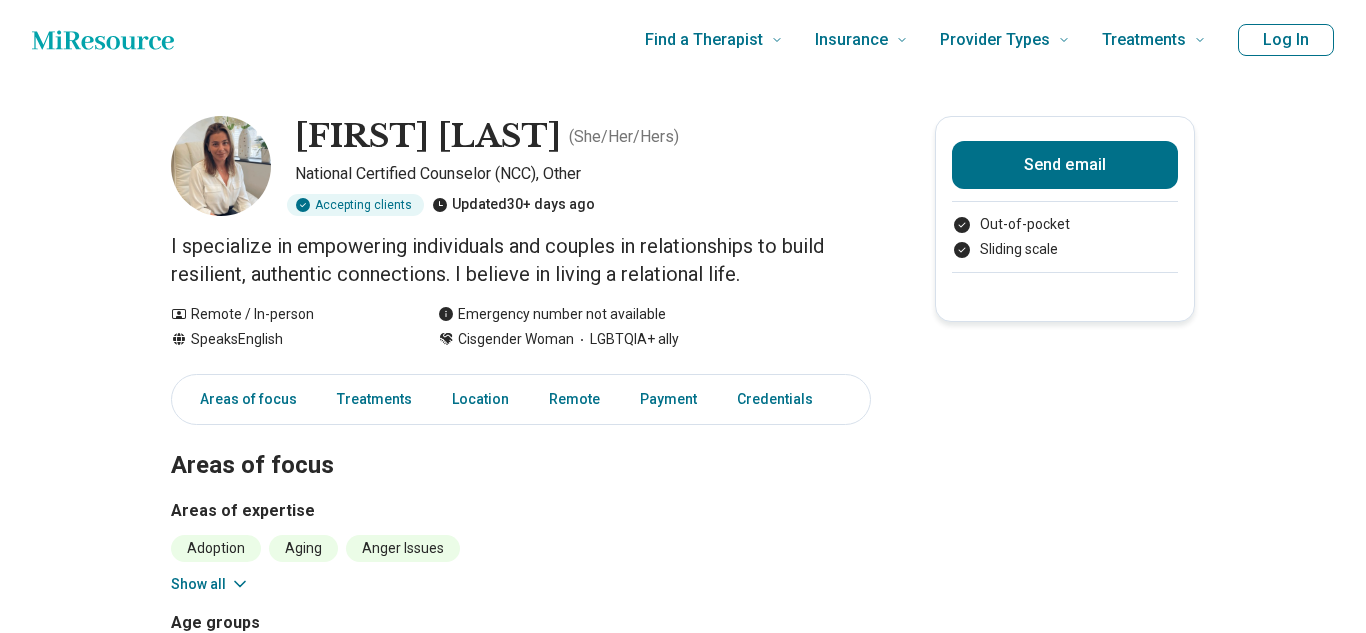 click on "I specialize in empowering individuals and couples in relationships to build resilient, authentic connections. I believe in living a relational life." at bounding box center [521, 260] 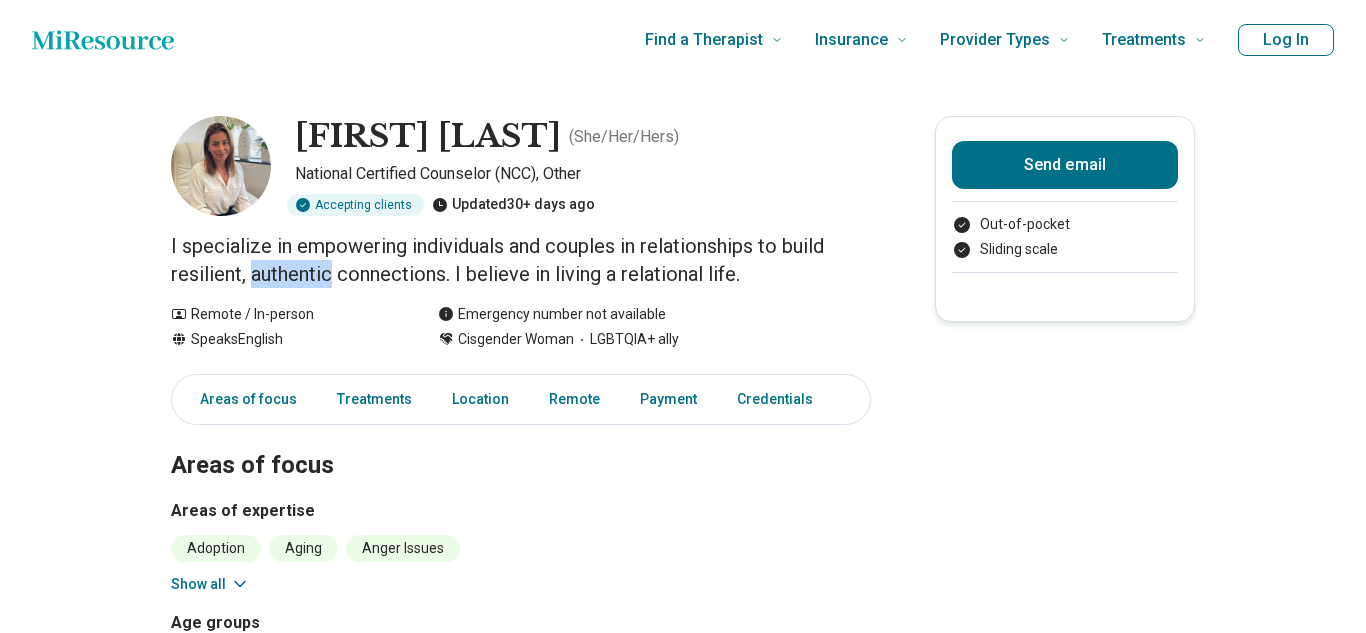 click on "I specialize in empowering individuals and couples in relationships to build resilient, authentic connections. I believe in living a relational life." at bounding box center (521, 260) 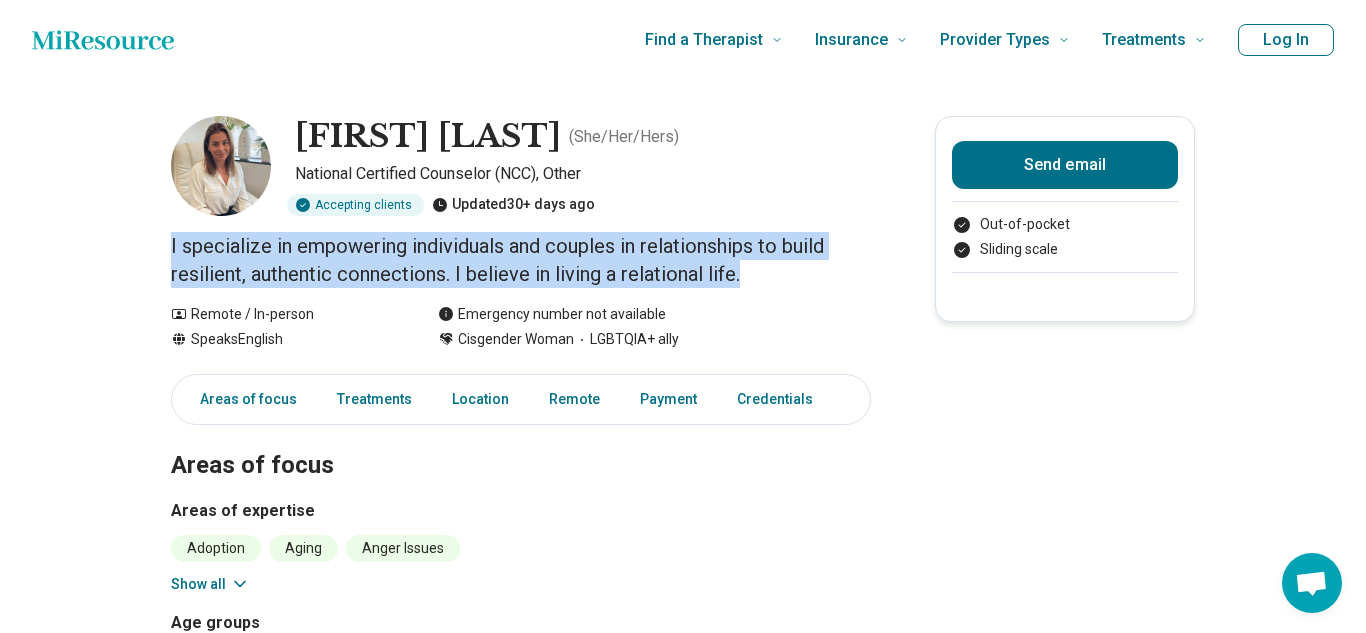 copy on "I specialize in empowering individuals and couples in relationships to build resilient, authentic connections. I believe in living a relational life." 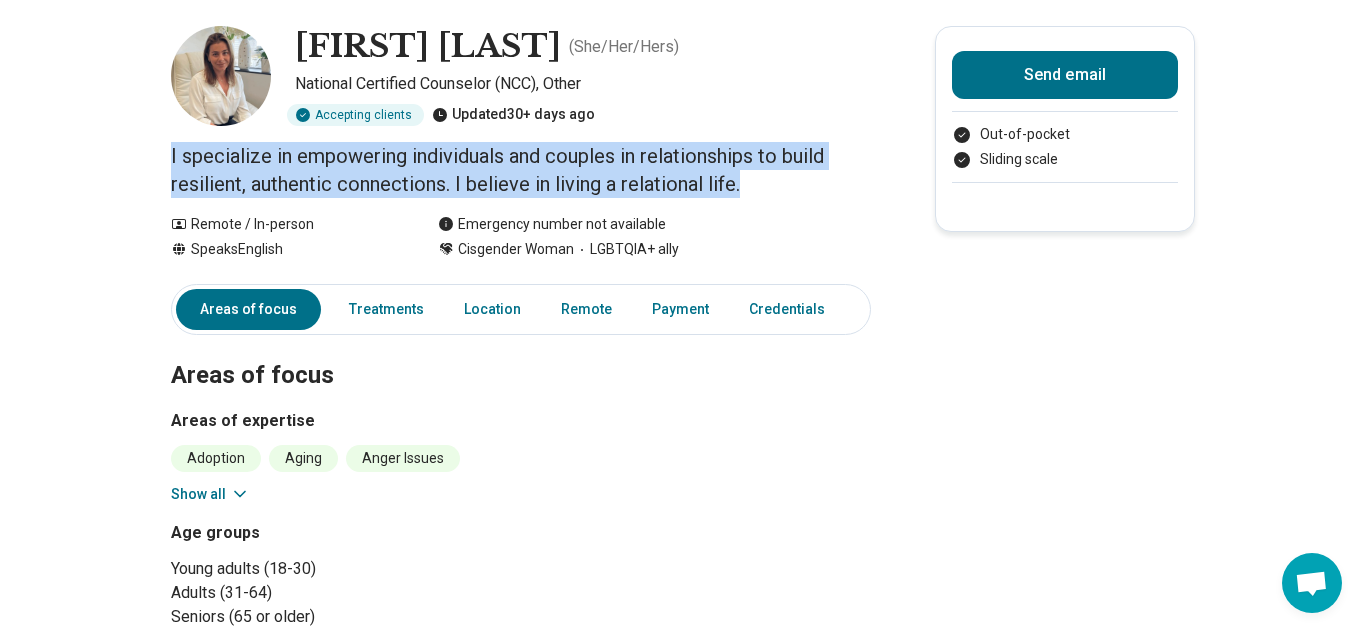 scroll, scrollTop: 71, scrollLeft: 0, axis: vertical 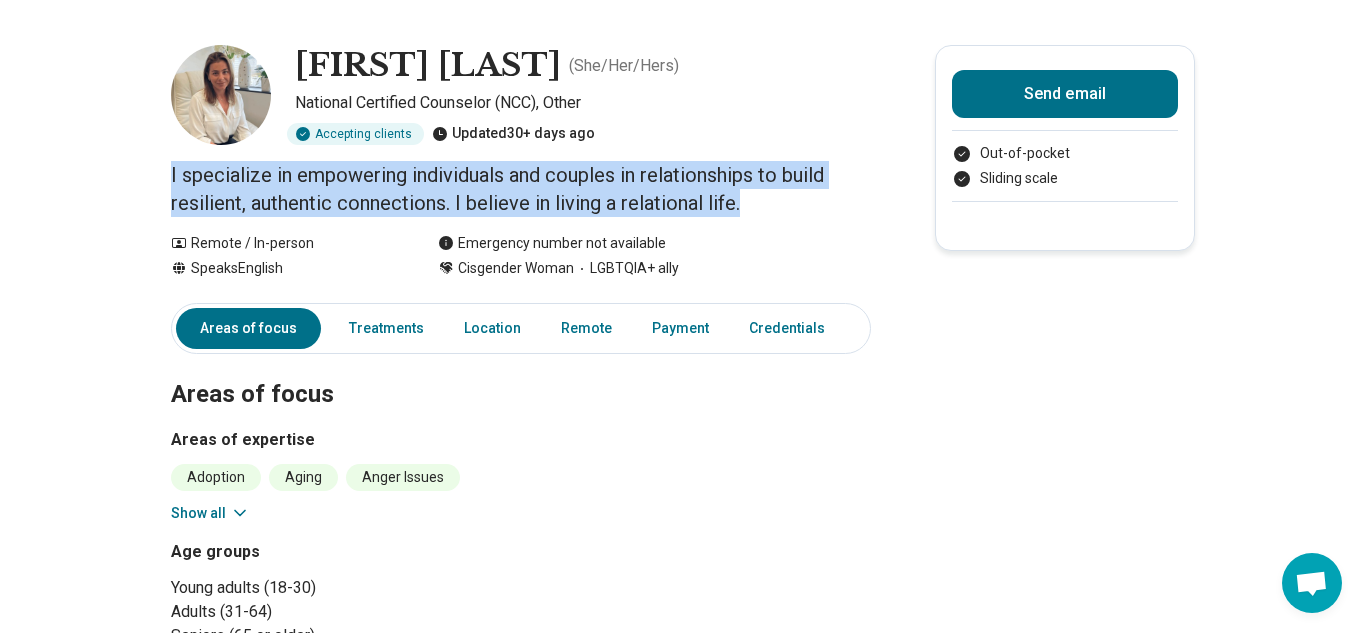 click on "[FIRST] [LAST] ( She/Her/Hers ) National Certified Counselor (NCC), Other Accepting clients Updated  30+ days ago I specialize in empowering individuals and couples in relationships to build resilient, authentic connections. I believe in living a relational life. Remote / In-person Speaks  English Emergency number not available Cisgender Woman LGBTQIA+ ally Send email Out-of-pocket Sliding scale Areas of focus Treatments Location Remote Payment Credentials Areas of focus Areas of expertise Adoption Aging Anger Issues Burnout Career Childhood Abuse Cognitive Functioning Conflict Resolution Dependent Personality Depression Divorce End of Life Family Caregiving Stress Financial Concerns Gender Identity Grief and Loss Infertility Infidelity Insomnia Intimacy Concerns Life Transitions Loneliness/Isolation Men's Issues Narcissistic Personality Parenting Concerns Peer Difficulties Perfectionism Personal Growth Posttraumatic Stress Disorder (PTSD) Pregnancy/Loss of Pregnancy Relationship(s) with Friends/Roommates ,  [STATE]" at bounding box center [683, 856] 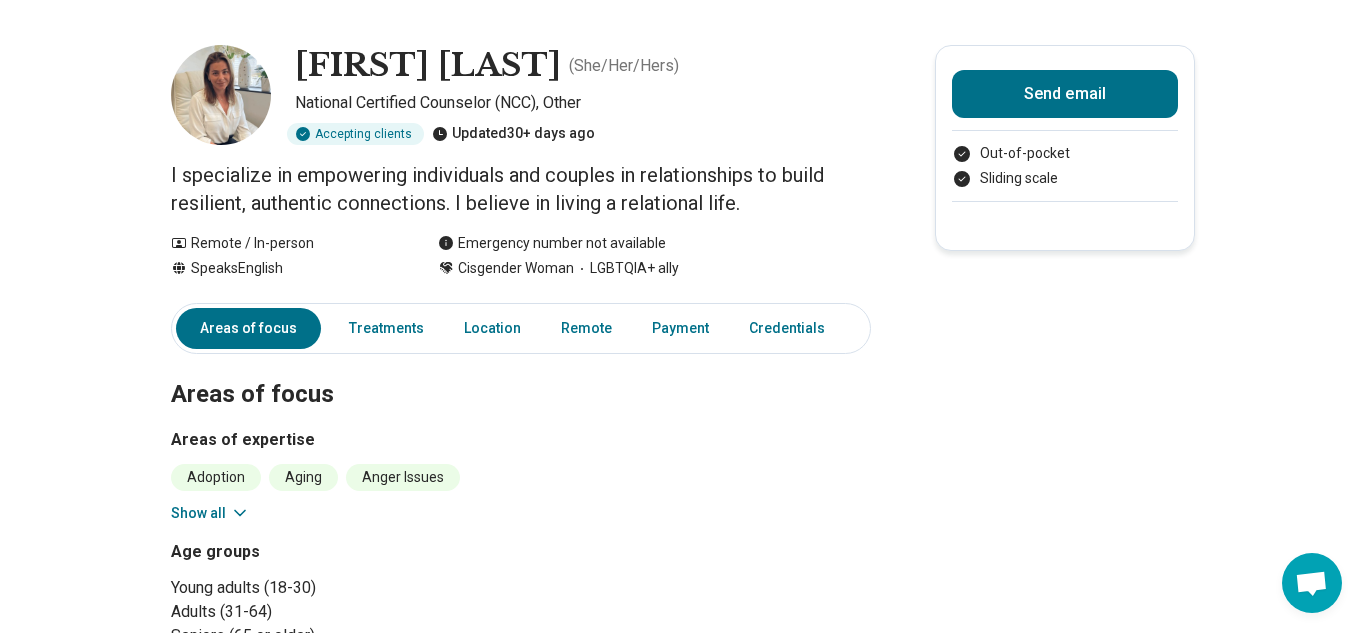 click on "I specialize in empowering individuals and couples in relationships to build resilient, authentic connections. I believe in living a relational life." at bounding box center [521, 189] 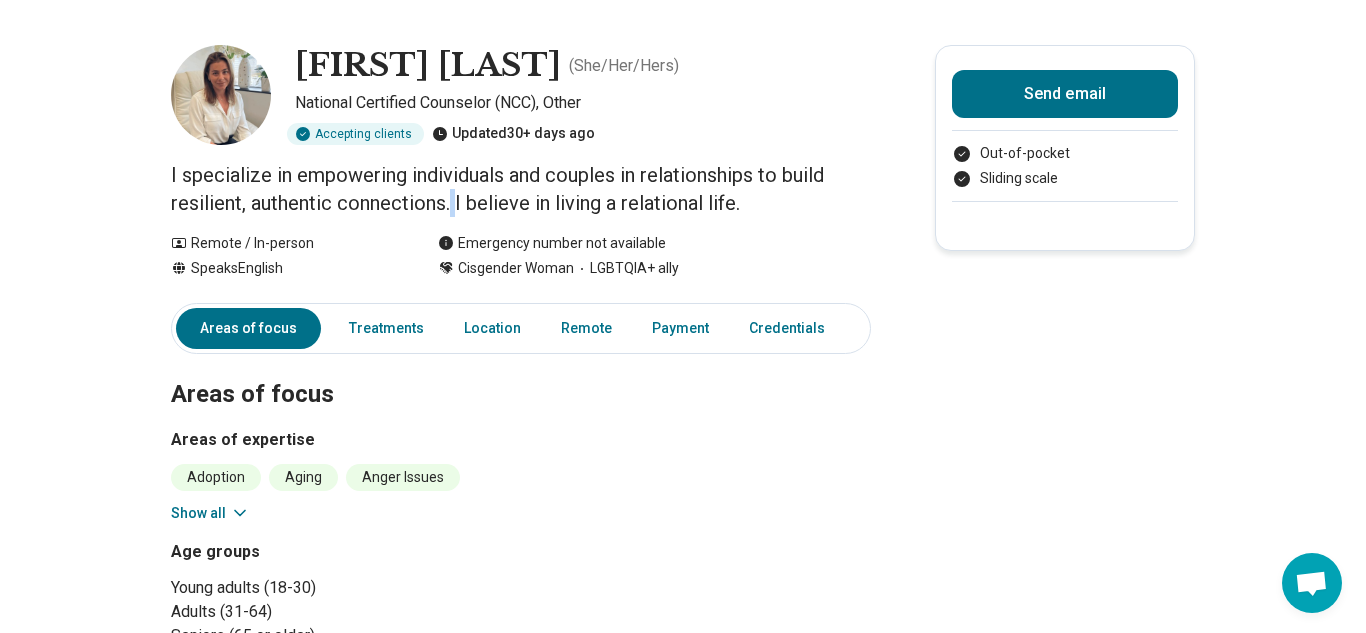 click on "I specialize in empowering individuals and couples in relationships to build resilient, authentic connections. I believe in living a relational life." at bounding box center (521, 189) 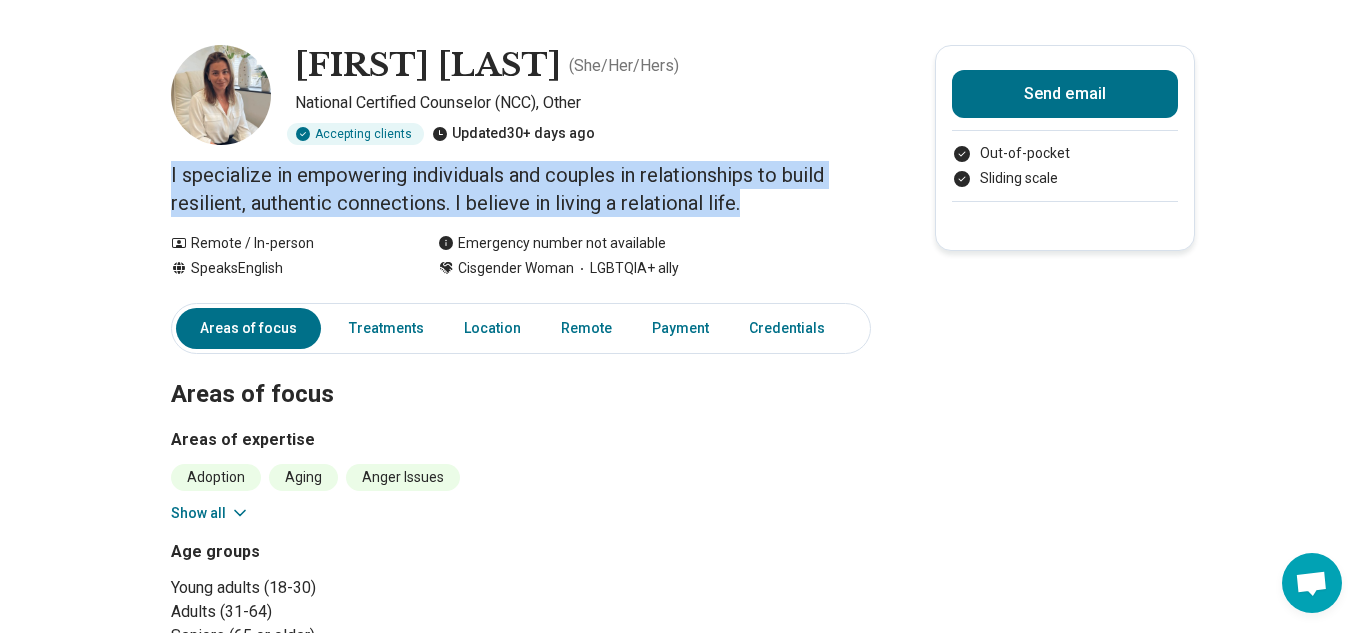copy on "I specialize in empowering individuals and couples in relationships to build resilient, authentic connections. I believe in living a relational life." 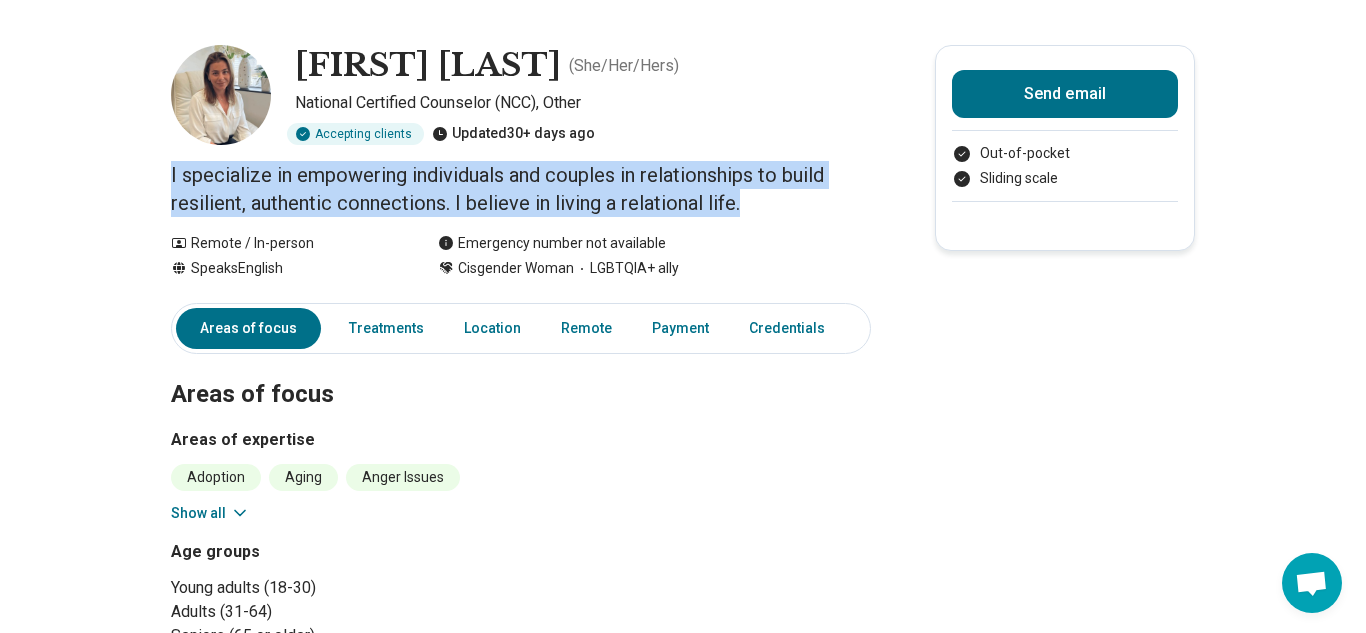click on "Areas of focus" at bounding box center [521, 371] 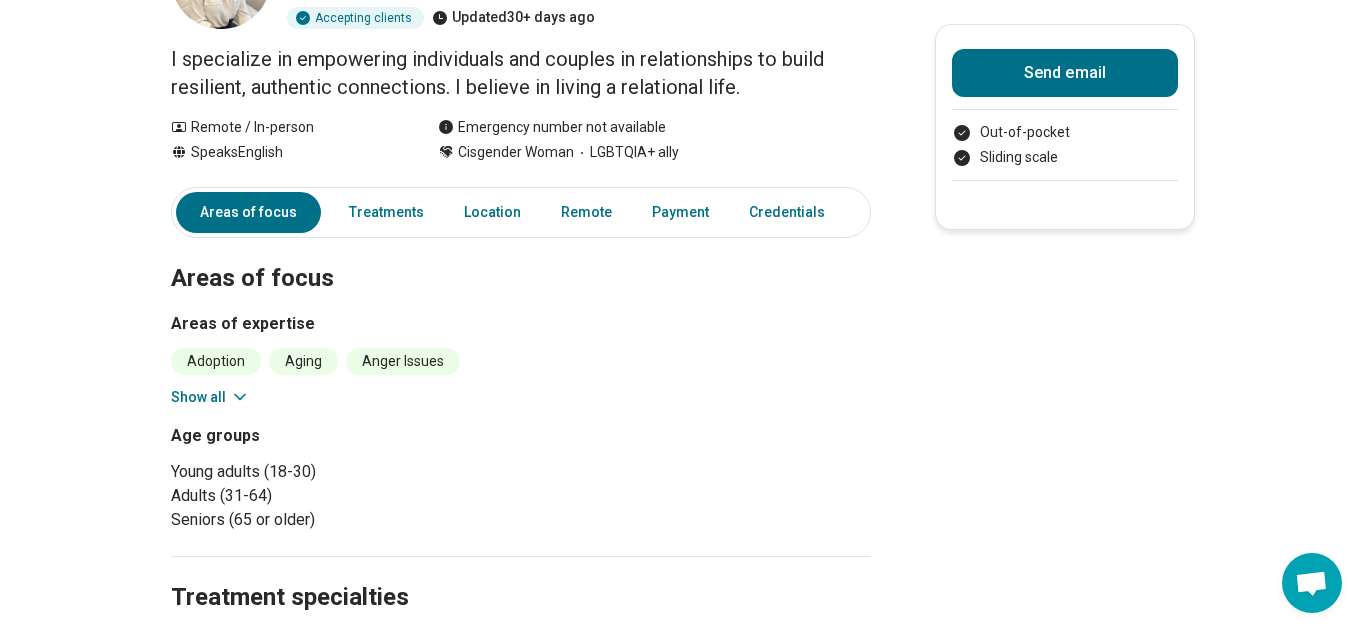 scroll, scrollTop: 189, scrollLeft: 0, axis: vertical 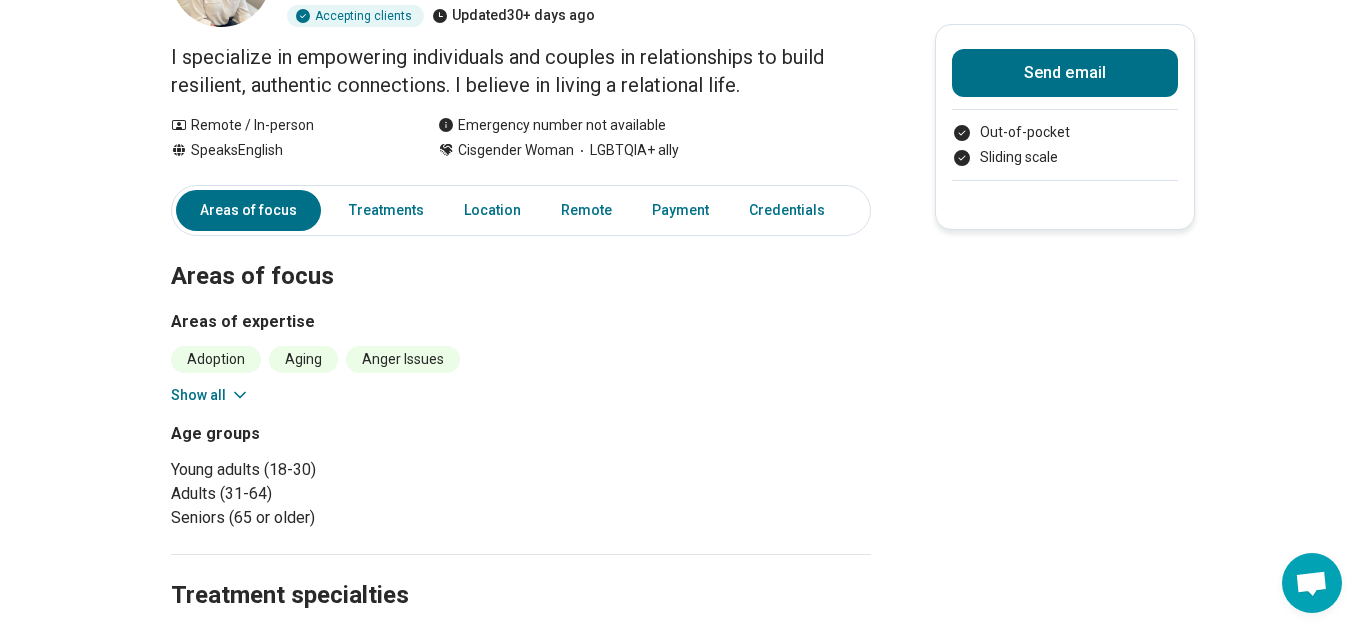 click on "Show all" at bounding box center [210, 395] 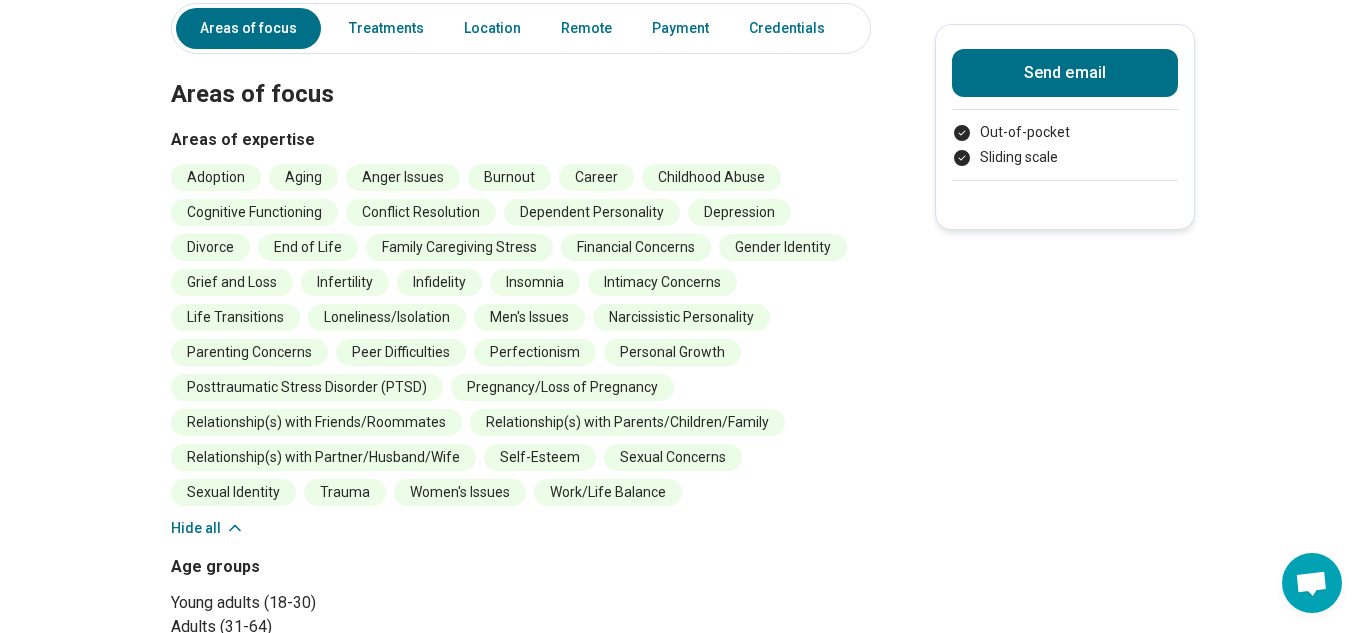 scroll, scrollTop: 384, scrollLeft: 0, axis: vertical 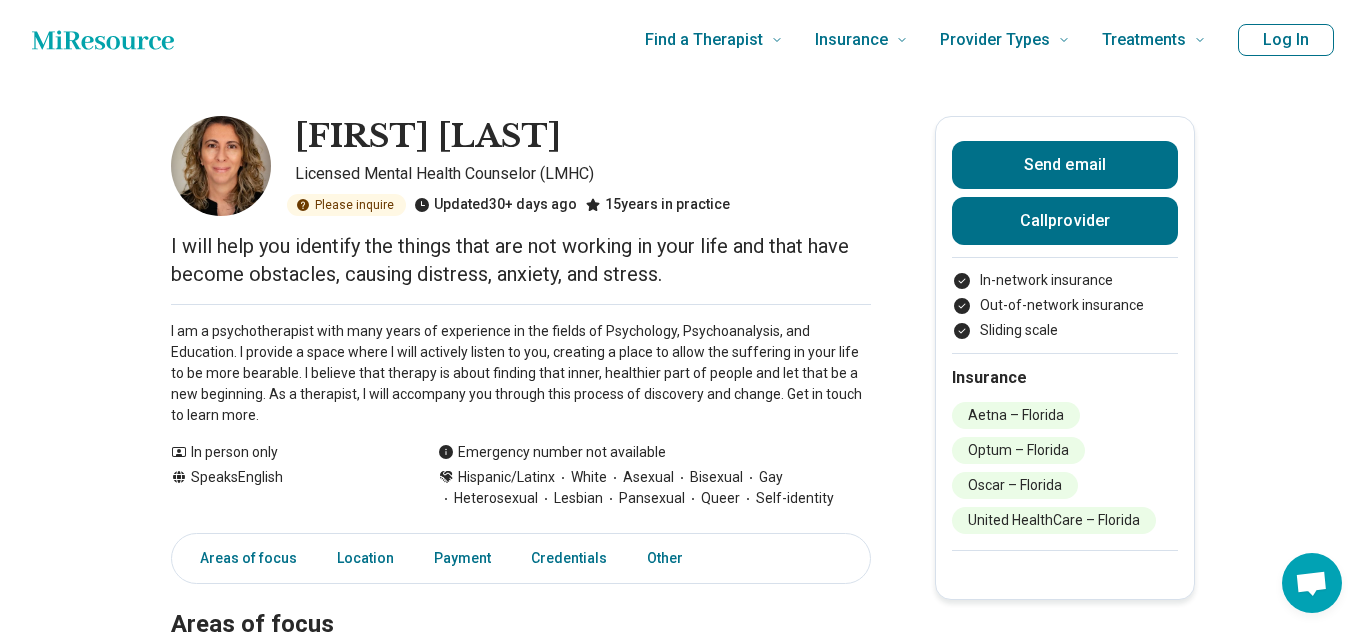 click on "I will help you identify the things that are not working in your life and that have become obstacles, causing distress, anxiety, and stress." at bounding box center (521, 260) 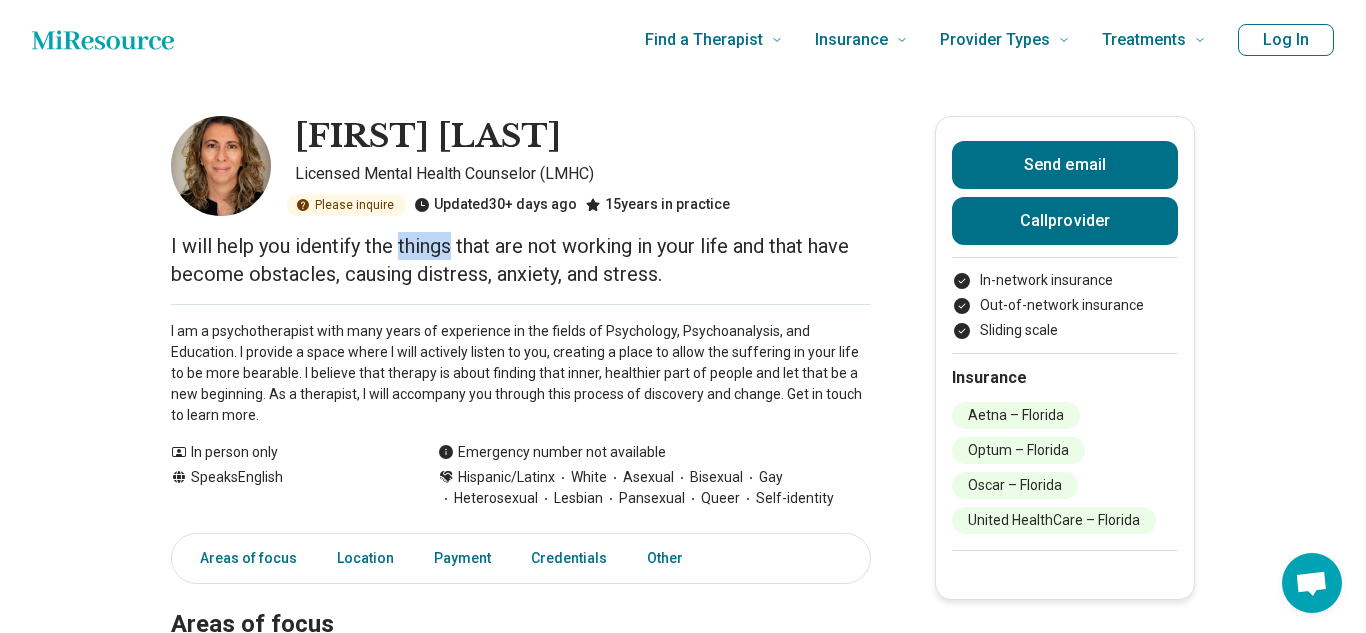 click on "I will help you identify the things that are not working in your life and that have become obstacles, causing distress, anxiety, and stress." at bounding box center [521, 260] 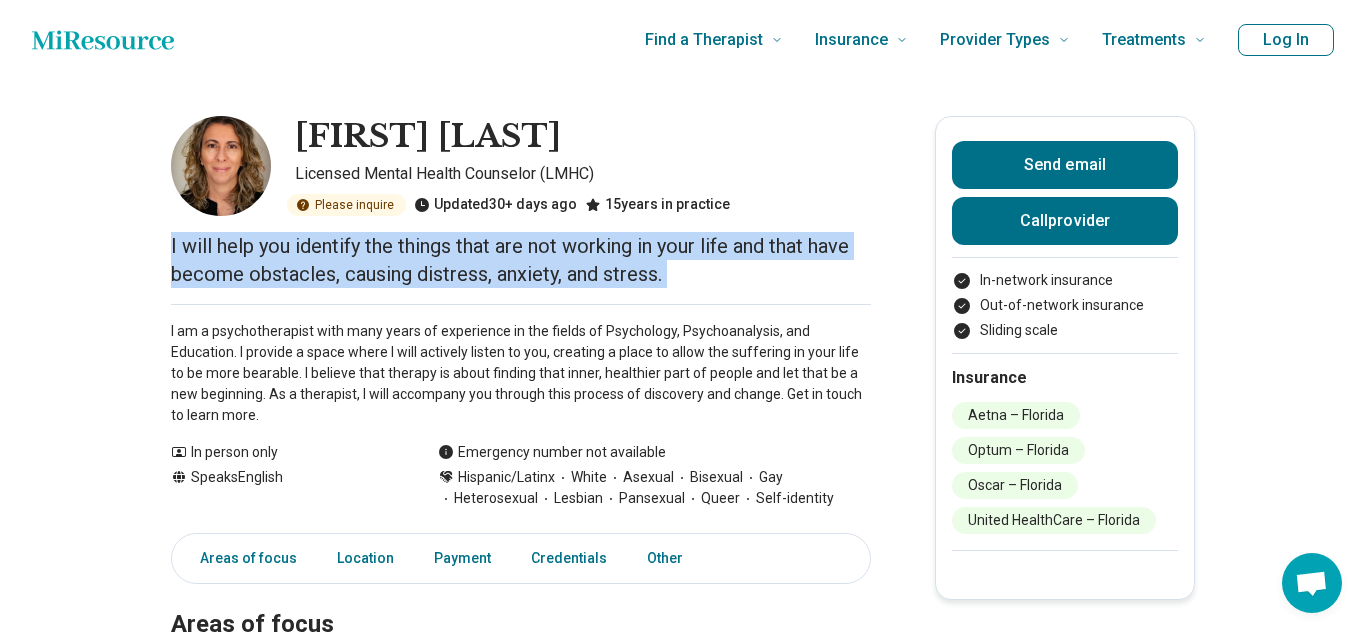 copy on "I will help you identify the things that are not working in your life and that have become obstacles, causing distress, anxiety, and stress." 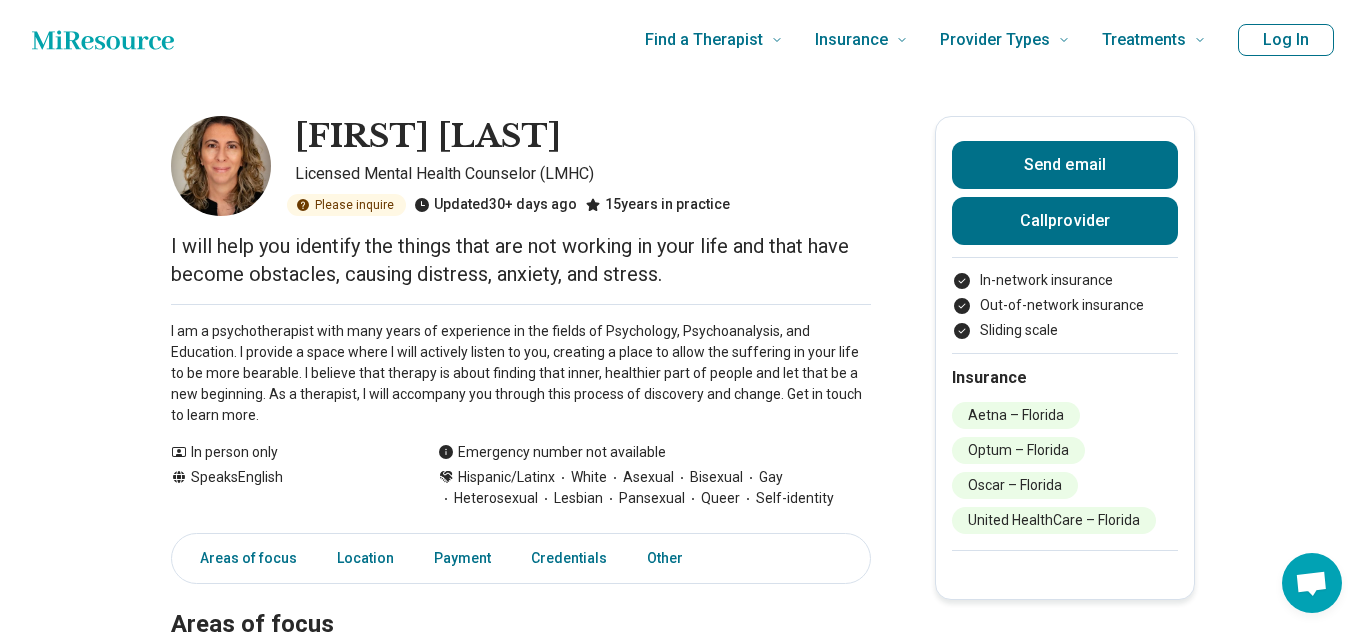 click on "I am a psychotherapist with many years of experience in the fields of Psychology, Psychoanalysis, and Education. I provide a space where I will actively listen to you, creating a place to allow the suffering in your life to be more bearable. I believe that therapy is about finding that inner, healthier part of people and let that be a new beginning. As a therapist, I will accompany you through this process of discovery and change. Get in touch to learn more." at bounding box center [521, 373] 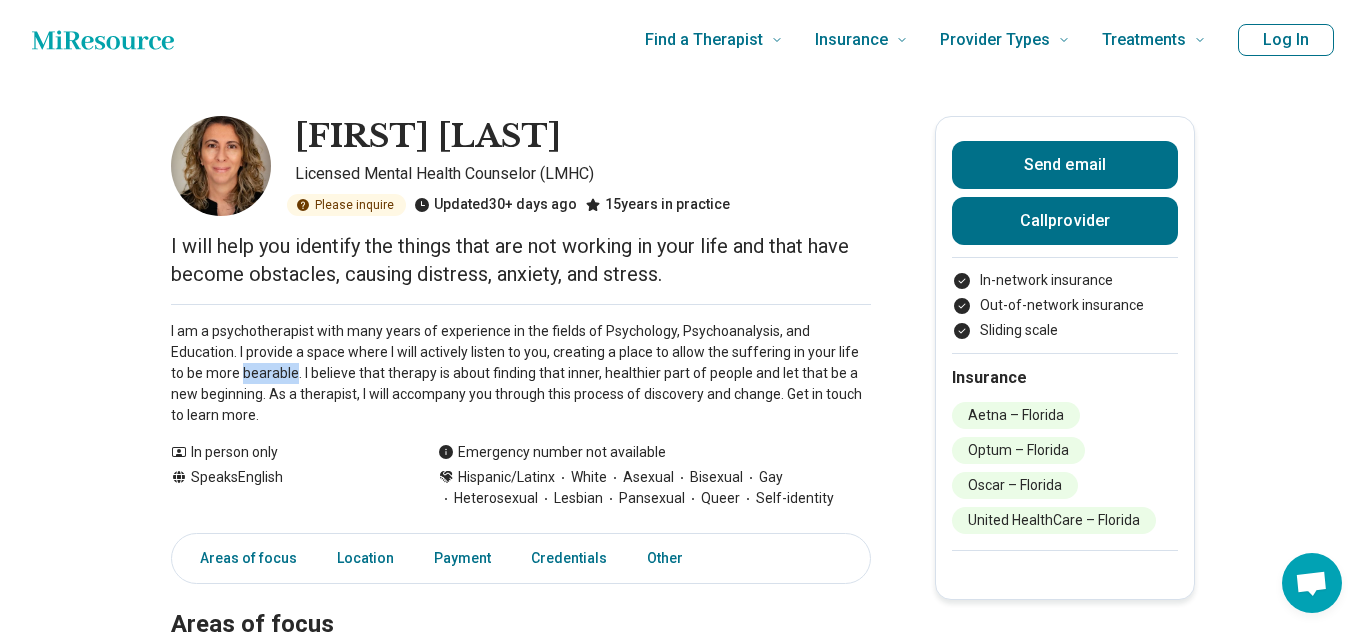 click on "I am a psychotherapist with many years of experience in the fields of Psychology, Psychoanalysis, and Education. I provide a space where I will actively listen to you, creating a place to allow the suffering in your life to be more bearable. I believe that therapy is about finding that inner, healthier part of people and let that be a new beginning. As a therapist, I will accompany you through this process of discovery and change. Get in touch to learn more." at bounding box center [521, 373] 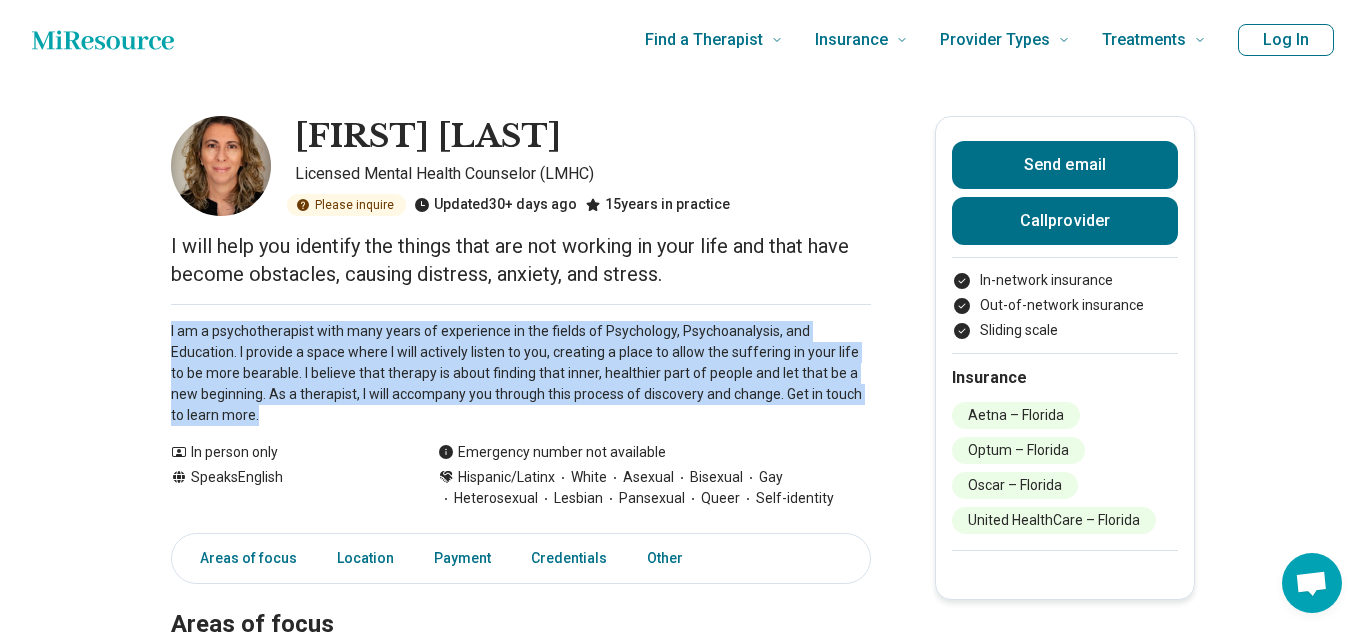copy on "I am a psychotherapist with many years of experience in the fields of Psychology, Psychoanalysis, and Education. I provide a space where I will actively listen to you, creating a place to allow the suffering in your life to be more bearable. I believe that therapy is about finding that inner, healthier part of people and let that be a new beginning. As a therapist, I will accompany you through this process of discovery and change. Get in touch to learn more. Show all" 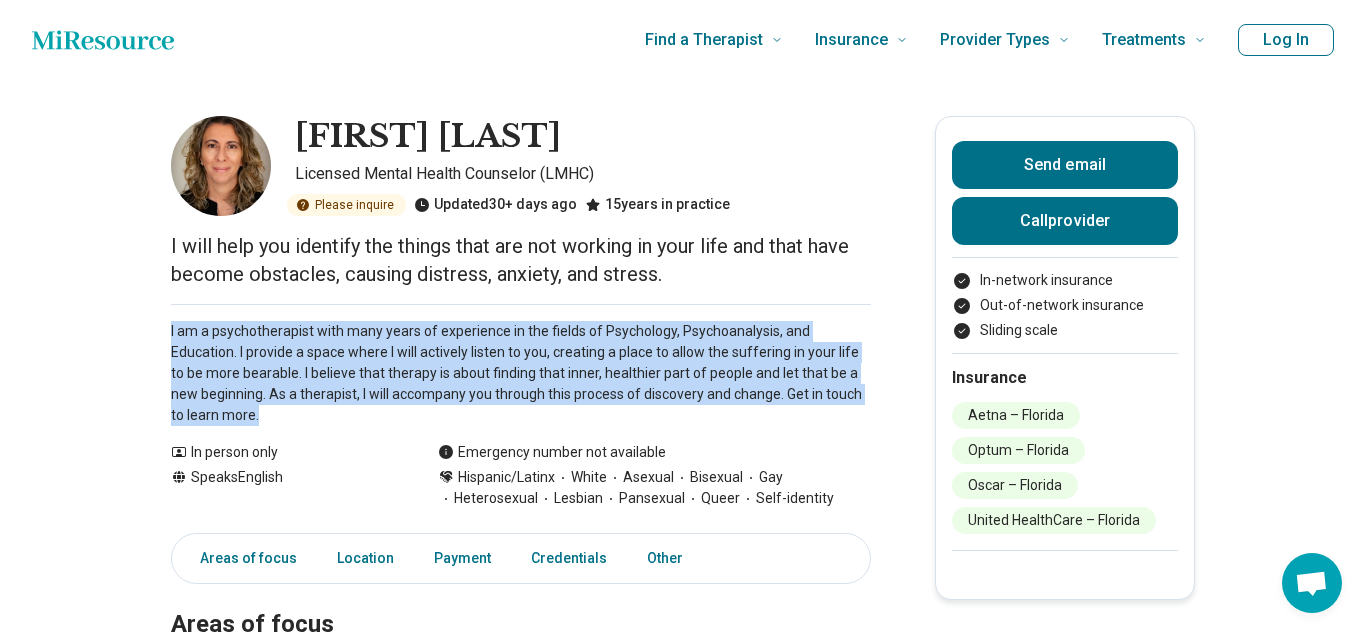 click on "Hispanic/Latinx White Asexual Bisexual Gay Heterosexual Lesbian Pansexual Queer Self-identity" at bounding box center [654, 488] 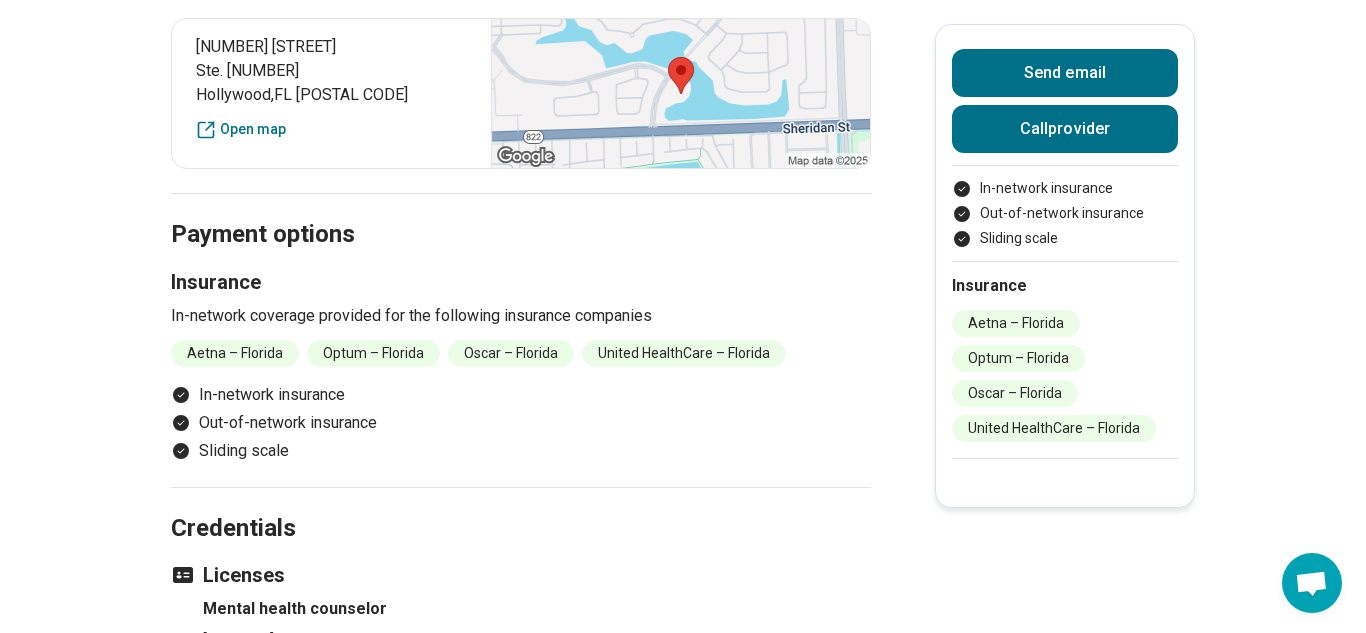scroll, scrollTop: 0, scrollLeft: 0, axis: both 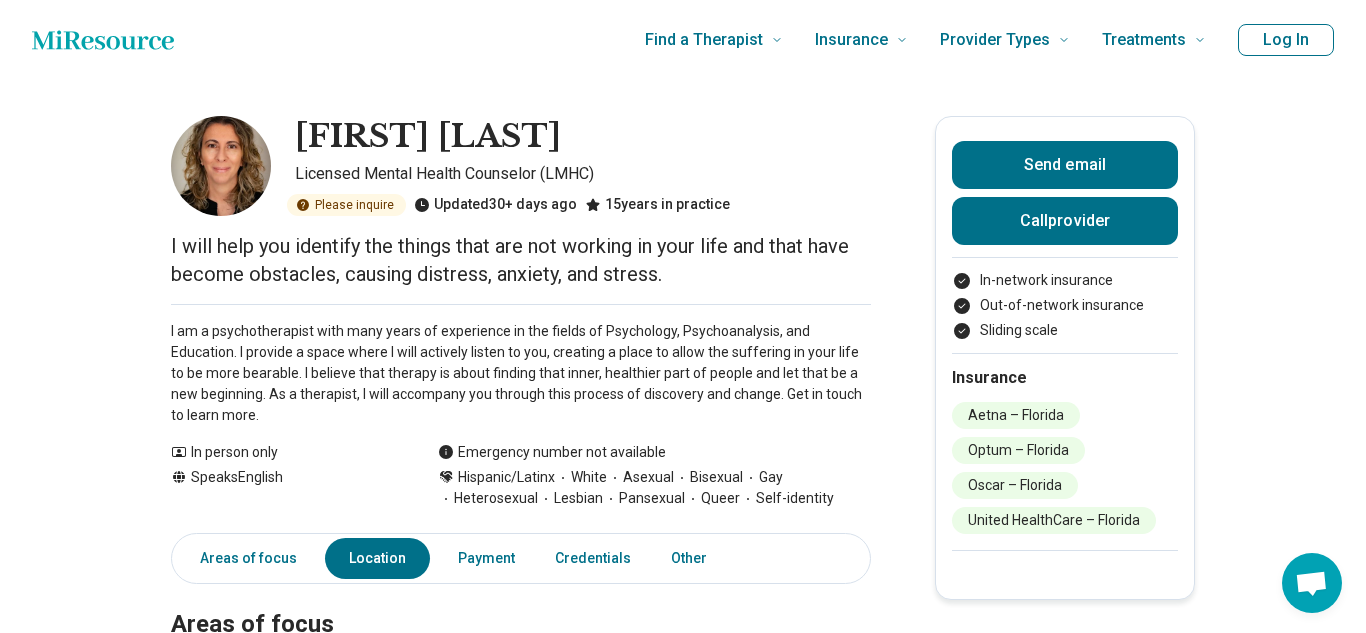 click on "I will help you identify the things that are not working in your life and that have become obstacles, causing distress, anxiety, and stress." at bounding box center (521, 260) 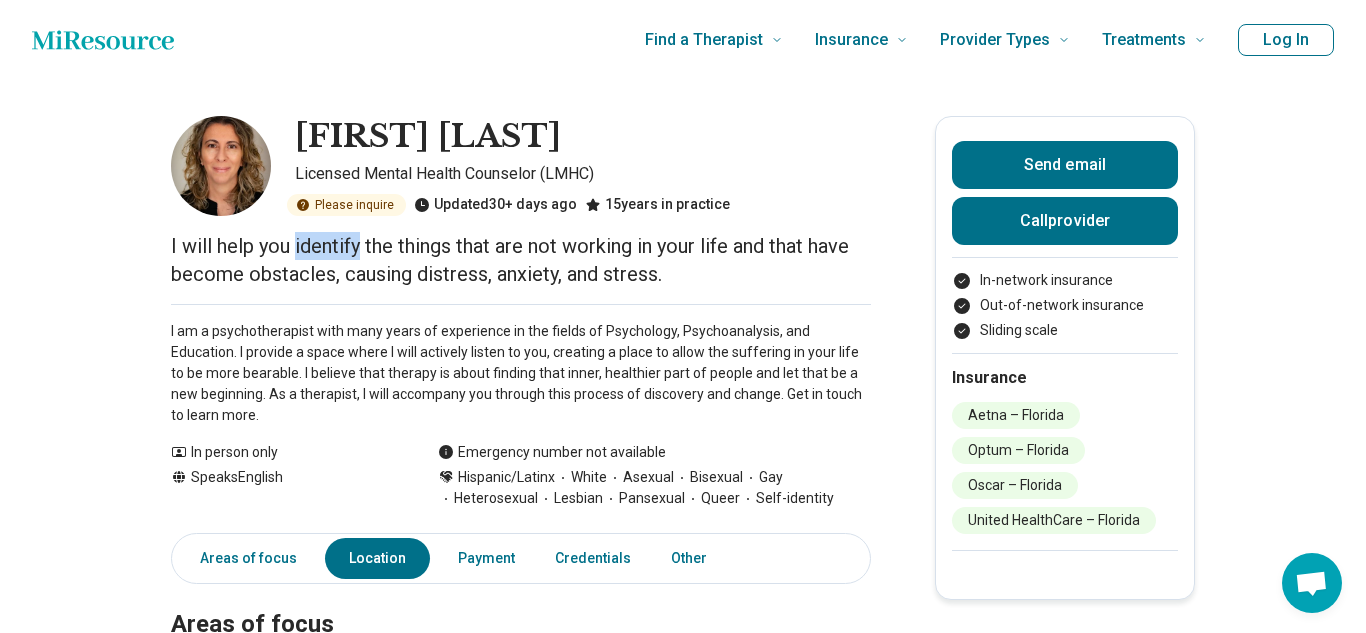 click on "I will help you identify the things that are not working in your life and that have become obstacles, causing distress, anxiety, and stress." at bounding box center (521, 260) 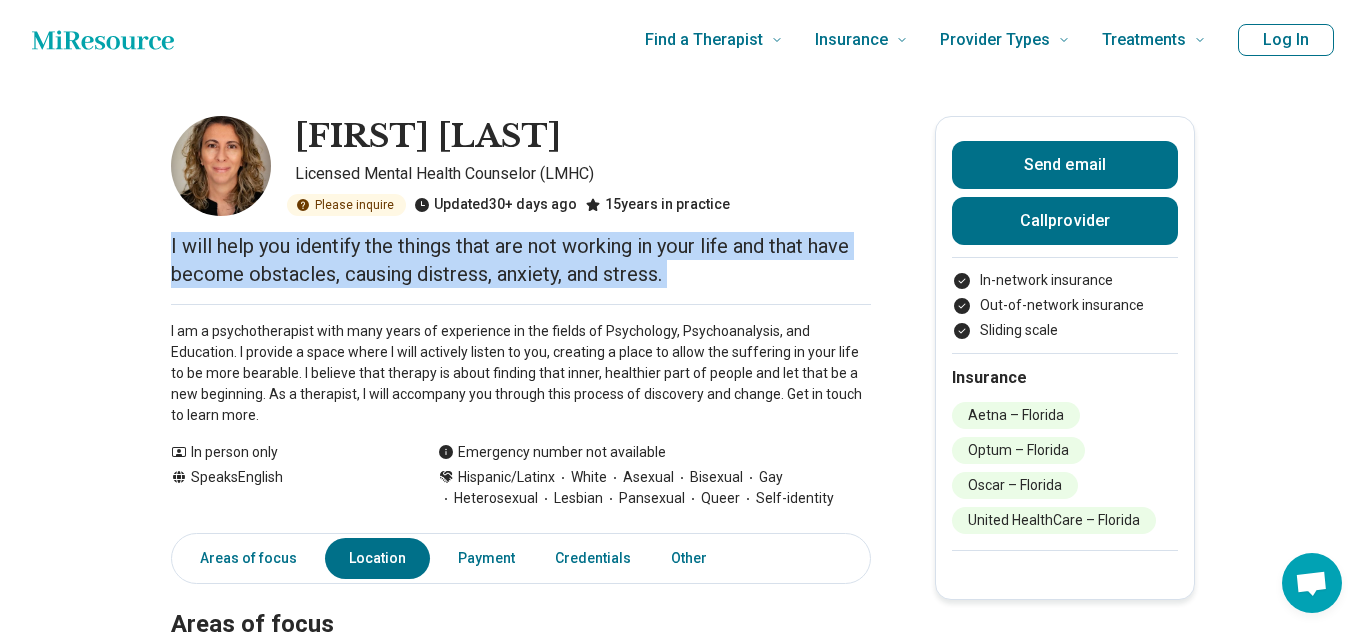 click on "I will help you identify the things that are not working in your life and that have become obstacles, causing distress, anxiety, and stress." at bounding box center [521, 260] 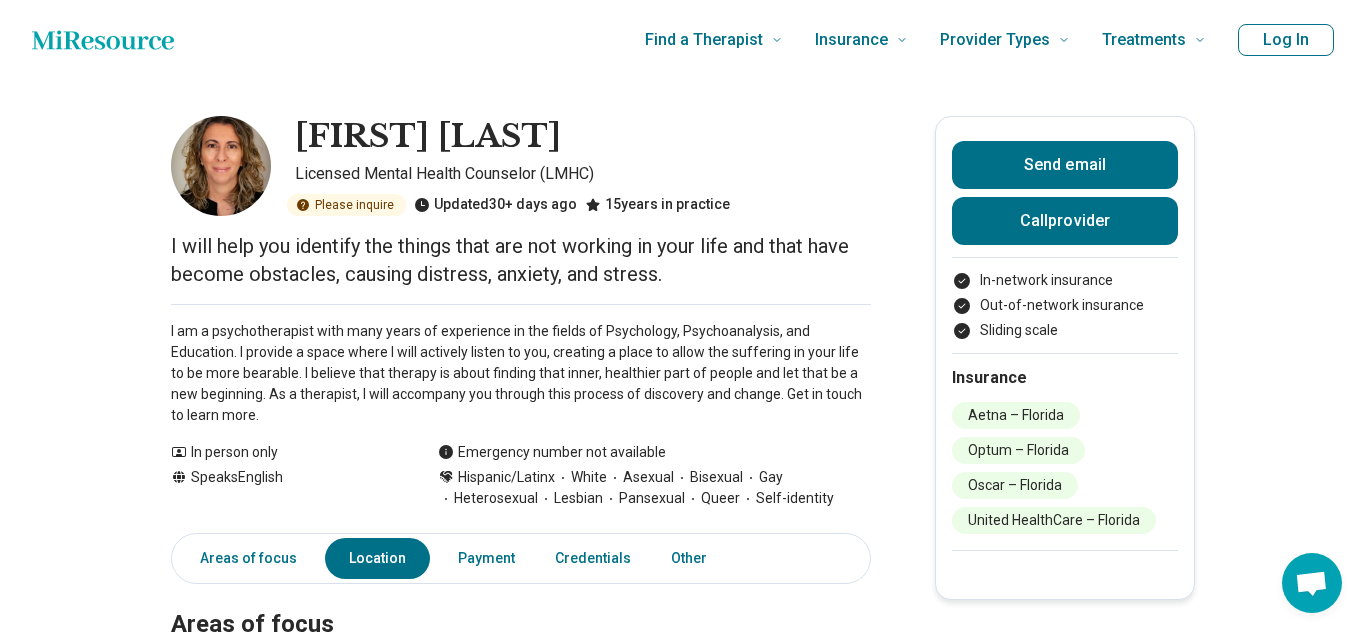 click on "I will help you identify the things that are not working in your life and that have become obstacles, causing distress, anxiety, and stress." at bounding box center [521, 260] 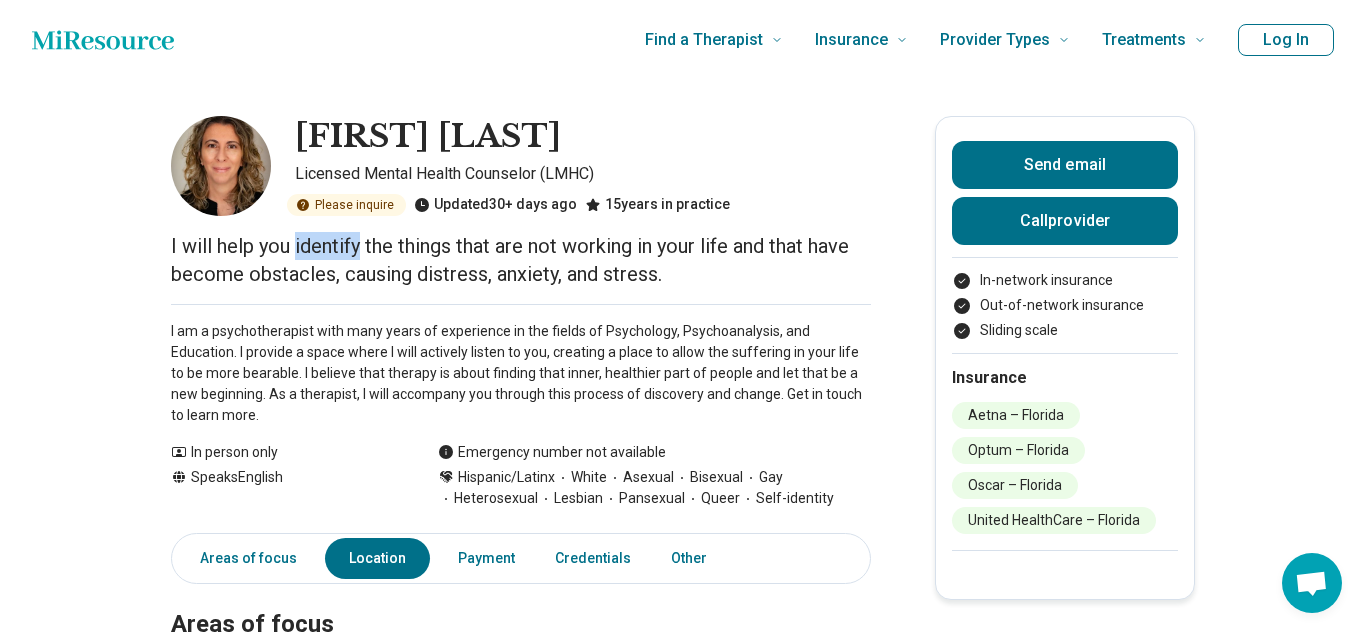 click on "I will help you identify the things that are not working in your life and that have become obstacles, causing distress, anxiety, and stress." at bounding box center (521, 260) 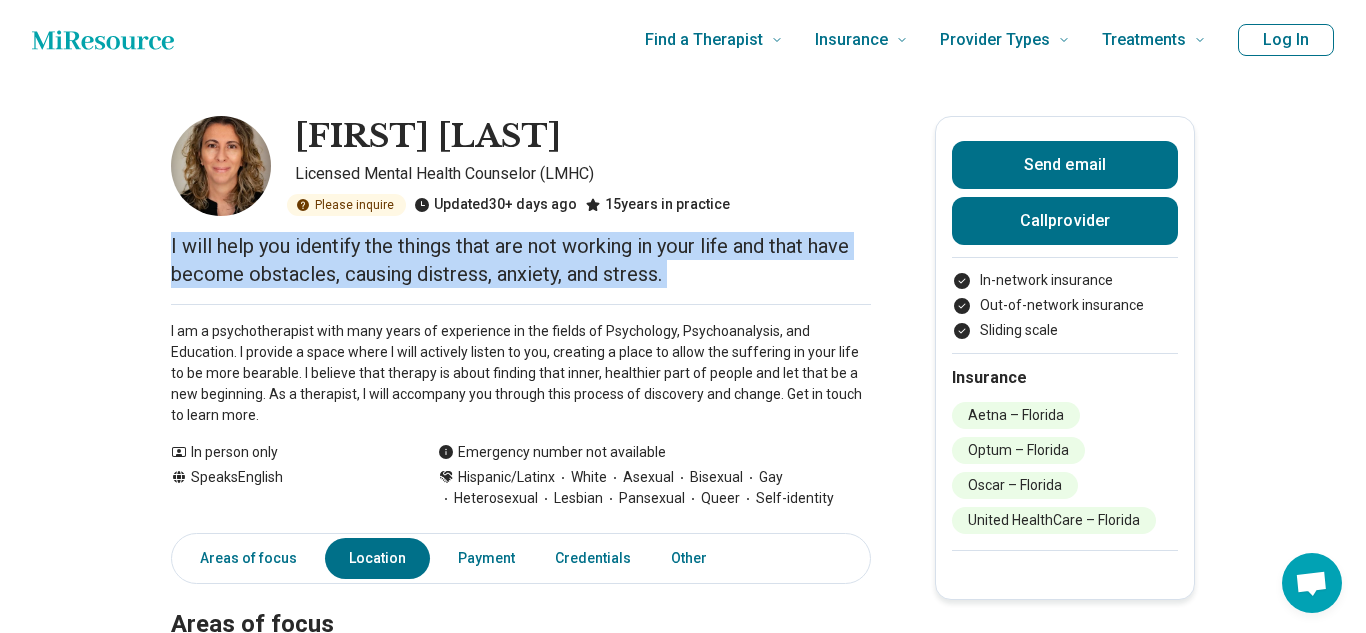 click on "I am a psychotherapist with many years of experience in the fields of Psychology, Psychoanalysis, and Education. I provide a space where I will actively listen to you, creating a place to allow the suffering in your life to be more bearable. I believe that therapy is about finding that inner, healthier part of people and let that be a new beginning. As a therapist, I will accompany you through this process of discovery and change. Get in touch to learn more." at bounding box center [521, 373] 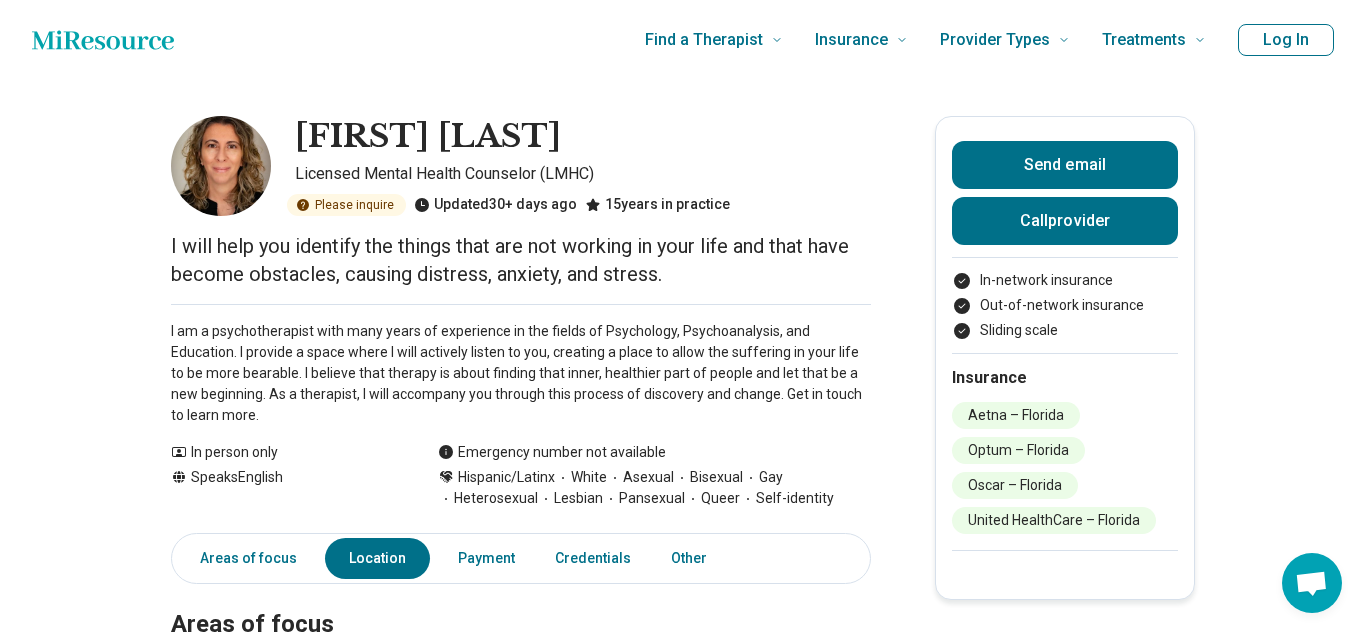 click on "I am a psychotherapist with many years of experience in the fields of Psychology, Psychoanalysis, and Education. I provide a space where I will actively listen to you, creating a place to allow the suffering in your life to be more bearable. I believe that therapy is about finding that inner, healthier part of people and let that be a new beginning. As a therapist, I will accompany you through this process of discovery and change. Get in touch to learn more." at bounding box center [521, 373] 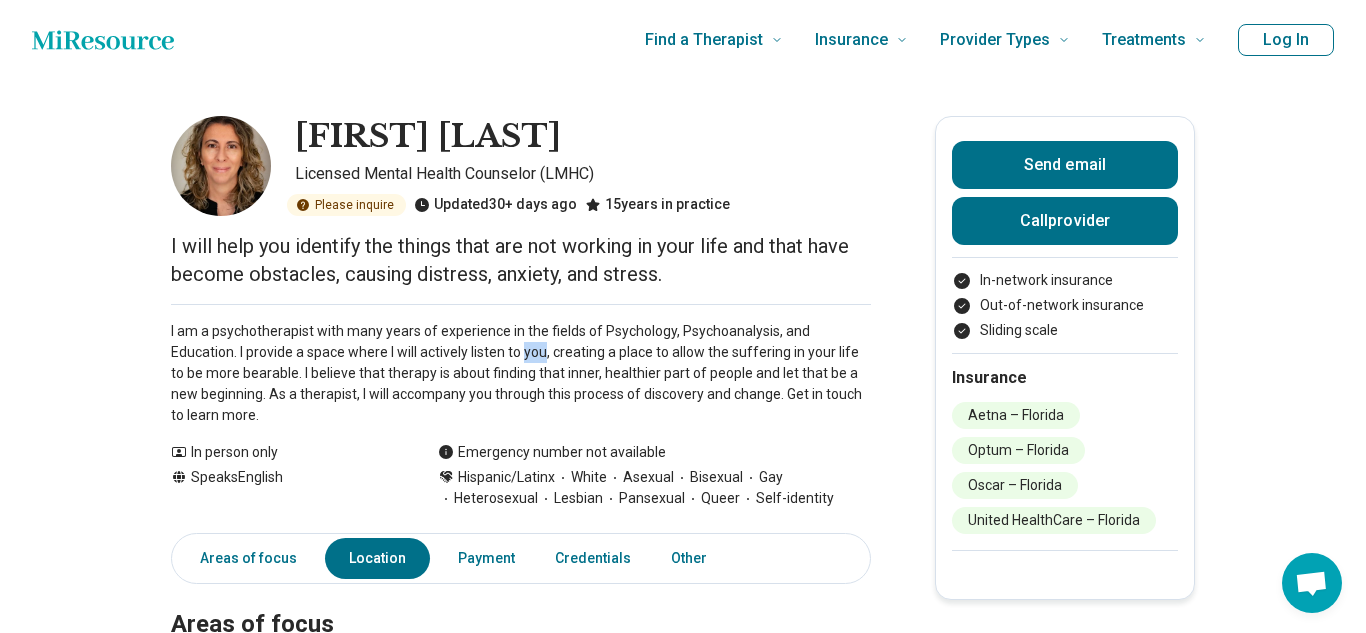 click on "I am a psychotherapist with many years of experience in the fields of Psychology, Psychoanalysis, and Education. I provide a space where I will actively listen to you, creating a place to allow the suffering in your life to be more bearable. I believe that therapy is about finding that inner, healthier part of people and let that be a new beginning. As a therapist, I will accompany you through this process of discovery and change. Get in touch to learn more." at bounding box center [521, 373] 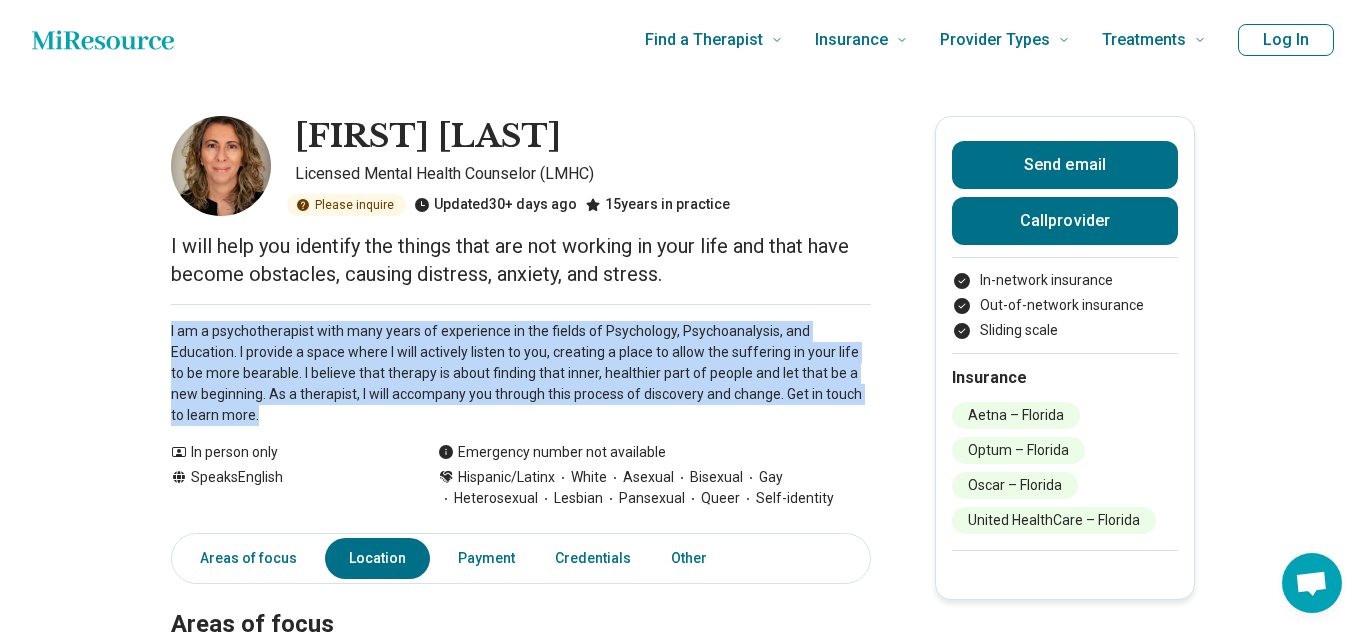 copy on "I am a psychotherapist with many years of experience in the fields of Psychology, Psychoanalysis, and Education. I provide a space where I will actively listen to you, creating a place to allow the suffering in your life to be more bearable. I believe that therapy is about finding that inner, healthier part of people and let that be a new beginning. As a therapist, I will accompany you through this process of discovery and change. Get in touch to learn more. Show all" 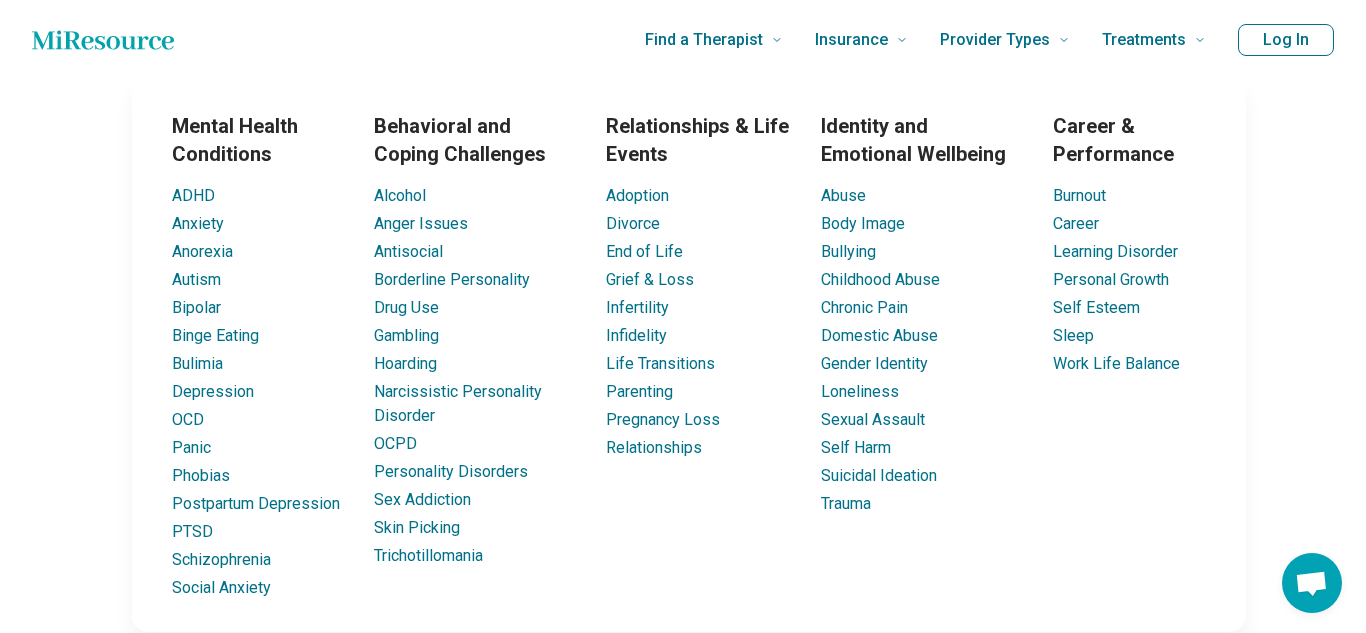 click on "Sheila Bravo Licensed Mental Health Counselor (LMHC) Please inquire Updated  30+ days ago 15  years in practice I will help you identify the things that are not working in your life and that have become obstacles, causing distress, anxiety, and stress. I am a psychotherapist with many years of experience in the fields of Psychology, Psychoanalysis, and Education. I provide a space where I will actively listen to you, creating a place to allow the suffering in your life to be more bearable. I believe that therapy is about finding that inner, healthier part of people and let that be a new beginning. As a therapist, I will accompany you through this process of discovery and change. Get in touch to learn more. Show all In person only Speaks  English Emergency number not available Hispanic/Latinx White Asexual Bisexual Gay Heterosexual Lesbian Pansexual Queer Self-identity Send email Call  provider In-network insurance Out-of-network insurance Sliding scale Insurance Aetna – Florida Optum – Florida Location ," at bounding box center (683, 975) 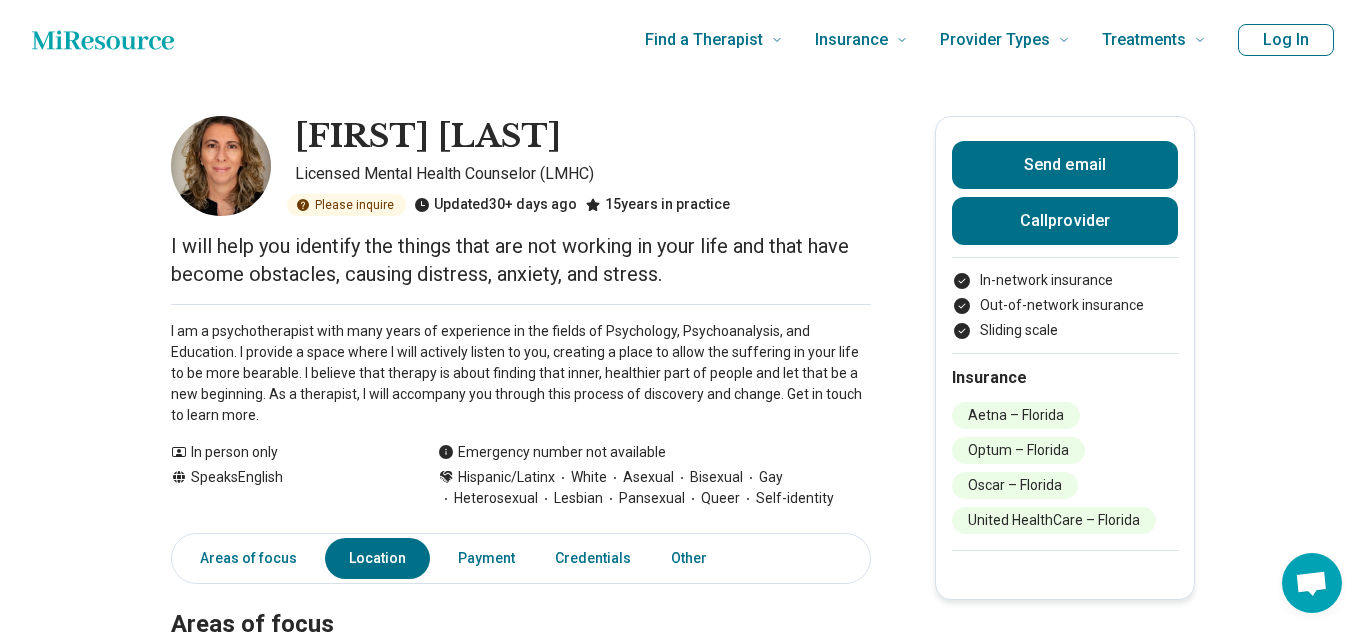click on "I am a psychotherapist with many years of experience in the fields of Psychology, Psychoanalysis, and Education. I provide a space where I will actively listen to you, creating a place to allow the suffering in your life to be more bearable. I believe that therapy is about finding that inner, healthier part of people and let that be a new beginning. As a therapist, I will accompany you through this process of discovery and change. Get in touch to learn more." at bounding box center [521, 373] 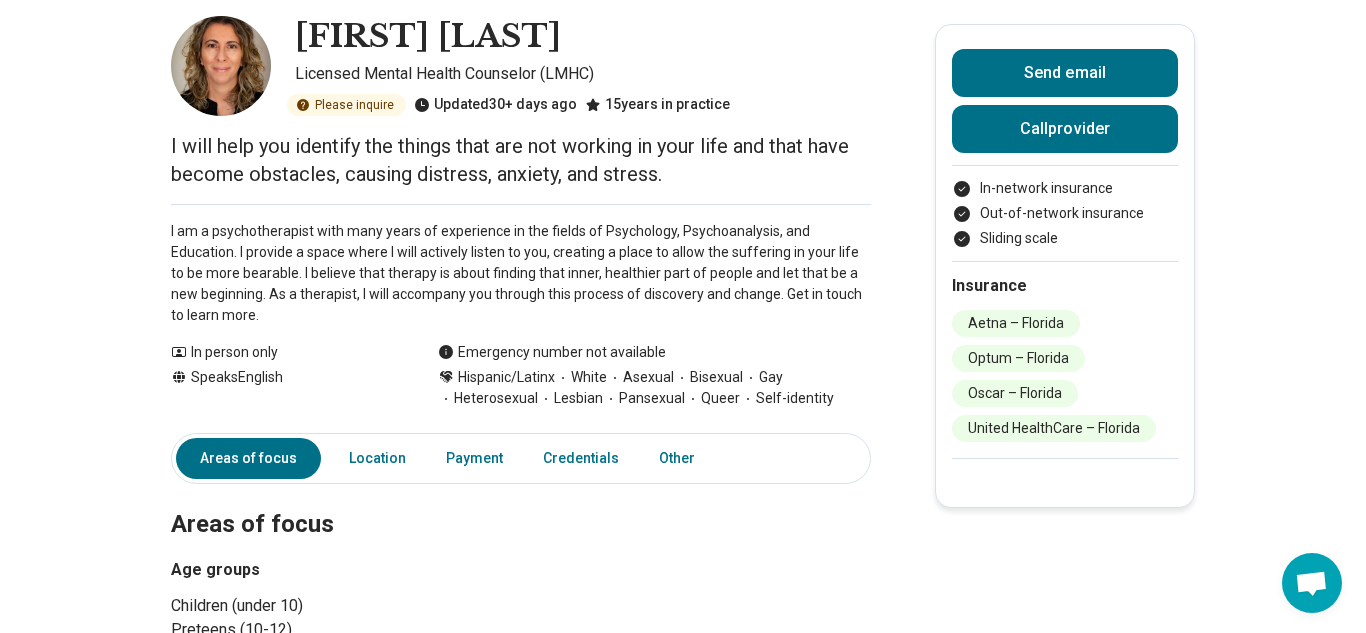 scroll, scrollTop: 91, scrollLeft: 0, axis: vertical 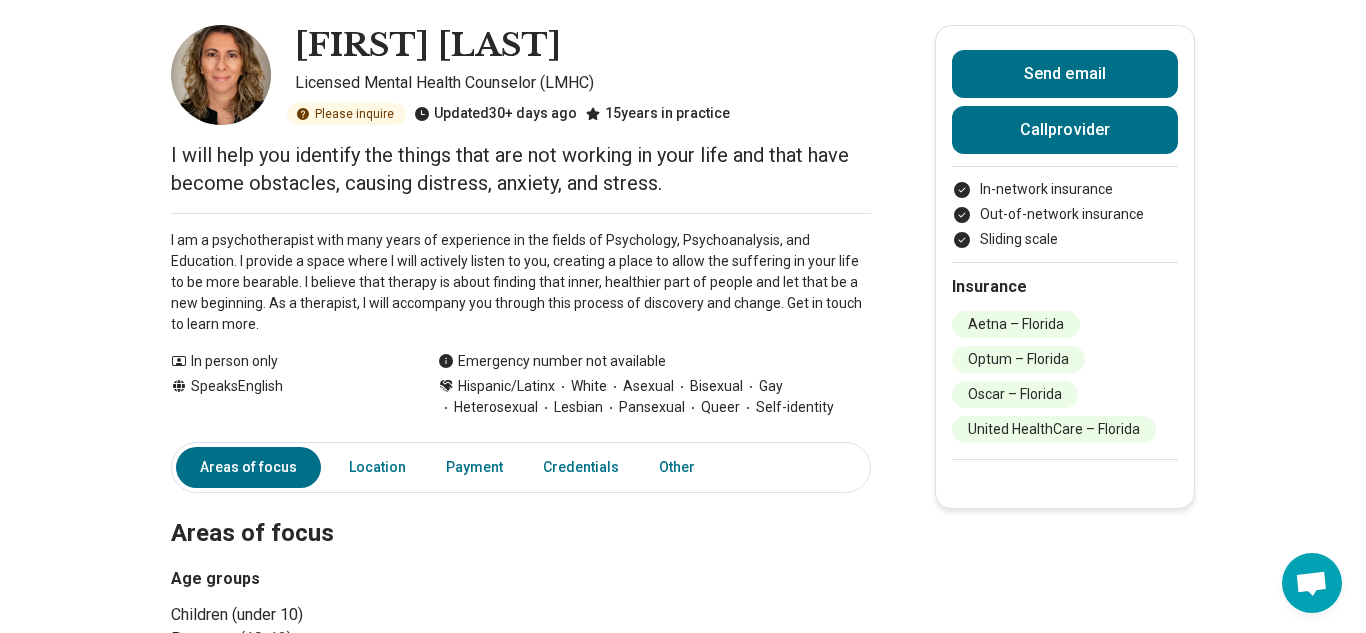 click on "Sheila Bravo Licensed Mental Health Counselor (LMHC) Please inquire Updated  30+ days ago 15  years in practice I will help you identify the things that are not working in your life and that have become obstacles, causing distress, anxiety, and stress. I am a psychotherapist with many years of experience in the fields of Psychology, Psychoanalysis, and Education. I provide a space where I will actively listen to you, creating a place to allow the suffering in your life to be more bearable. I believe that therapy is about finding that inner, healthier part of people and let that be a new beginning. As a therapist, I will accompany you through this process of discovery and change. Get in touch to learn more. Show all In person only Speaks  English Emergency number not available Hispanic/Latinx White Asexual Bisexual Gay Heterosexual Lesbian Pansexual Queer Self-identity Send email Call  provider In-network insurance Out-of-network insurance Sliding scale Insurance Aetna – Florida Optum – Florida Location ," at bounding box center (683, 884) 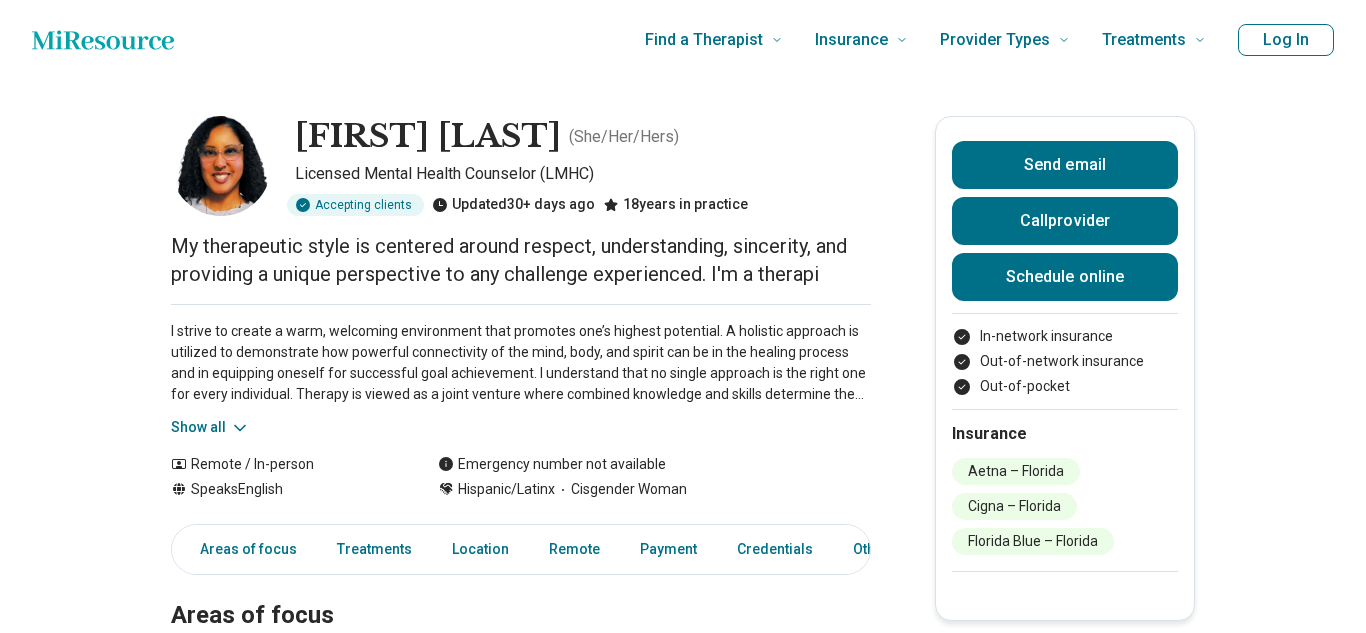 scroll, scrollTop: 0, scrollLeft: 0, axis: both 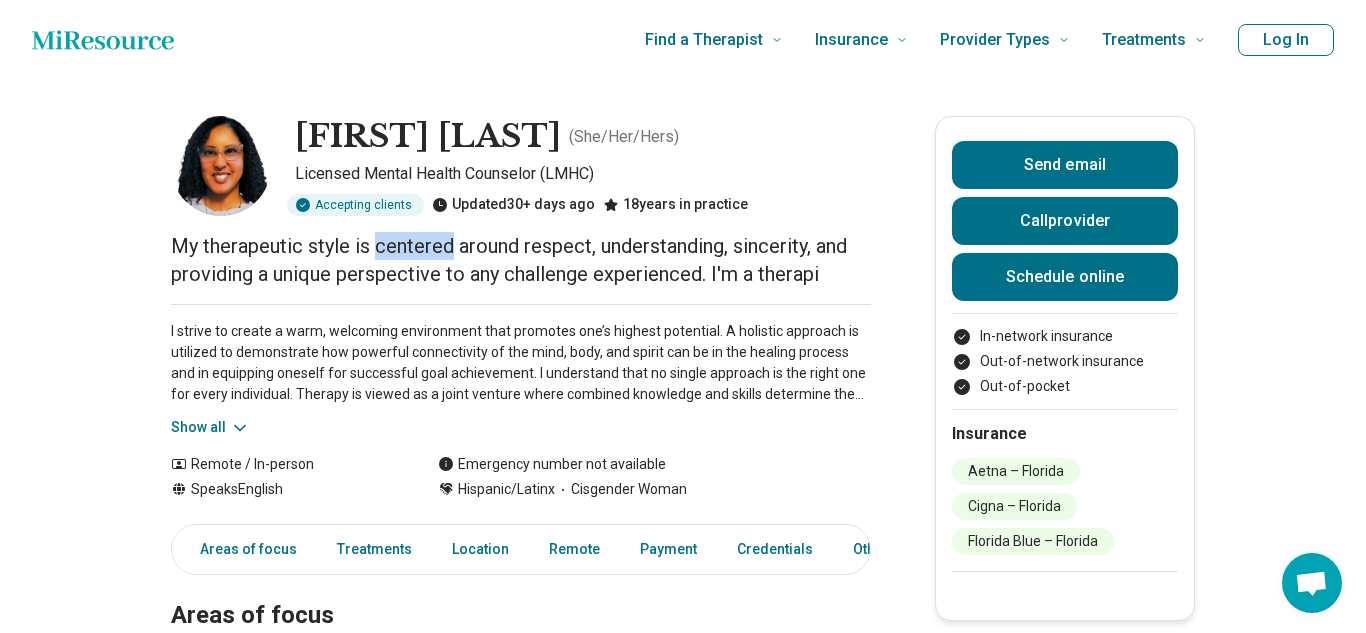 click on "My therapeutic style is centered around respect, understanding, sincerity, and providing a unique perspective to any challenge experienced.
I'm a therapi" at bounding box center (521, 260) 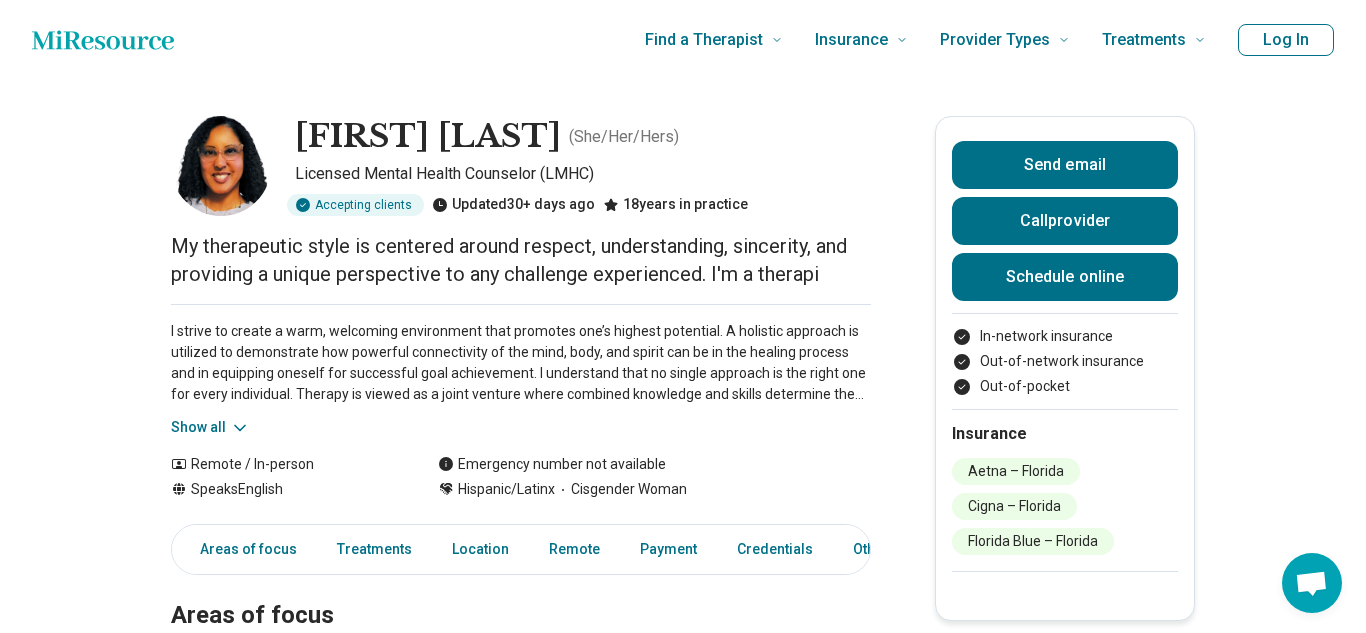 click on "My therapeutic style is centered around respect, understanding, sincerity, and providing a unique perspective to any challenge experienced.
I'm a therapi" at bounding box center (521, 260) 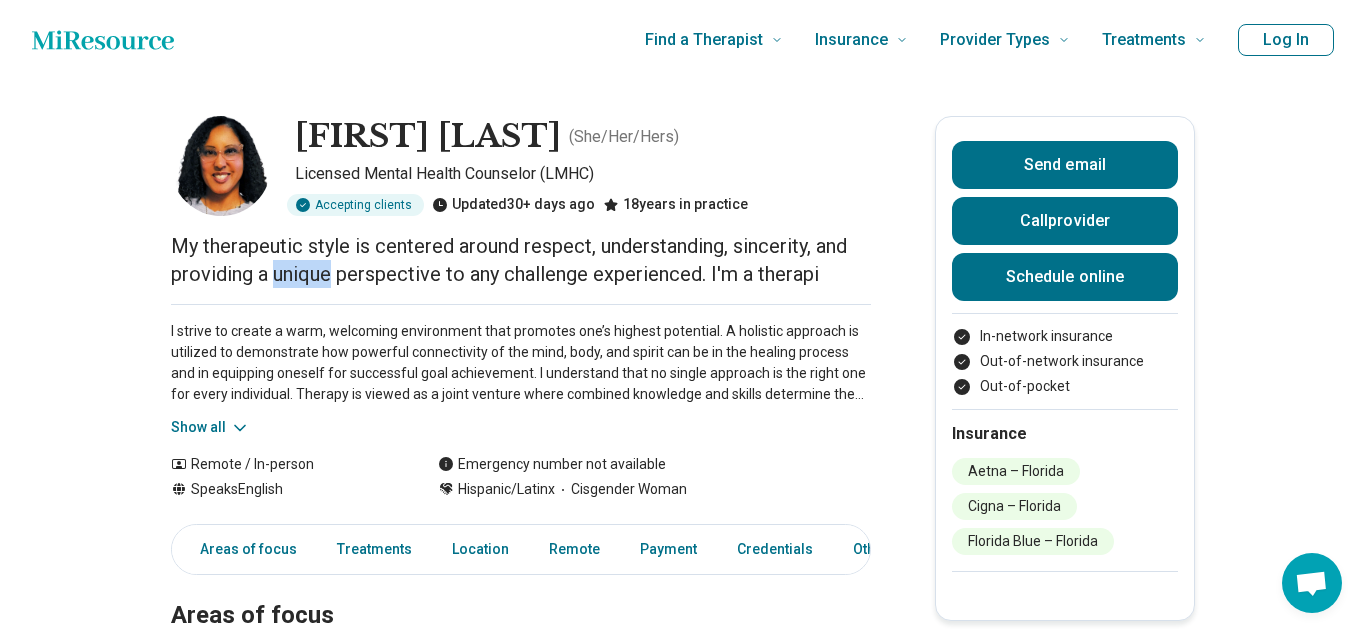 click on "My therapeutic style is centered around respect, understanding, sincerity, and providing a unique perspective to any challenge experienced.
I'm a therapi" at bounding box center (521, 260) 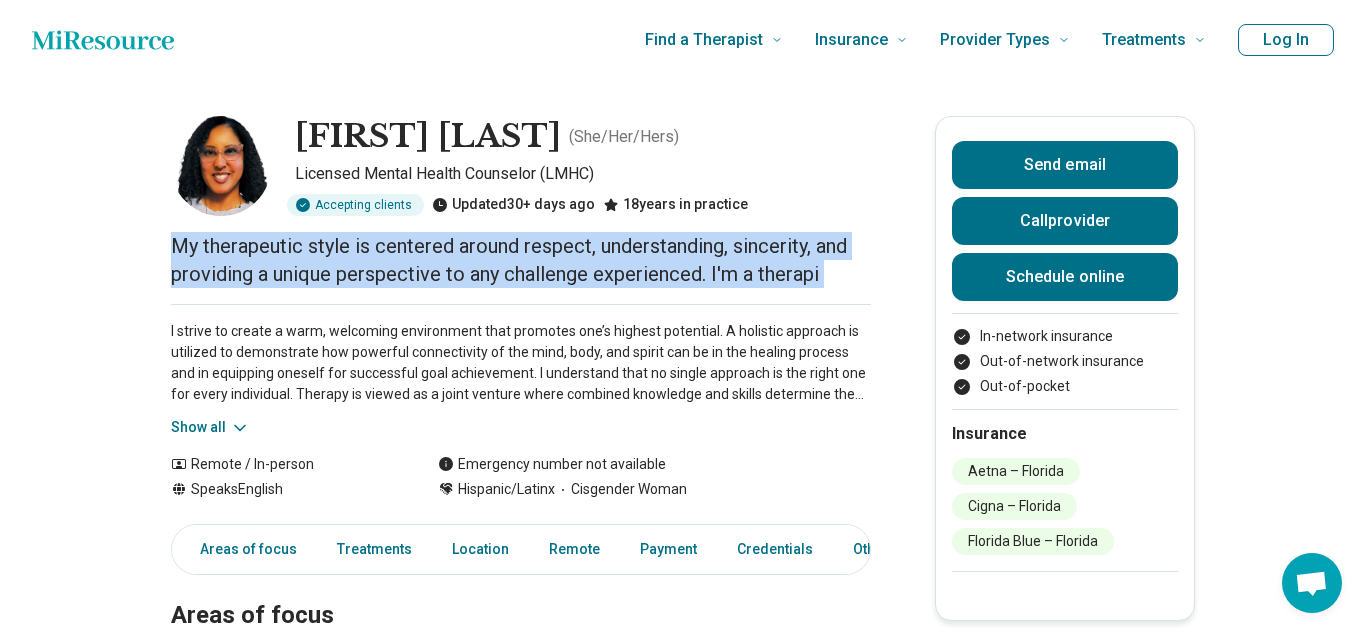 copy on "My therapeutic style is centered around respect, understanding, sincerity, and providing a unique perspective to any challenge experienced.
I'm a therapi" 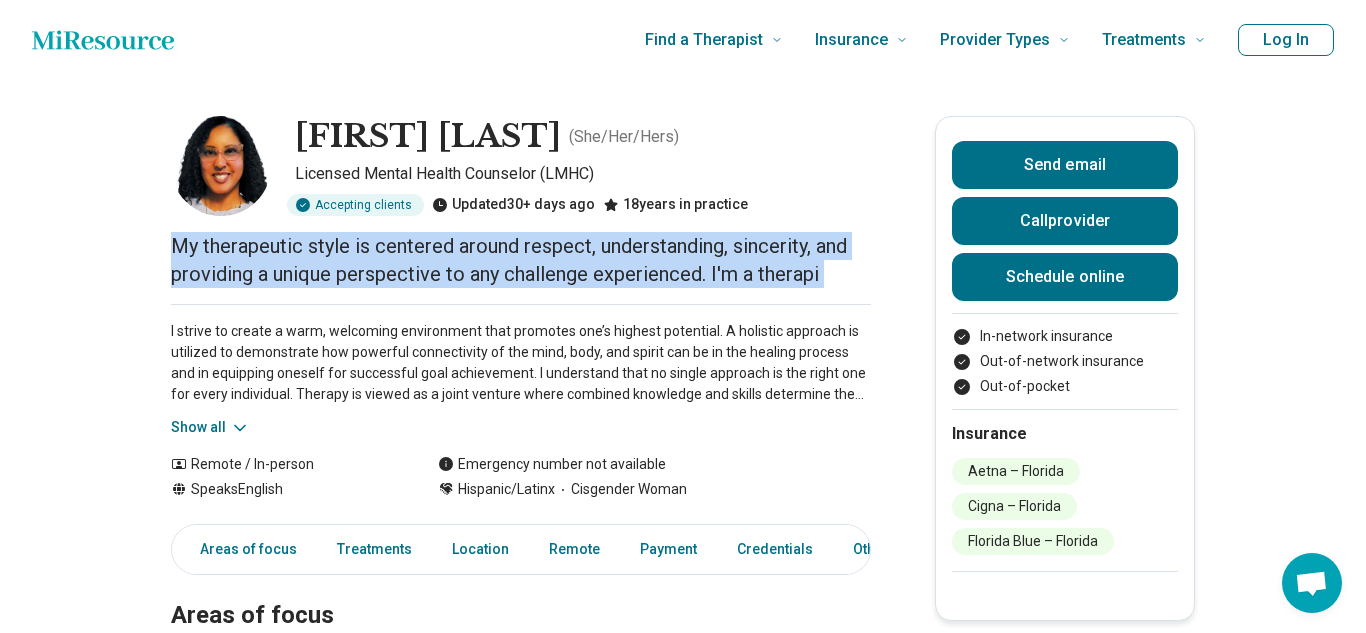 click on "I strive to create a warm, welcoming environment that promotes one’s highest potential. A holistic approach is utilized to demonstrate how powerful connectivity of the mind, body, and spirit can be in the healing process and in equipping oneself for successful goal achievement. I understand that no single approach is the right one for every individual. Therapy is viewed as a joint venture where combined knowledge and skills determine the best path of treatment and successful outcomes. My therapeutic style is centered around respect, understanding, sincerity, and providing a unique perspective to any challenge experienced.
I'm a therapist with Octave and Evernorth Behavioral Care Group. Octave is a mental health practice providing high-quality care covered by multiple insurances. Evernorth Behavioral Care Group is a behavioral health provider group in-network with Cigna Healthcare and Evernorth. For my availability, please reach out to Octave’s team by emailing or calling." at bounding box center (521, 363) 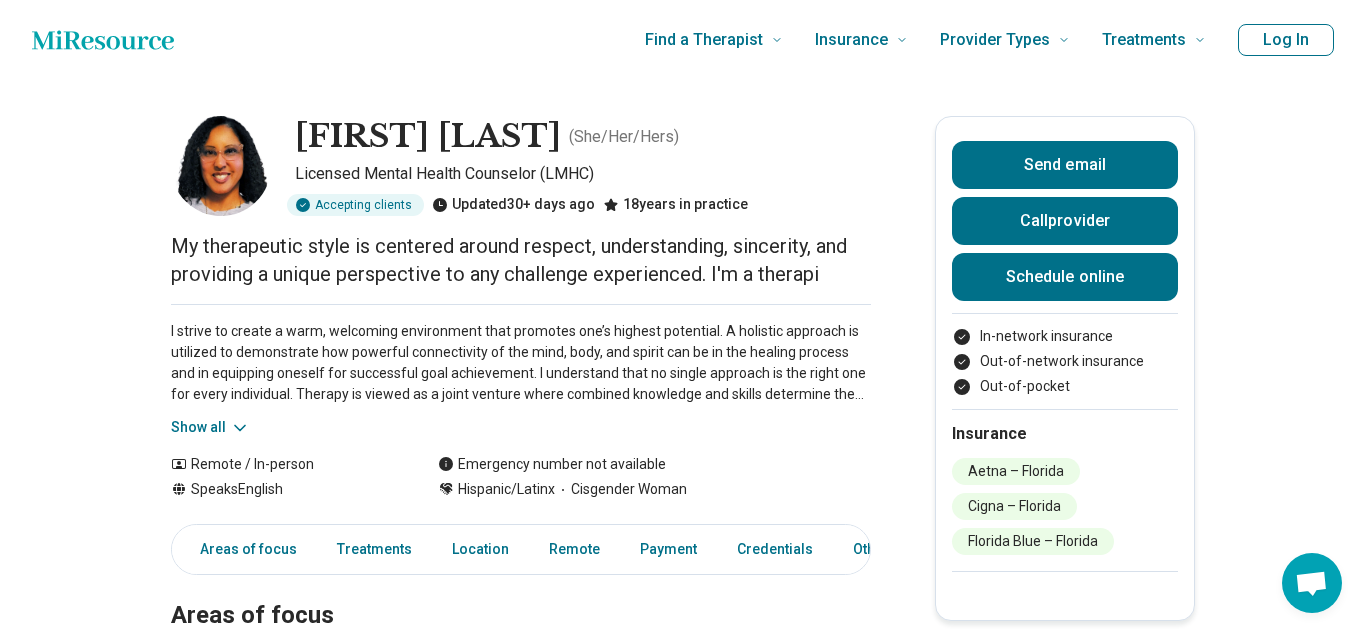 click on "I strive to create a warm, welcoming environment that promotes one’s highest potential. A holistic approach is utilized to demonstrate how powerful connectivity of the mind, body, and spirit can be in the healing process and in equipping oneself for successful goal achievement. I understand that no single approach is the right one for every individual. Therapy is viewed as a joint venture where combined knowledge and skills determine the best path of treatment and successful outcomes. My therapeutic style is centered around respect, understanding, sincerity, and providing a unique perspective to any challenge experienced.
I'm a therapist with Octave and Evernorth Behavioral Care Group. Octave is a mental health practice providing high-quality care covered by multiple insurances. Evernorth Behavioral Care Group is a behavioral health provider group in-network with Cigna Healthcare and Evernorth. For my availability, please reach out to Octave’s team by emailing or calling. Show all" at bounding box center [521, 371] 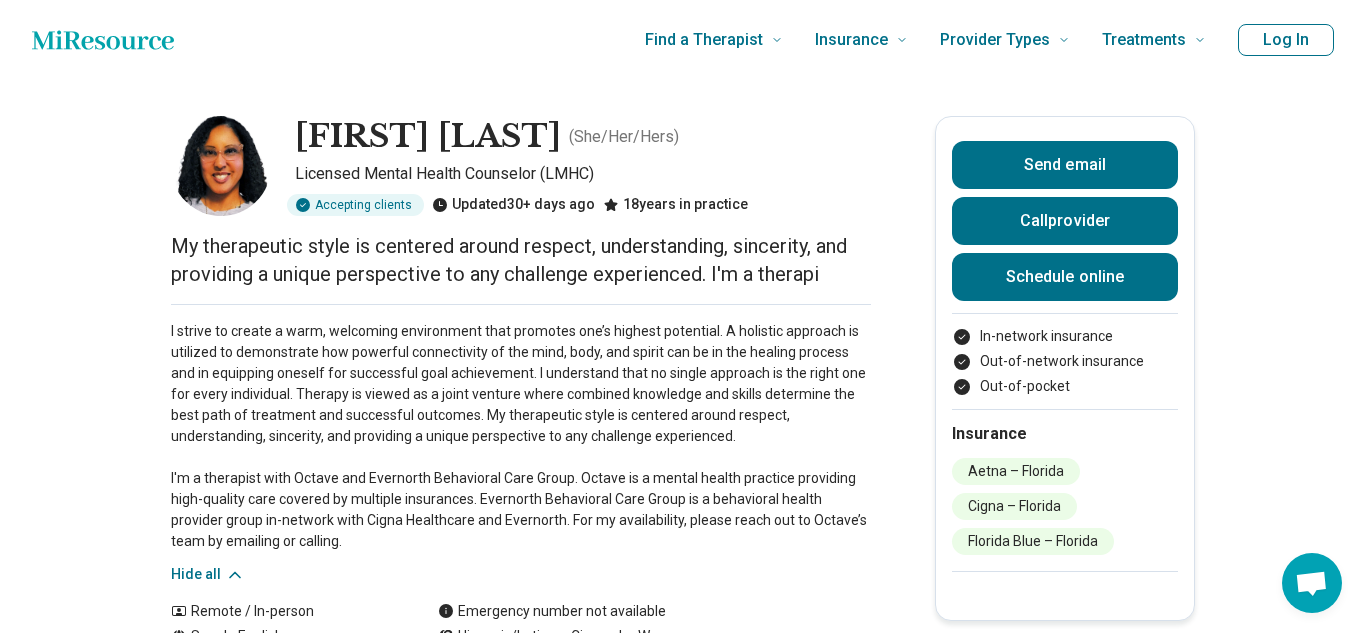 click on "I strive to create a warm, welcoming environment that promotes one’s highest potential. A holistic approach is utilized to demonstrate how powerful connectivity of the mind, body, and spirit can be in the healing process and in equipping oneself for successful goal achievement. I understand that no single approach is the right one for every individual. Therapy is viewed as a joint venture where combined knowledge and skills determine the best path of treatment and successful outcomes. My therapeutic style is centered around respect, understanding, sincerity, and providing a unique perspective to any challenge experienced.
I'm a therapist with Octave and Evernorth Behavioral Care Group. Octave is a mental health practice providing high-quality care covered by multiple insurances. Evernorth Behavioral Care Group is a behavioral health provider group in-network with Cigna Healthcare and Evernorth. For my availability, please reach out to Octave’s team by emailing or calling." at bounding box center (521, 436) 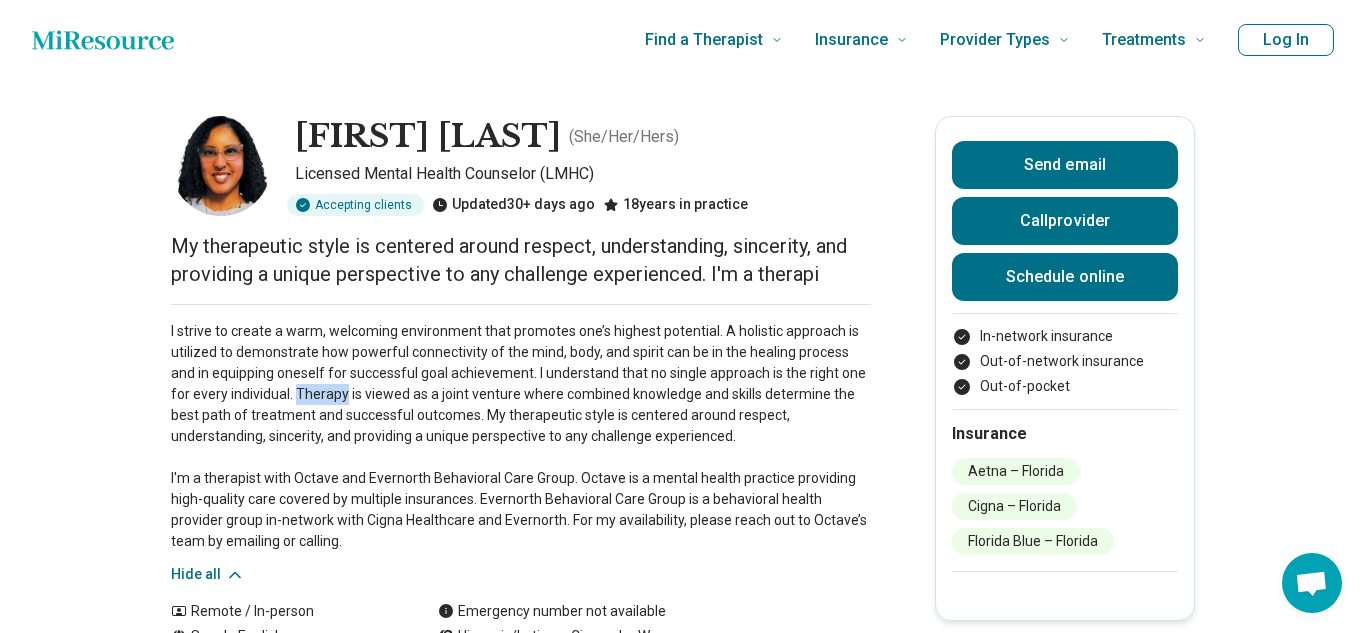 click on "I strive to create a warm, welcoming environment that promotes one’s highest potential. A holistic approach is utilized to demonstrate how powerful connectivity of the mind, body, and spirit can be in the healing process and in equipping oneself for successful goal achievement. I understand that no single approach is the right one for every individual. Therapy is viewed as a joint venture where combined knowledge and skills determine the best path of treatment and successful outcomes. My therapeutic style is centered around respect, understanding, sincerity, and providing a unique perspective to any challenge experienced.
I'm a therapist with Octave and Evernorth Behavioral Care Group. Octave is a mental health practice providing high-quality care covered by multiple insurances. Evernorth Behavioral Care Group is a behavioral health provider group in-network with Cigna Healthcare and Evernorth. For my availability, please reach out to Octave’s team by emailing or calling." at bounding box center [521, 436] 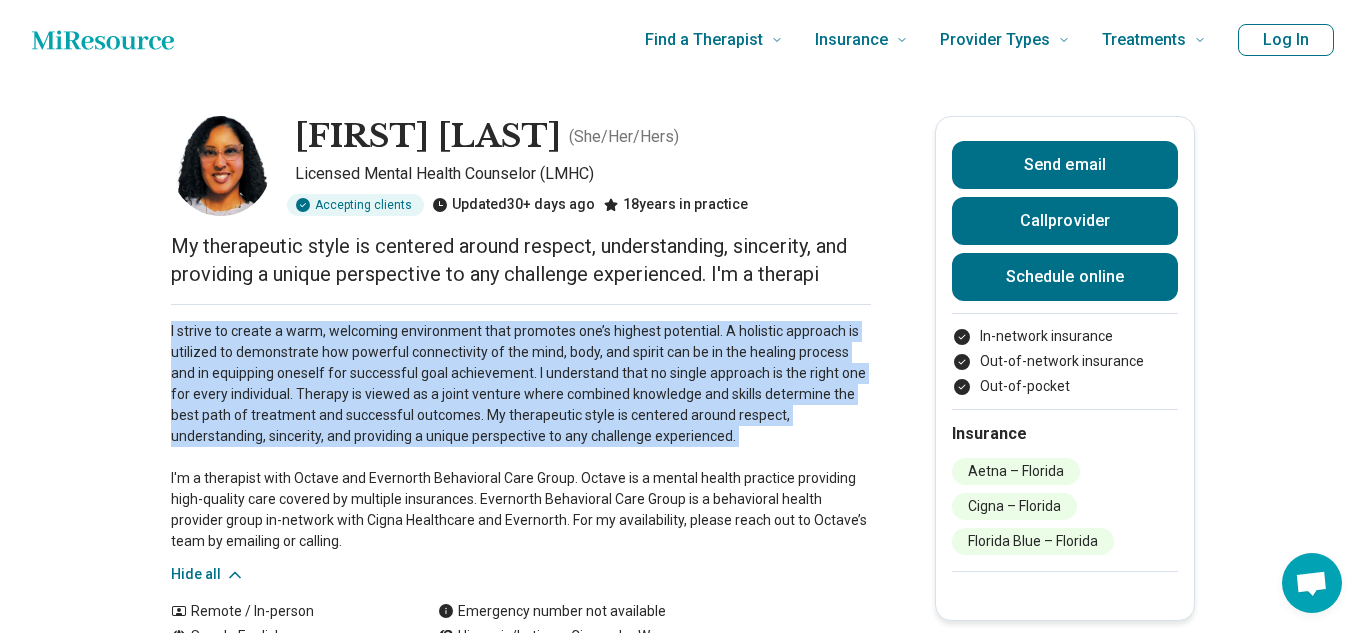 click on "I strive to create a warm, welcoming environment that promotes one’s highest potential. A holistic approach is utilized to demonstrate how powerful connectivity of the mind, body, and spirit can be in the healing process and in equipping oneself for successful goal achievement. I understand that no single approach is the right one for every individual. Therapy is viewed as a joint venture where combined knowledge and skills determine the best path of treatment and successful outcomes. My therapeutic style is centered around respect, understanding, sincerity, and providing a unique perspective to any challenge experienced.
I'm a therapist with Octave and Evernorth Behavioral Care Group. Octave is a mental health practice providing high-quality care covered by multiple insurances. Evernorth Behavioral Care Group is a behavioral health provider group in-network with Cigna Healthcare and Evernorth. For my availability, please reach out to Octave’s team by emailing or calling." at bounding box center [521, 436] 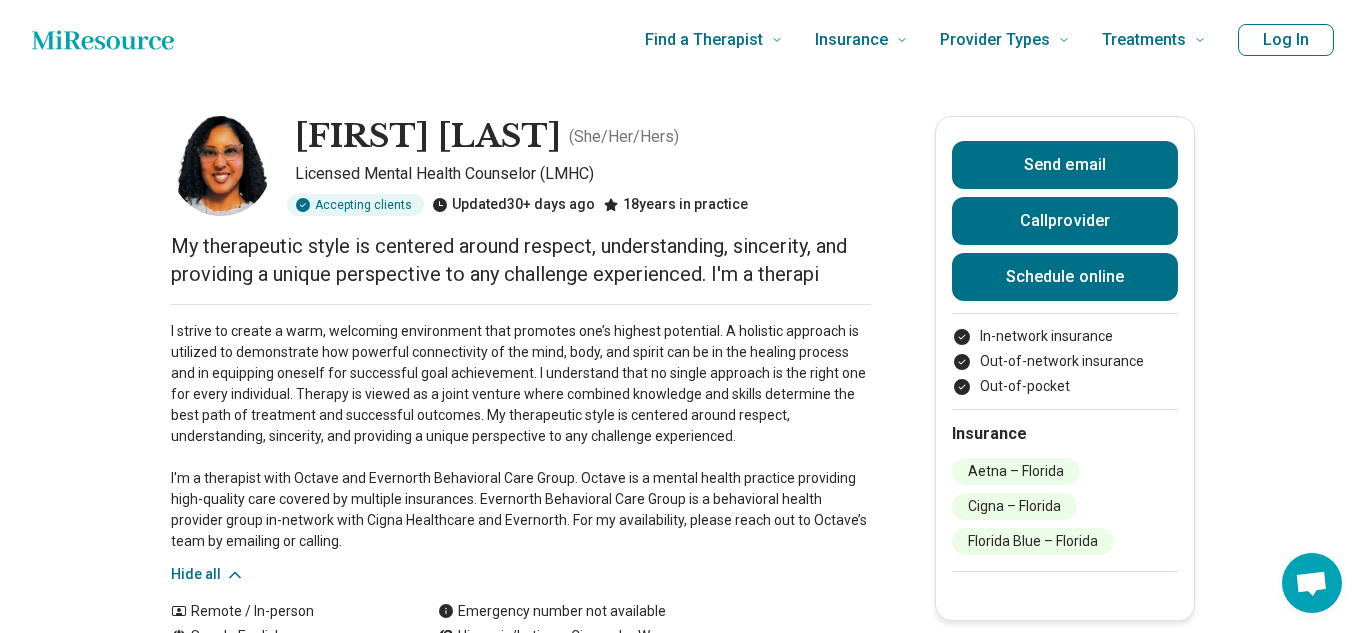click on "[FIRST] [LAST] ( She/Her/Hers ) Licensed Mental Health Counselor (LMHC) Accepting clients Updated  30+ days ago 18  years in practice My therapeutic style is centered around respect, understanding, sincerity, and providing a unique perspective to any challenge experienced.
I'm a therapi Hide all Remote / In-person Speaks  English Emergency number not available Hispanic/Latinx Cisgender Woman Send email Call  provider Schedule online In-network insurance Out-of-network insurance Out-of-pocket Insurance Aetna – Florida Cigna – Florida Florida Blue – Florida Areas of focus Treatments Location Remote Payment Credentials Other Areas of focus Areas of expertise Anxiety Attention Deficit Hyperactivity Disorder (ADHD) Burnout Depression Life Transitions Physical Stress Posttraumatic Stress Disorder (PTSD) Trauma Show all Age groups Young adults (18-30) Adults (31-64) Seniors (65 or older) Treatment specialties Treatments Psychodynamic Therapy Relational Psychotherapy Interpersonal Therapy Gottman Method , [STATE]" at bounding box center [683, 1198] 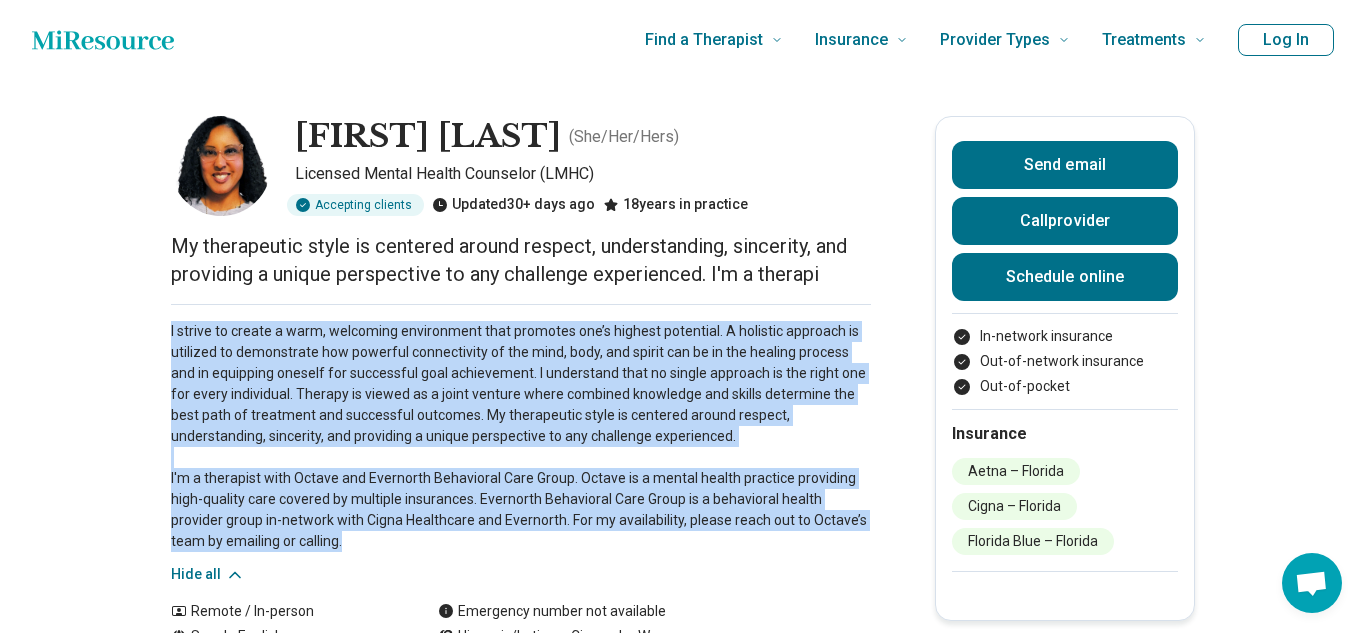 drag, startPoint x: 170, startPoint y: 327, endPoint x: 319, endPoint y: 536, distance: 256.6749 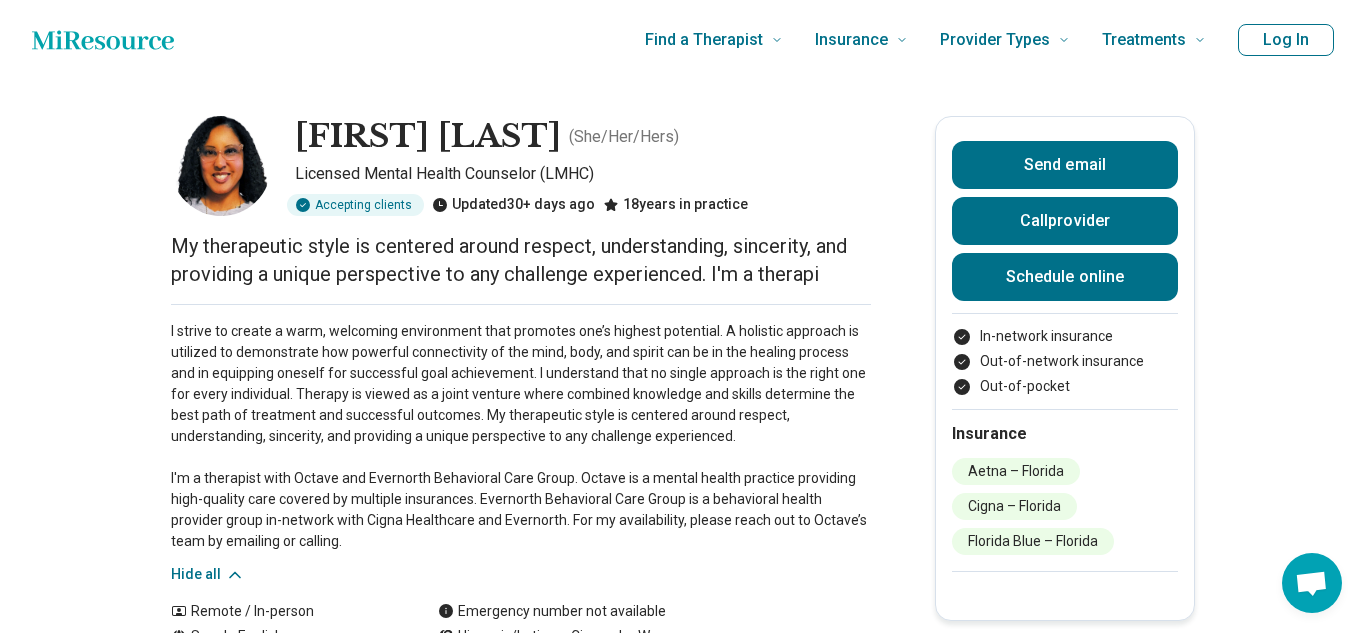 click on "My therapeutic style is centered around respect, understanding, sincerity, and providing a unique perspective to any challenge experienced.
I'm a therapi" at bounding box center (521, 260) 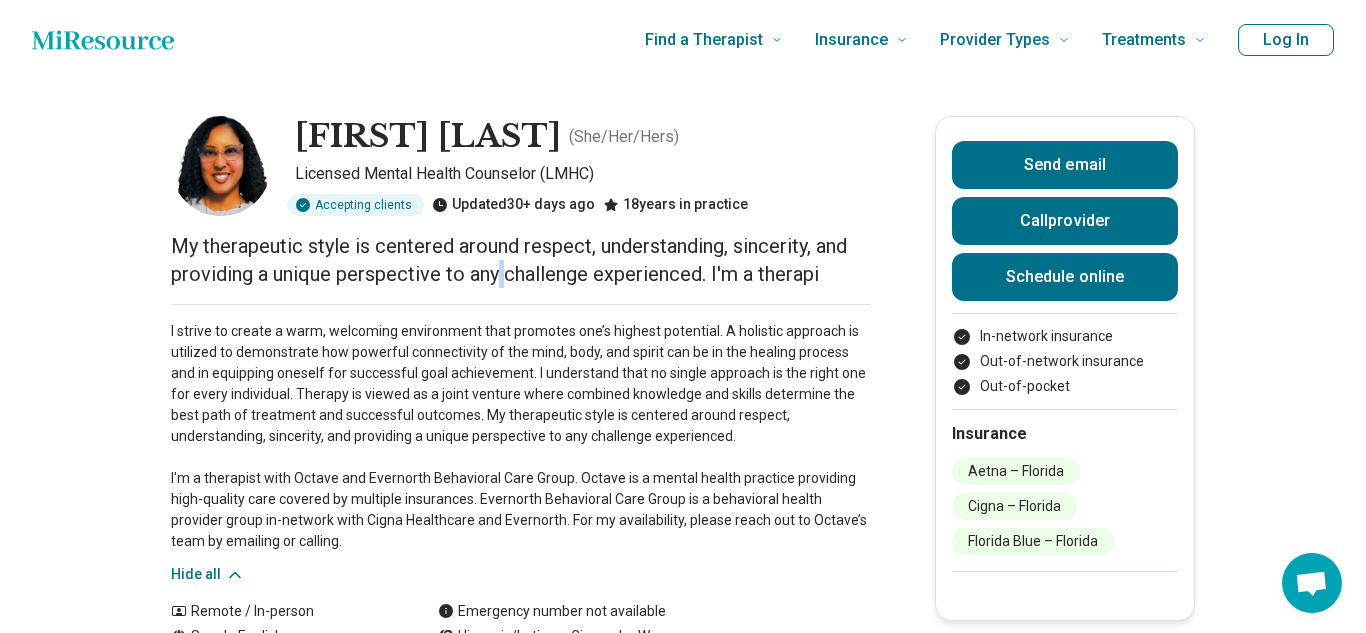 click on "My therapeutic style is centered around respect, understanding, sincerity, and providing a unique perspective to any challenge experienced.
I'm a therapi" at bounding box center [521, 260] 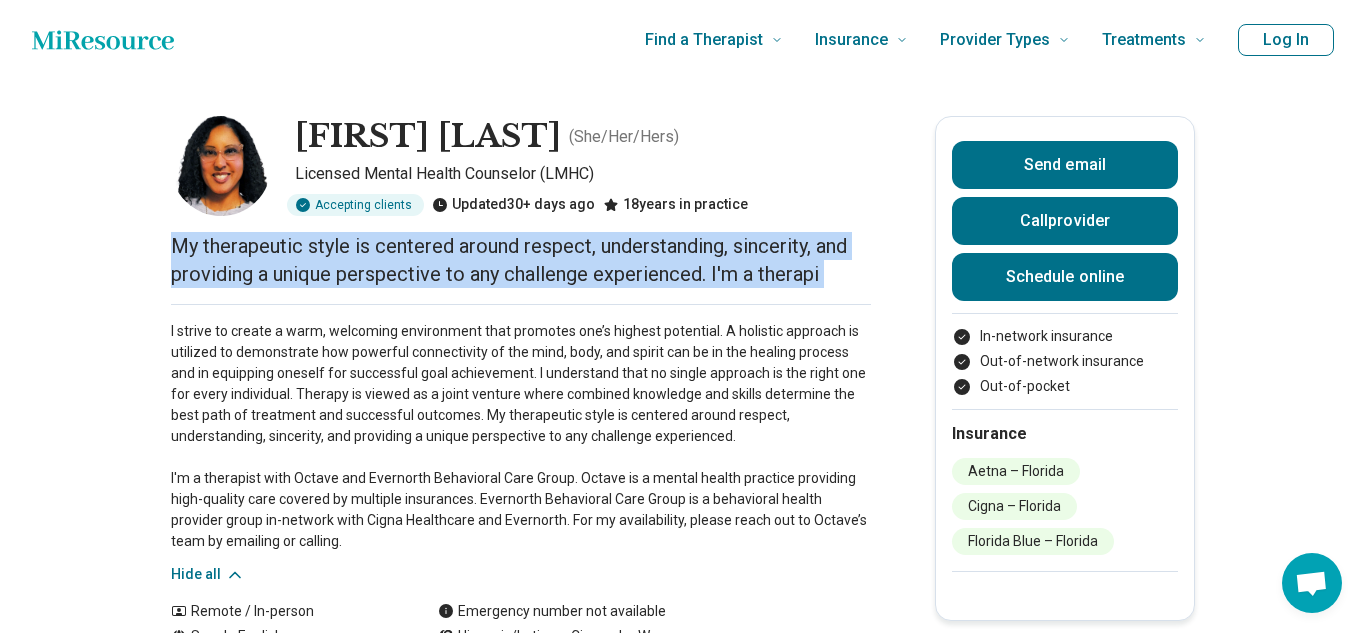 copy on "My therapeutic style is centered around respect, understanding, sincerity, and providing a unique perspective to any challenge experienced.
I'm a therapi" 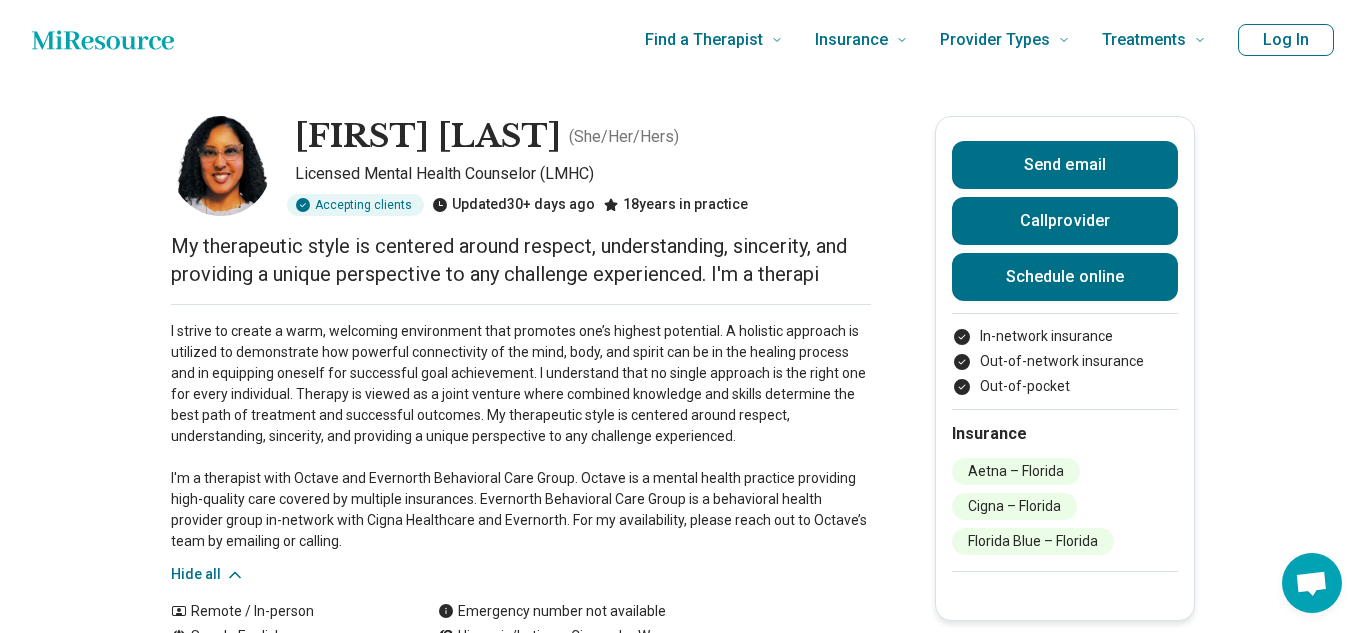 click on "I strive to create a warm, welcoming environment that promotes one’s highest potential. A holistic approach is utilized to demonstrate how powerful connectivity of the mind, body, and spirit can be in the healing process and in equipping oneself for successful goal achievement. I understand that no single approach is the right one for every individual. Therapy is viewed as a joint venture where combined knowledge and skills determine the best path of treatment and successful outcomes. My therapeutic style is centered around respect, understanding, sincerity, and providing a unique perspective to any challenge experienced.
I'm a therapist with Octave and Evernorth Behavioral Care Group. Octave is a mental health practice providing high-quality care covered by multiple insurances. Evernorth Behavioral Care Group is a behavioral health provider group in-network with Cigna Healthcare and Evernorth. For my availability, please reach out to Octave’s team by emailing or calling." at bounding box center (521, 436) 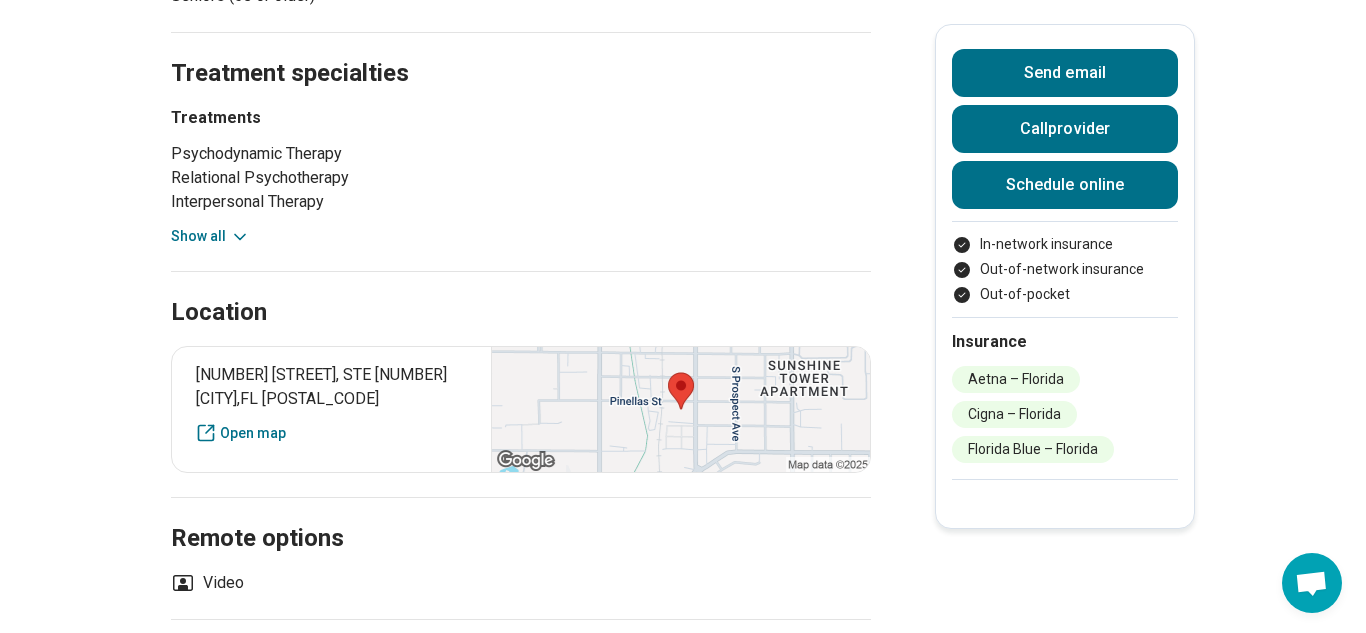 scroll, scrollTop: 0, scrollLeft: 0, axis: both 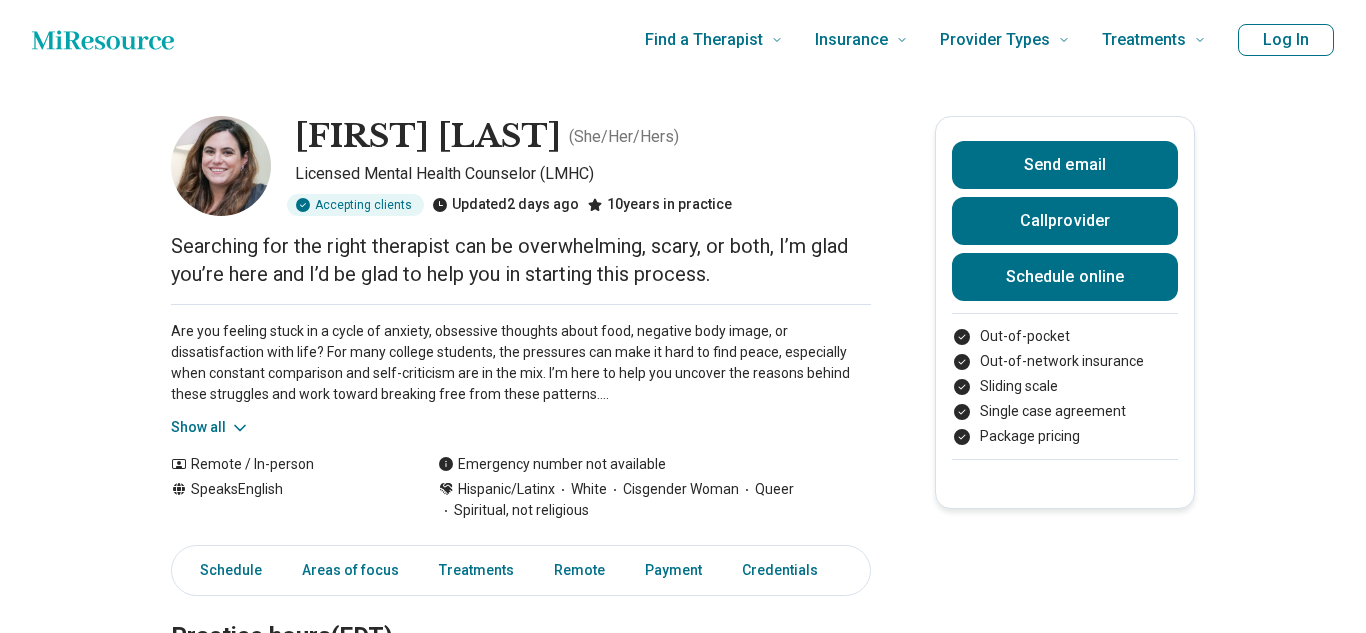 click on "Searching for the right therapist can be overwhelming, scary, or both, I’m glad you’re here and I’d be glad to help you in starting this process." at bounding box center [521, 260] 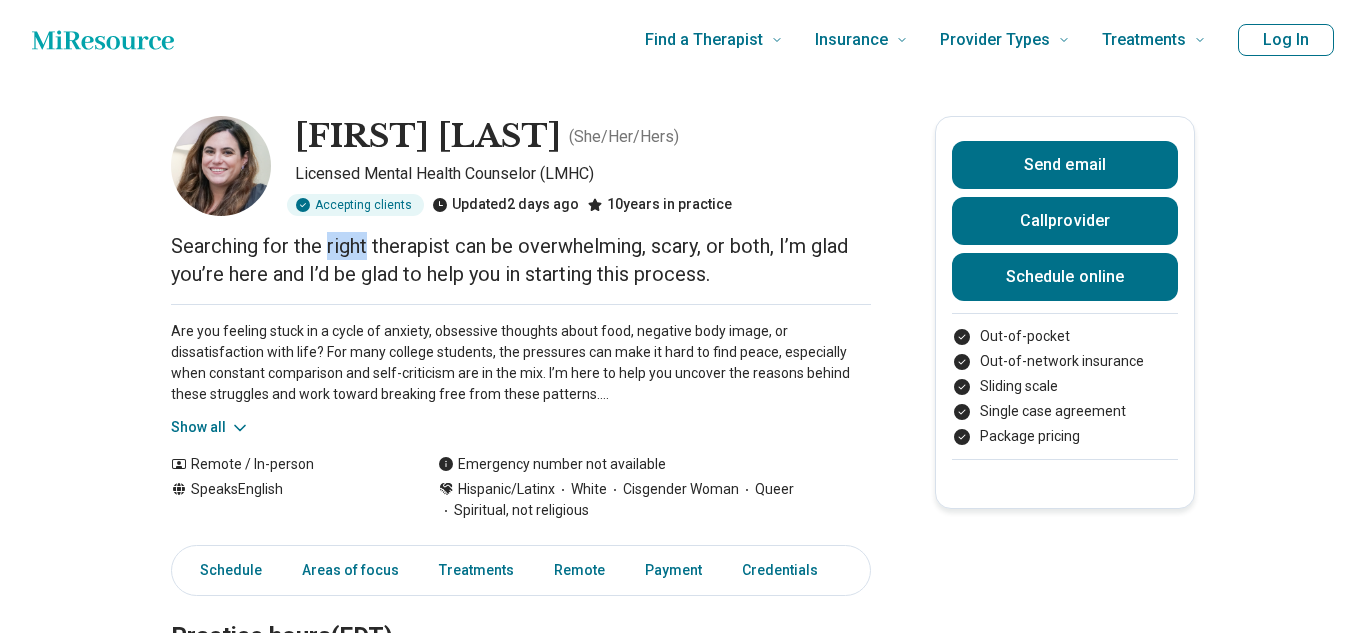 click on "Searching for the right therapist can be overwhelming, scary, or both, I’m glad you’re here and I’d be glad to help you in starting this process." at bounding box center (521, 260) 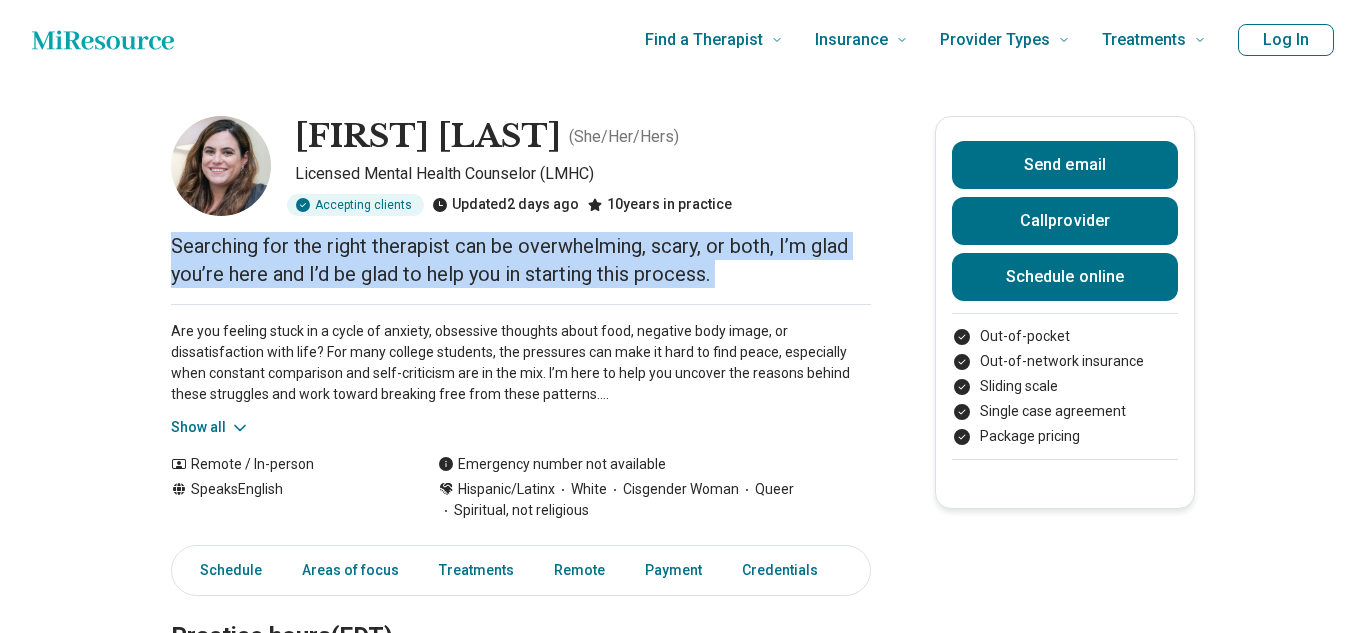 click on "Searching for the right therapist can be overwhelming, scary, or both, I’m glad you’re here and I’d be glad to help you in starting this process." at bounding box center (521, 260) 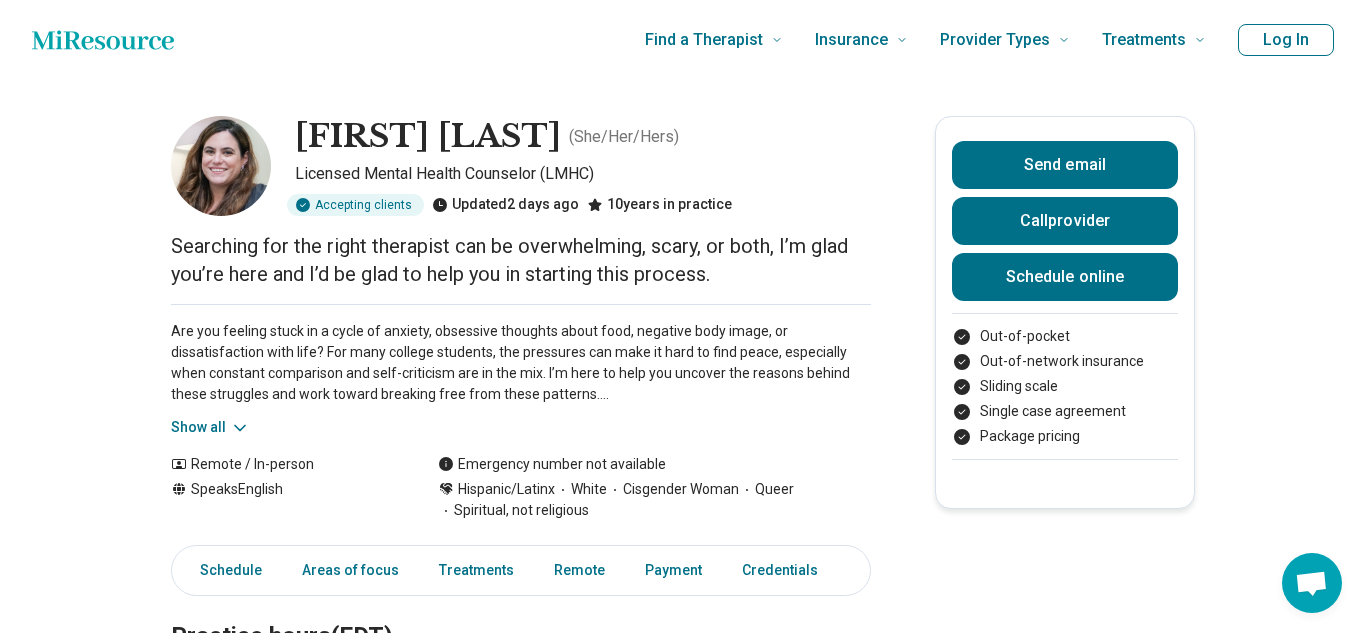 click on "Searching for the right therapist can be overwhelming, scary, or both, I’m glad you’re here and I’d be glad to help you in starting this process." at bounding box center [521, 260] 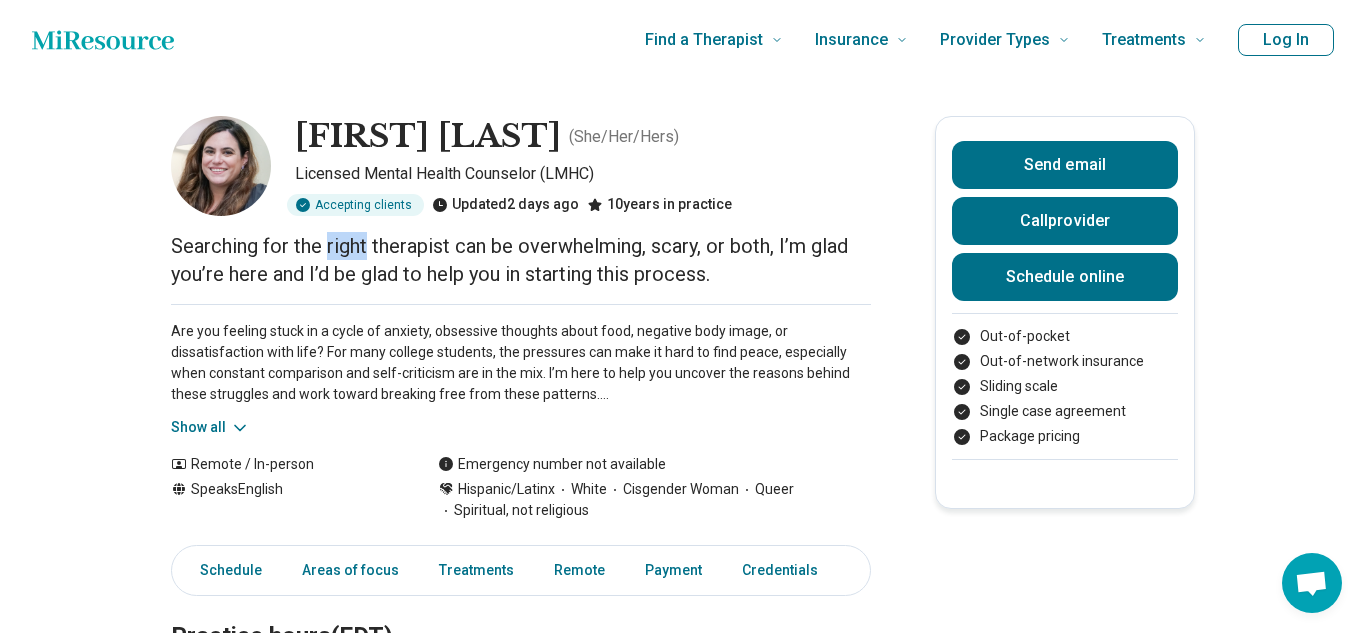click on "Searching for the right therapist can be overwhelming, scary, or both, I’m glad you’re here and I’d be glad to help you in starting this process." at bounding box center (521, 260) 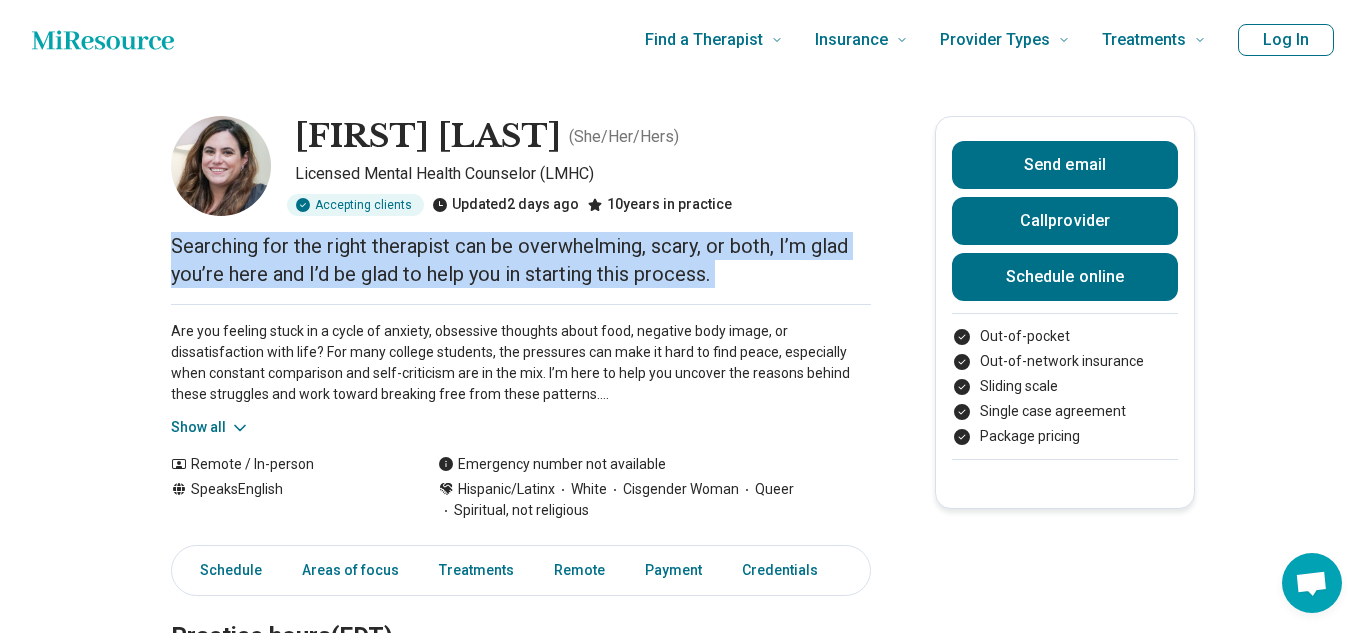 click on "Are you feeling stuck in a cycle of anxiety, obsessive thoughts about food, negative body image, or dissatisfaction with life? For many college students, the pressures can make it hard to find peace, especially when constant comparison and self-criticism are in the mix. I’m here to help you uncover the reasons behind these struggles and work toward breaking free from these patterns.
I specialize in helping young adults with eating disorders, disordered eating, anxiety, depression, and trauma. My approach blends different therapies to meet your needs, whether that’s addressing emotions, old beliefs that are keeping you stuck, or building coping skills. Together, we’ll work to heal your relationship with food, your body, and yourself.
If you’re ready to move past these challenges and create more self-compassion and peace in your life, I’d love to support you on this journey. Reach out to schedule an intro call today!" at bounding box center (521, 363) 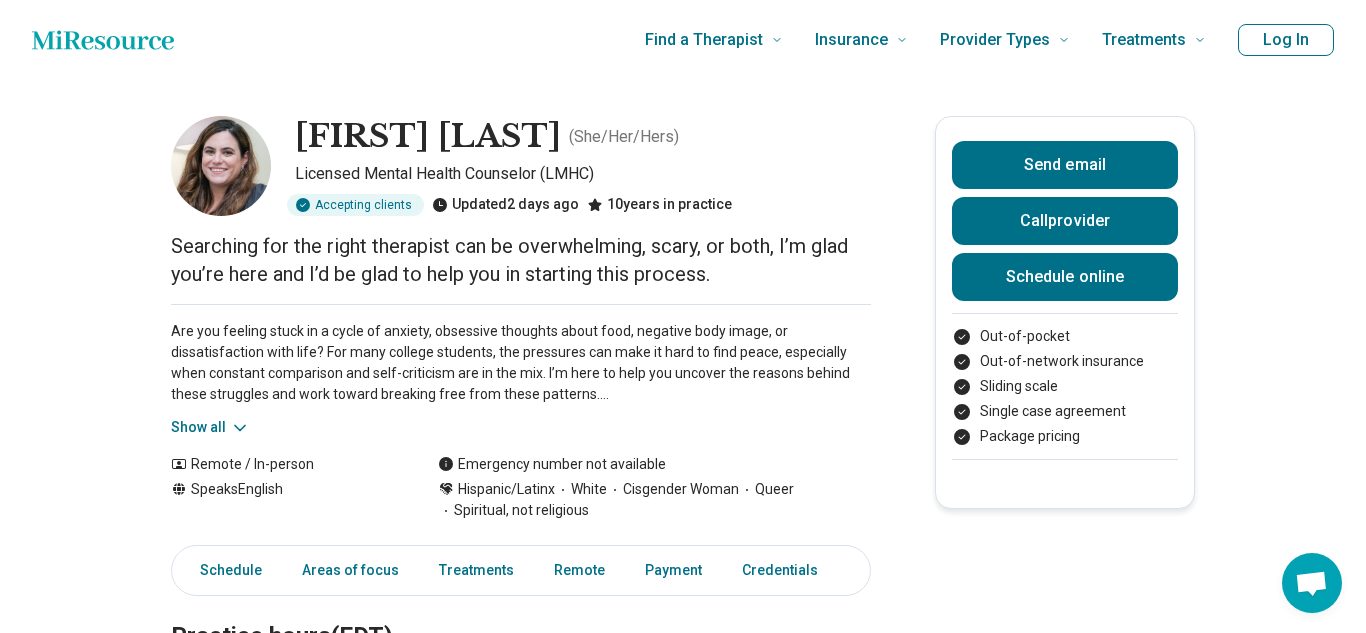 click 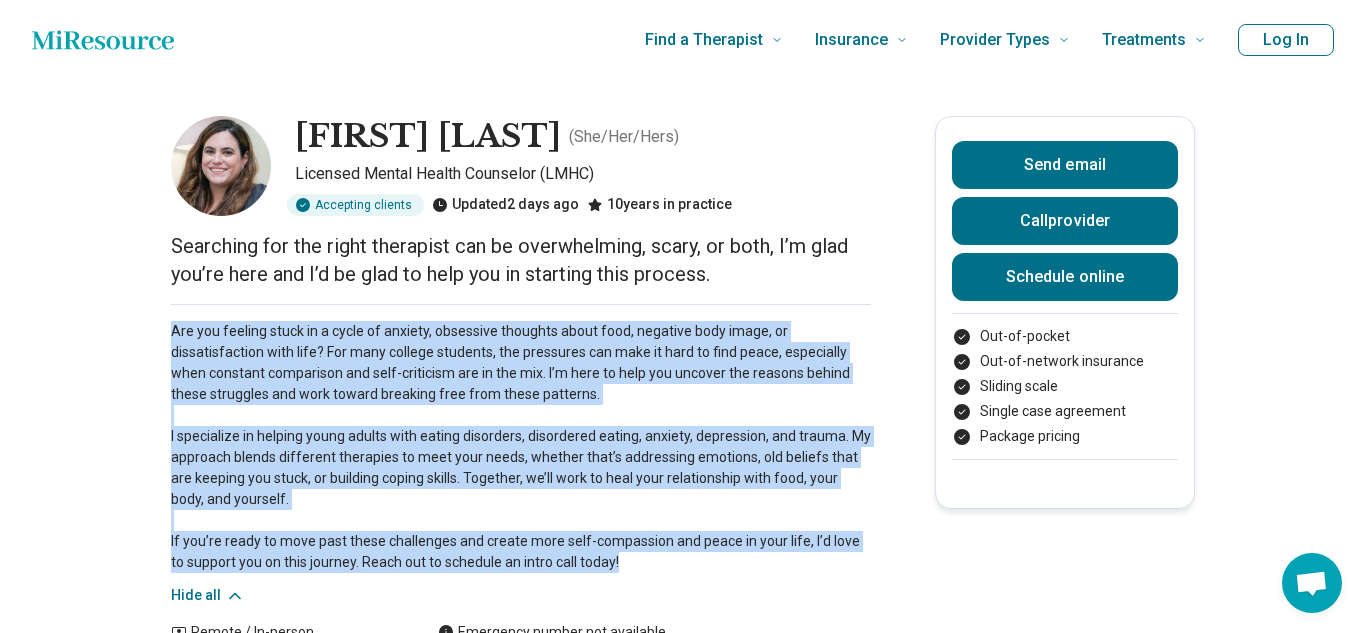 drag, startPoint x: 170, startPoint y: 334, endPoint x: 618, endPoint y: 557, distance: 500.4328 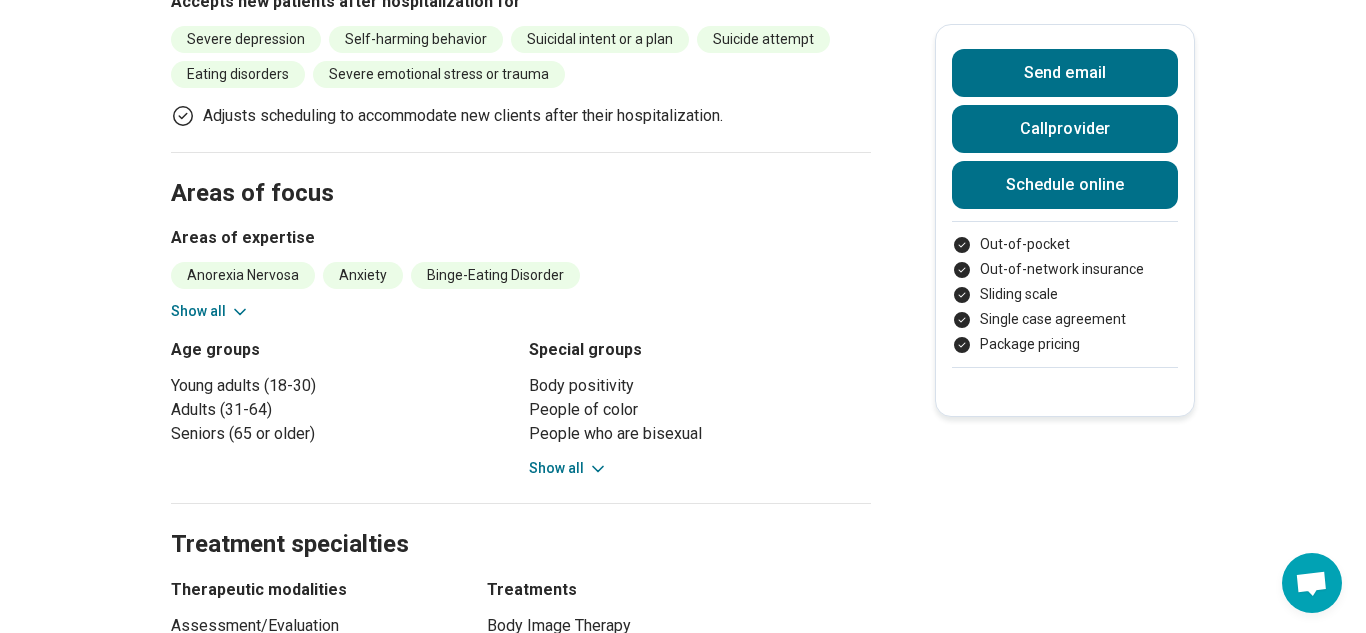 scroll, scrollTop: 1001, scrollLeft: 0, axis: vertical 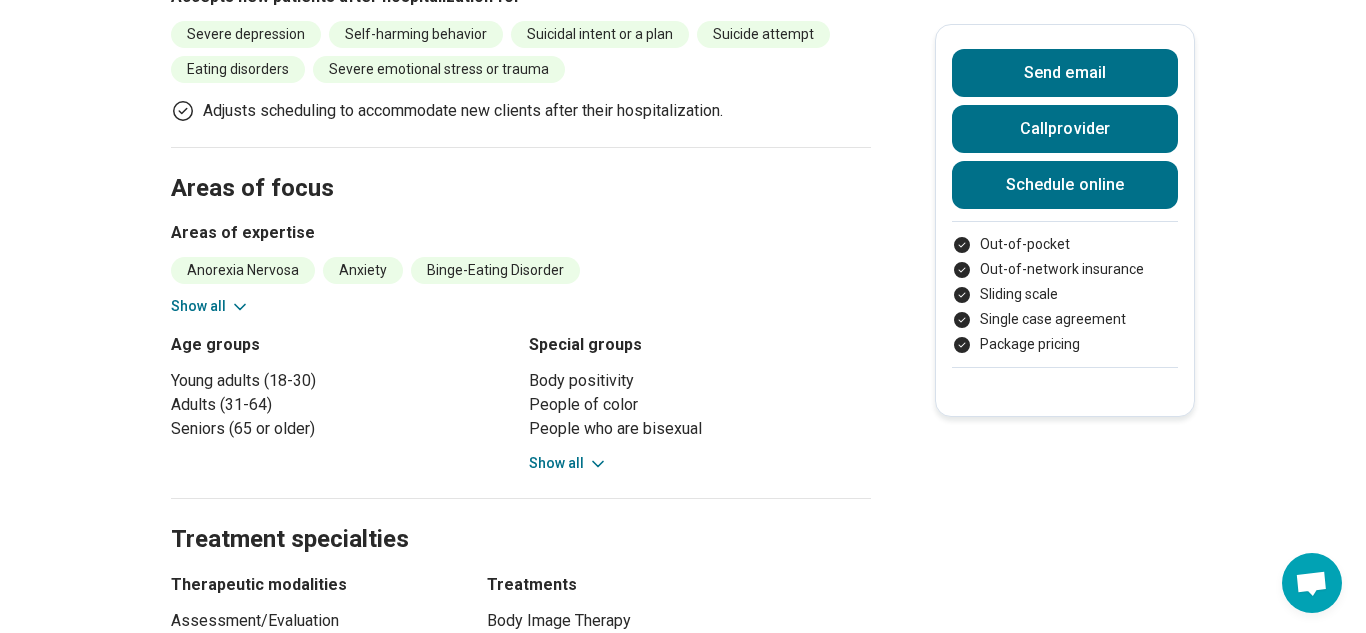 click on "Show all" at bounding box center (568, 463) 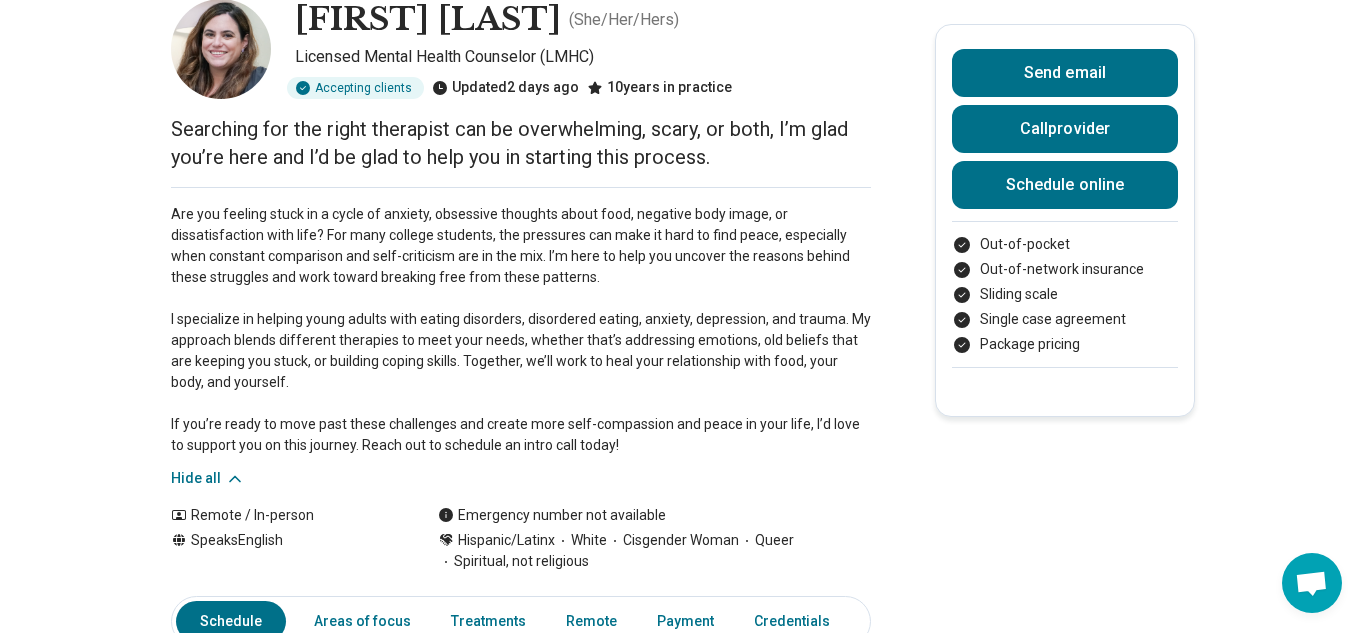 scroll, scrollTop: 119, scrollLeft: 0, axis: vertical 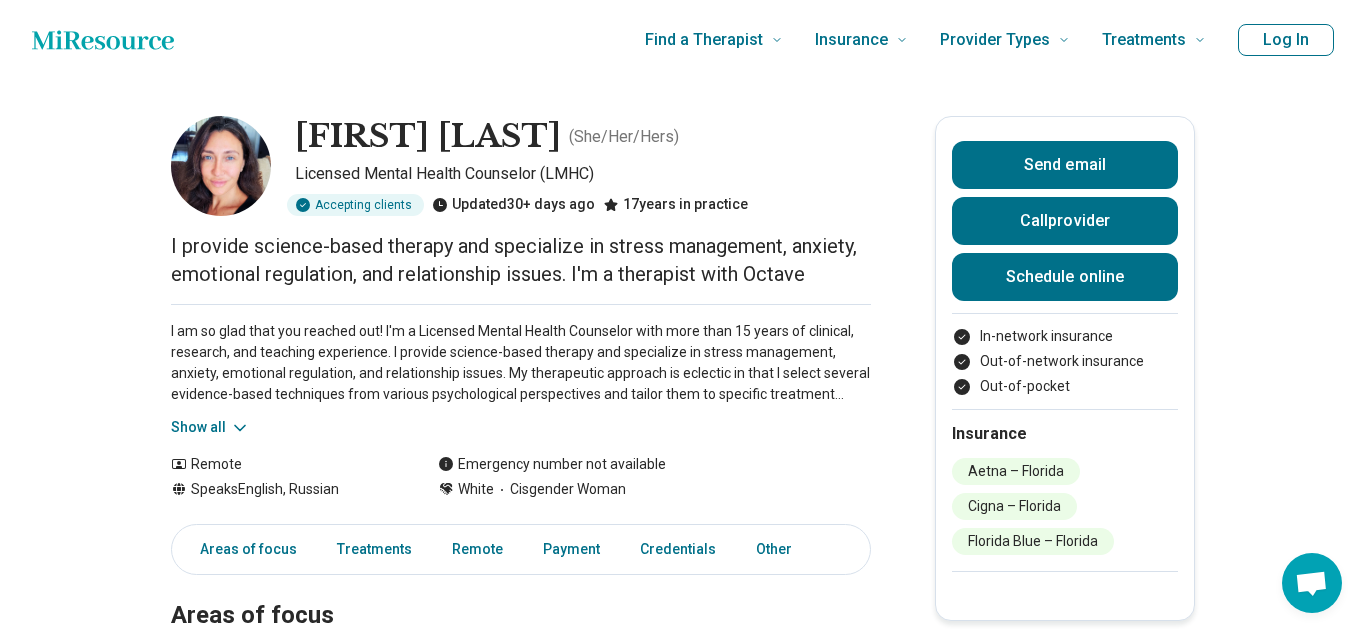 click on "I provide science-based therapy and specialize in stress management, anxiety, emotional regulation, and relationship issues.
I'm a therapist with Octave" at bounding box center (521, 260) 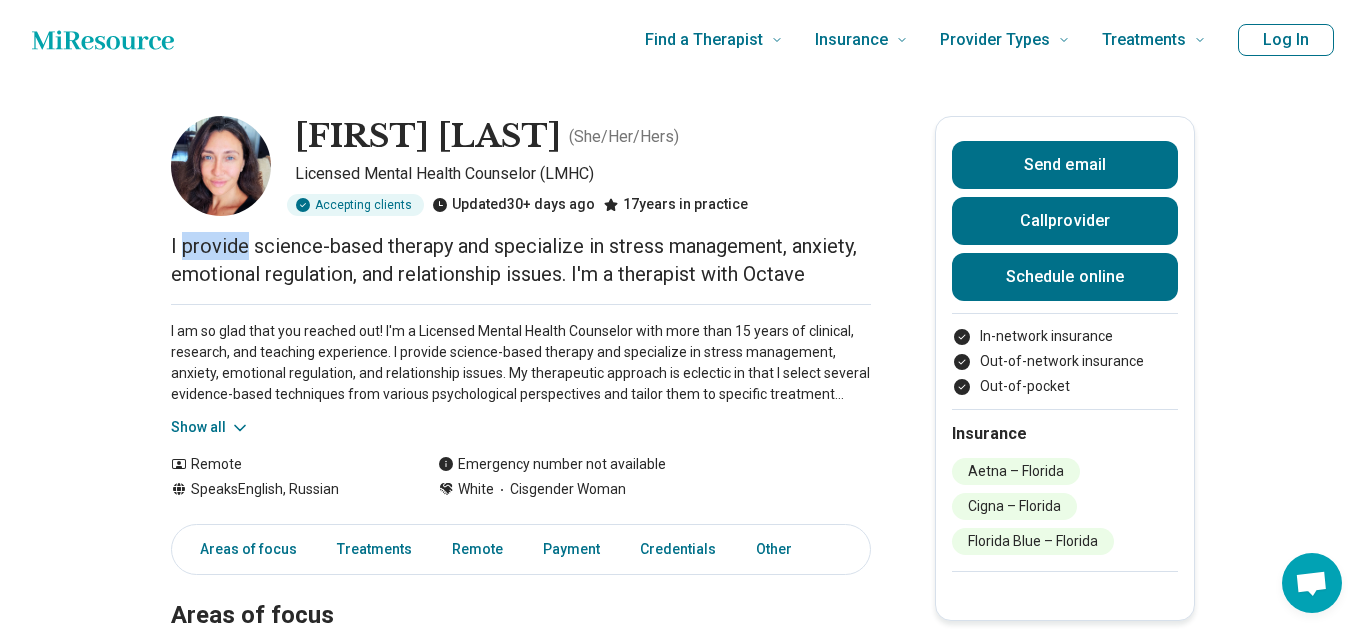 click on "I provide science-based therapy and specialize in stress management, anxiety, emotional regulation, and relationship issues.
I'm a therapist with Octave" at bounding box center (521, 260) 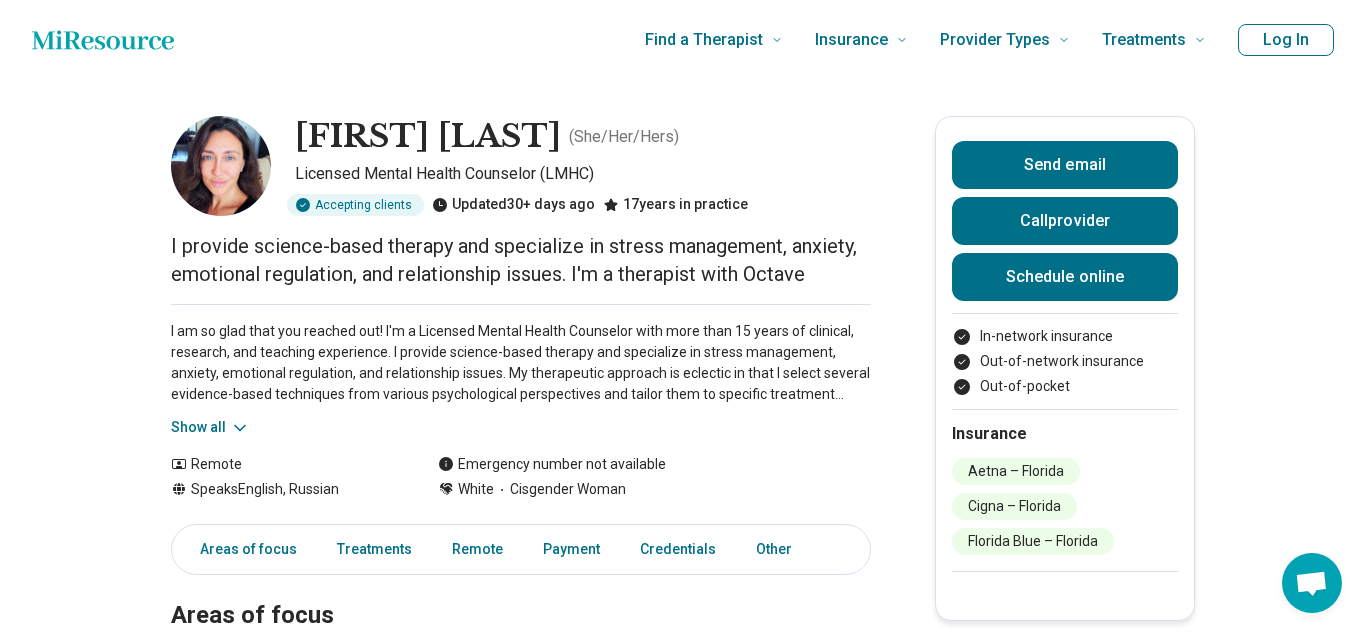 click on "I provide science-based therapy and specialize in stress management, anxiety, emotional regulation, and relationship issues.
I'm a therapist with Octave" at bounding box center (521, 260) 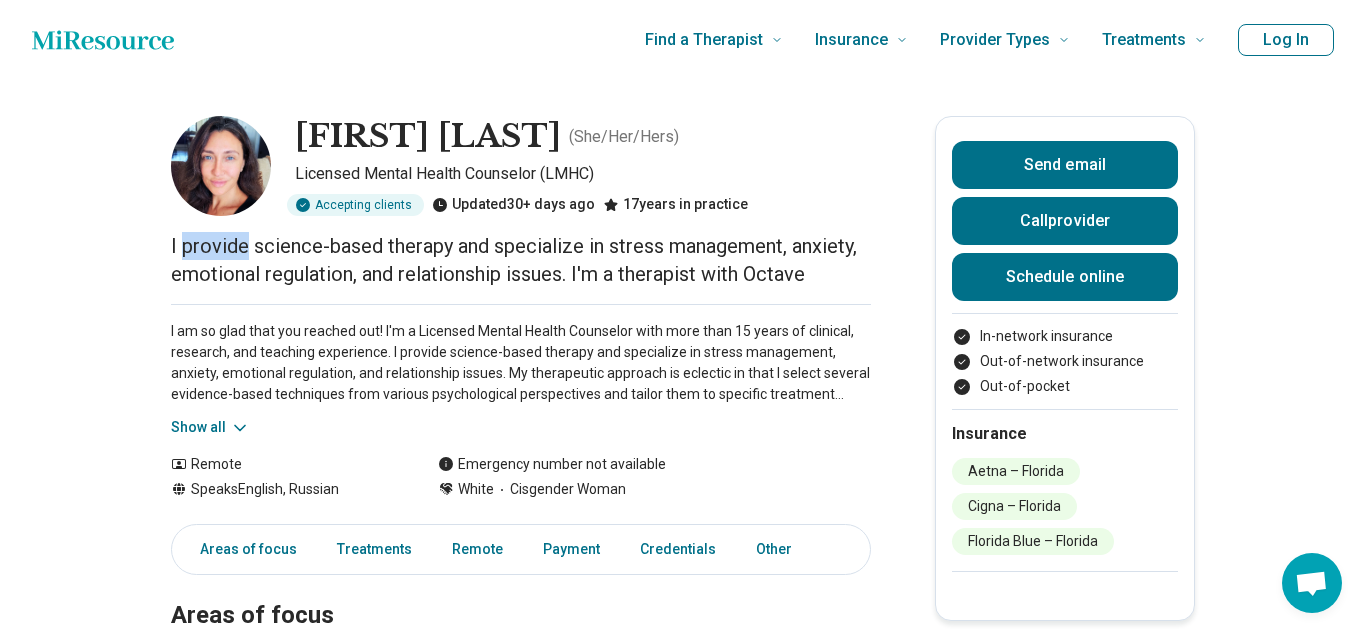 click on "I provide science-based therapy and specialize in stress management, anxiety, emotional regulation, and relationship issues.
I'm a therapist with Octave" at bounding box center (521, 260) 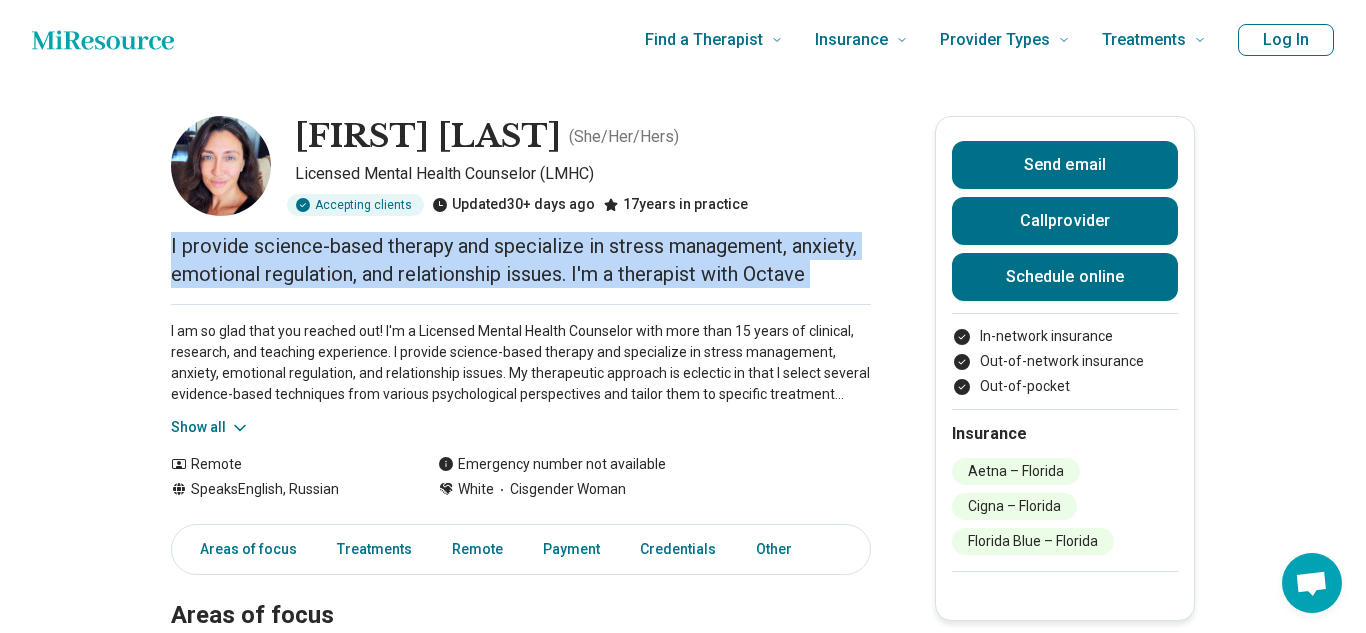 click 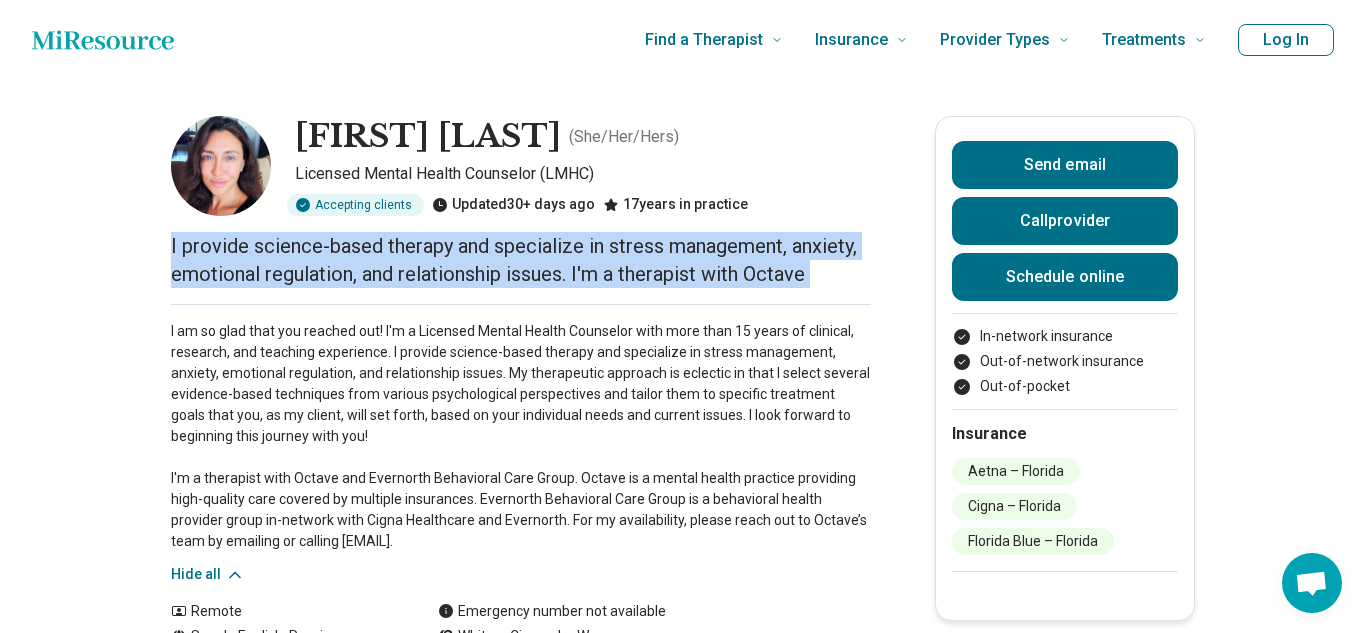 click on "I am so glad that you reached out! I'm a Licensed Mental Health Counselor with more than 15 years of clinical, research, and teaching experience. I provide science-based therapy and specialize in stress management, anxiety, emotional regulation, and relationship issues. My therapeutic approach is eclectic in that I select several evidence-based techniques from various psychological perspectives and tailor them to specific treatment goals that you, as my client, will set forth, based on your individual needs and current issues. I look forward to beginning this journey with you!
I'm a therapist with Octave and Evernorth Behavioral Care Group. Octave is a mental health practice providing high-quality care covered by multiple insurances. Evernorth Behavioral Care Group is a behavioral health provider group in-network with Cigna Healthcare and Evernorth. For my availability, please reach out to Octave’s team by emailing or calling." at bounding box center [521, 436] 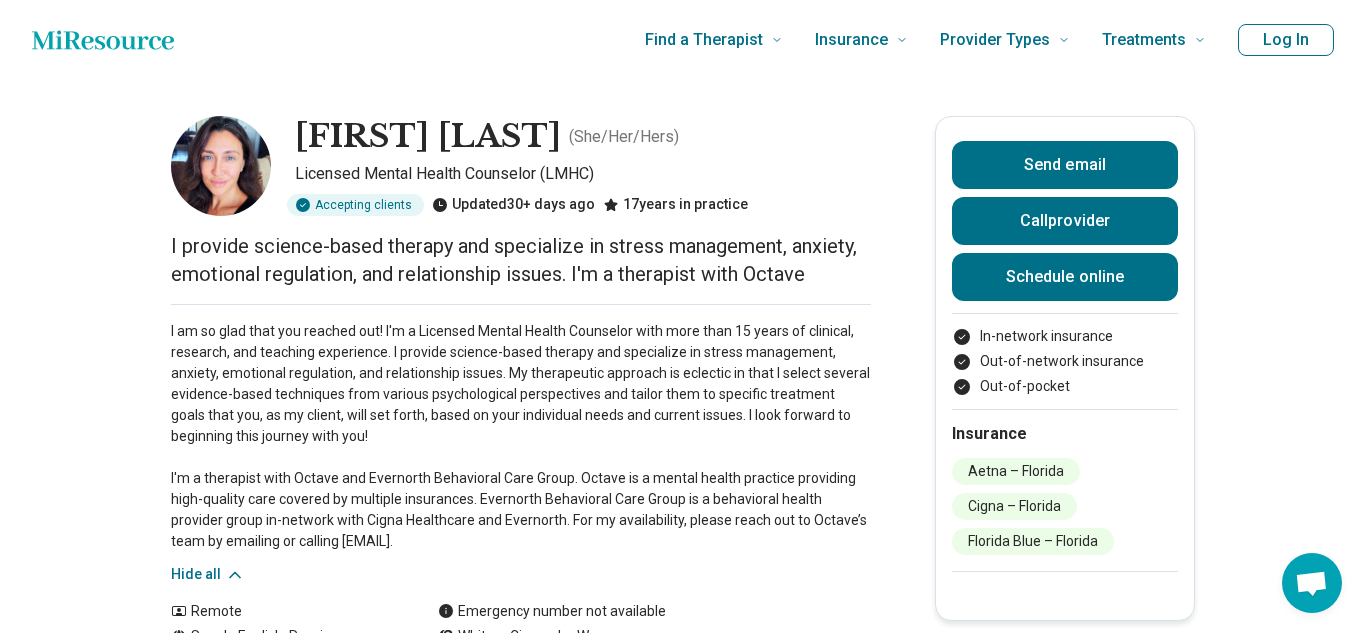 click on "I am so glad that you reached out! I'm a Licensed Mental Health Counselor with more than 15 years of clinical, research, and teaching experience. I provide science-based therapy and specialize in stress management, anxiety, emotional regulation, and relationship issues. My therapeutic approach is eclectic in that I select several evidence-based techniques from various psychological perspectives and tailor them to specific treatment goals that you, as my client, will set forth, based on your individual needs and current issues. I look forward to beginning this journey with you!
I'm a therapist with Octave and Evernorth Behavioral Care Group. Octave is a mental health practice providing high-quality care covered by multiple insurances. Evernorth Behavioral Care Group is a behavioral health provider group in-network with Cigna Healthcare and Evernorth. For my availability, please reach out to Octave’s team by emailing or calling." at bounding box center (521, 436) 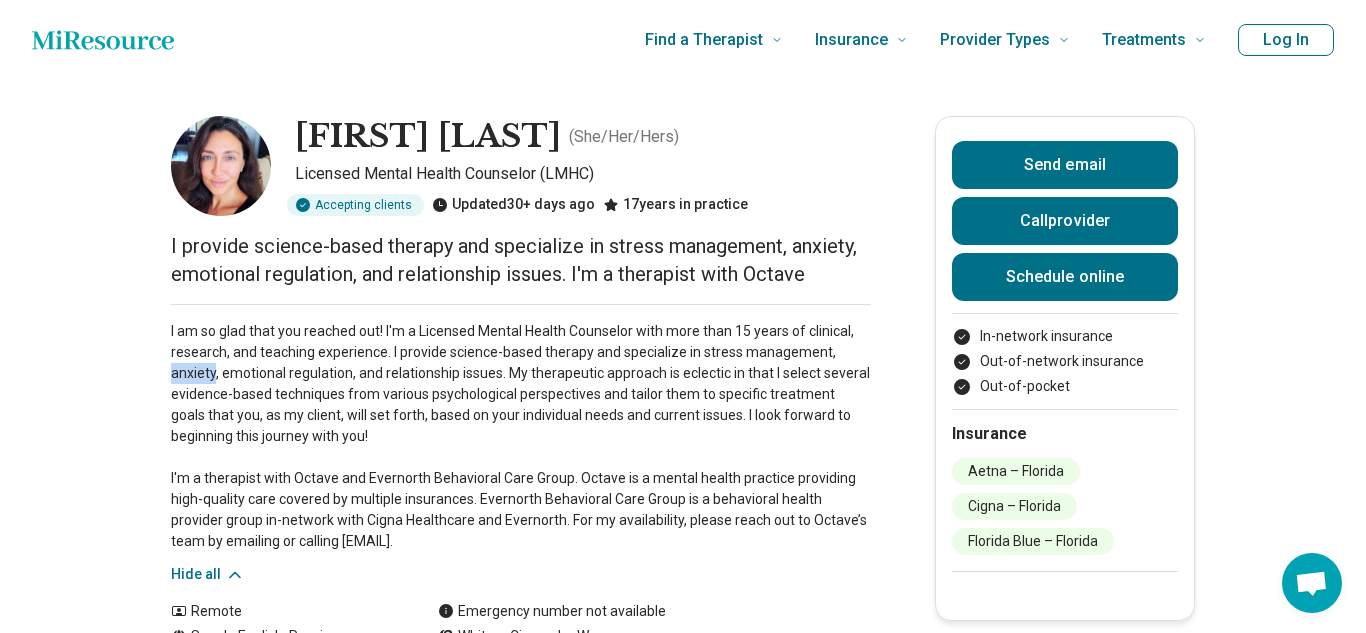 click on "I am so glad that you reached out! I'm a Licensed Mental Health Counselor with more than 15 years of clinical, research, and teaching experience. I provide science-based therapy and specialize in stress management, anxiety, emotional regulation, and relationship issues. My therapeutic approach is eclectic in that I select several evidence-based techniques from various psychological perspectives and tailor them to specific treatment goals that you, as my client, will set forth, based on your individual needs and current issues. I look forward to beginning this journey with you!
I'm a therapist with Octave and Evernorth Behavioral Care Group. Octave is a mental health practice providing high-quality care covered by multiple insurances. Evernorth Behavioral Care Group is a behavioral health provider group in-network with Cigna Healthcare and Evernorth. For my availability, please reach out to Octave’s team by emailing or calling." at bounding box center [521, 436] 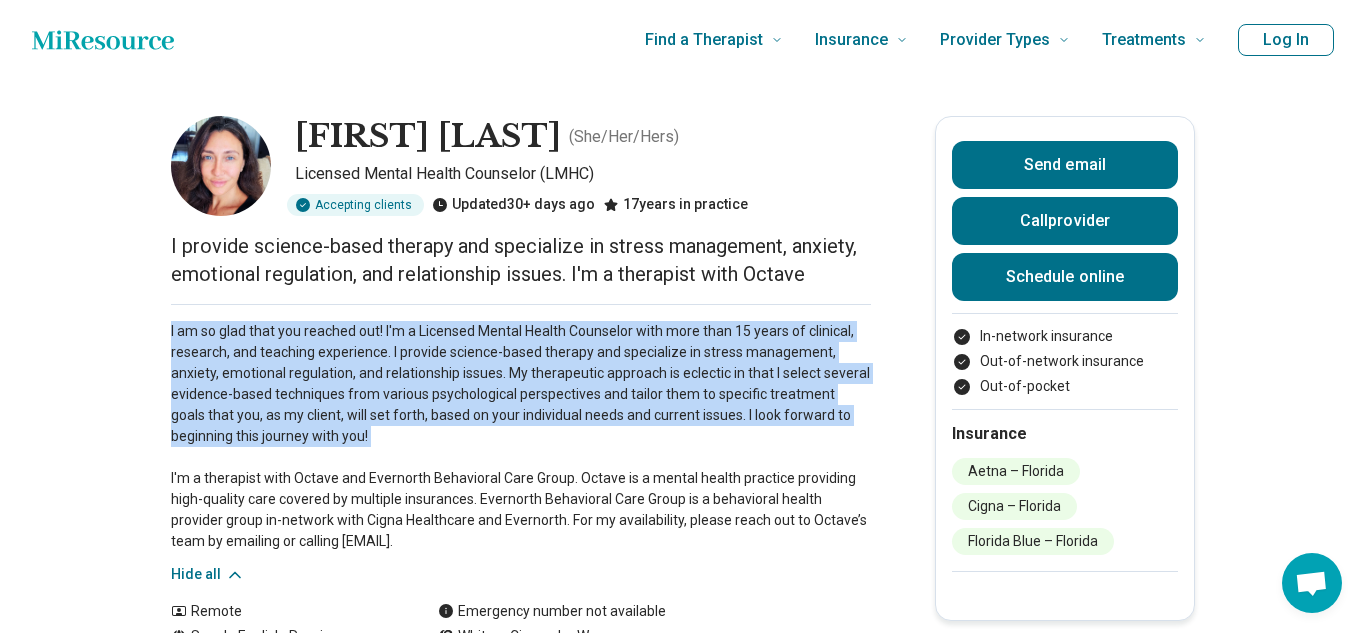 click on "I am so glad that you reached out! I'm a Licensed Mental Health Counselor with more than 15 years of clinical, research, and teaching experience. I provide science-based therapy and specialize in stress management, anxiety, emotional regulation, and relationship issues. My therapeutic approach is eclectic in that I select several evidence-based techniques from various psychological perspectives and tailor them to specific treatment goals that you, as my client, will set forth, based on your individual needs and current issues. I look forward to beginning this journey with you!
I'm a therapist with Octave and Evernorth Behavioral Care Group. Octave is a mental health practice providing high-quality care covered by multiple insurances. Evernorth Behavioral Care Group is a behavioral health provider group in-network with Cigna Healthcare and Evernorth. For my availability, please reach out to Octave’s team by emailing or calling." at bounding box center [521, 436] 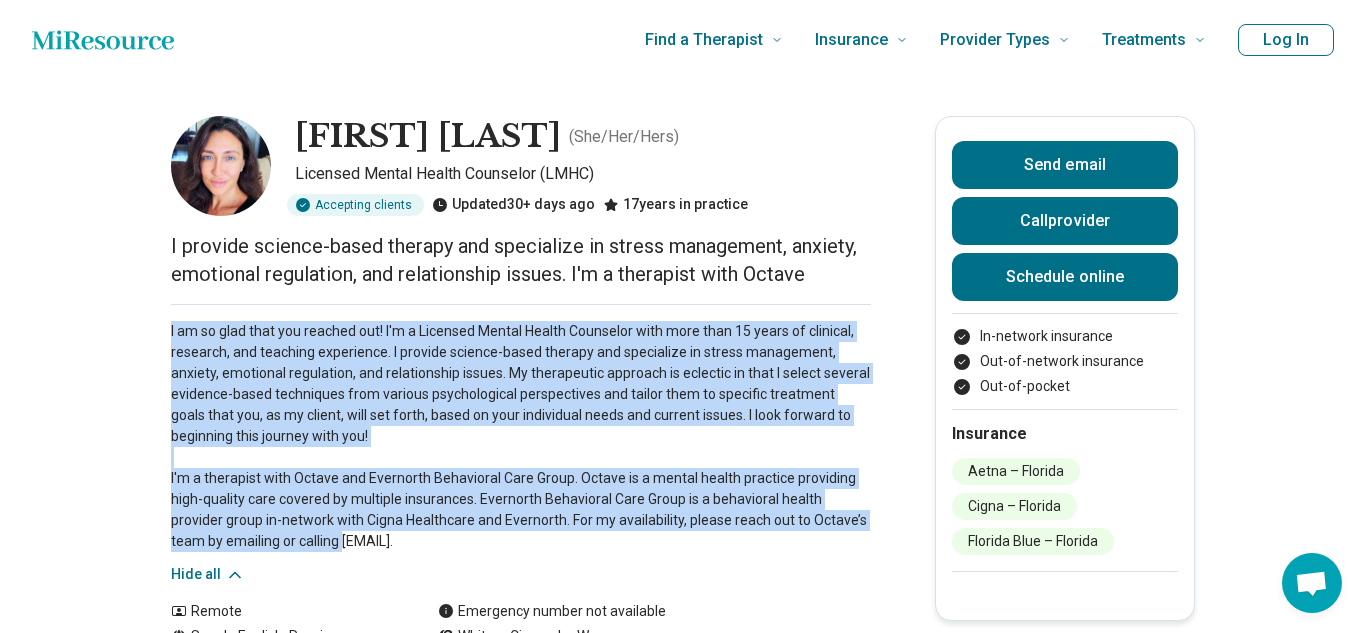 drag, startPoint x: 170, startPoint y: 330, endPoint x: 480, endPoint y: 535, distance: 371.65173 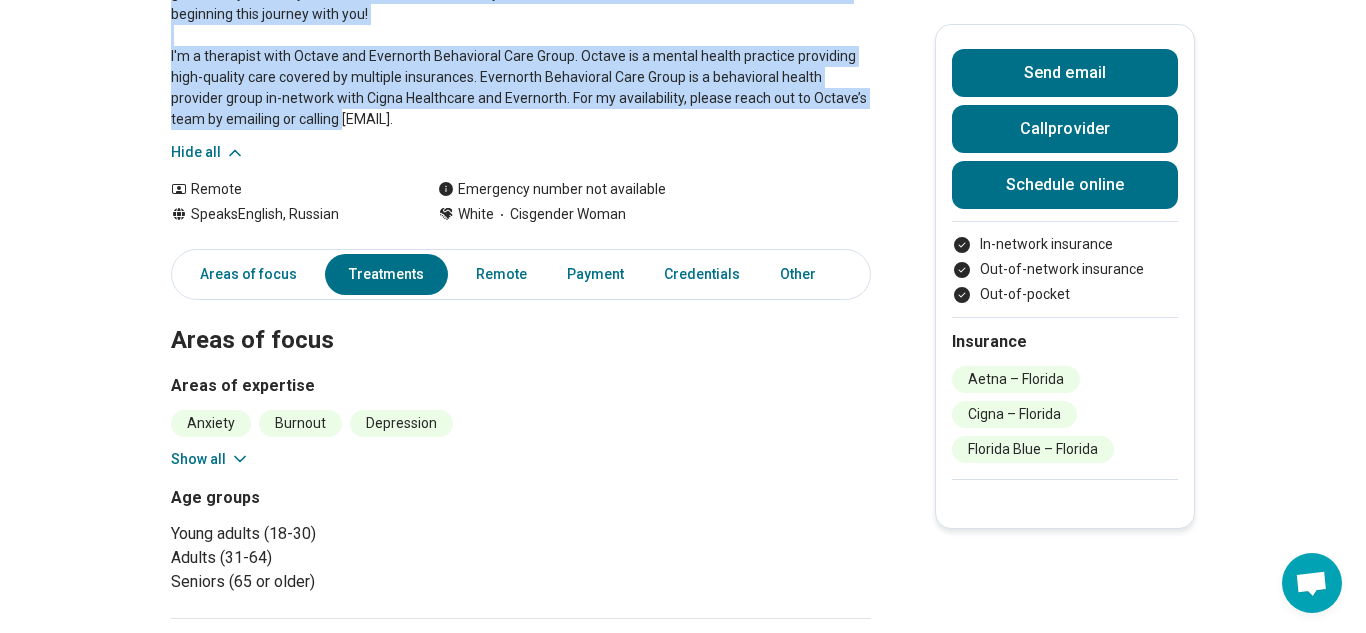 scroll, scrollTop: 498, scrollLeft: 0, axis: vertical 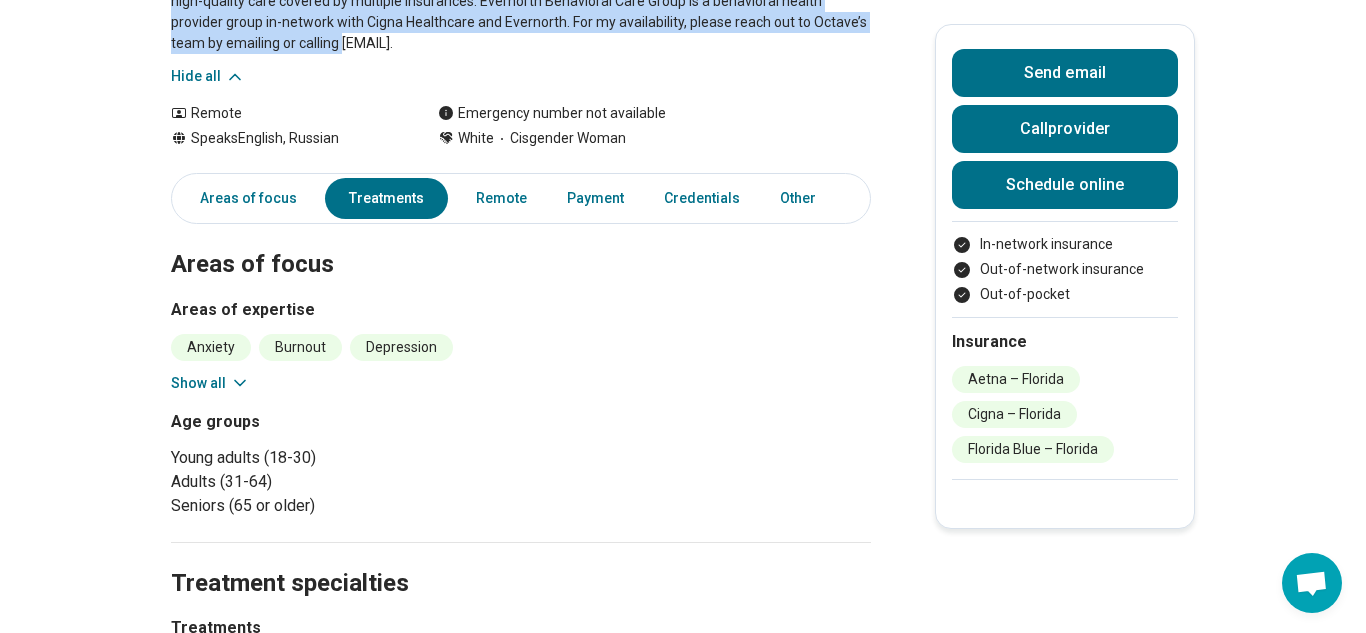 click on "Show all" at bounding box center (210, 383) 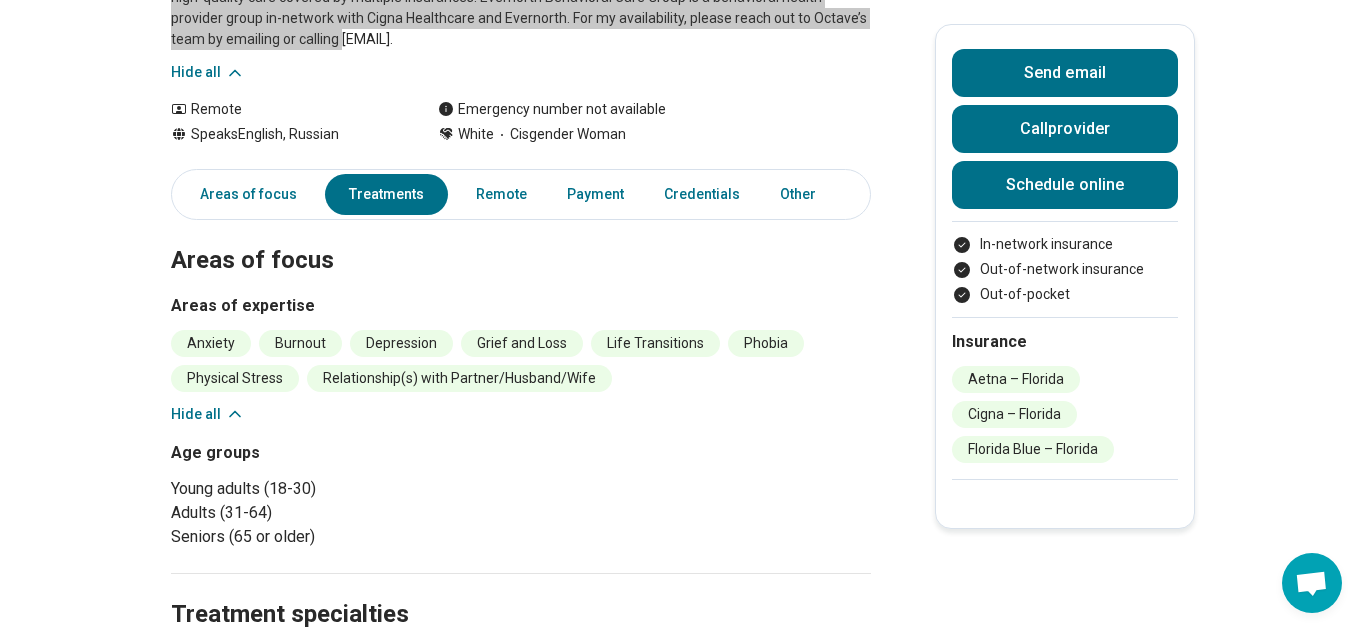 scroll, scrollTop: 506, scrollLeft: 0, axis: vertical 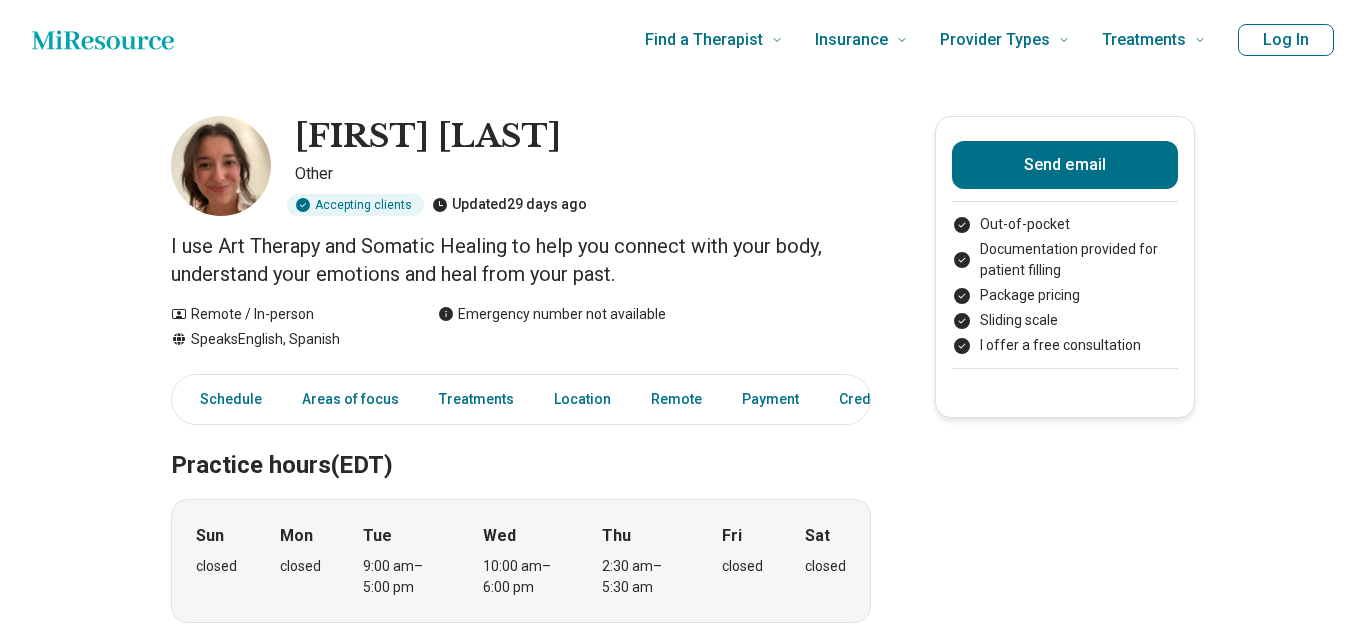 click on "I use Art Therapy and Somatic Healing to help you connect with your body, understand your emotions and heal from your past." at bounding box center (521, 260) 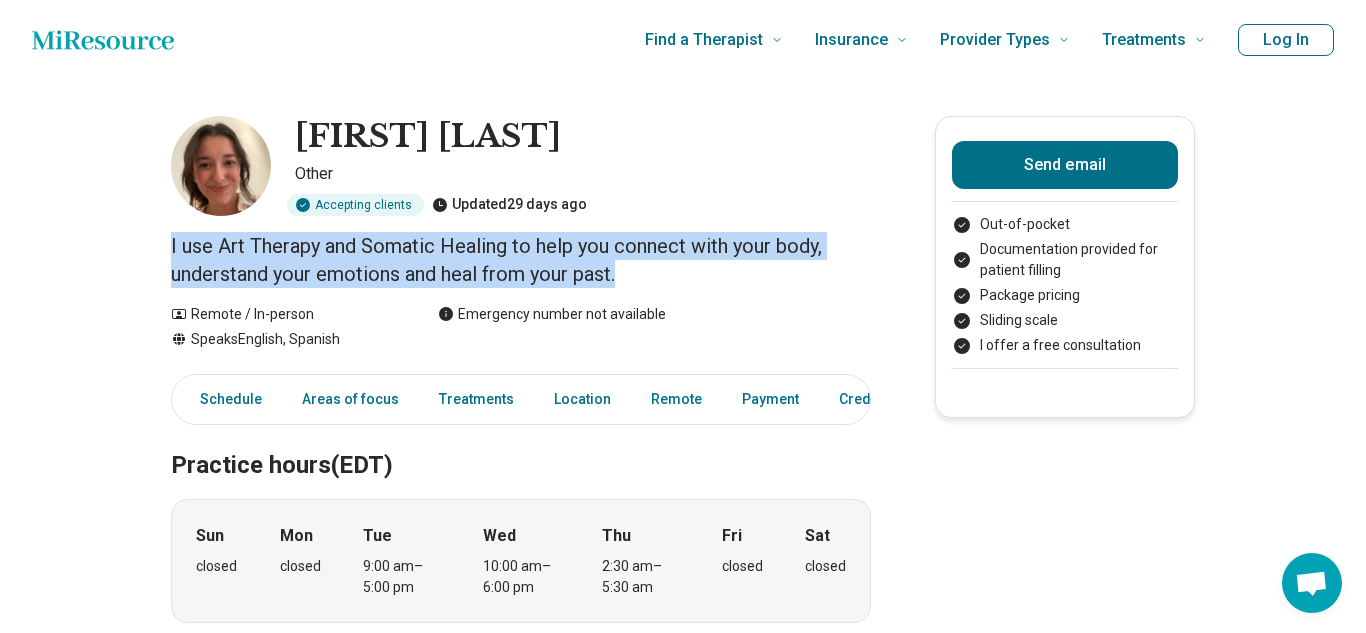 click on "I use Art Therapy and Somatic Healing to help you connect with your body, understand your emotions and heal from your past." at bounding box center (521, 260) 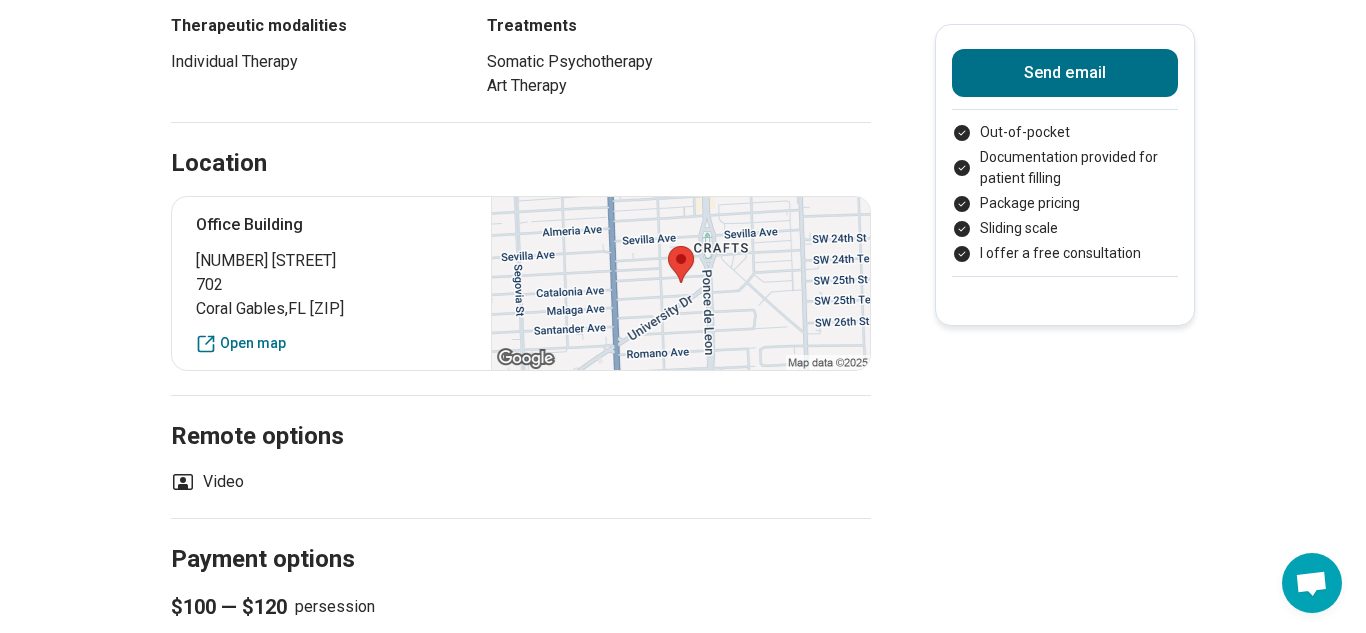 scroll, scrollTop: 0, scrollLeft: 0, axis: both 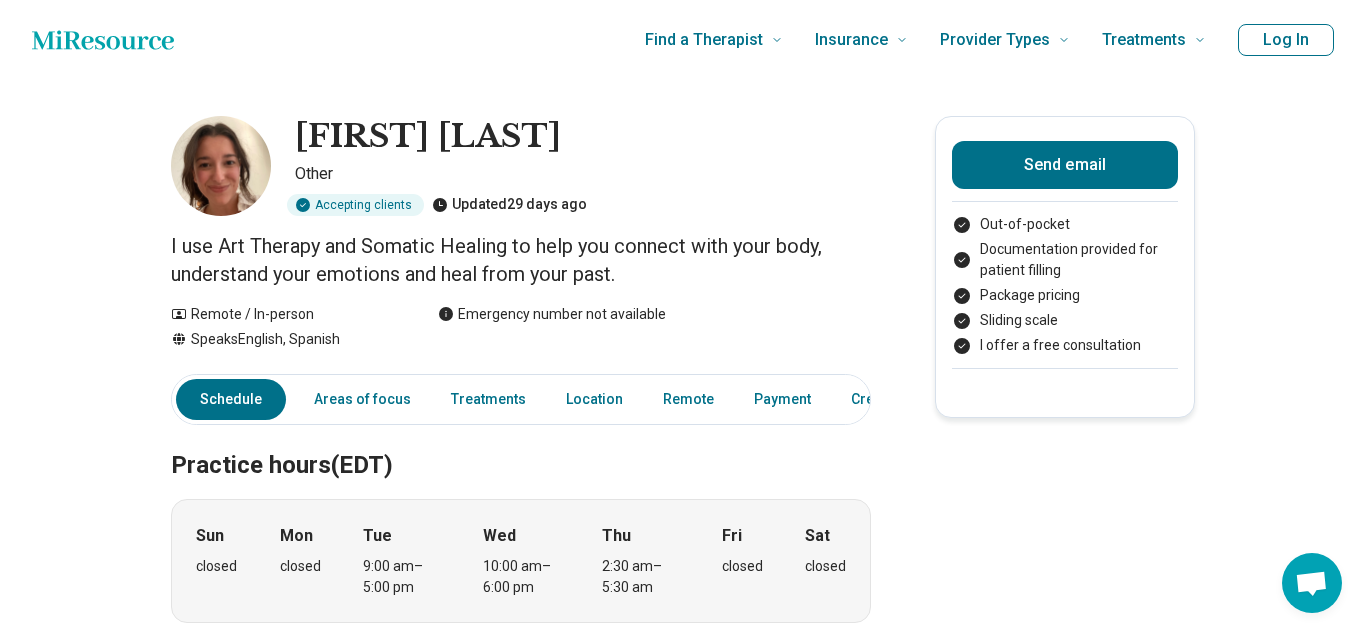 click on "I use Art Therapy and Somatic Healing to help you connect with your body, understand your emotions and heal from your past." at bounding box center (521, 260) 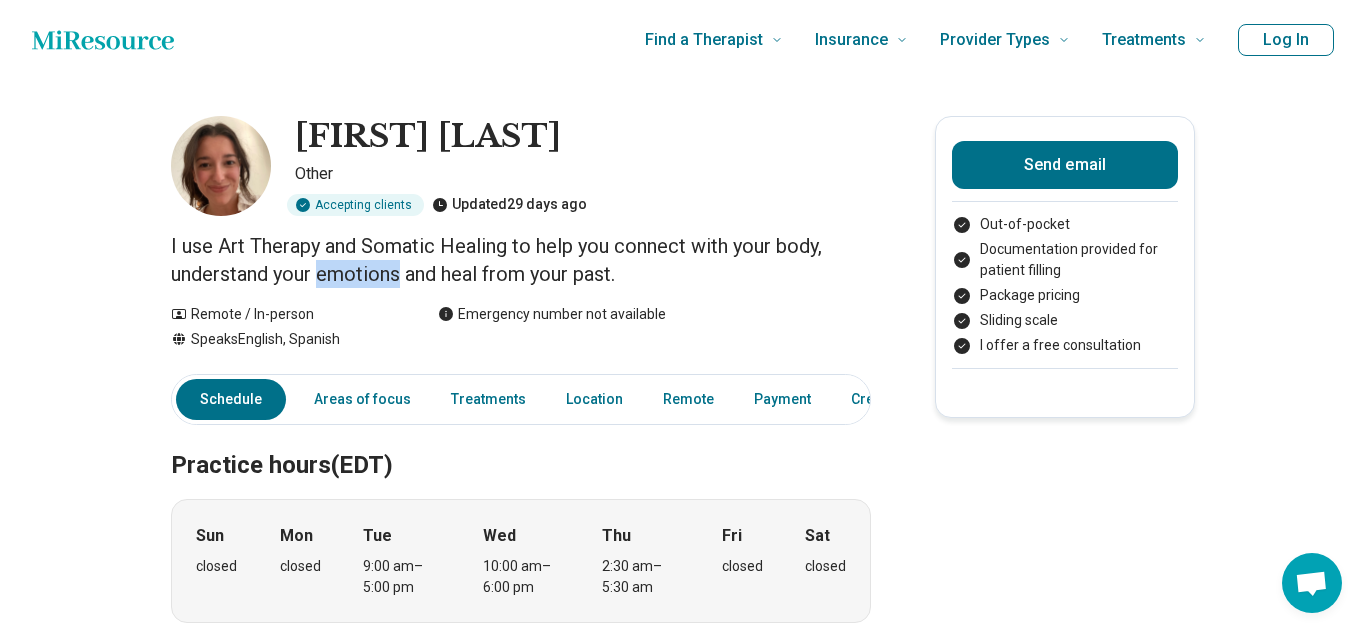 click on "I use Art Therapy and Somatic Healing to help you connect with your body, understand your emotions and heal from your past." at bounding box center (521, 260) 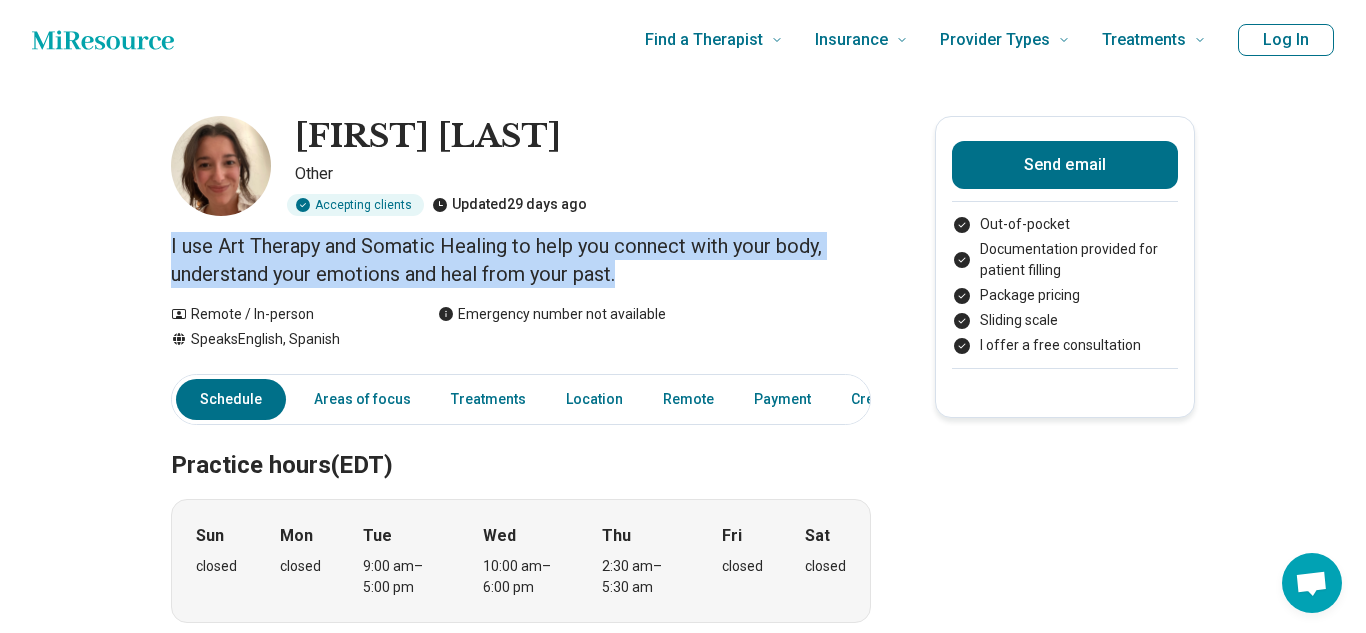 click on "I use Art Therapy and Somatic Healing to help you connect with your body, understand your emotions and heal from your past." at bounding box center (521, 260) 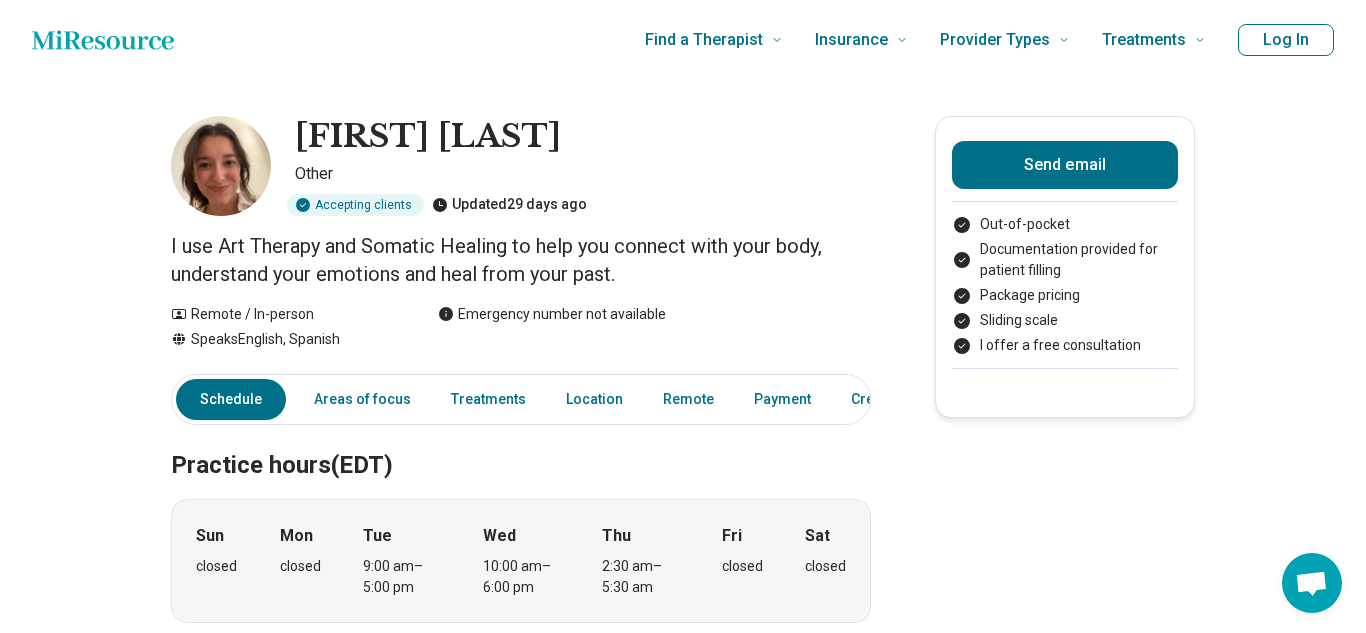 click on "I use Art Therapy and Somatic Healing to help you connect with your body, understand your emotions and heal from your past." at bounding box center (521, 260) 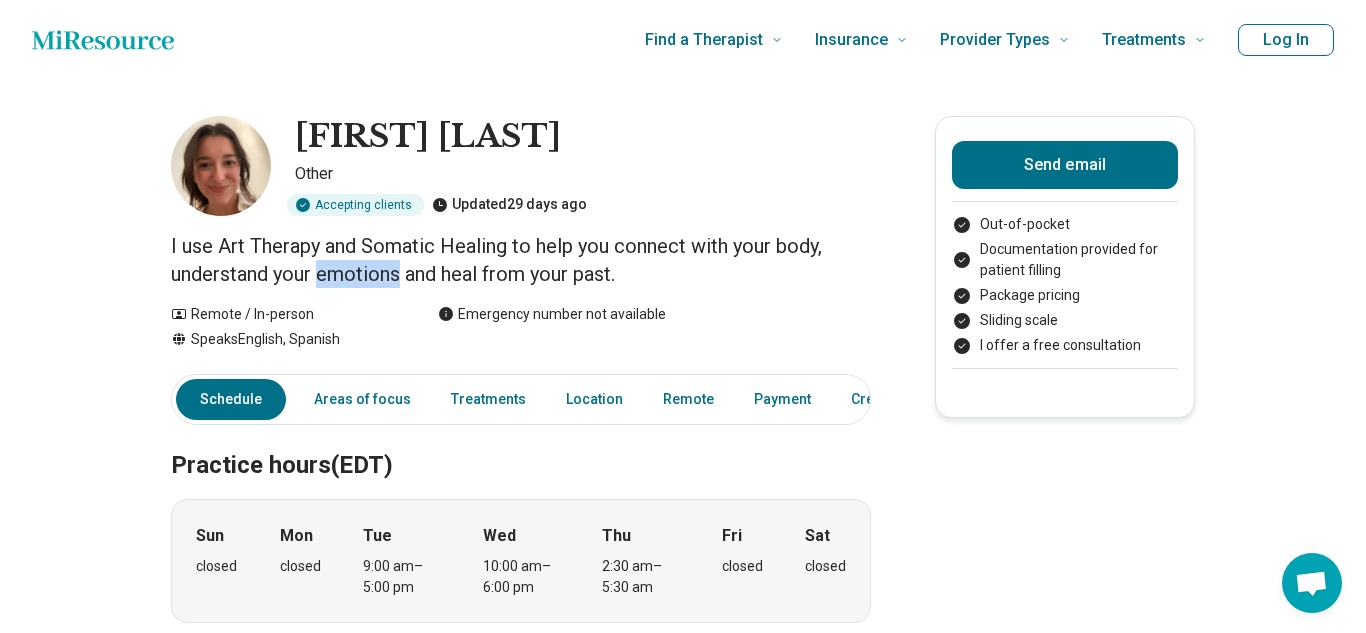 click on "I use Art Therapy and Somatic Healing to help you connect with your body, understand your emotions and heal from your past." at bounding box center (521, 260) 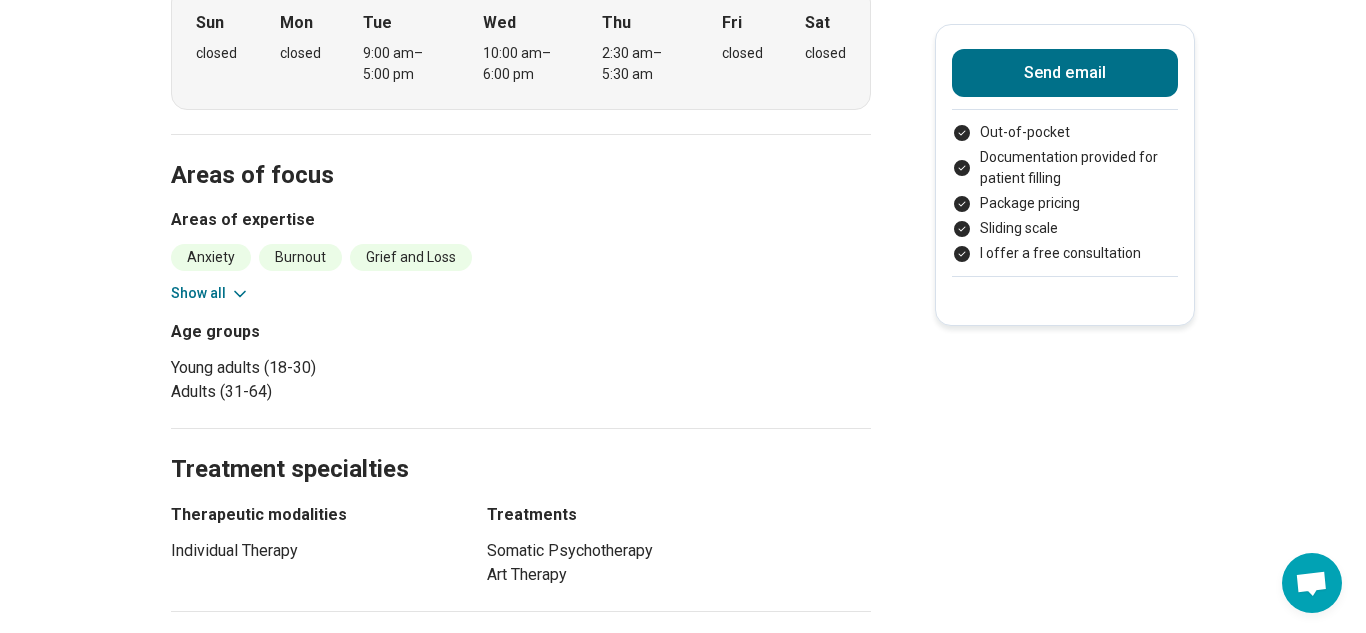 scroll, scrollTop: 507, scrollLeft: 0, axis: vertical 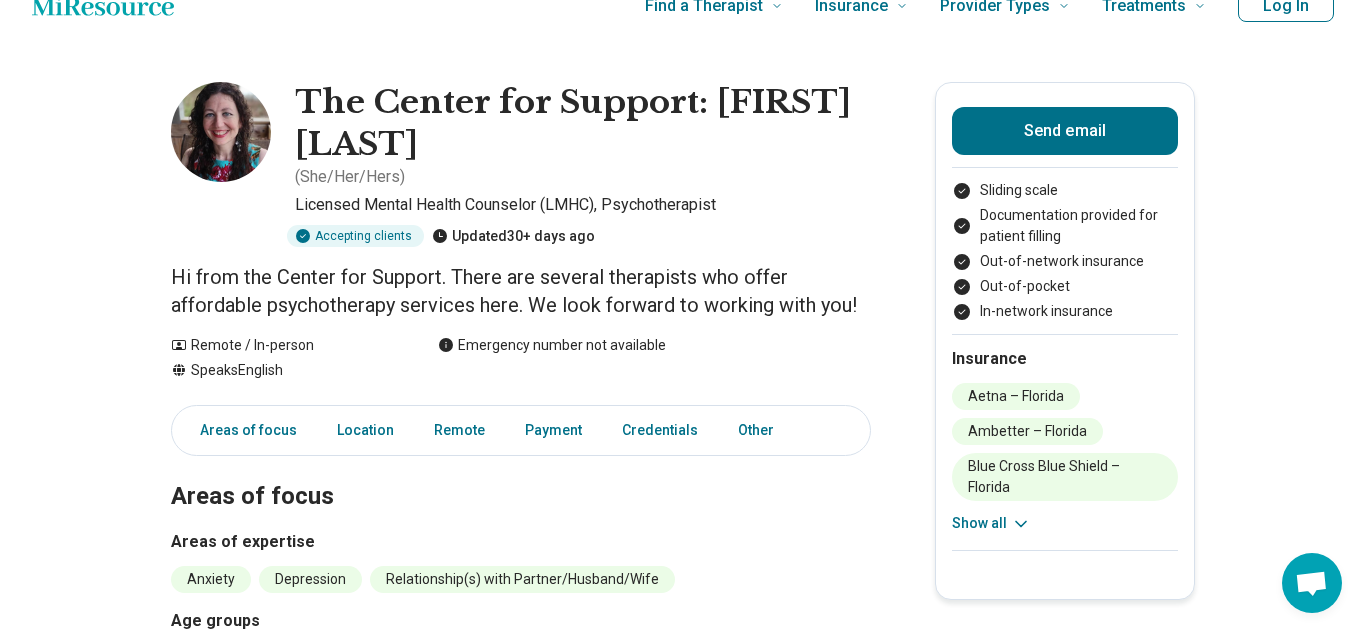 click on "Hi from the Center for Support. There are several therapists who offer affordable psychotherapy services here. We look forward to working with you!" at bounding box center [521, 291] 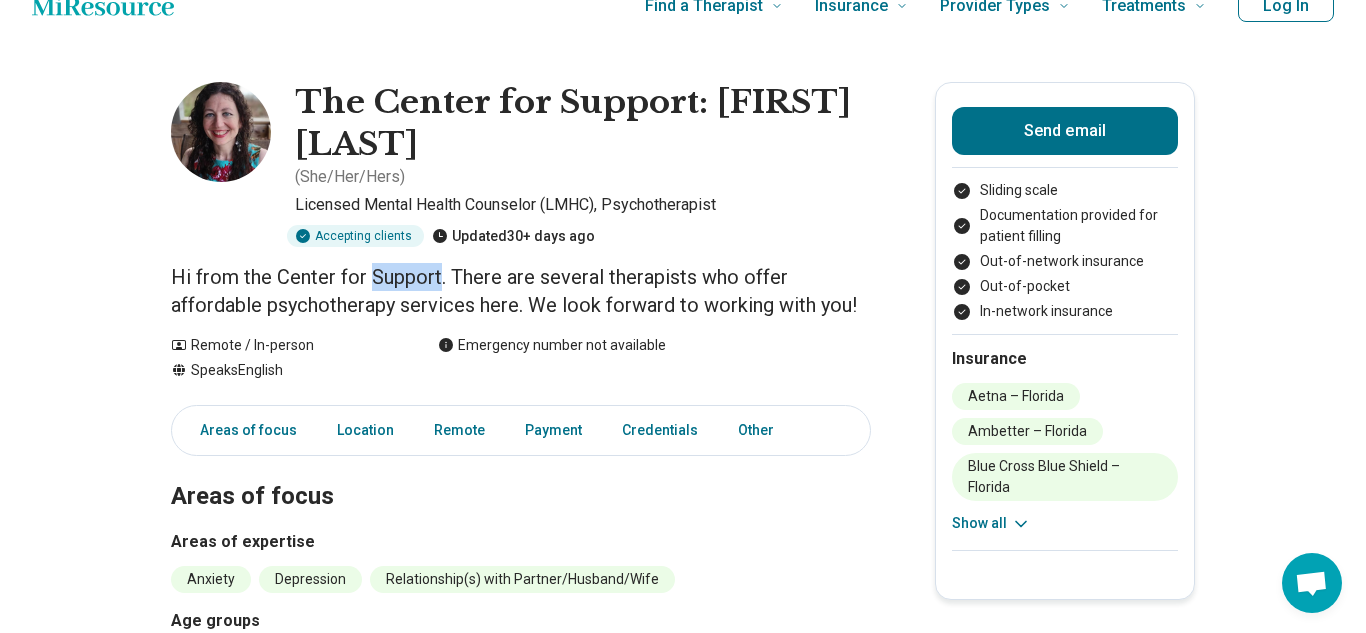 click on "Hi from the Center for Support. There are several therapists who offer affordable psychotherapy services here. We look forward to working with you!" at bounding box center (521, 291) 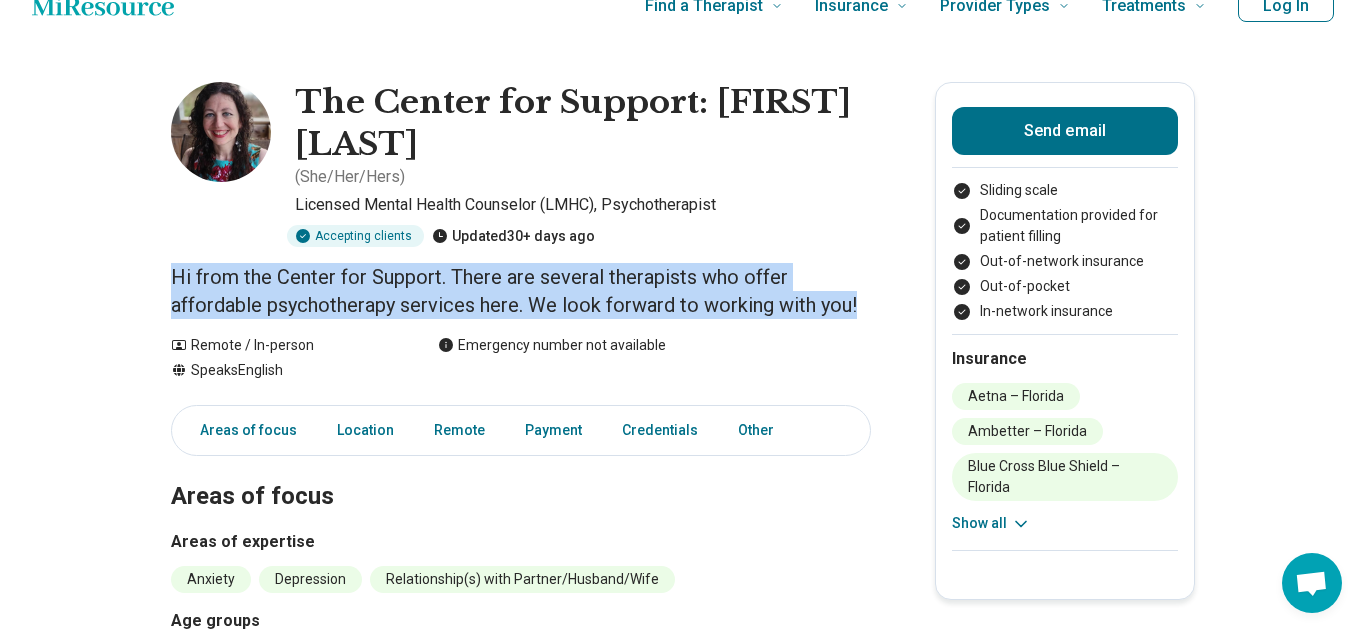 copy on "Hi from the Center for Support. There are several therapists who offer affordable psychotherapy services here. We look forward to working with you!" 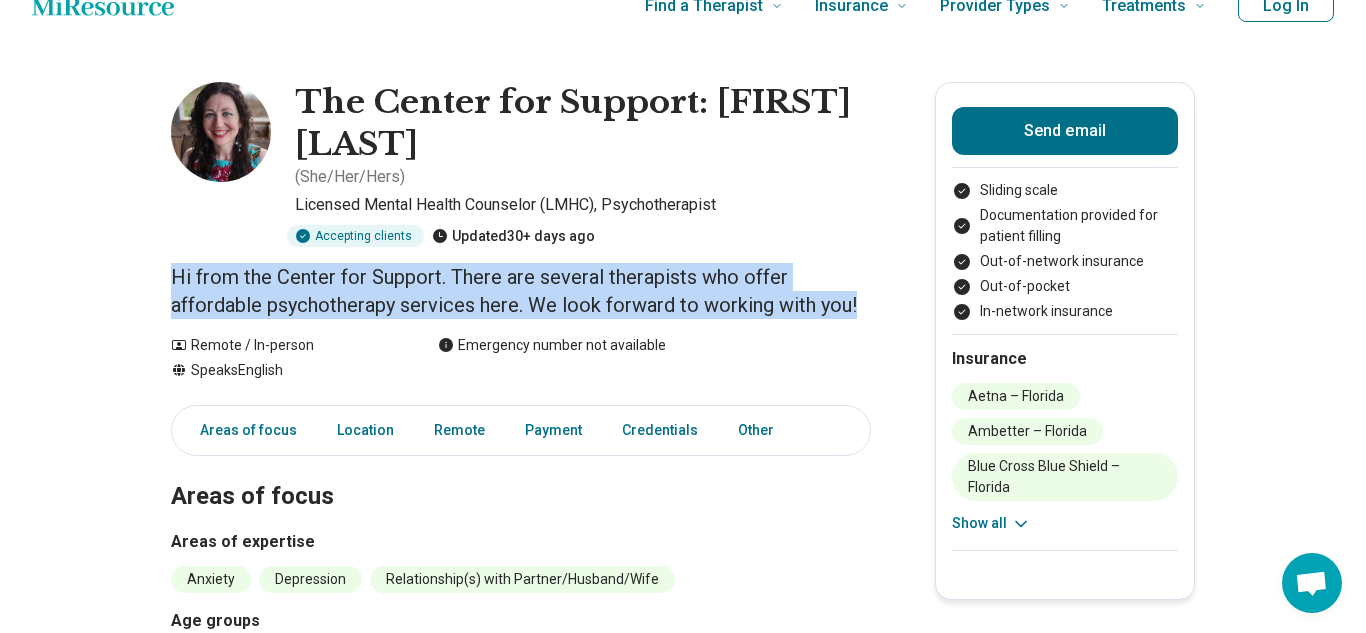 click on "The Center for Support: [FIRST] [LAST] ( She/Her/Hers ) Licensed Mental Health Counselor (LMHC), Psychotherapist Accepting clients Updated  30+ days ago Hi from the Center for Support. There are several therapists who offer affordable psychotherapy services here. We look forward to working with you! Remote / In-person Speaks  English Emergency number not available Send email Sliding scale Documentation provided for patient filling Out-of-network insurance Out-of-pocket In-network insurance Insurance Aetna – [STATE] Ambetter – [STATE] Blue Cross Blue Shield – [STATE] Capital Health Plan – [STATE] Cigna – [STATE] Florida Blue – [STATE] Humana – [STATE] Multiplan – [STATE] United HealthCare – [STATE] Show all Areas of focus Location Remote Payment Credentials Other Areas of focus Areas of expertise Anxiety Depression Relationship(s) with Partner/Husband/Wife Age groups Children (under 10) Preteens (10-12) Teens (13-17) Young adults (18-30) Adults (31-64) Seniors (65 or older) Location  [CITY]" at bounding box center [683, 1135] 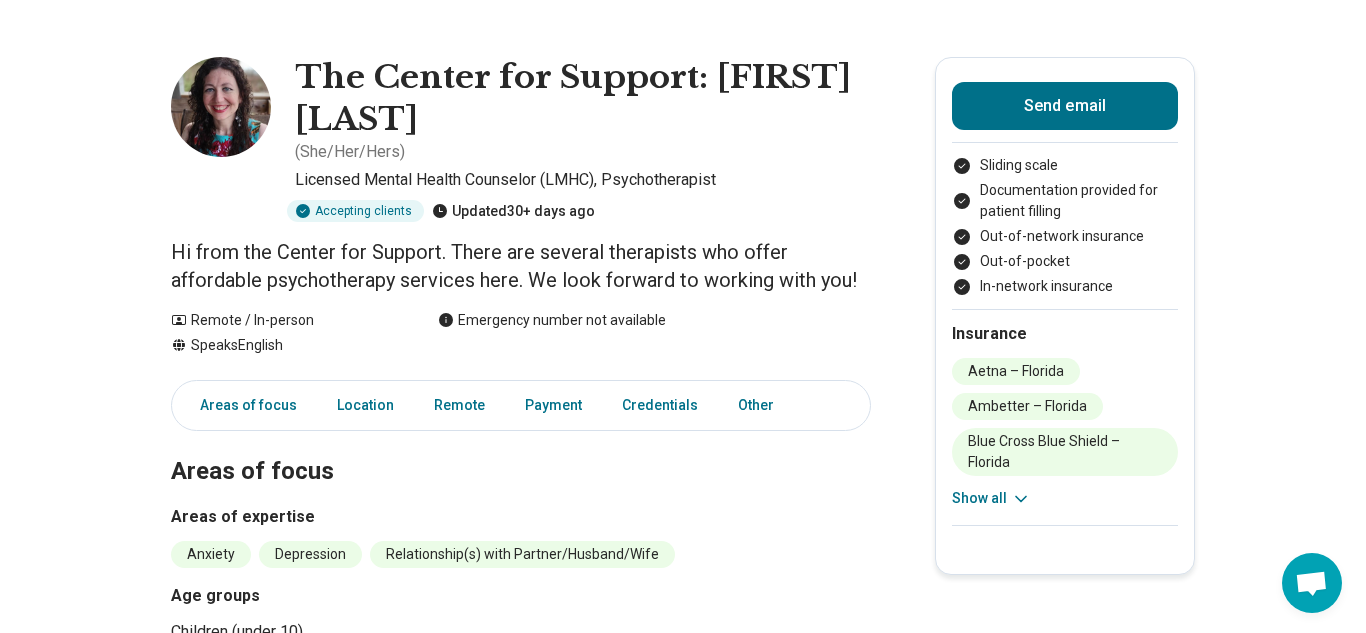 scroll, scrollTop: 61, scrollLeft: 0, axis: vertical 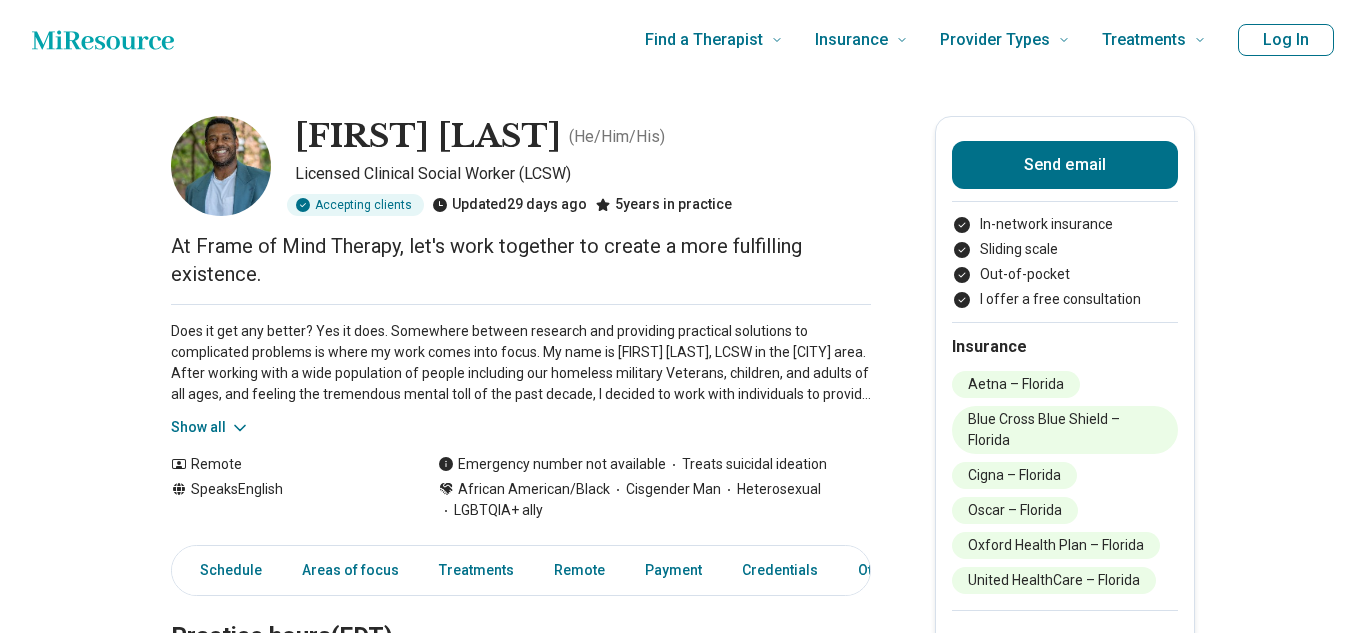 click on "At Frame of Mind Therapy, let's work together to create a more fulfilling existence." at bounding box center (521, 260) 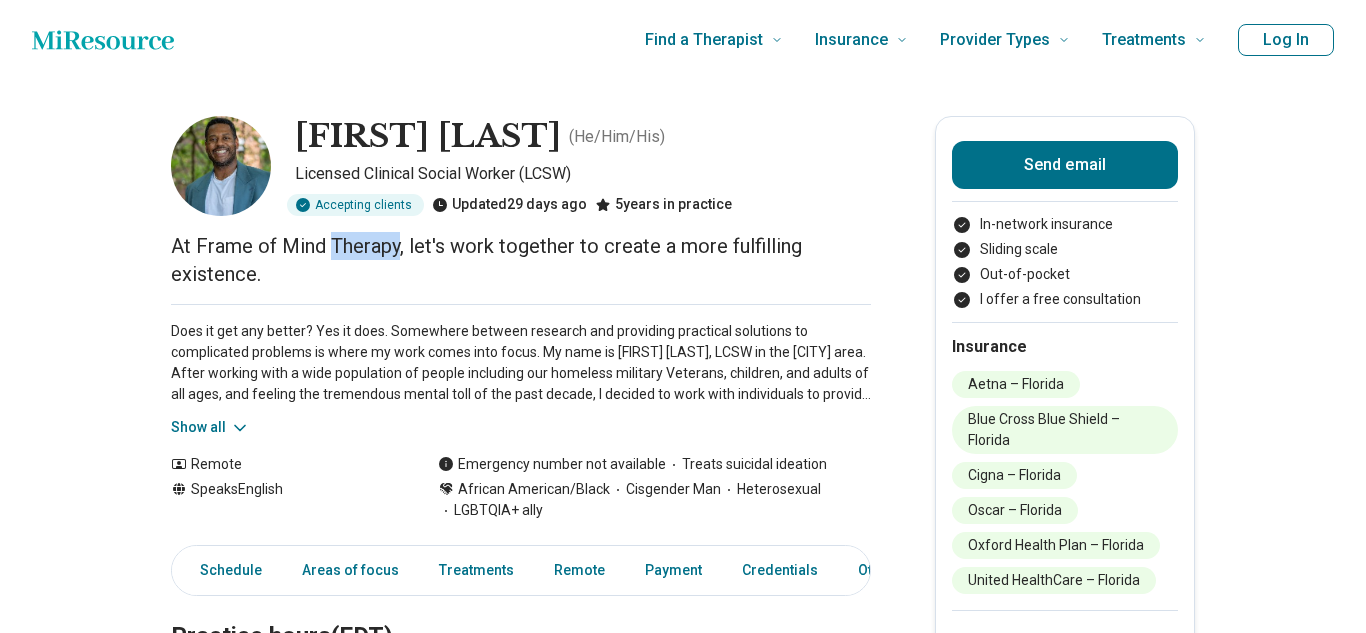 click on "At Frame of Mind Therapy, let's work together to create a more fulfilling existence." at bounding box center (521, 260) 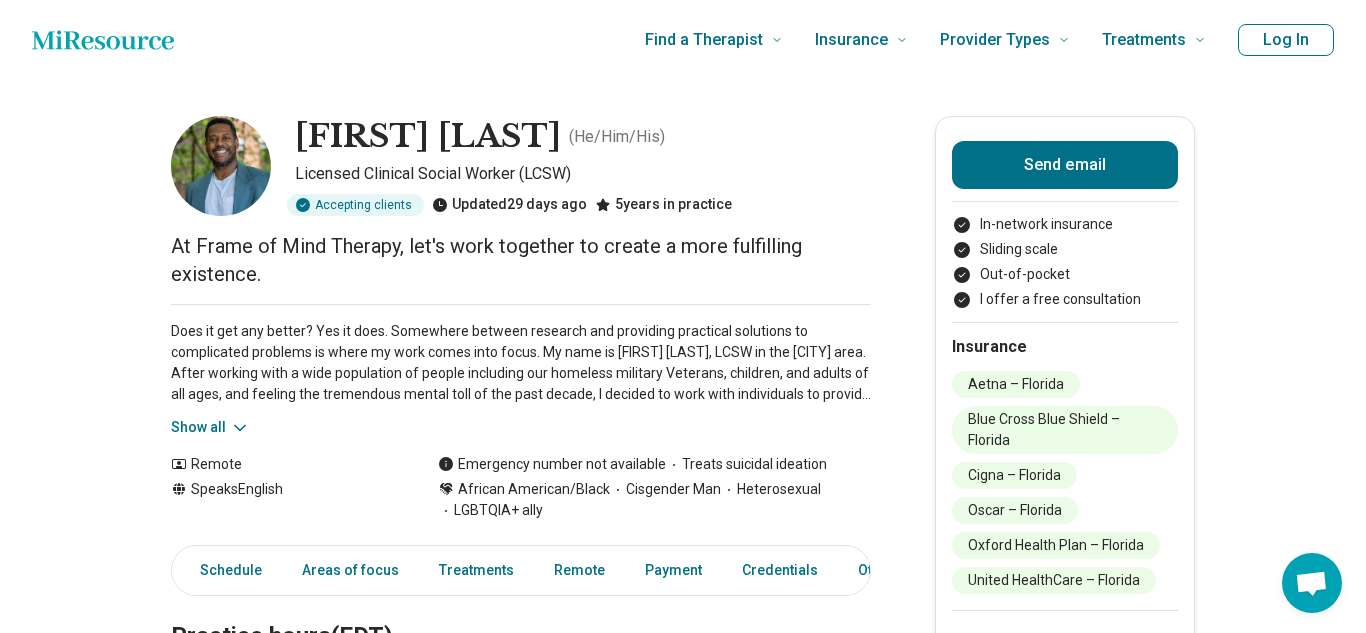 click on "At Frame of Mind Therapy, let's work together to create a more fulfilling existence." at bounding box center [521, 260] 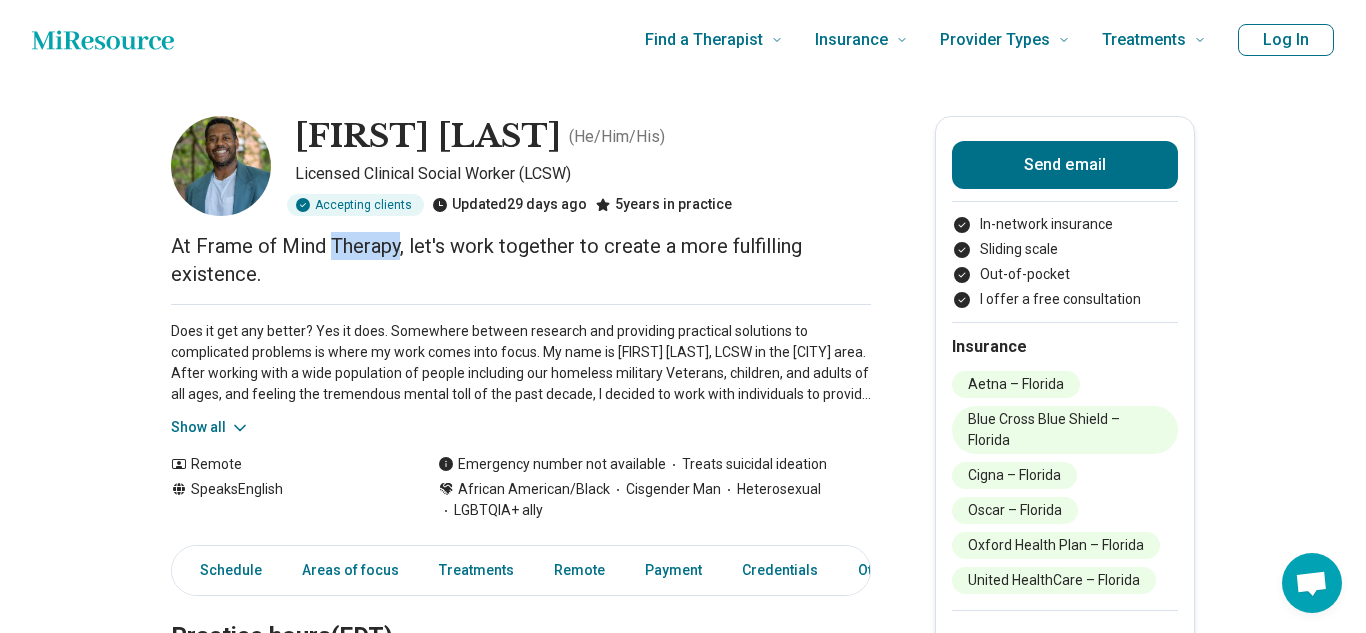 click on "At Frame of Mind Therapy, let's work together to create a more fulfilling existence." at bounding box center (521, 260) 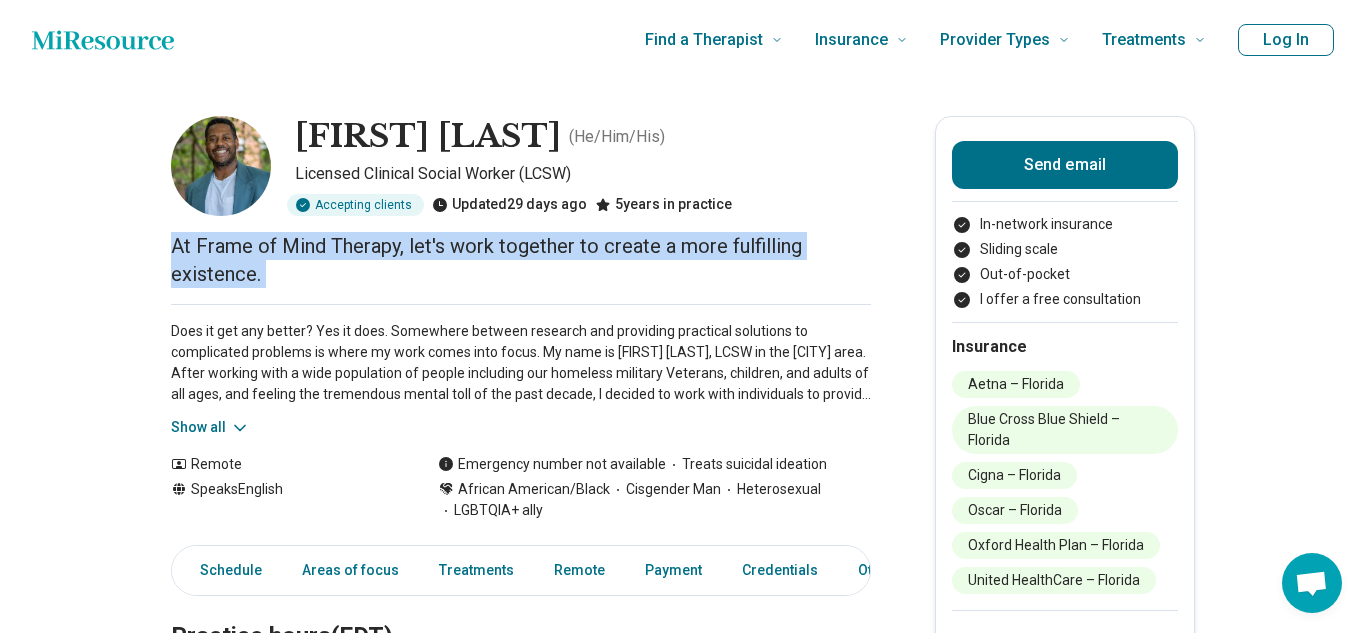 click on "At Frame of Mind Therapy, let's work together to create a more fulfilling existence." at bounding box center [521, 260] 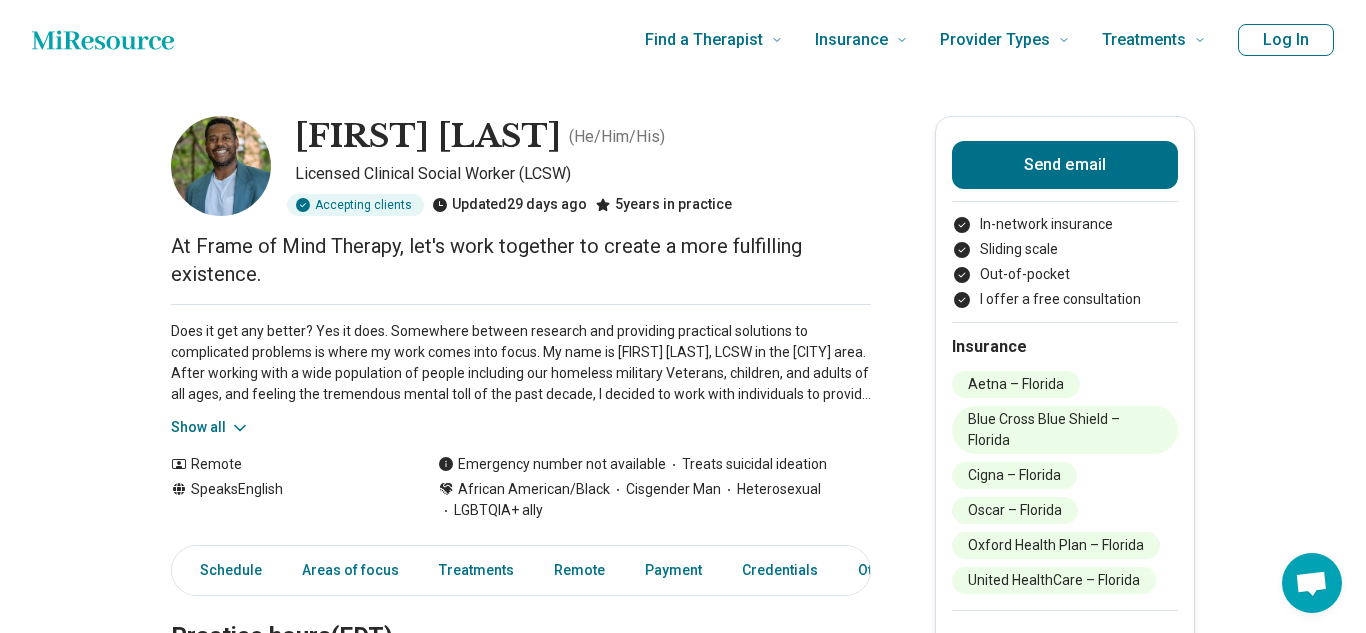 click on "At Frame of Mind Therapy, let's work together to create a more fulfilling existence." at bounding box center (521, 260) 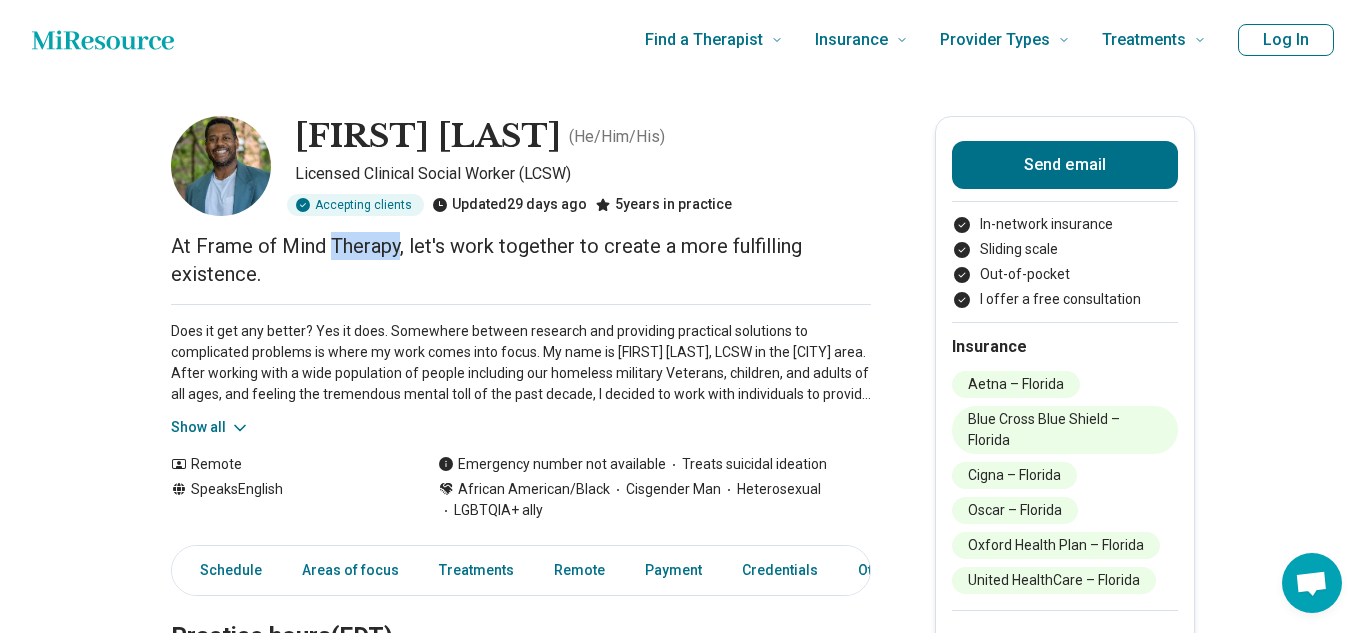 click on "At Frame of Mind Therapy, let's work together to create a more fulfilling existence." at bounding box center (521, 260) 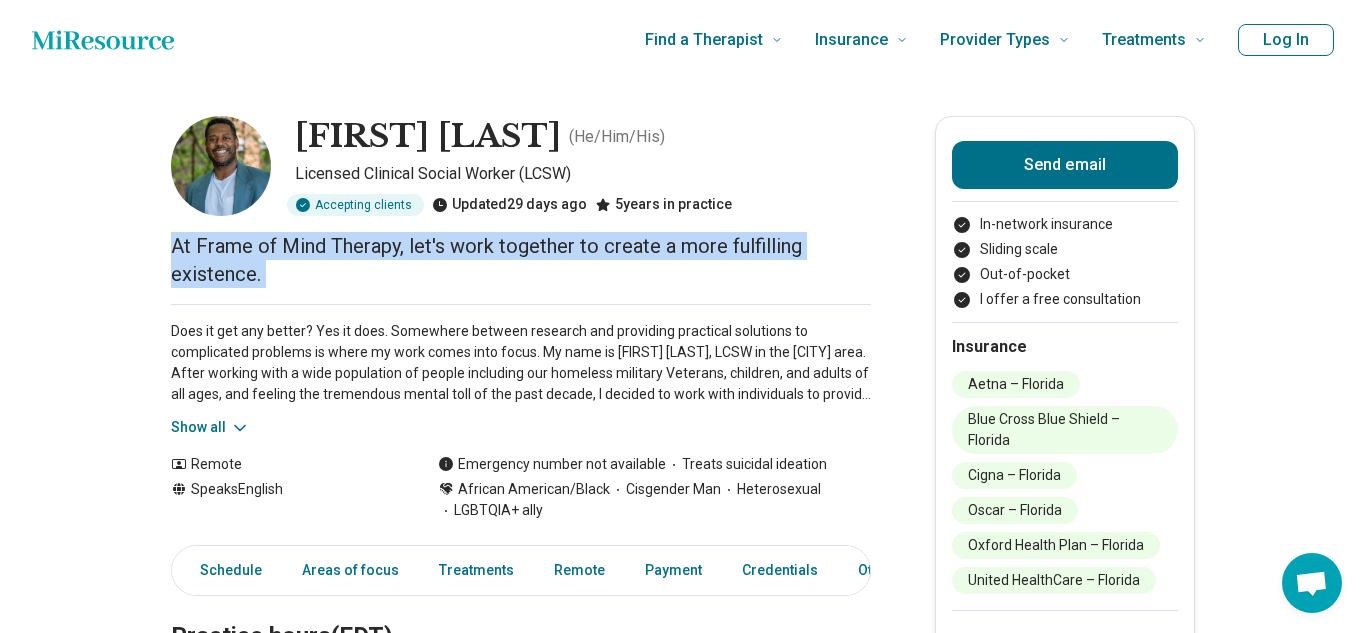 click on "Show all" at bounding box center (210, 427) 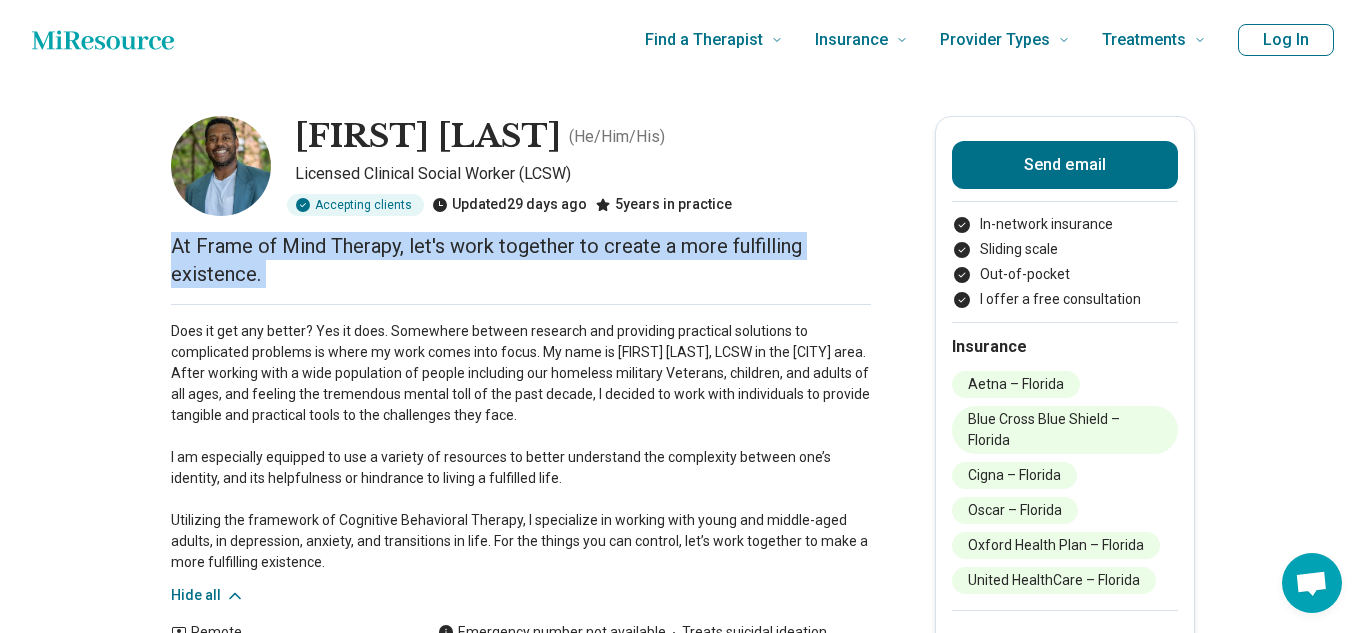 click on "Does it get any better? Yes it does. Somewhere between research and providing practical solutions to complicated problems is where my work comes into focus. My name is Tyron Slack, LCSW in the Tallahassee area. After working with a wide population of people including our homeless military Veterans, children, and adults of all ages, and feeling the tremendous mental toll of the past decade, I decided to work with individuals to provide tangible and practical tools to the challenges they face.
I am especially equipped to use a variety of resources to better understand the complexity between one’s identity, and its helpfulness or hindrance to living a fulfilled life.
Utilizing the framework of Cognitive Behavioral Therapy, I specialize in working with young and middle-aged adults, in depression, anxiety, and transitions in life. For the things you can control, let’s work together to make a more fulfilling existence." at bounding box center [521, 447] 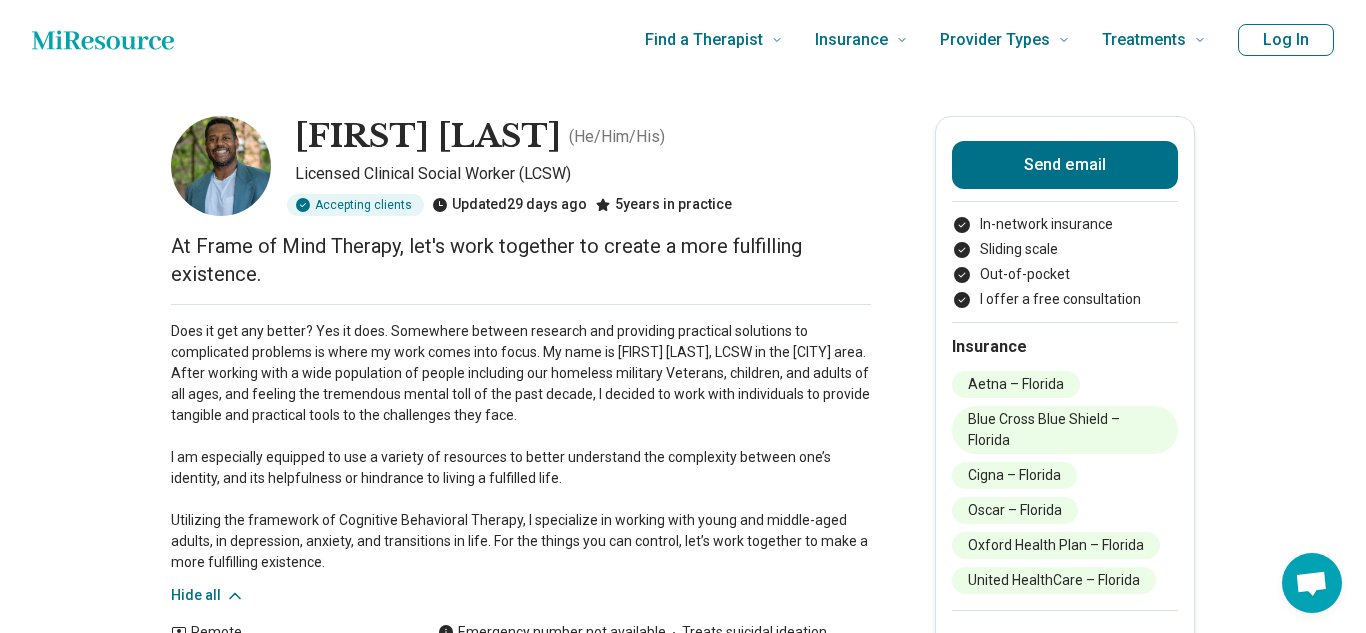 click on "Does it get any better? Yes it does. Somewhere between research and providing practical solutions to complicated problems is where my work comes into focus. My name is Tyron Slack, LCSW in the Tallahassee area. After working with a wide population of people including our homeless military Veterans, children, and adults of all ages, and feeling the tremendous mental toll of the past decade, I decided to work with individuals to provide tangible and practical tools to the challenges they face.
I am especially equipped to use a variety of resources to better understand the complexity between one’s identity, and its helpfulness or hindrance to living a fulfilled life.
Utilizing the framework of Cognitive Behavioral Therapy, I specialize in working with young and middle-aged adults, in depression, anxiety, and transitions in life. For the things you can control, let’s work together to make a more fulfilling existence." at bounding box center [521, 447] 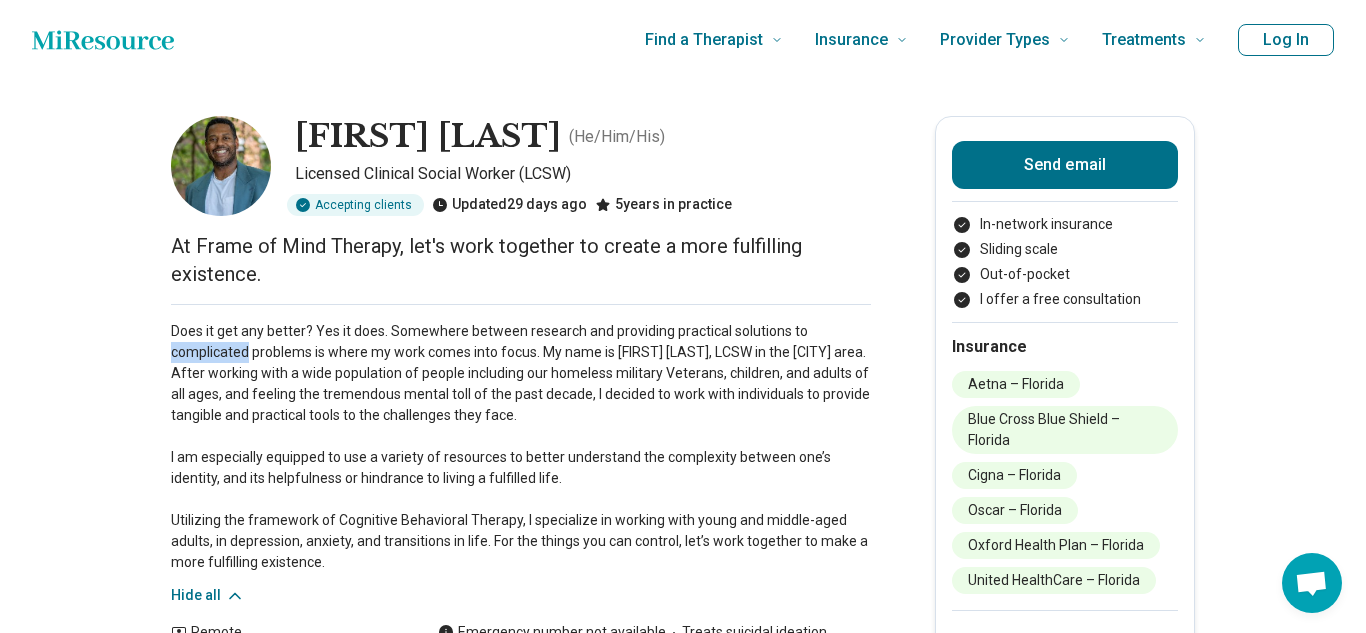 click on "Does it get any better? Yes it does. Somewhere between research and providing practical solutions to complicated problems is where my work comes into focus. My name is Tyron Slack, LCSW in the Tallahassee area. After working with a wide population of people including our homeless military Veterans, children, and adults of all ages, and feeling the tremendous mental toll of the past decade, I decided to work with individuals to provide tangible and practical tools to the challenges they face.
I am especially equipped to use a variety of resources to better understand the complexity between one’s identity, and its helpfulness or hindrance to living a fulfilled life.
Utilizing the framework of Cognitive Behavioral Therapy, I specialize in working with young and middle-aged adults, in depression, anxiety, and transitions in life. For the things you can control, let’s work together to make a more fulfilling existence." at bounding box center (521, 447) 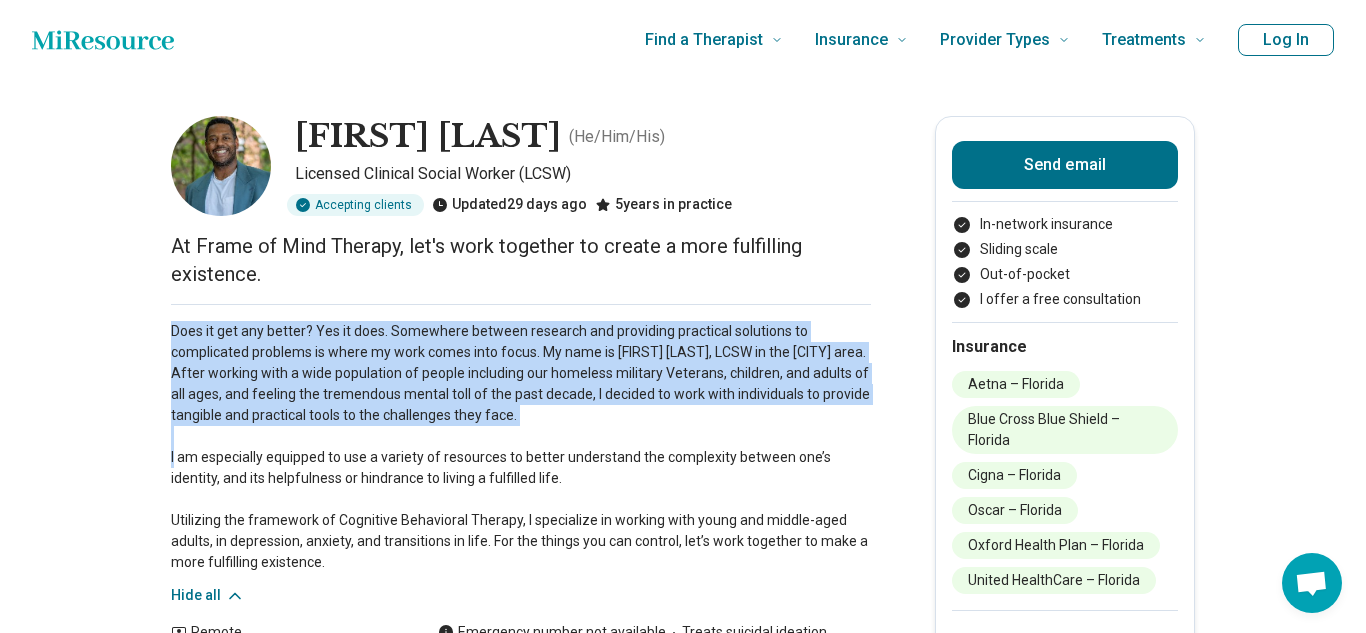 click on "Does it get any better? Yes it does. Somewhere between research and providing practical solutions to complicated problems is where my work comes into focus. My name is Tyron Slack, LCSW in the Tallahassee area. After working with a wide population of people including our homeless military Veterans, children, and adults of all ages, and feeling the tremendous mental toll of the past decade, I decided to work with individuals to provide tangible and practical tools to the challenges they face.
I am especially equipped to use a variety of resources to better understand the complexity between one’s identity, and its helpfulness or hindrance to living a fulfilled life.
Utilizing the framework of Cognitive Behavioral Therapy, I specialize in working with young and middle-aged adults, in depression, anxiety, and transitions in life. For the things you can control, let’s work together to make a more fulfilling existence." at bounding box center [521, 447] 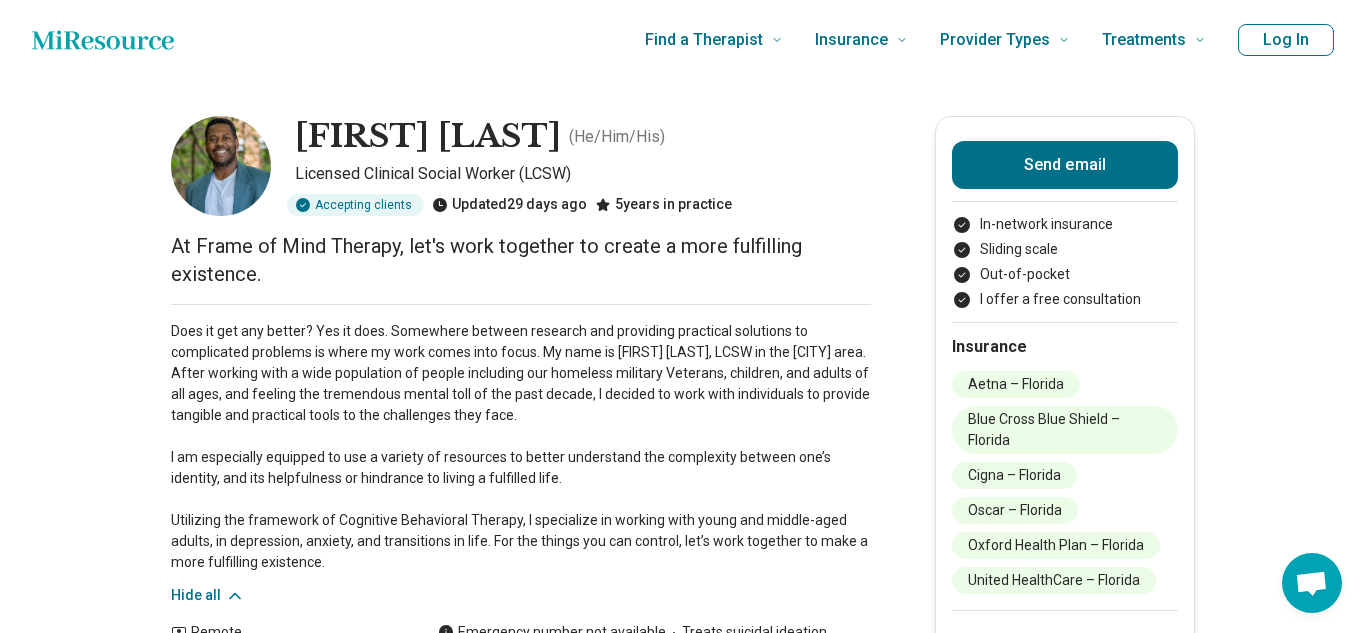 drag, startPoint x: 170, startPoint y: 329, endPoint x: 378, endPoint y: 559, distance: 310.1032 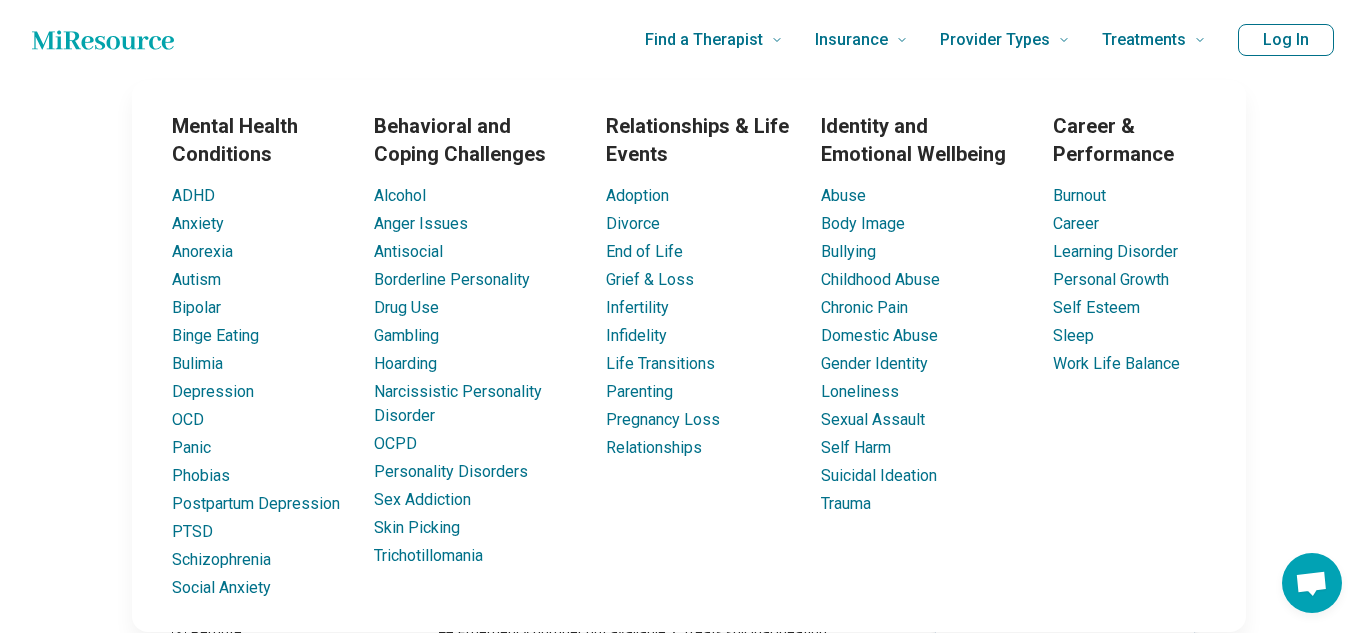 click on "Mental Health Conditions ADHD Anxiety Anorexia Autism Bipolar Binge Eating Bulimia Depression OCD Panic Phobias Postpartum Depression PTSD Schizophrenia Social Anxiety Behavioral and Coping Challenges Alcohol Anger Issues Antisocial Borderline Personality Drug Use Gambling Hoarding Narcissistic Personality Disorder OCPD Personality Disorders Sex Addiction Skin Picking Trichotillomania Relationships & Life Events Adoption Divorce End of Life Grief & Loss Infertility Infidelity Life Transitions Parenting Pregnancy Loss Relationships Identity and Emotional Wellbeing Abuse Body Image Bullying Childhood Abuse Chronic Pain Domestic Abuse Gender Identity Loneliness Sexual Assault Self Harm Suicidal Ideation Trauma Career & Performance Burnout Career Learning Disorder Personal Growth Self Esteem Sleep Work Life Balance" at bounding box center [689, 356] 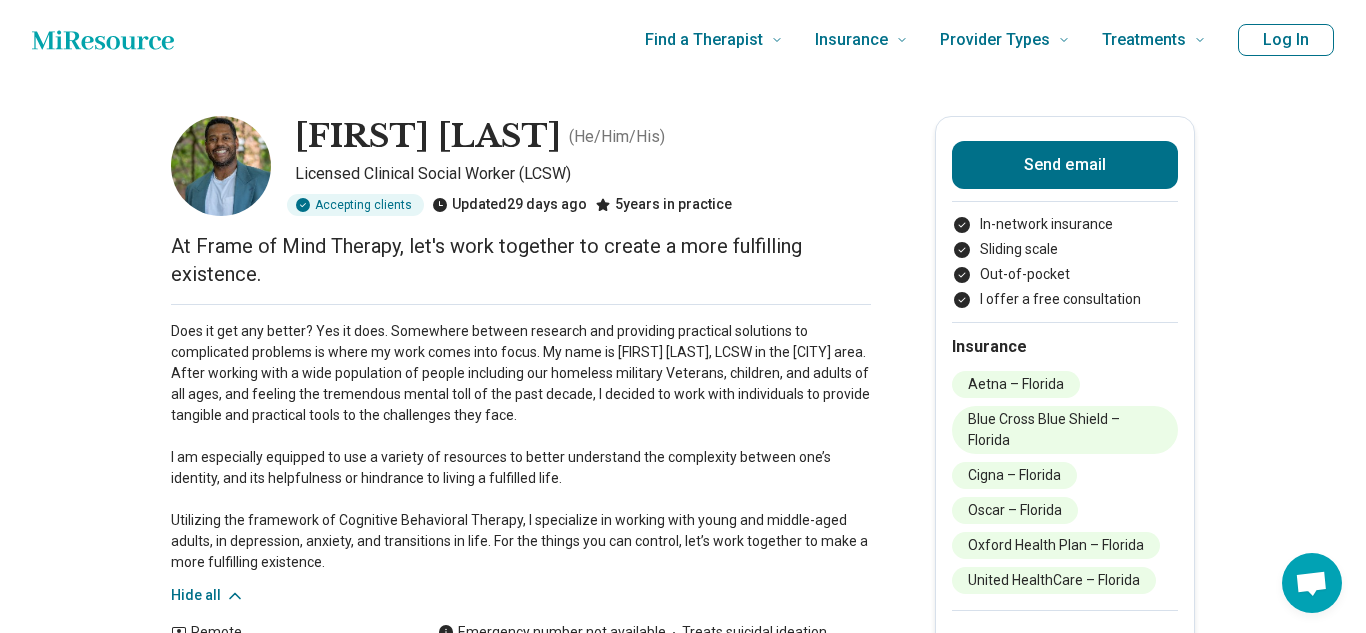 click on "Does it get any better? Yes it does. Somewhere between research and providing practical solutions to complicated problems is where my work comes into focus. My name is Tyron Slack, LCSW in the Tallahassee area. After working with a wide population of people including our homeless military Veterans, children, and adults of all ages, and feeling the tremendous mental toll of the past decade, I decided to work with individuals to provide tangible and practical tools to the challenges they face.
I am especially equipped to use a variety of resources to better understand the complexity between one’s identity, and its helpfulness or hindrance to living a fulfilled life.
Utilizing the framework of Cognitive Behavioral Therapy, I specialize in working with young and middle-aged adults, in depression, anxiety, and transitions in life. For the things you can control, let’s work together to make a more fulfilling existence." at bounding box center (521, 447) 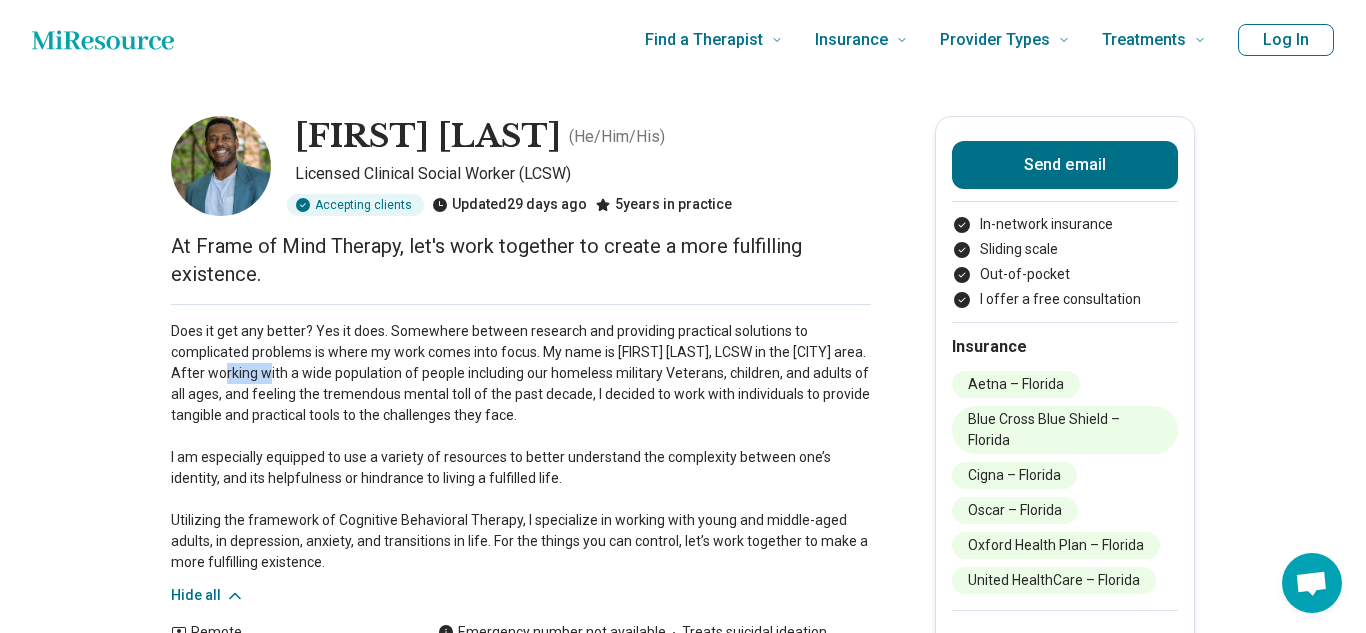 click on "Does it get any better? Yes it does. Somewhere between research and providing practical solutions to complicated problems is where my work comes into focus. My name is Tyron Slack, LCSW in the Tallahassee area. After working with a wide population of people including our homeless military Veterans, children, and adults of all ages, and feeling the tremendous mental toll of the past decade, I decided to work with individuals to provide tangible and practical tools to the challenges they face.
I am especially equipped to use a variety of resources to better understand the complexity between one’s identity, and its helpfulness or hindrance to living a fulfilled life.
Utilizing the framework of Cognitive Behavioral Therapy, I specialize in working with young and middle-aged adults, in depression, anxiety, and transitions in life. For the things you can control, let’s work together to make a more fulfilling existence." at bounding box center (521, 447) 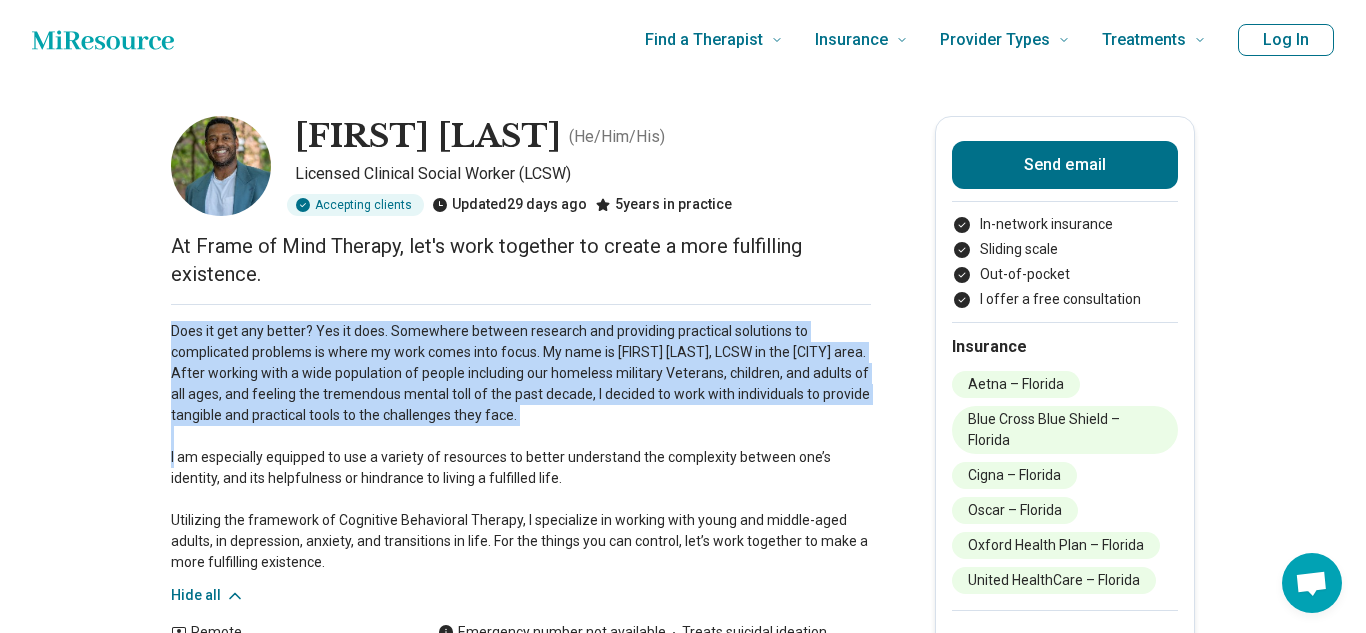 click on "Does it get any better? Yes it does. Somewhere between research and providing practical solutions to complicated problems is where my work comes into focus. My name is Tyron Slack, LCSW in the Tallahassee area. After working with a wide population of people including our homeless military Veterans, children, and adults of all ages, and feeling the tremendous mental toll of the past decade, I decided to work with individuals to provide tangible and practical tools to the challenges they face.
I am especially equipped to use a variety of resources to better understand the complexity between one’s identity, and its helpfulness or hindrance to living a fulfilled life.
Utilizing the framework of Cognitive Behavioral Therapy, I specialize in working with young and middle-aged adults, in depression, anxiety, and transitions in life. For the things you can control, let’s work together to make a more fulfilling existence." at bounding box center (521, 447) 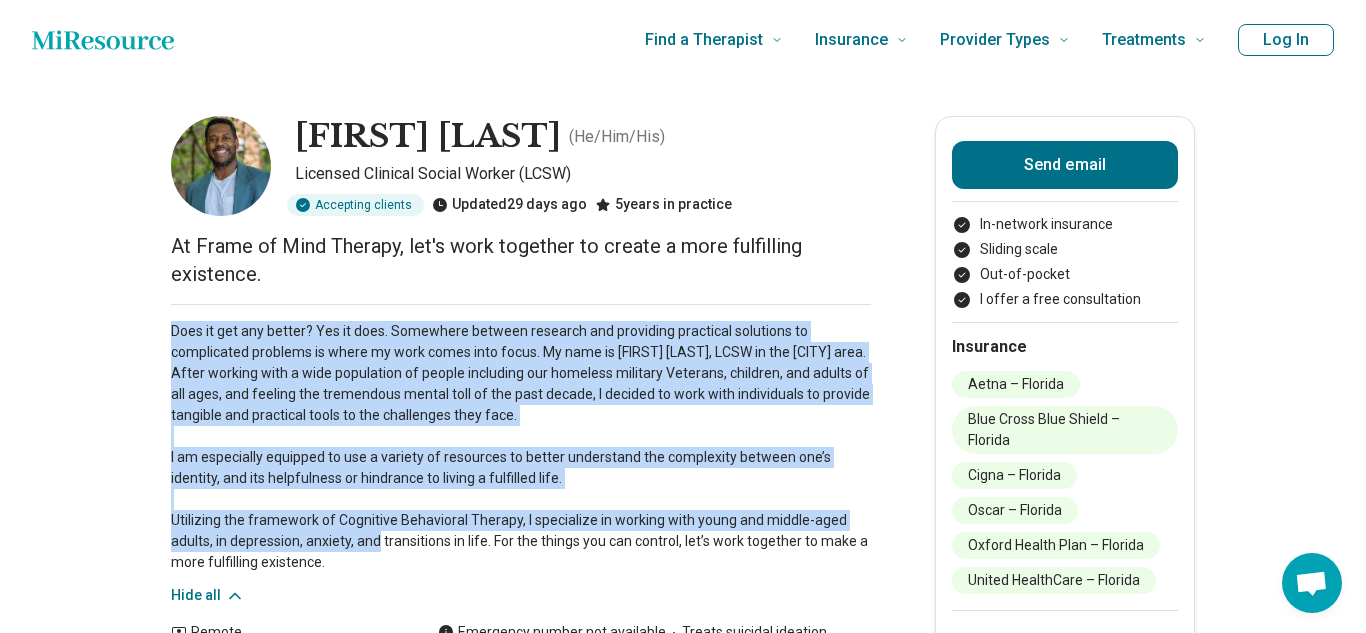 drag, startPoint x: 170, startPoint y: 332, endPoint x: 363, endPoint y: 551, distance: 291.90753 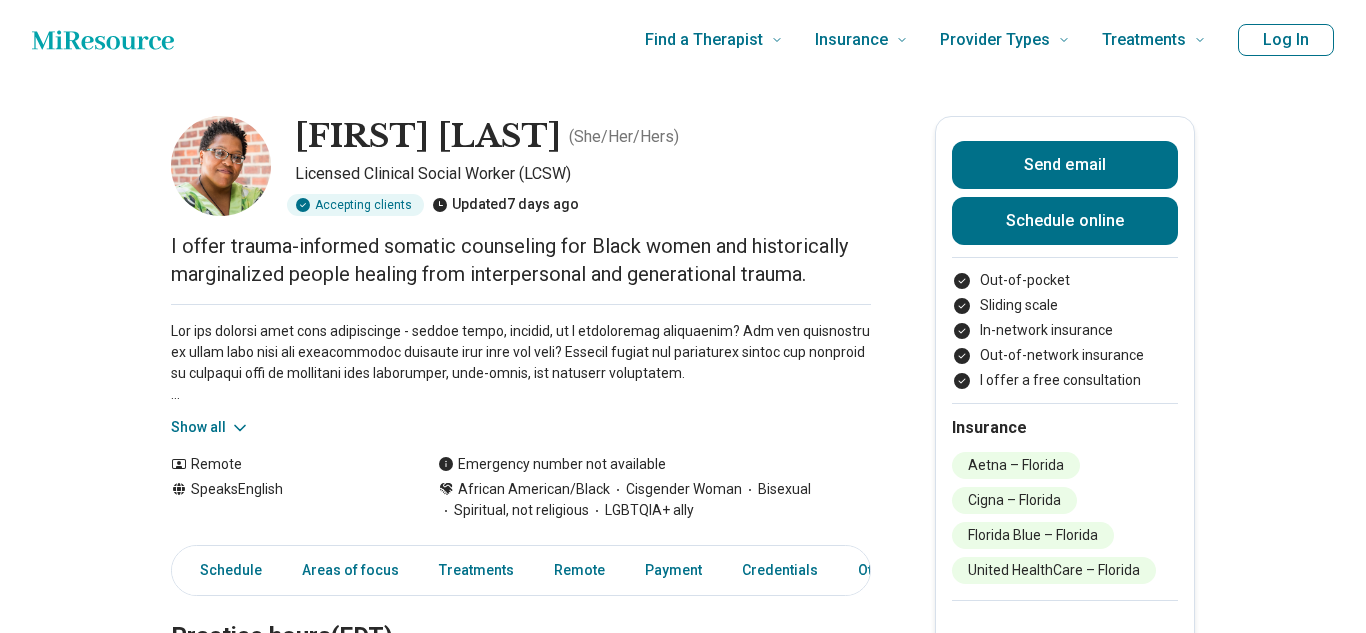 scroll, scrollTop: 0, scrollLeft: 0, axis: both 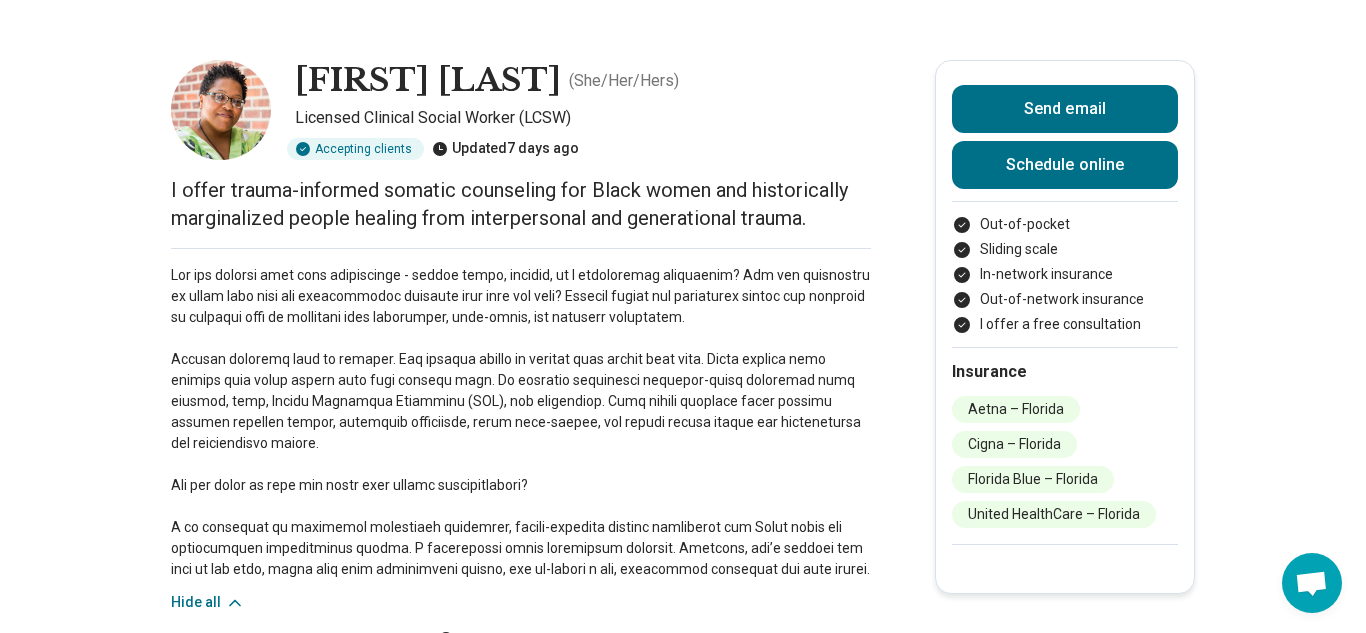 click on "I offer trauma-informed somatic counseling for Black women and historically marginalized people healing from interpersonal and generational trauma." at bounding box center (521, 204) 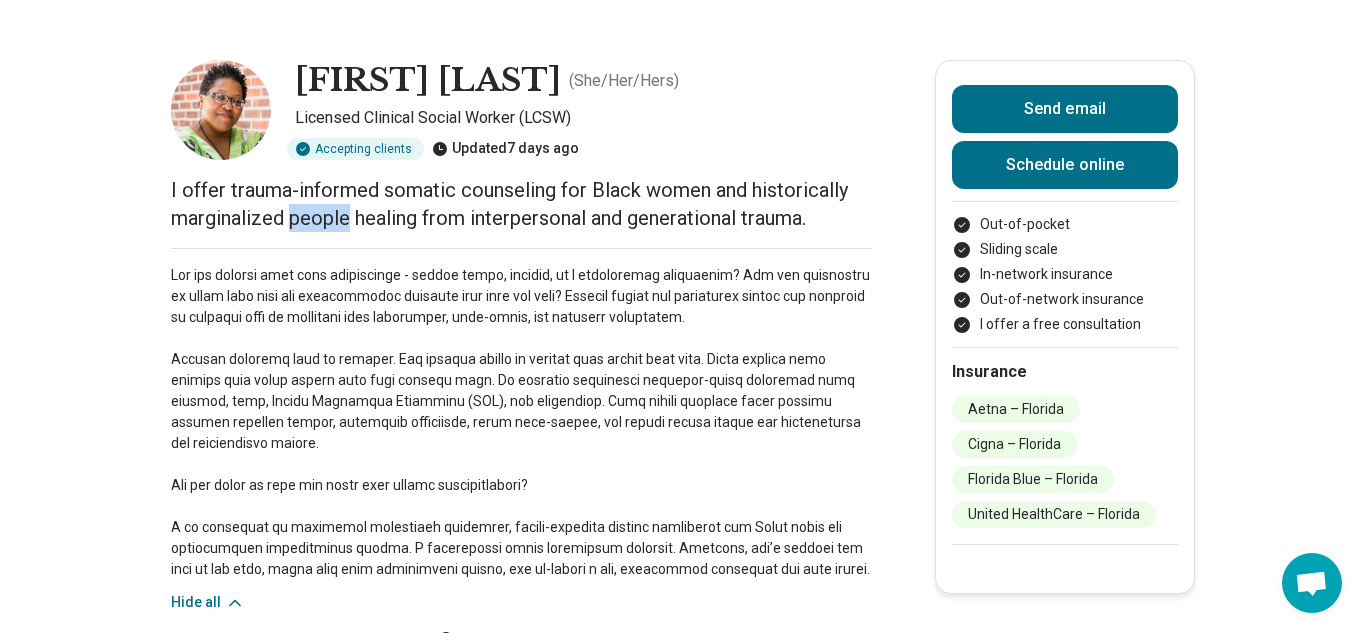click on "I offer trauma-informed somatic counseling for Black women and historically marginalized people healing from interpersonal and generational trauma." at bounding box center [521, 204] 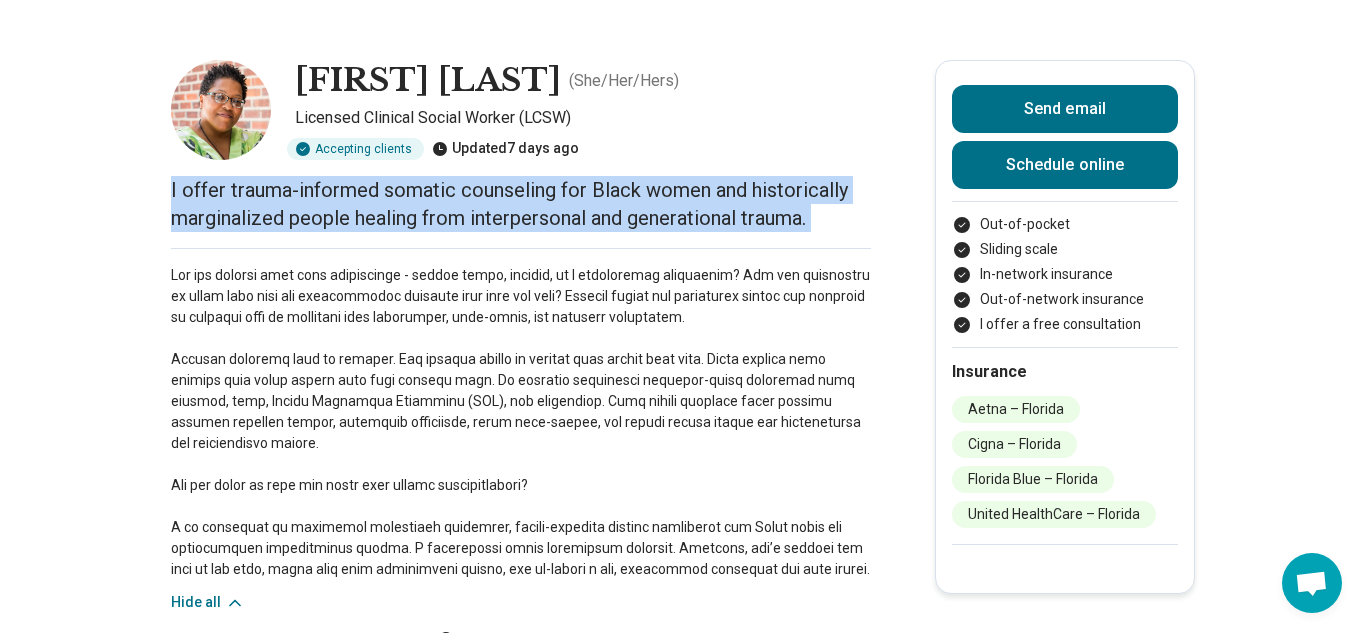 copy on "I offer trauma-informed somatic counseling for Black women and historically marginalized people healing from interpersonal and generational trauma." 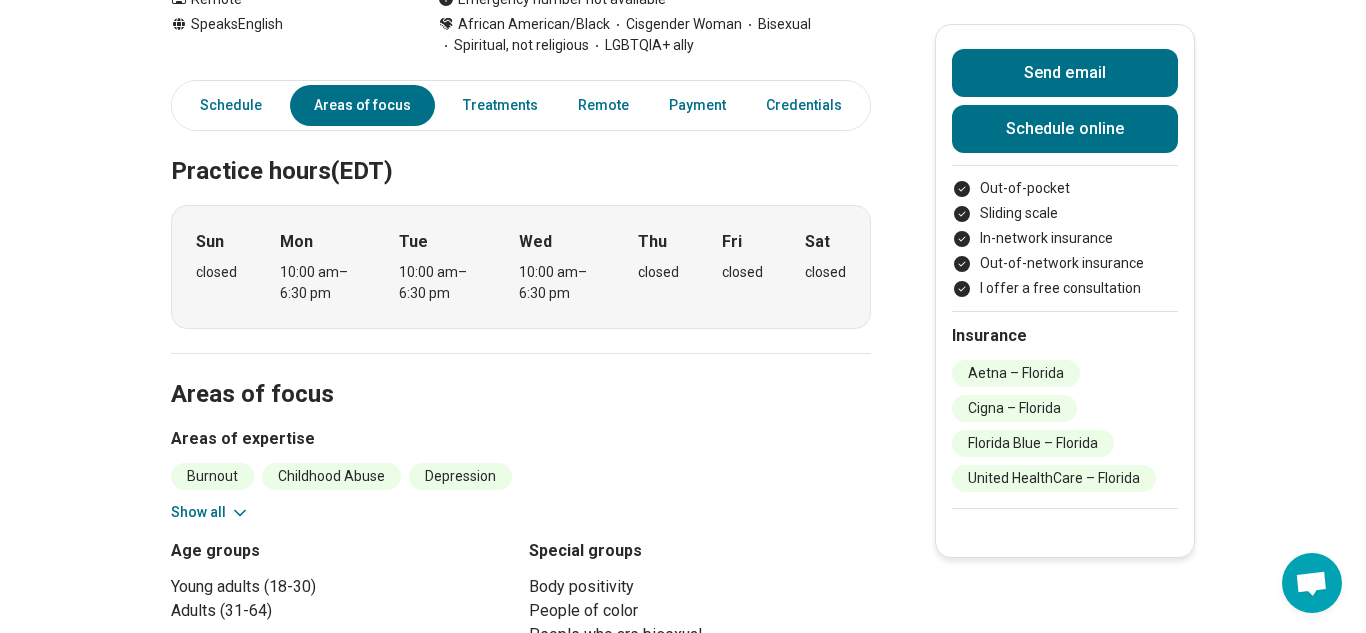 scroll, scrollTop: 0, scrollLeft: 0, axis: both 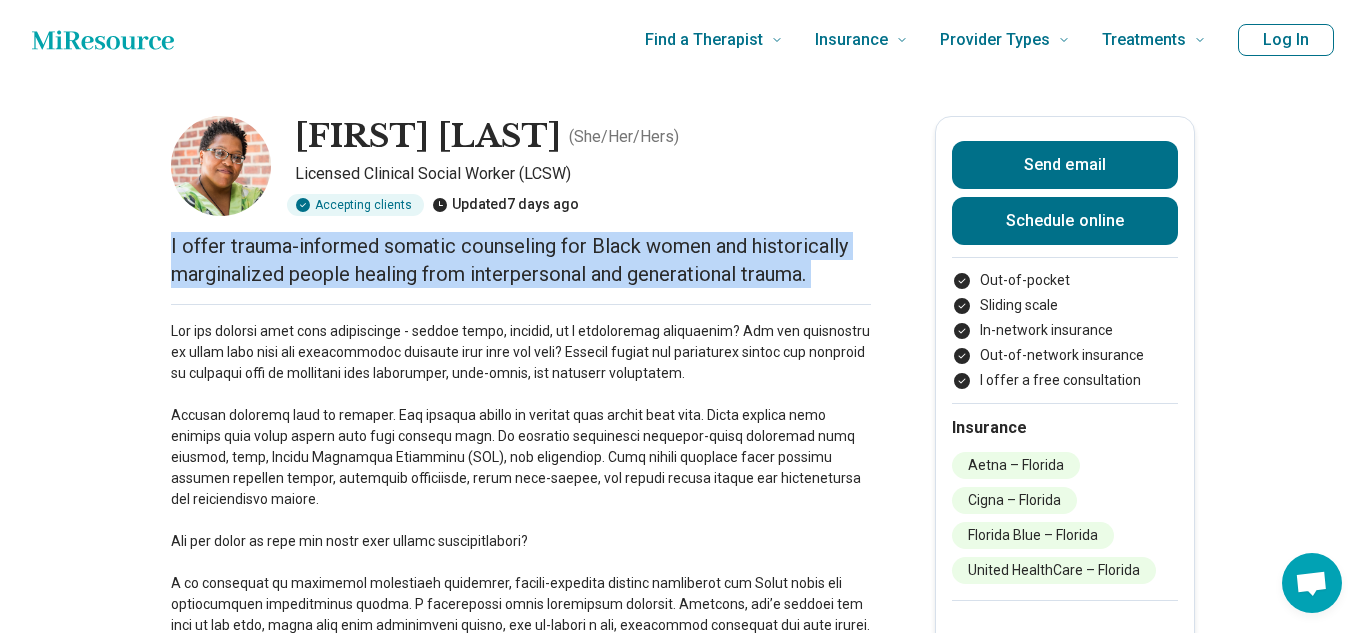 click at bounding box center [521, 478] 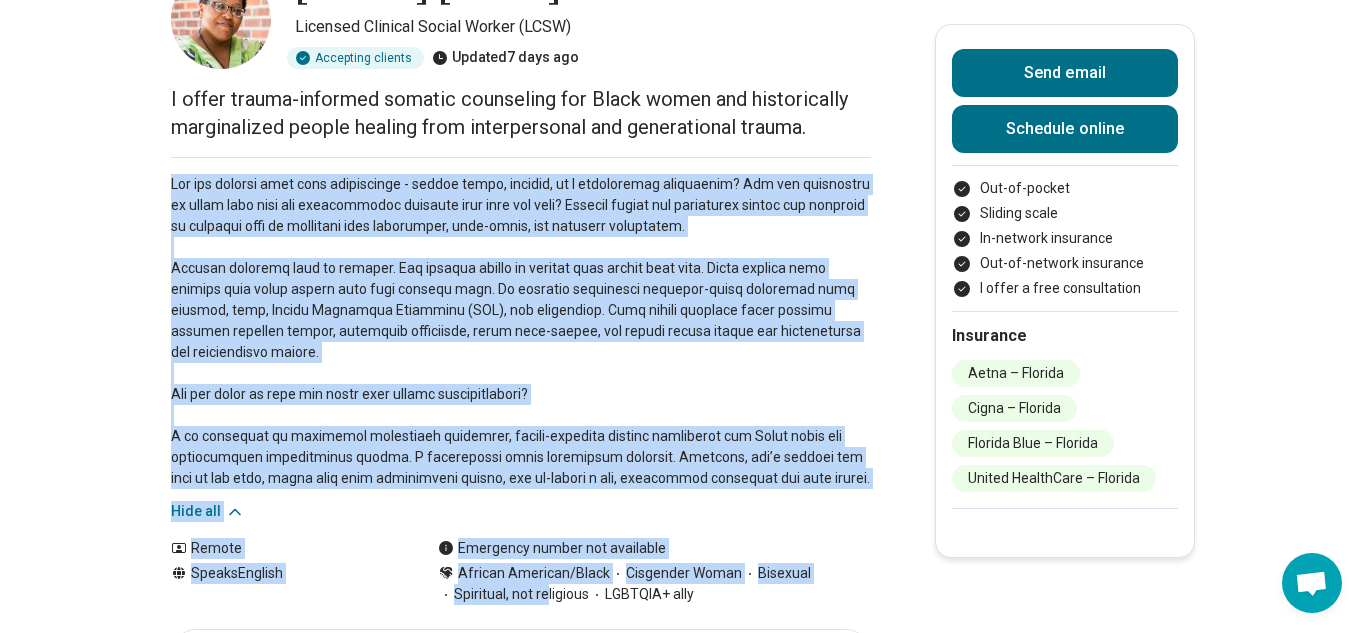 scroll, scrollTop: 150, scrollLeft: 0, axis: vertical 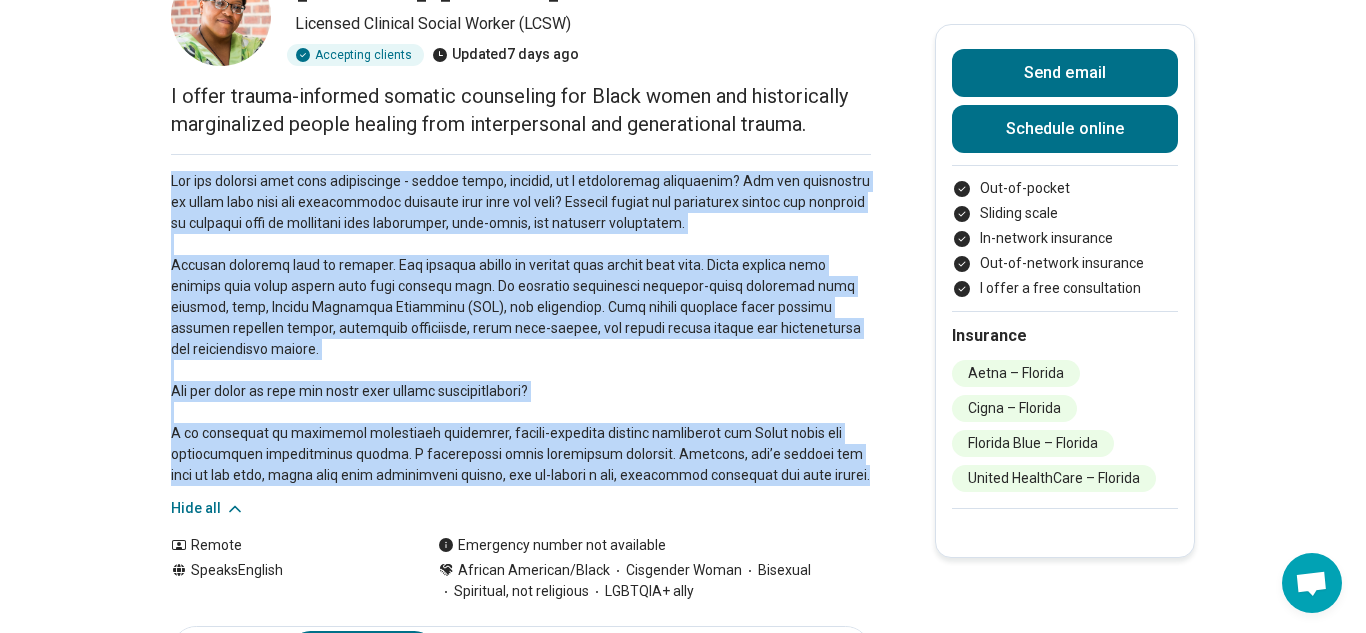 drag, startPoint x: 171, startPoint y: 332, endPoint x: 822, endPoint y: 472, distance: 665.8836 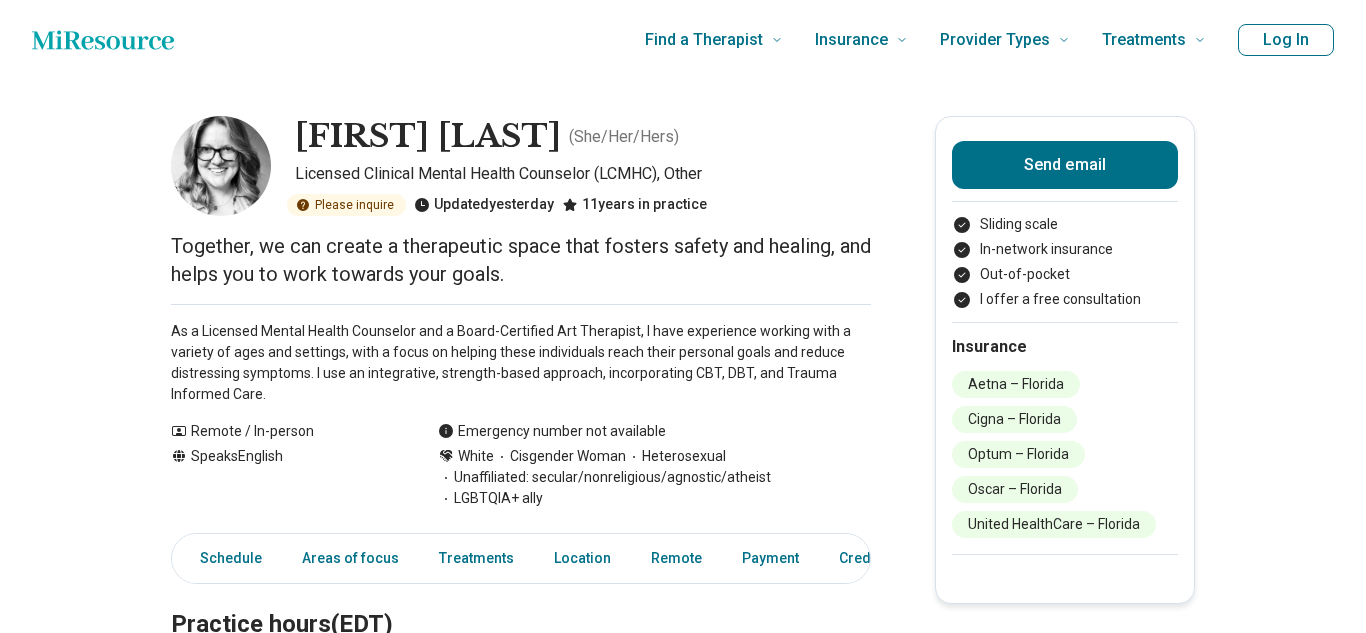 scroll, scrollTop: 0, scrollLeft: 0, axis: both 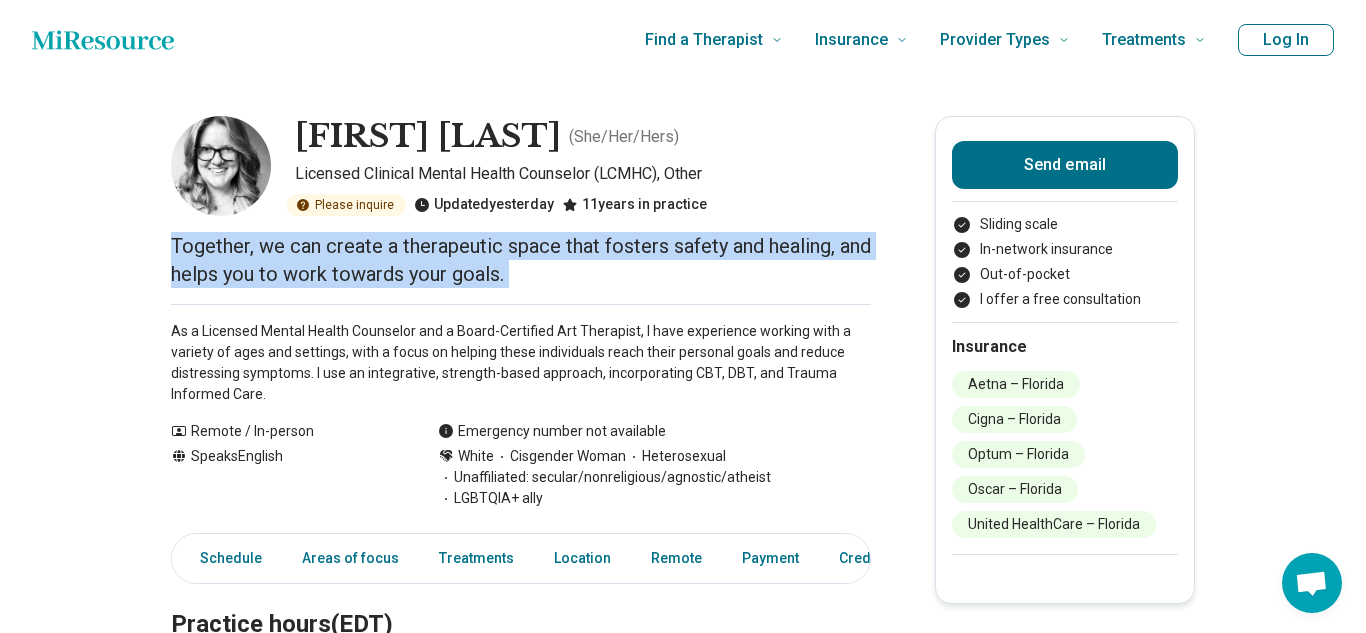 click on "As a Licensed Mental Health Counselor and a Board-Certified Art Therapist, I have experience working with a variety of ages and settings, with a focus on helping these individuals reach their personal goals and reduce distressing symptoms. I use an integrative, strength-based approach, incorporating CBT, DBT, and Trauma Informed Care." at bounding box center (521, 363) 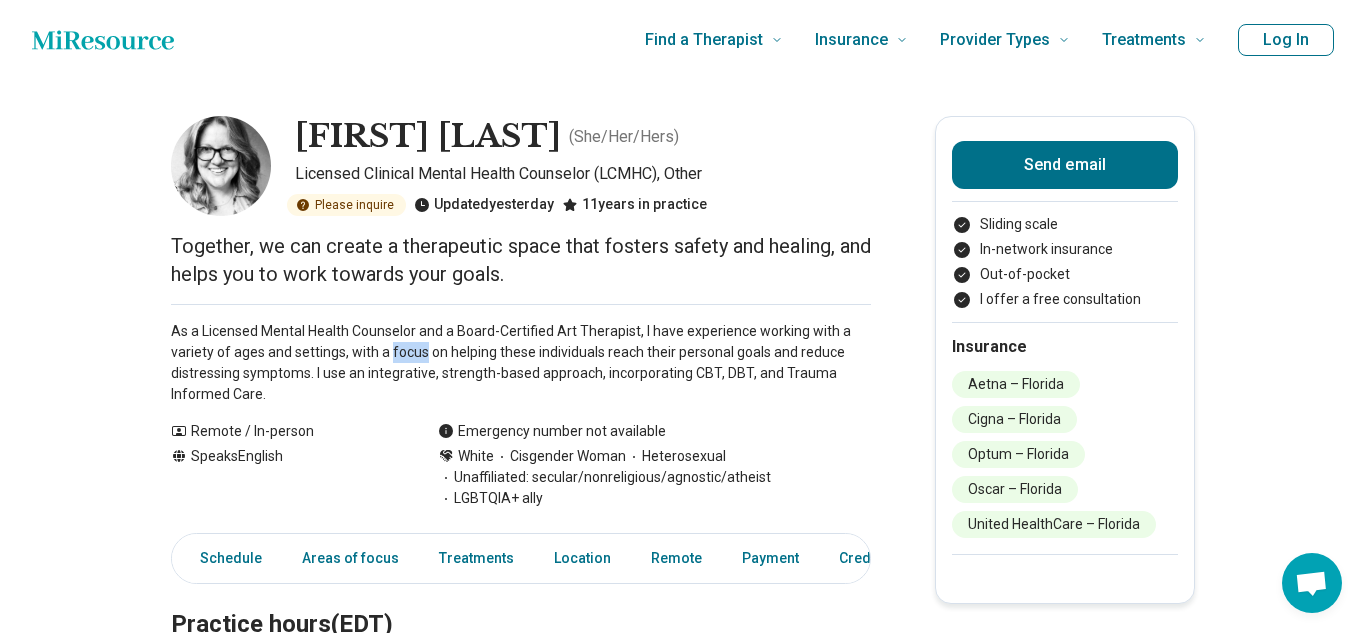 click on "As a Licensed Mental Health Counselor and a Board-Certified Art Therapist, I have experience working with a variety of ages and settings, with a focus on helping these individuals reach their personal goals and reduce distressing symptoms. I use an integrative, strength-based approach, incorporating CBT, DBT, and Trauma Informed Care." at bounding box center [521, 363] 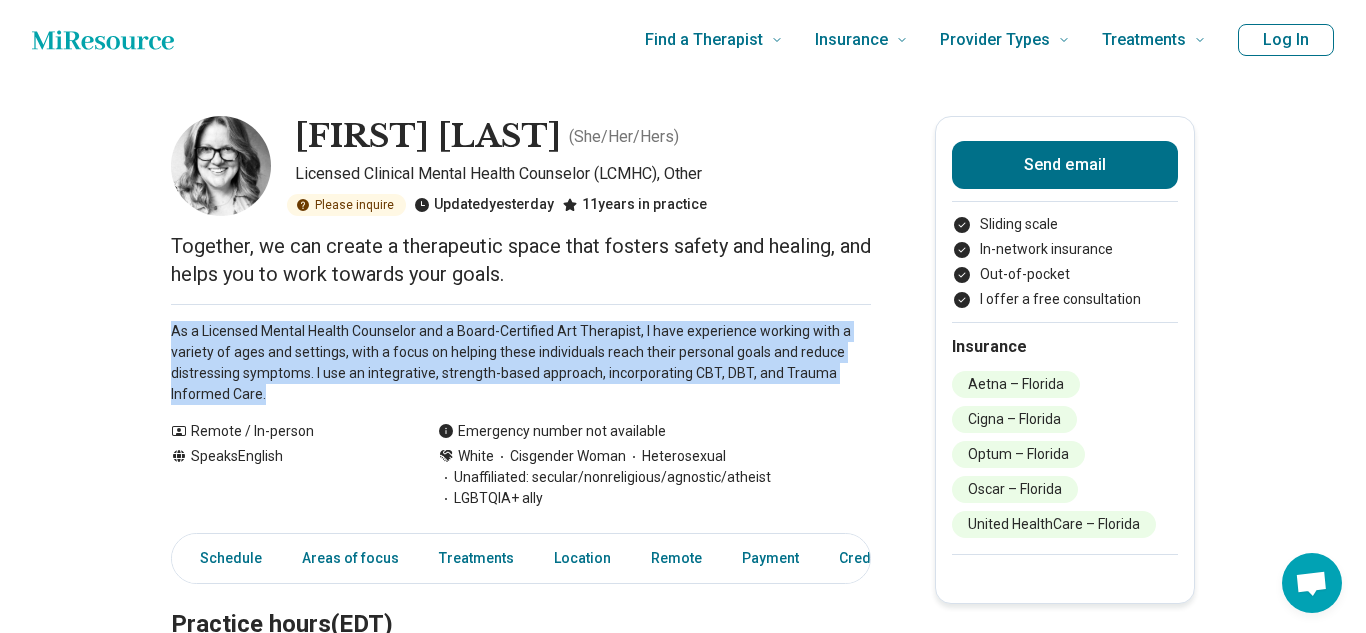 click on "Please inquire Updated  yesterday 11  years in practice" at bounding box center [583, 205] 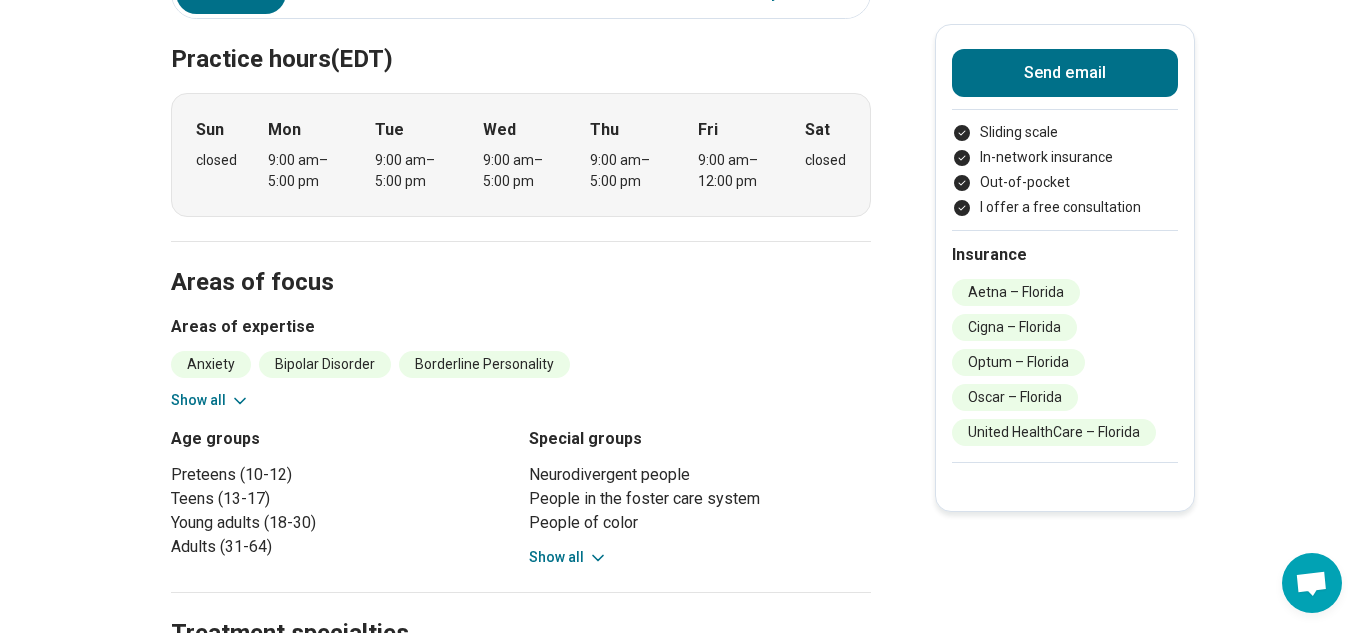 scroll, scrollTop: 567, scrollLeft: 0, axis: vertical 